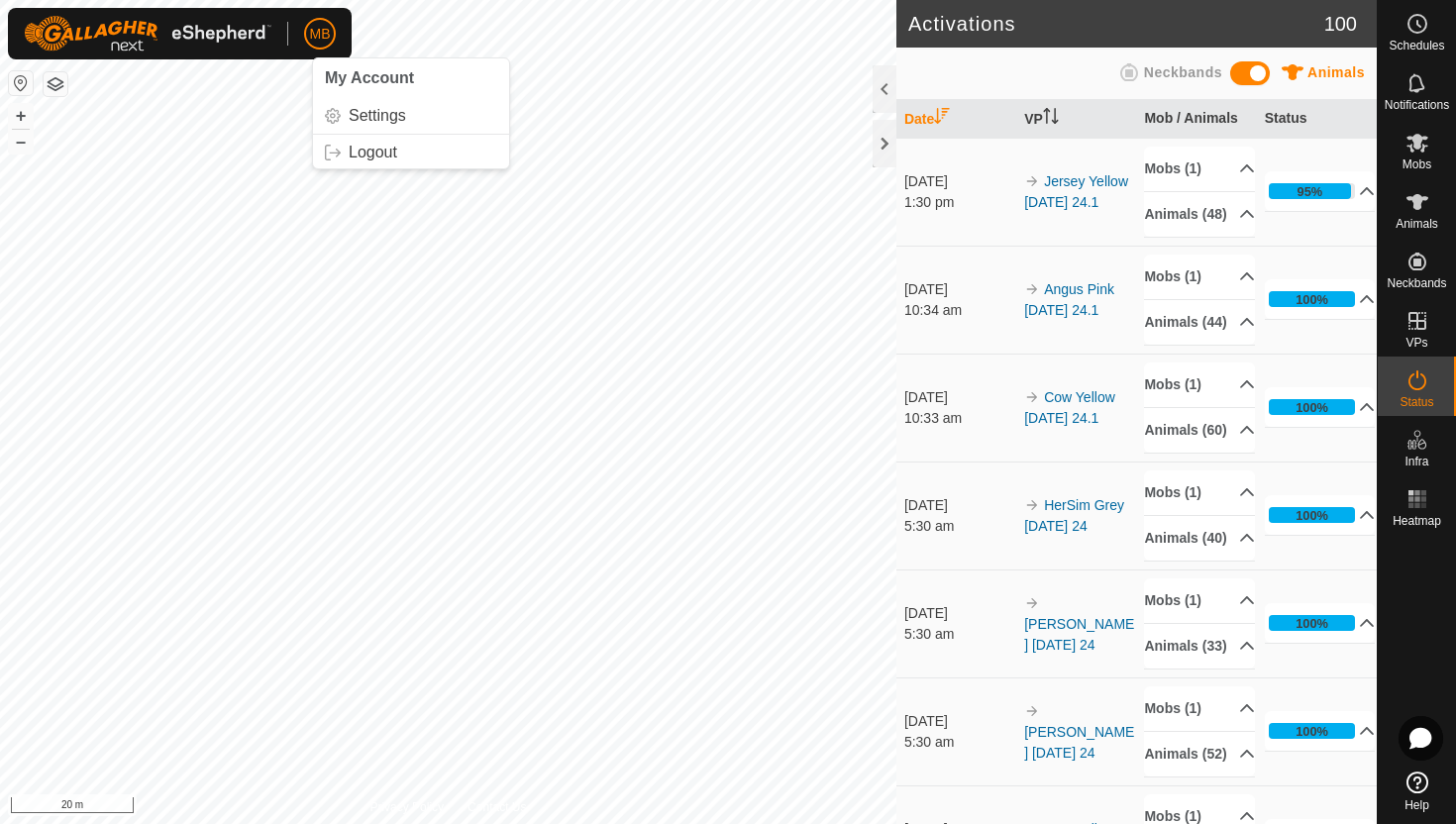 scroll, scrollTop: 0, scrollLeft: 0, axis: both 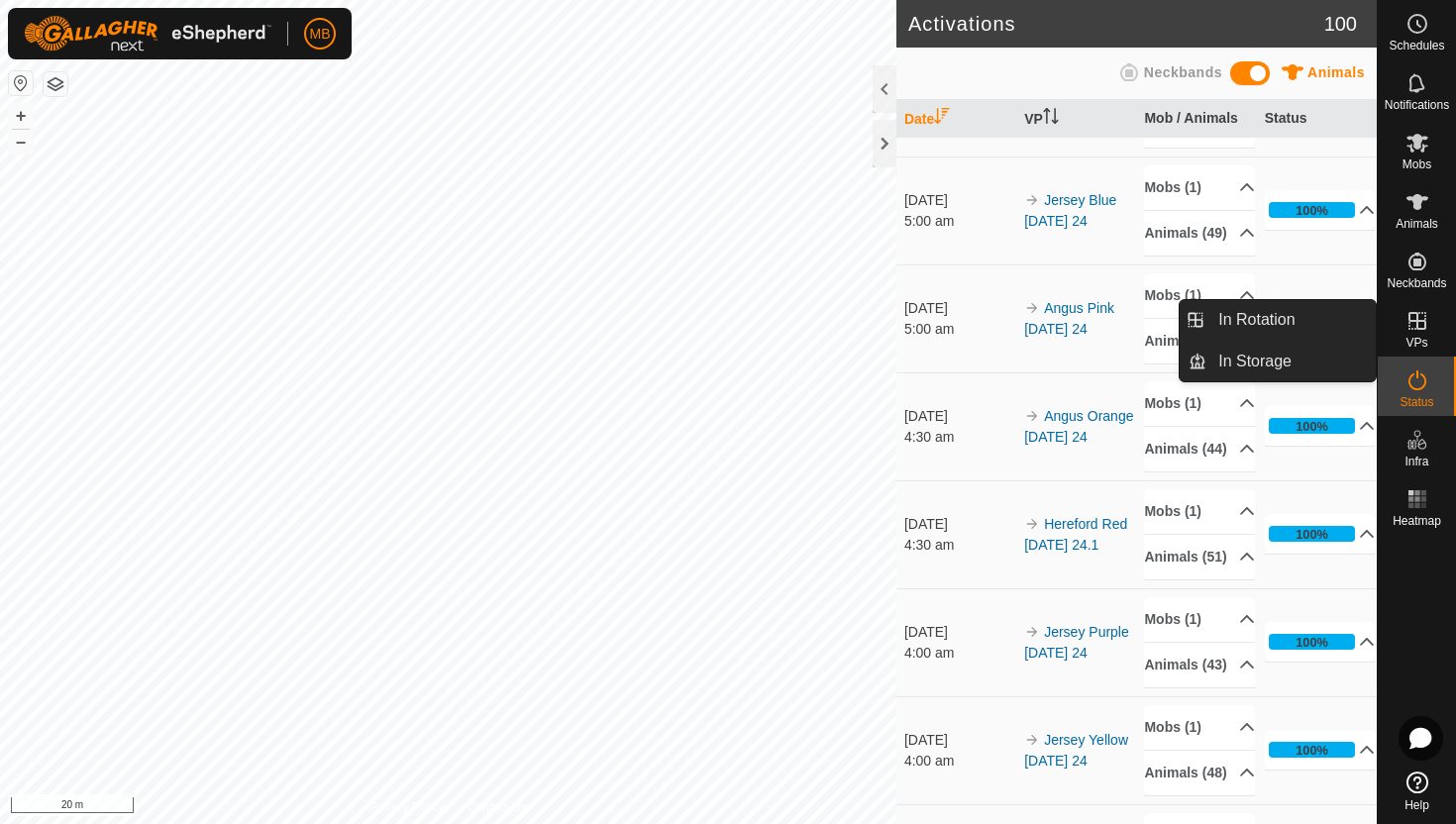 click at bounding box center [1417, 321] 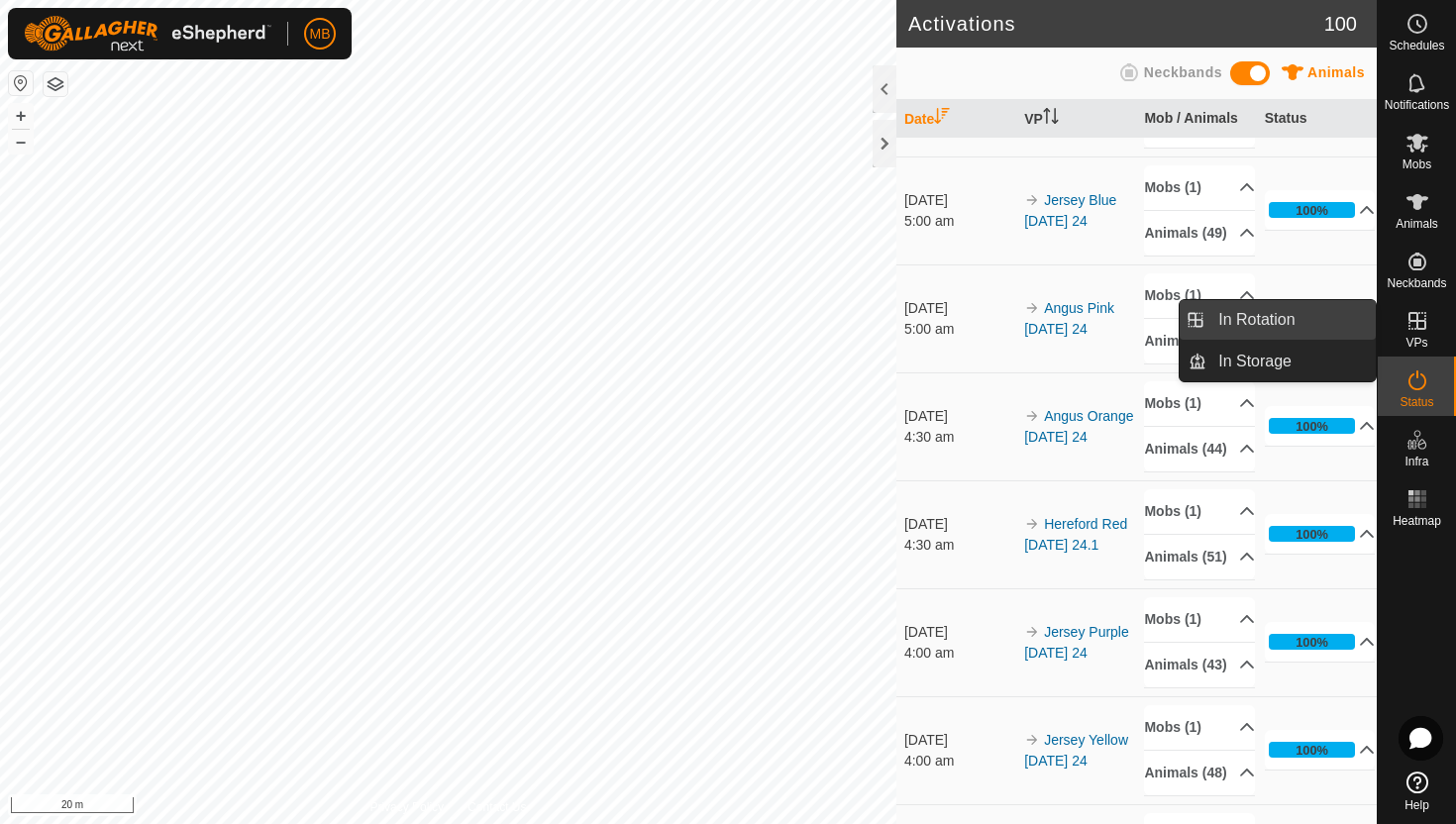 click on "In Rotation" at bounding box center (1291, 320) 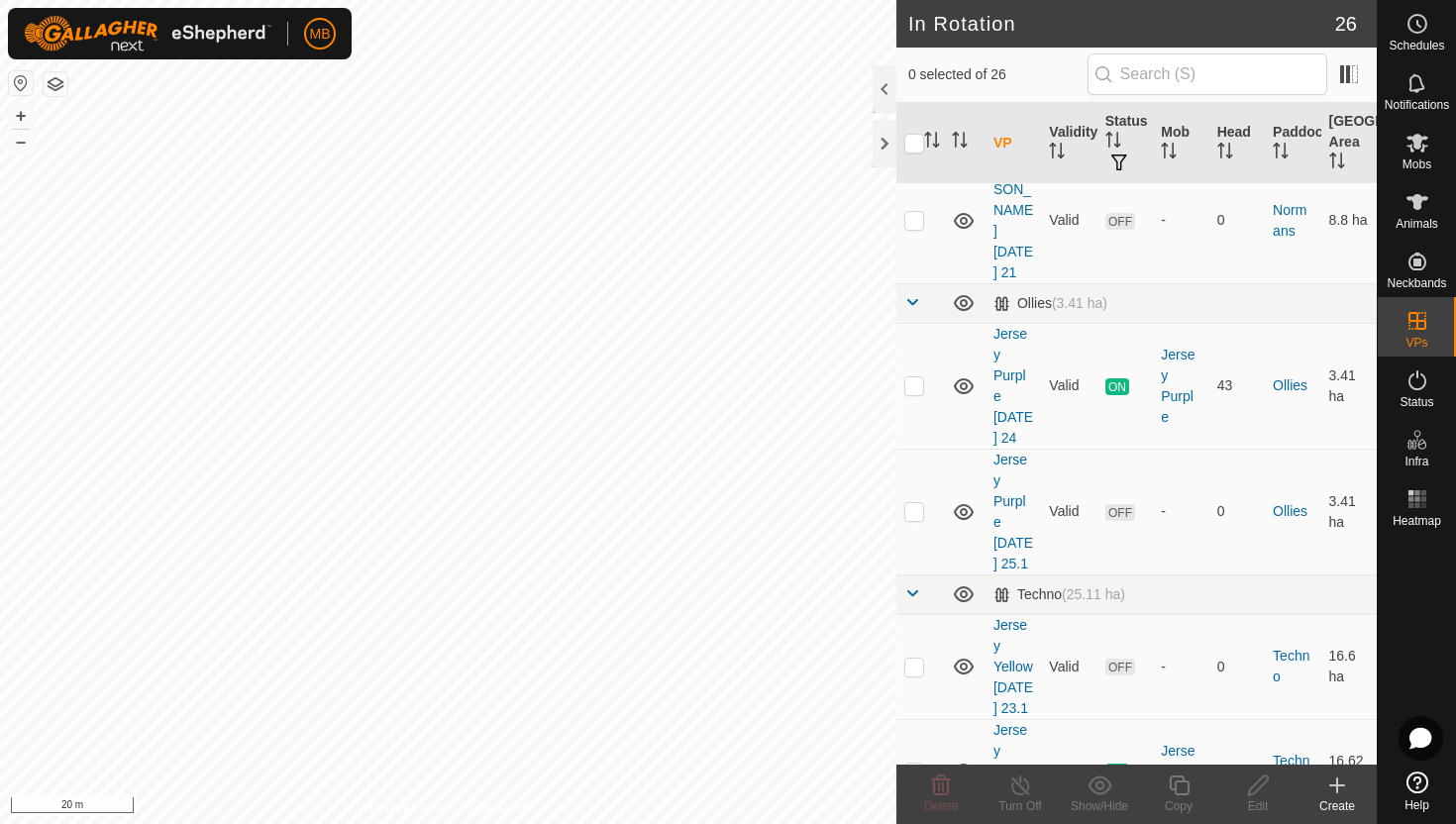 scroll, scrollTop: 989, scrollLeft: 0, axis: vertical 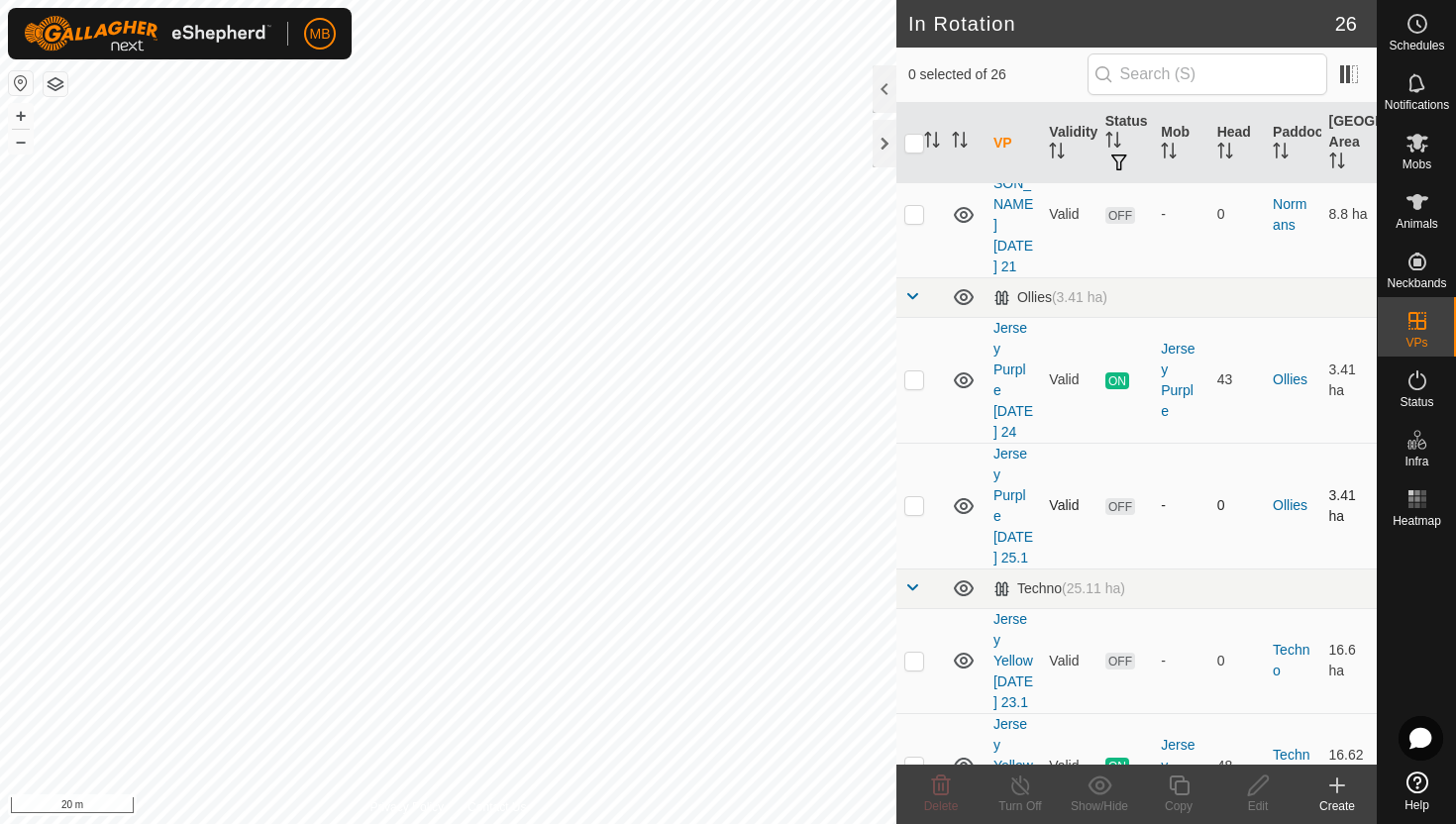click at bounding box center (914, 505) 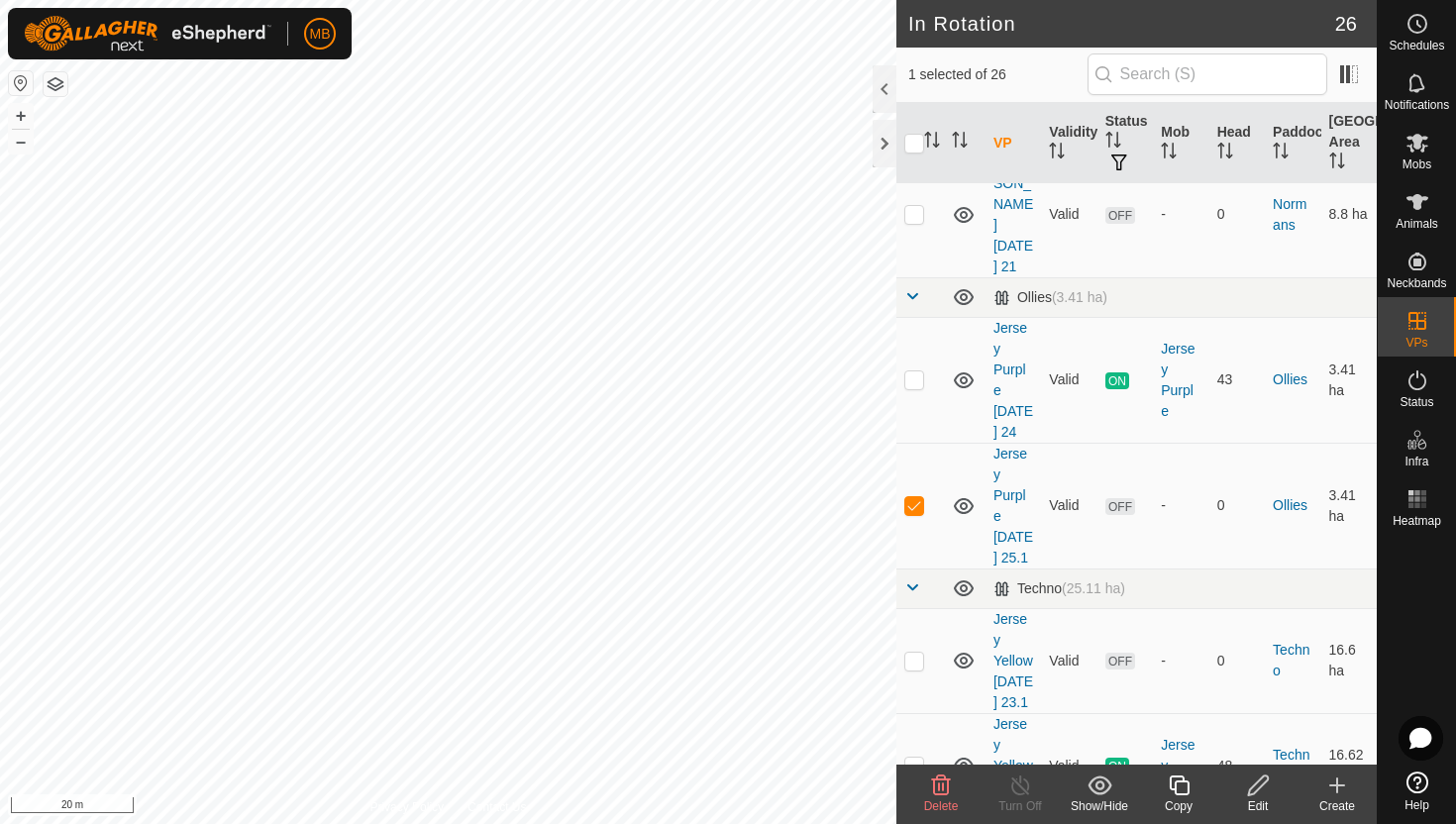 click 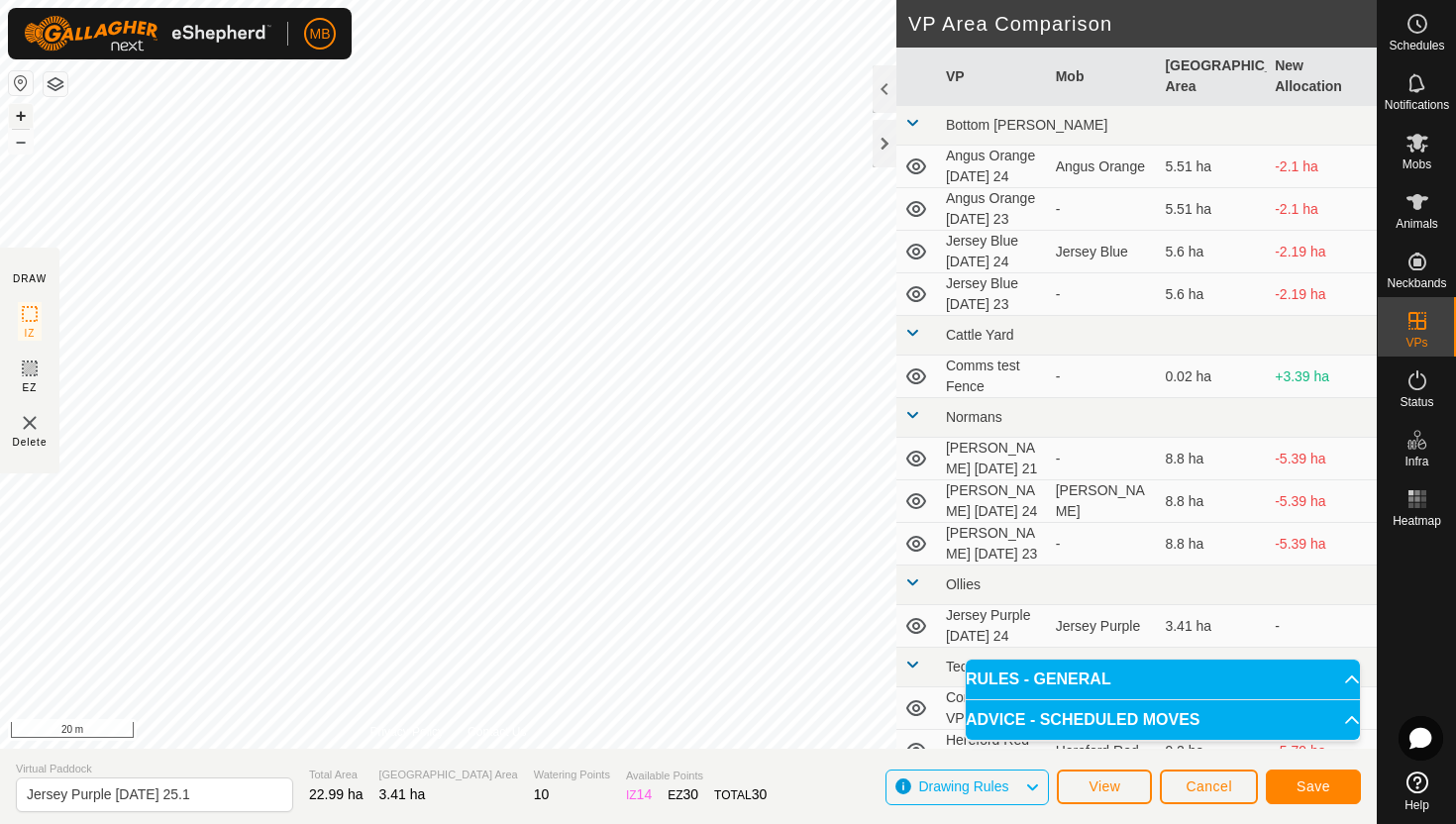 click on "+" at bounding box center [21, 116] 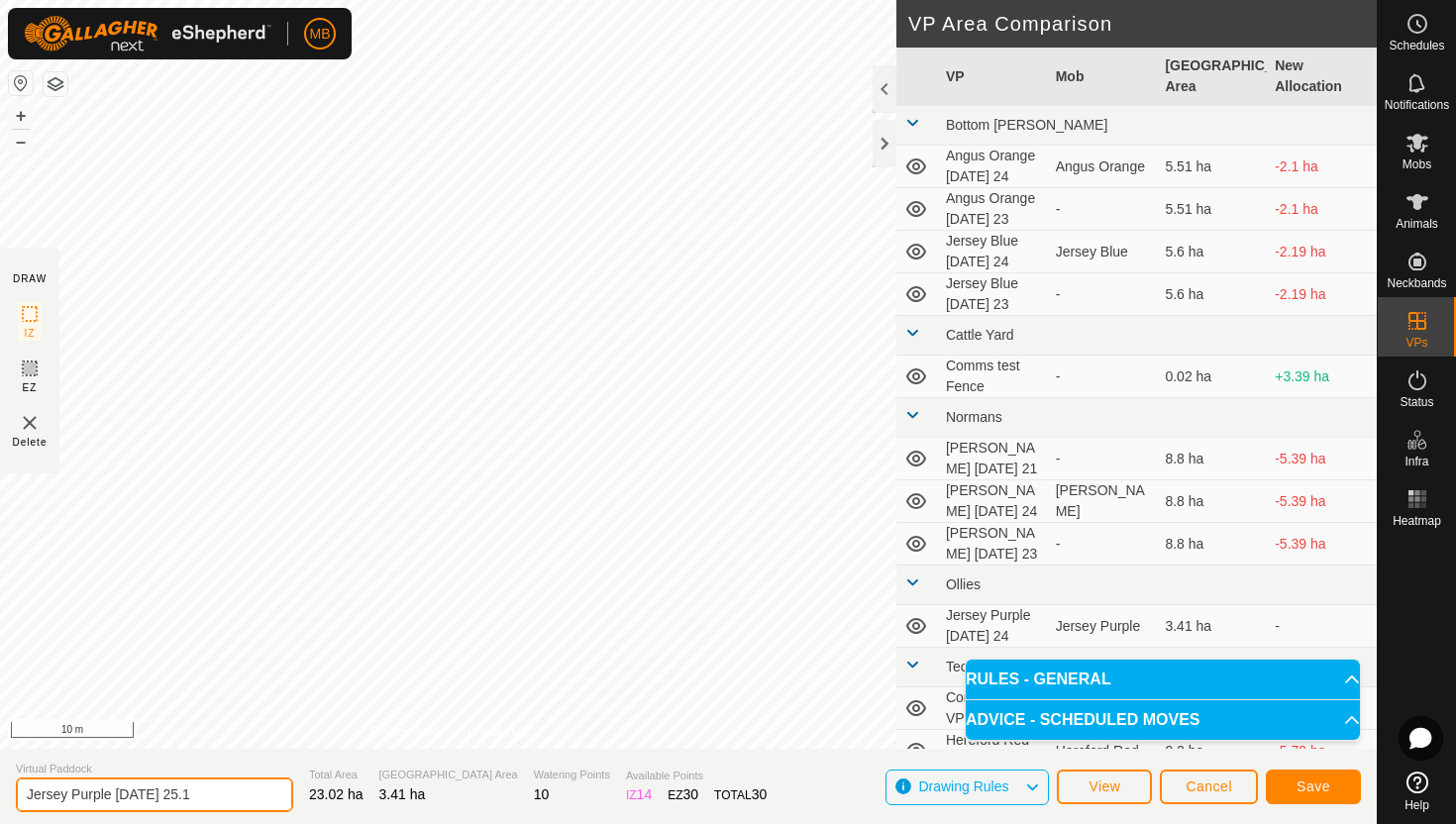 click on "Jersey Purple [DATE] 25.1" 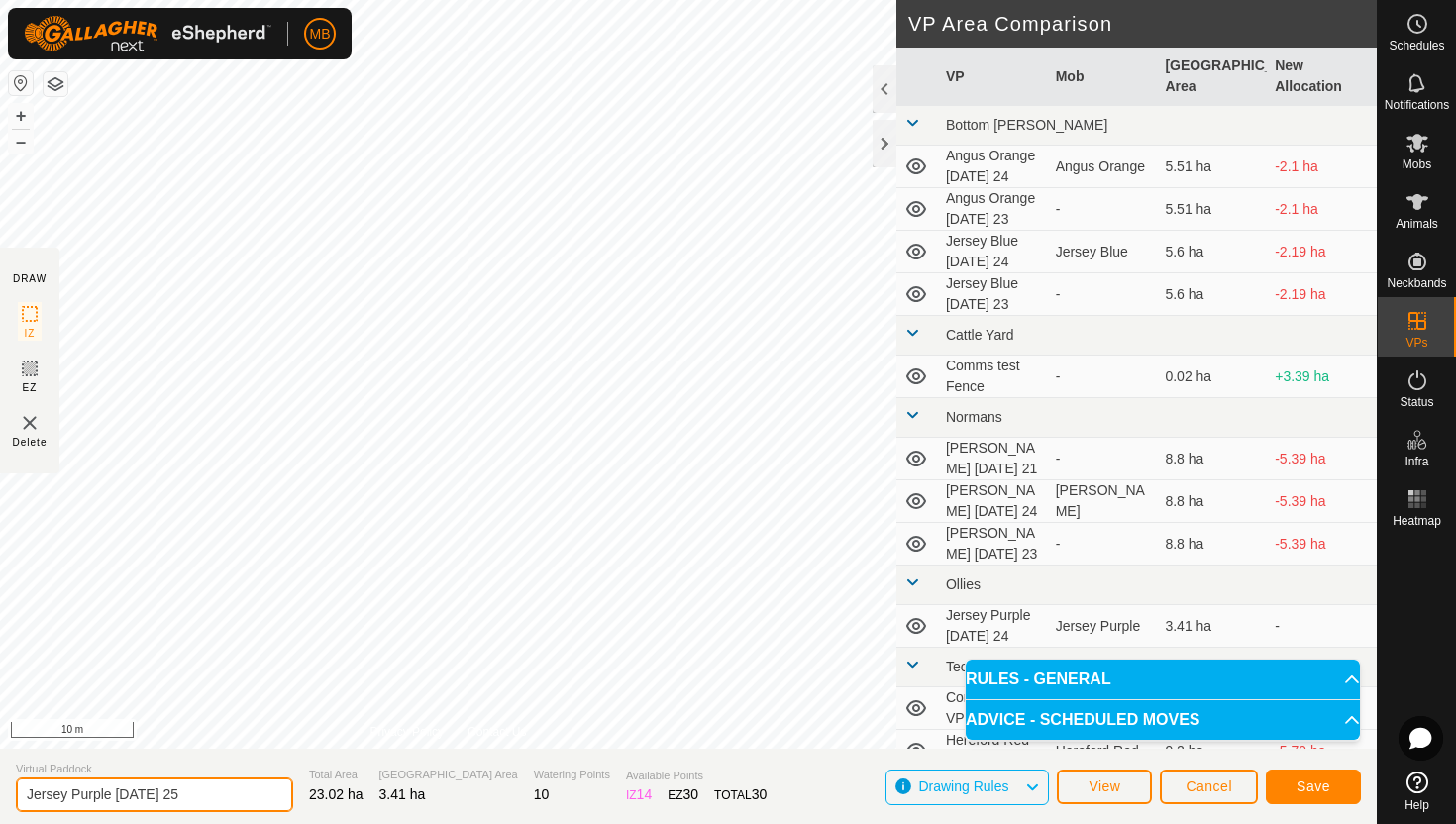type on "Jersey Purple [DATE] 25" 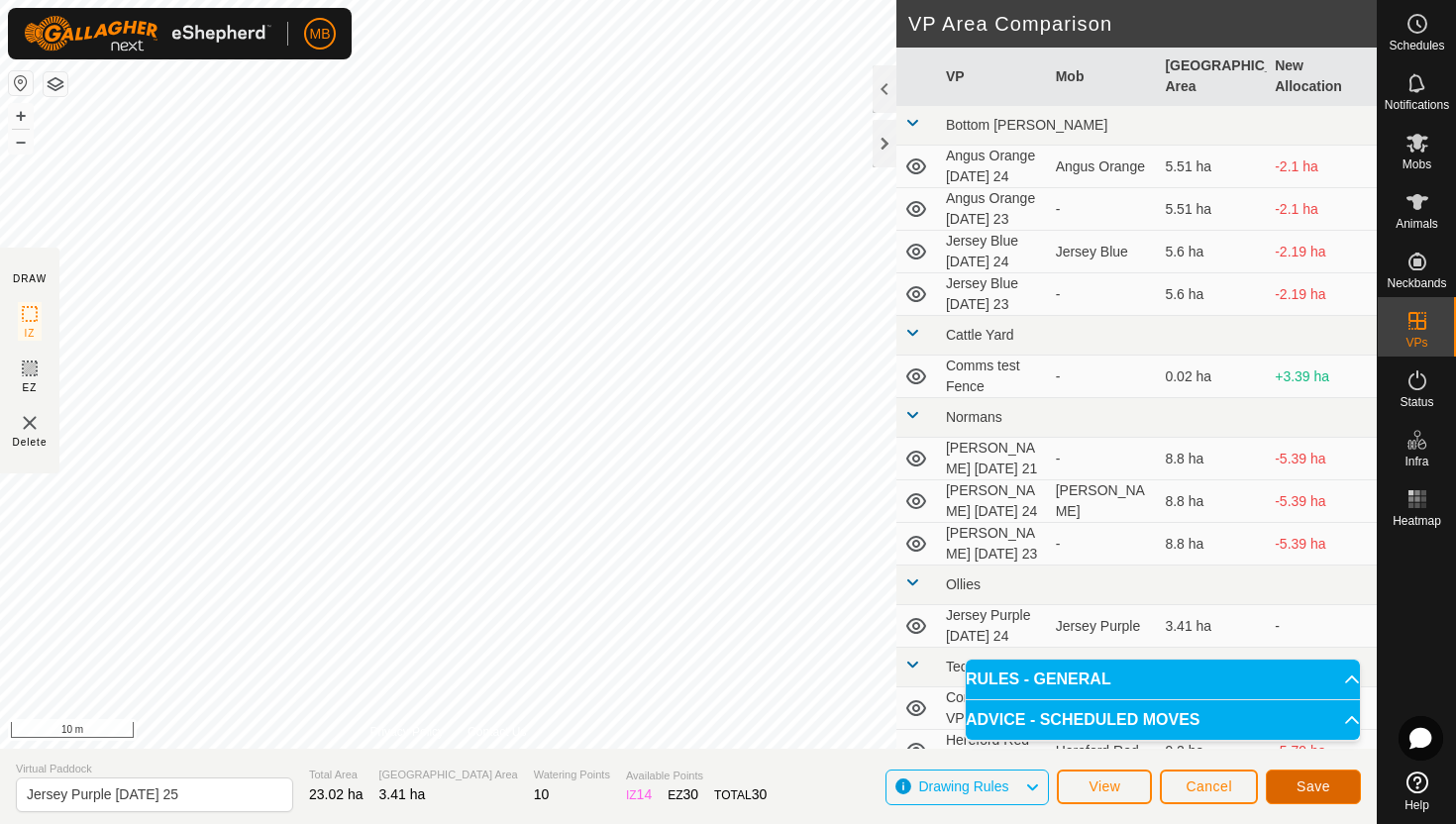 click on "Save" 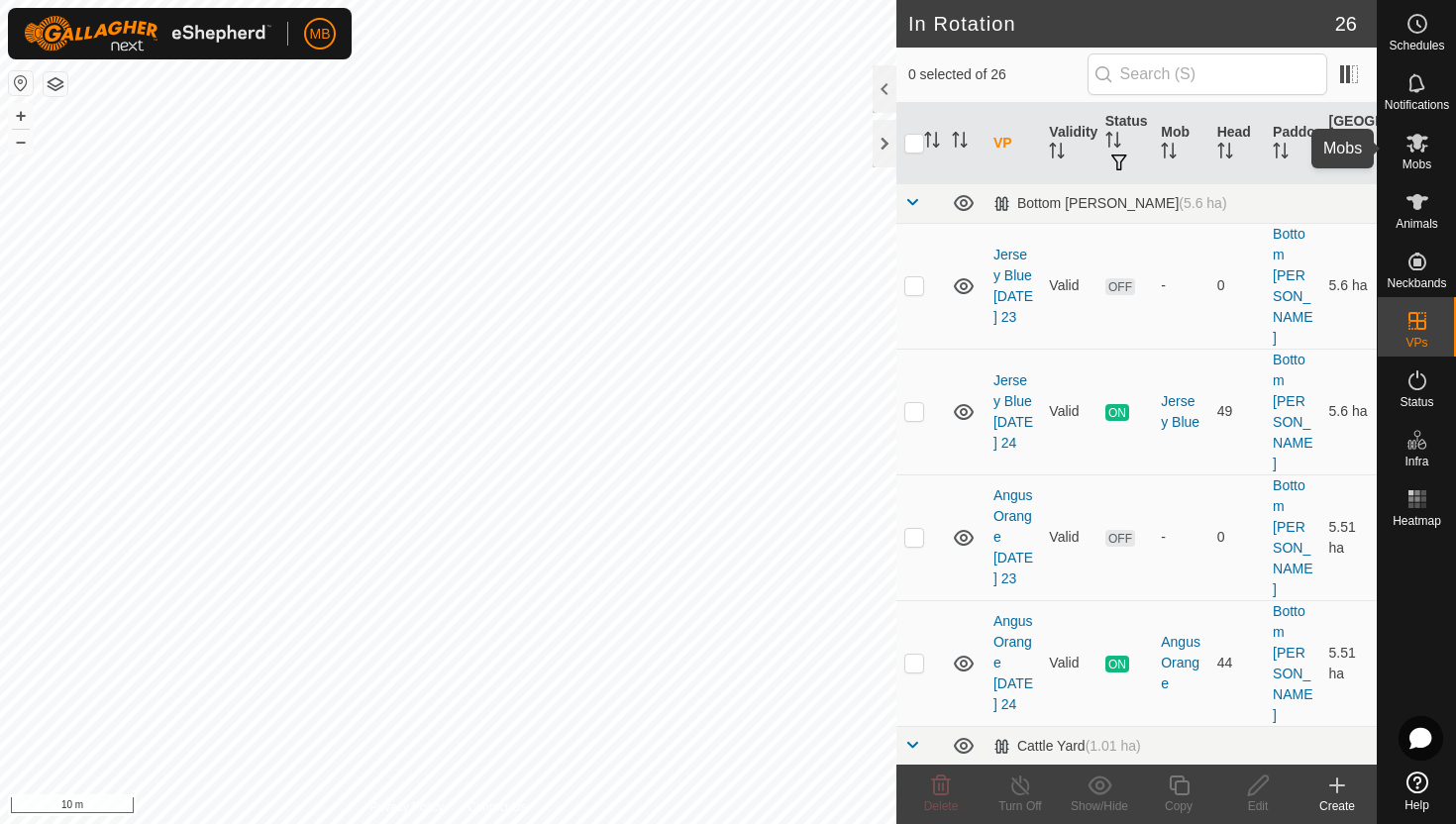 click 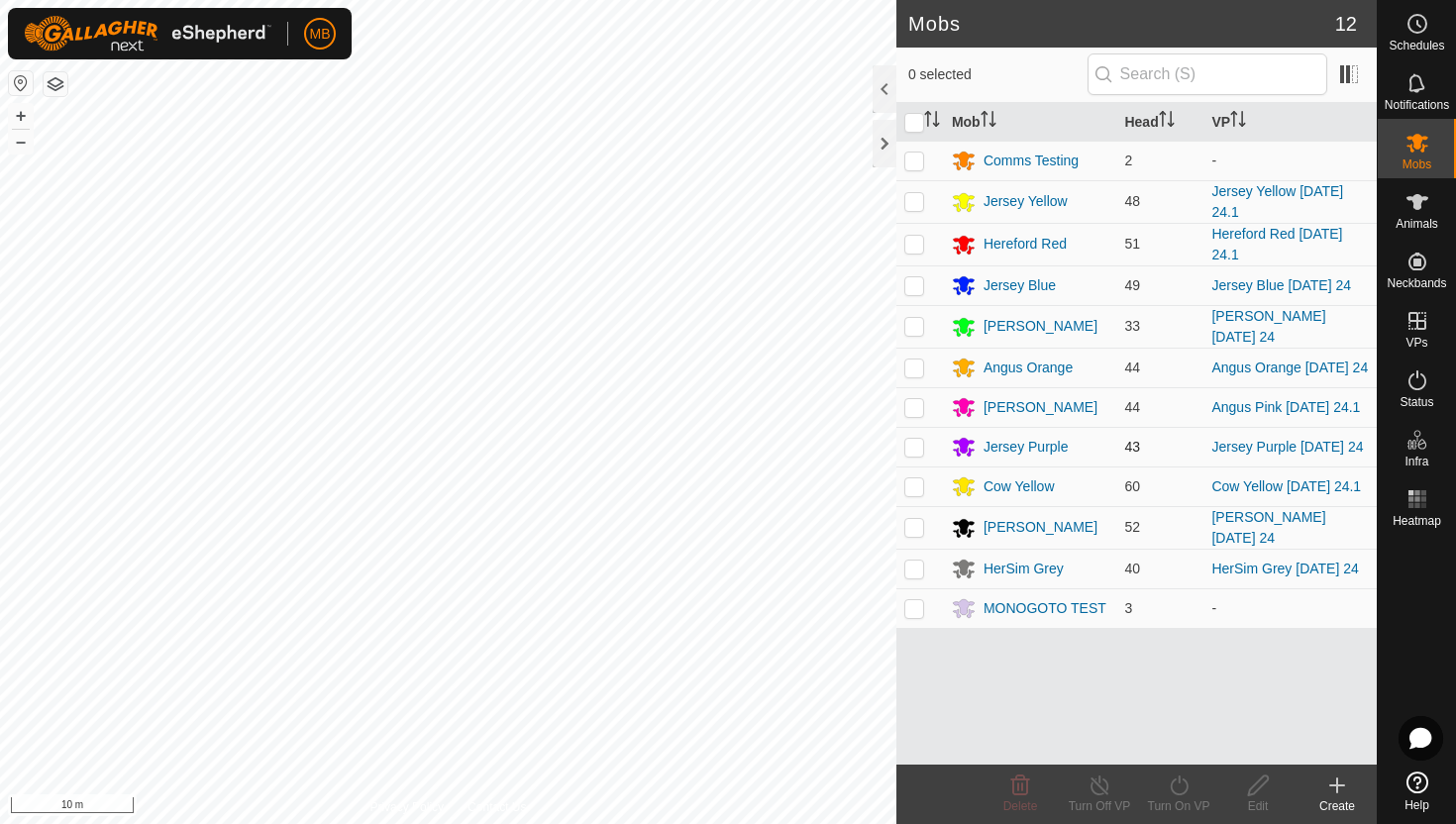 click at bounding box center [914, 447] 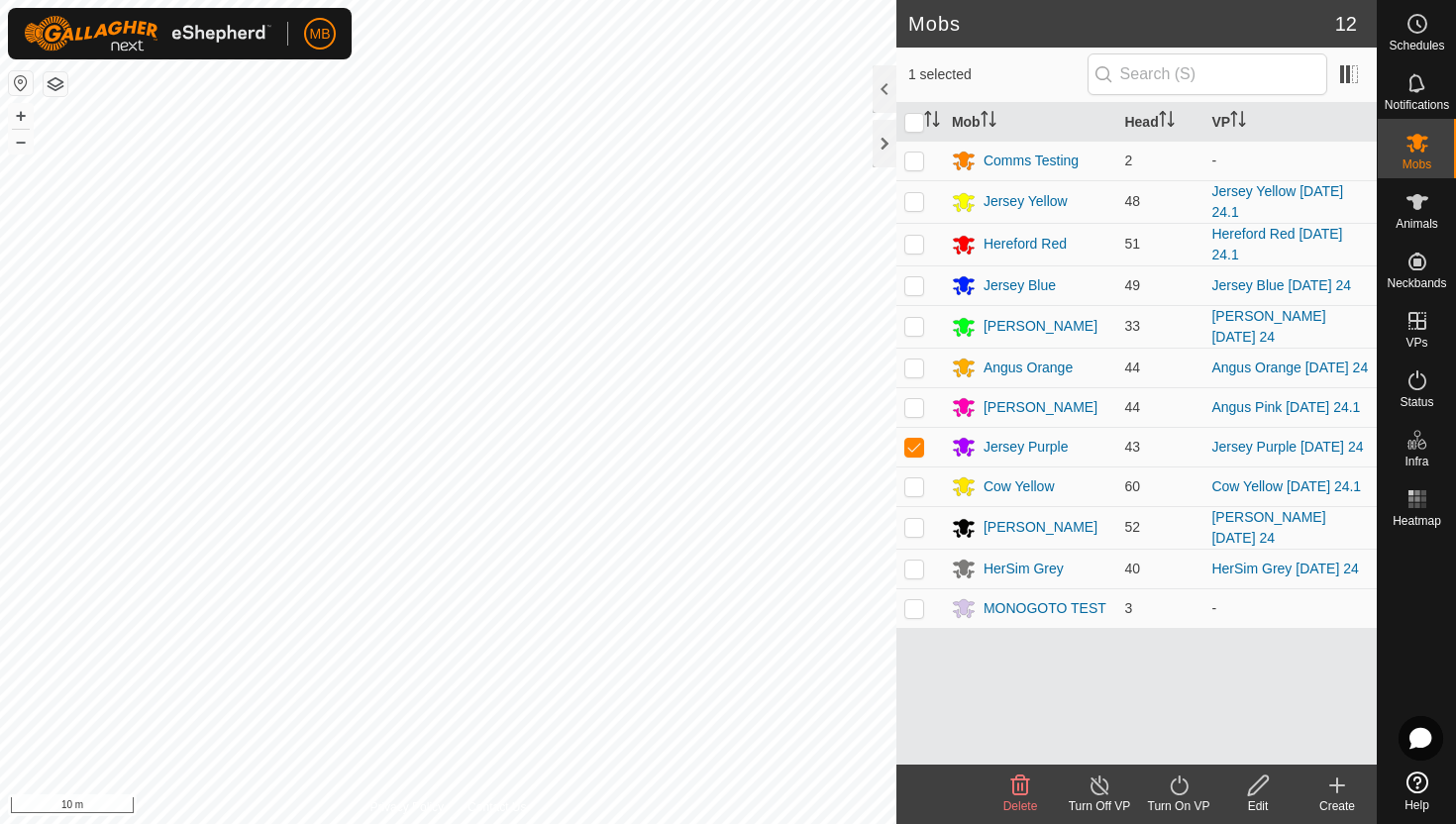 click 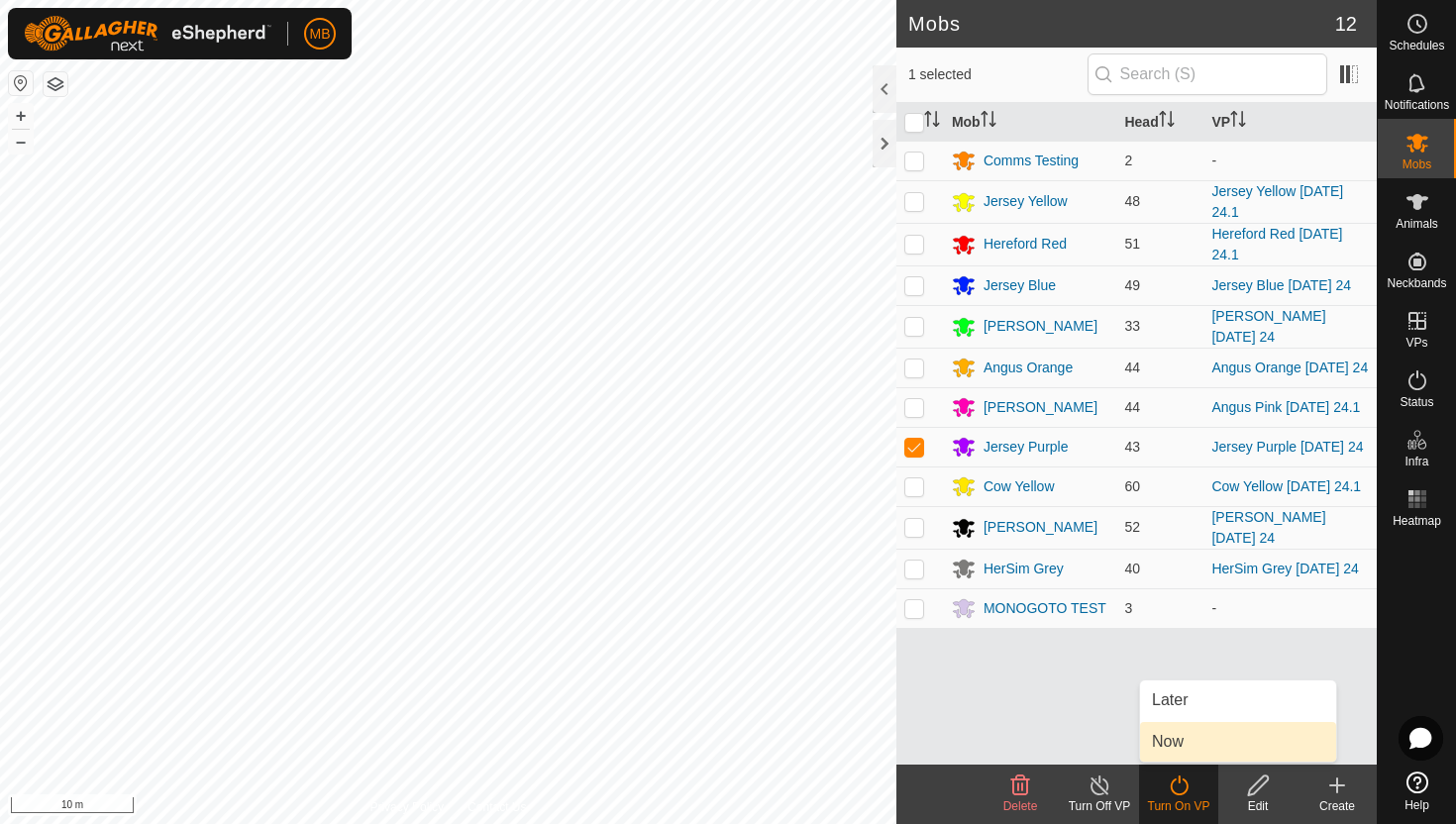 click on "Now" at bounding box center (1238, 742) 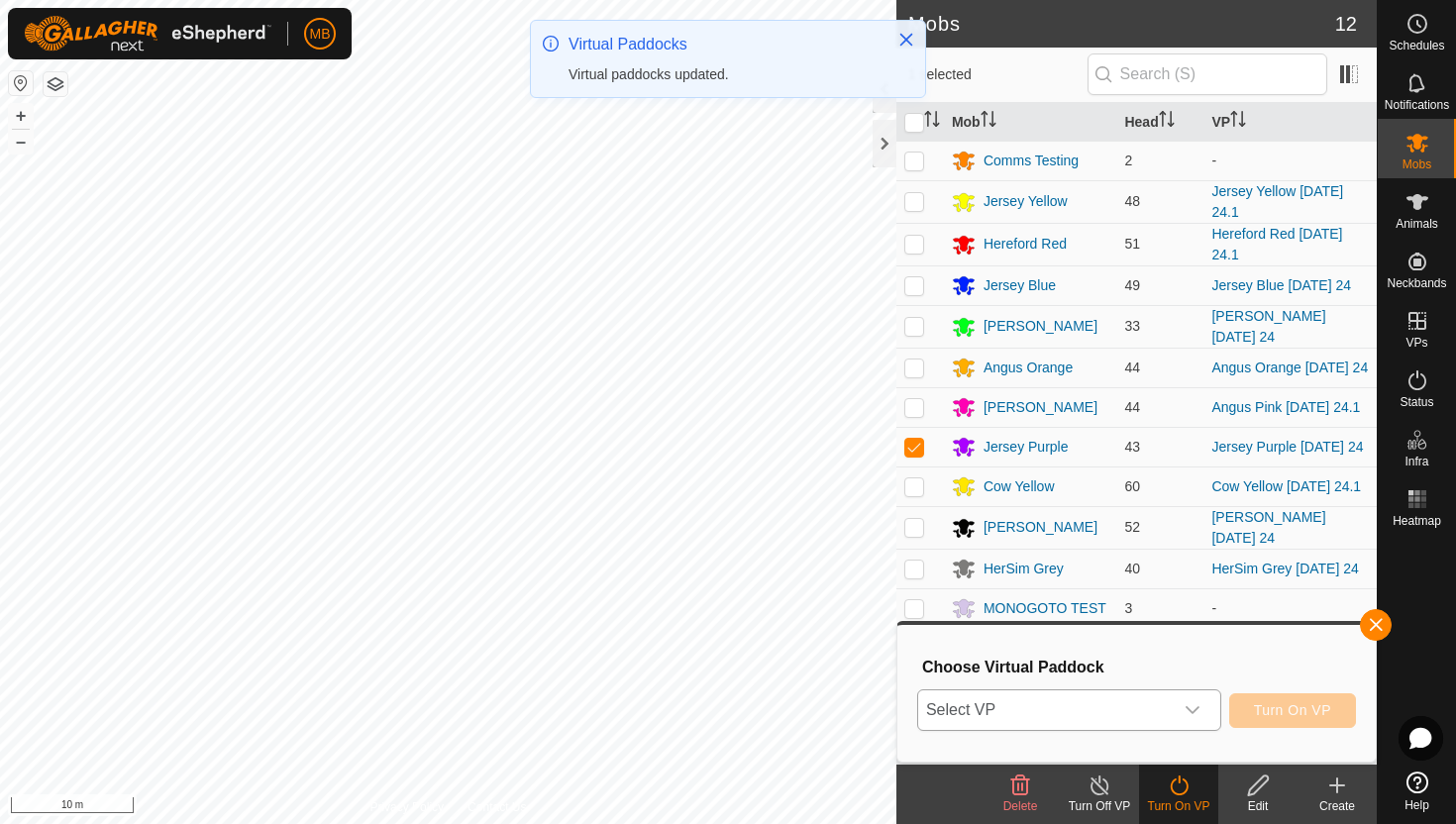 click 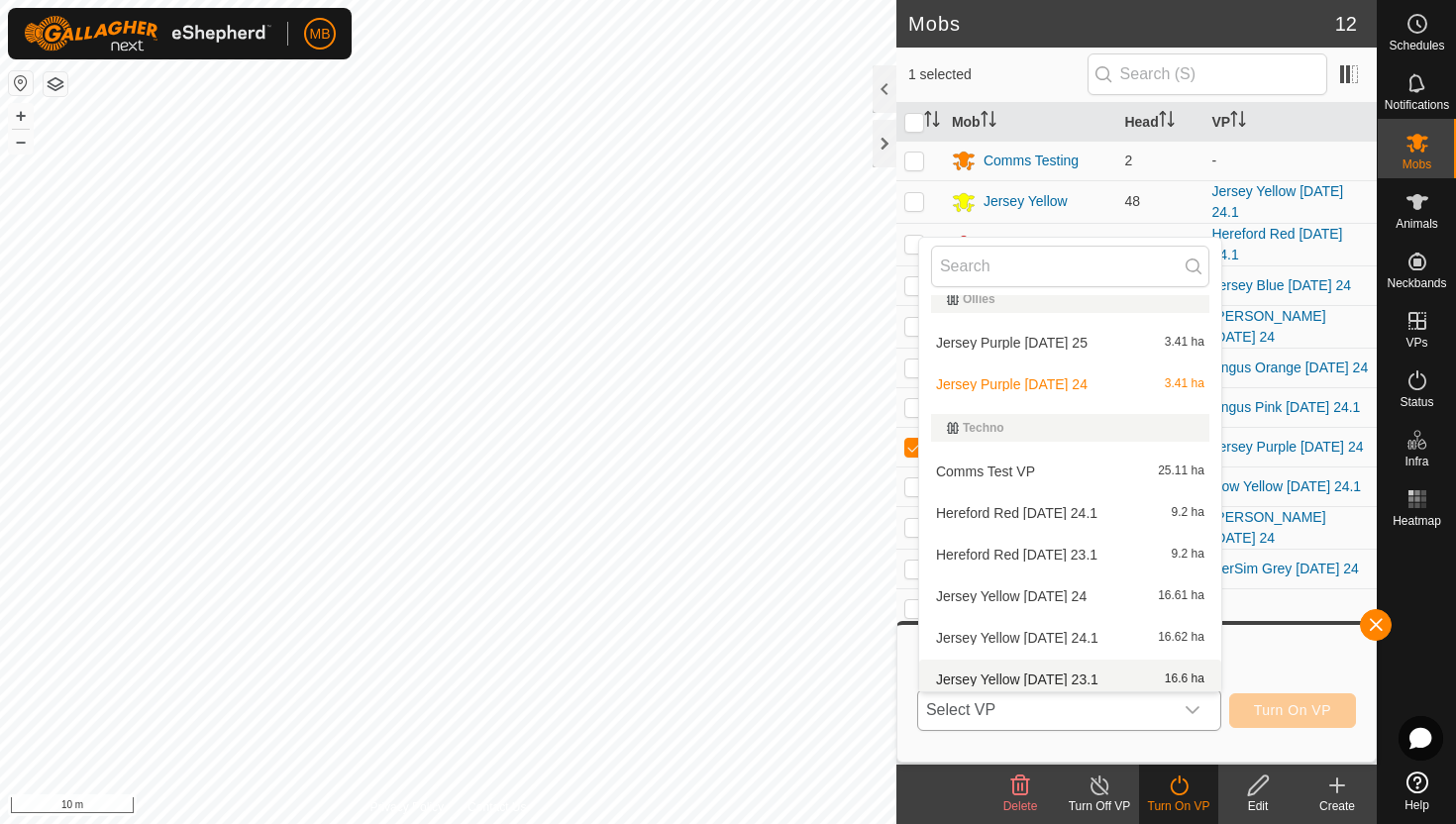 scroll, scrollTop: 508, scrollLeft: 0, axis: vertical 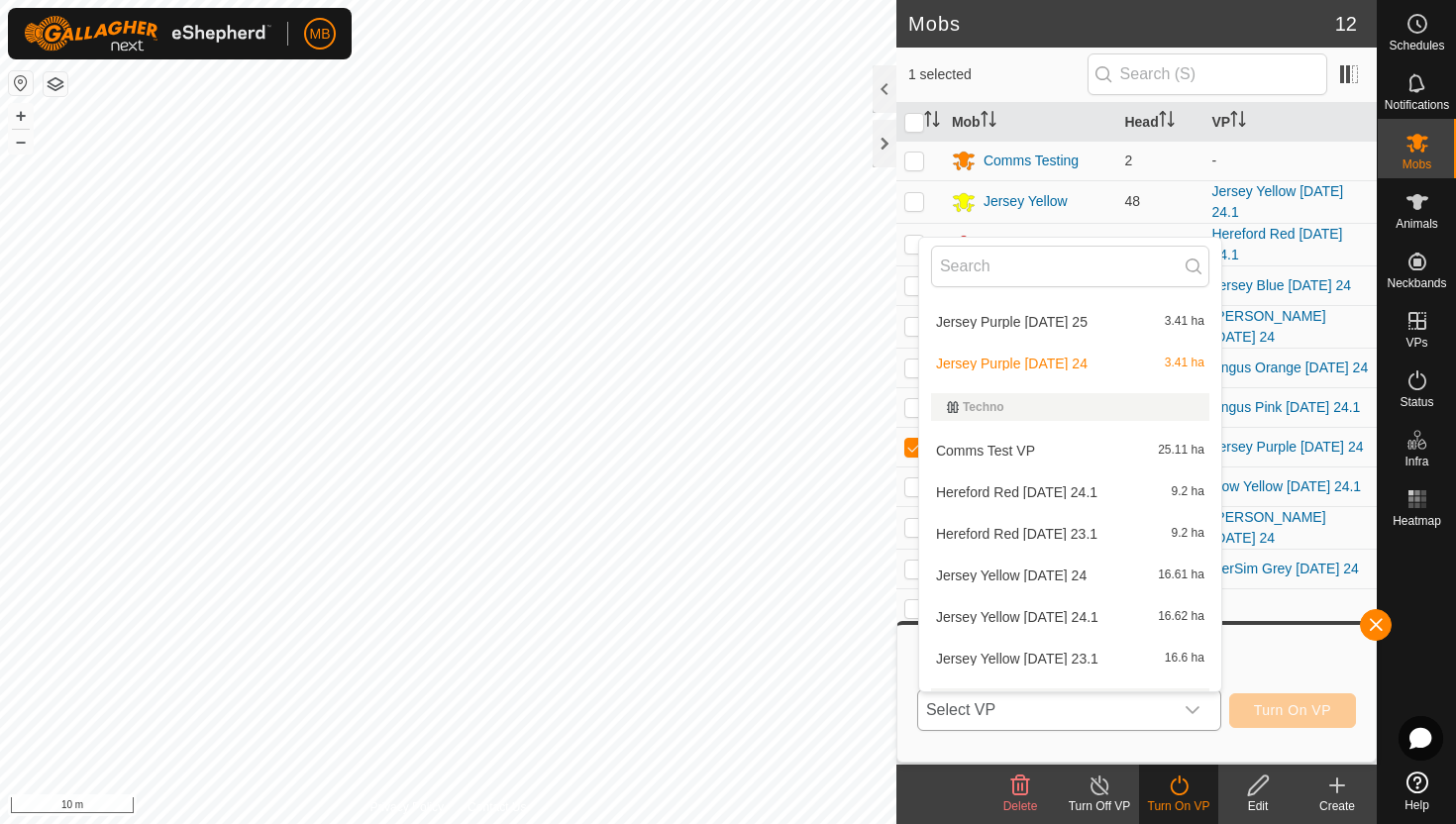 click on "Jersey Purple [DATE] 25  3.41 ha" at bounding box center (1070, 322) 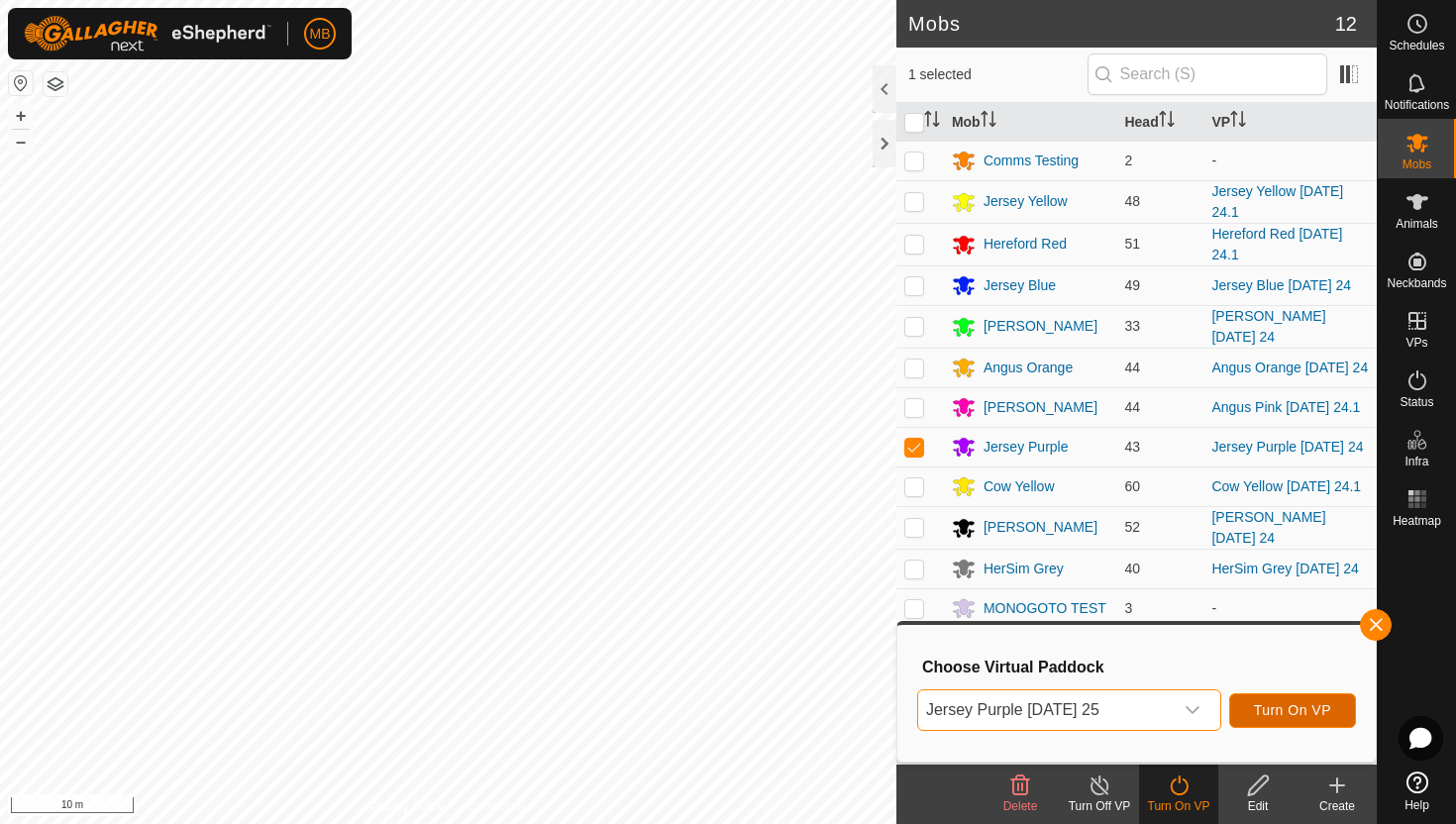 click on "Turn On VP" at bounding box center (1293, 710) 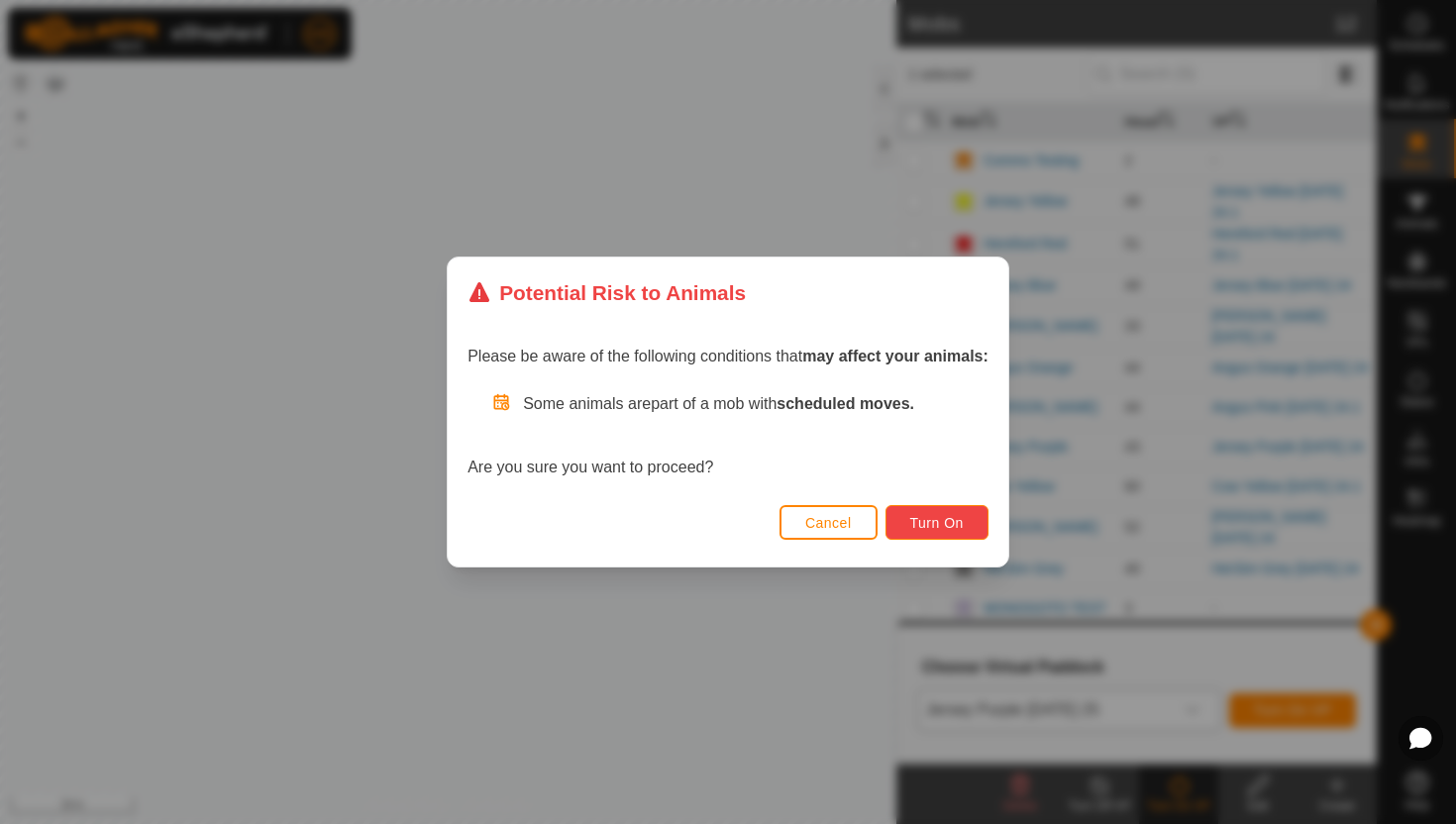 click on "Turn On" at bounding box center (937, 522) 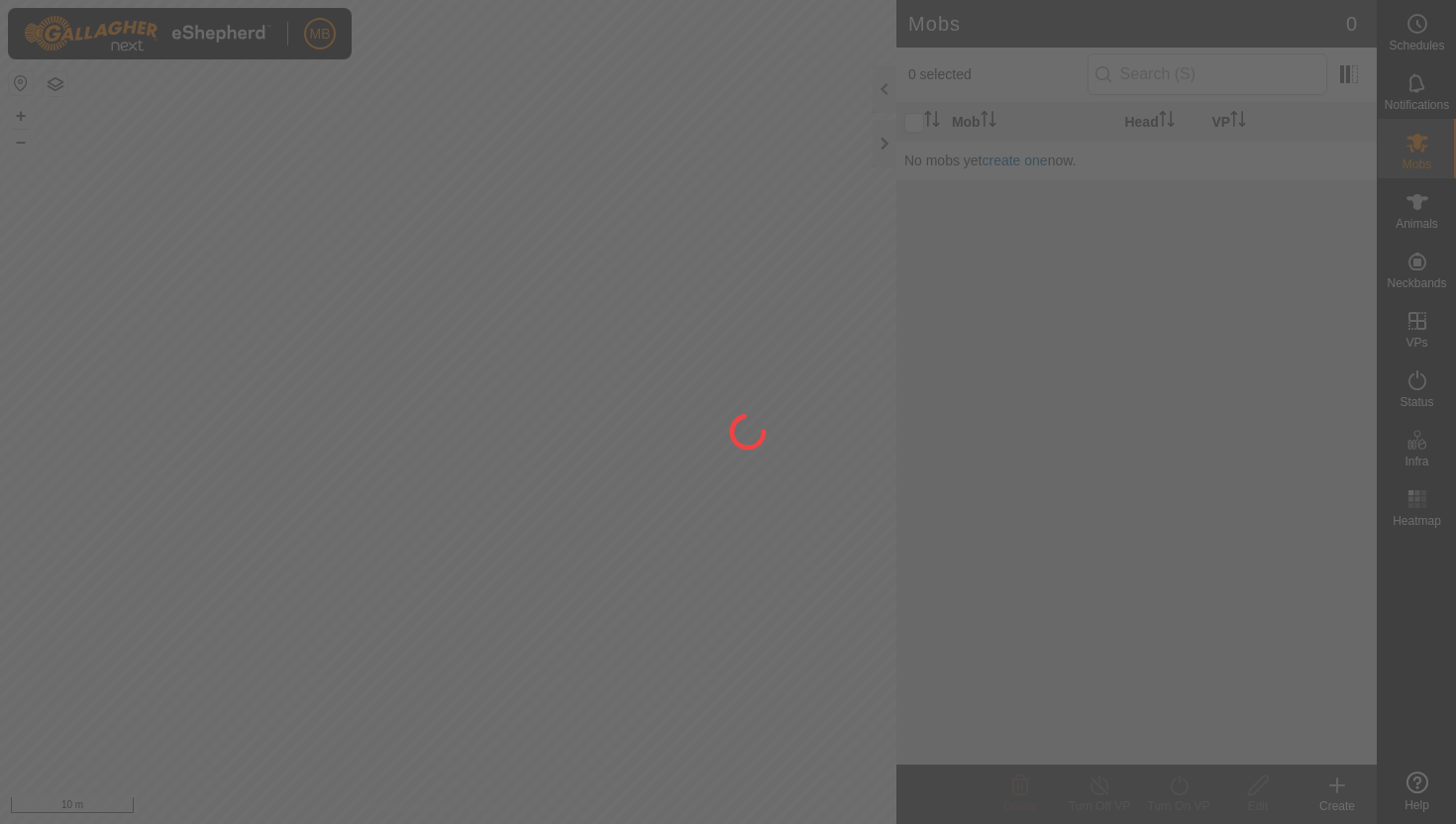 scroll, scrollTop: 0, scrollLeft: 0, axis: both 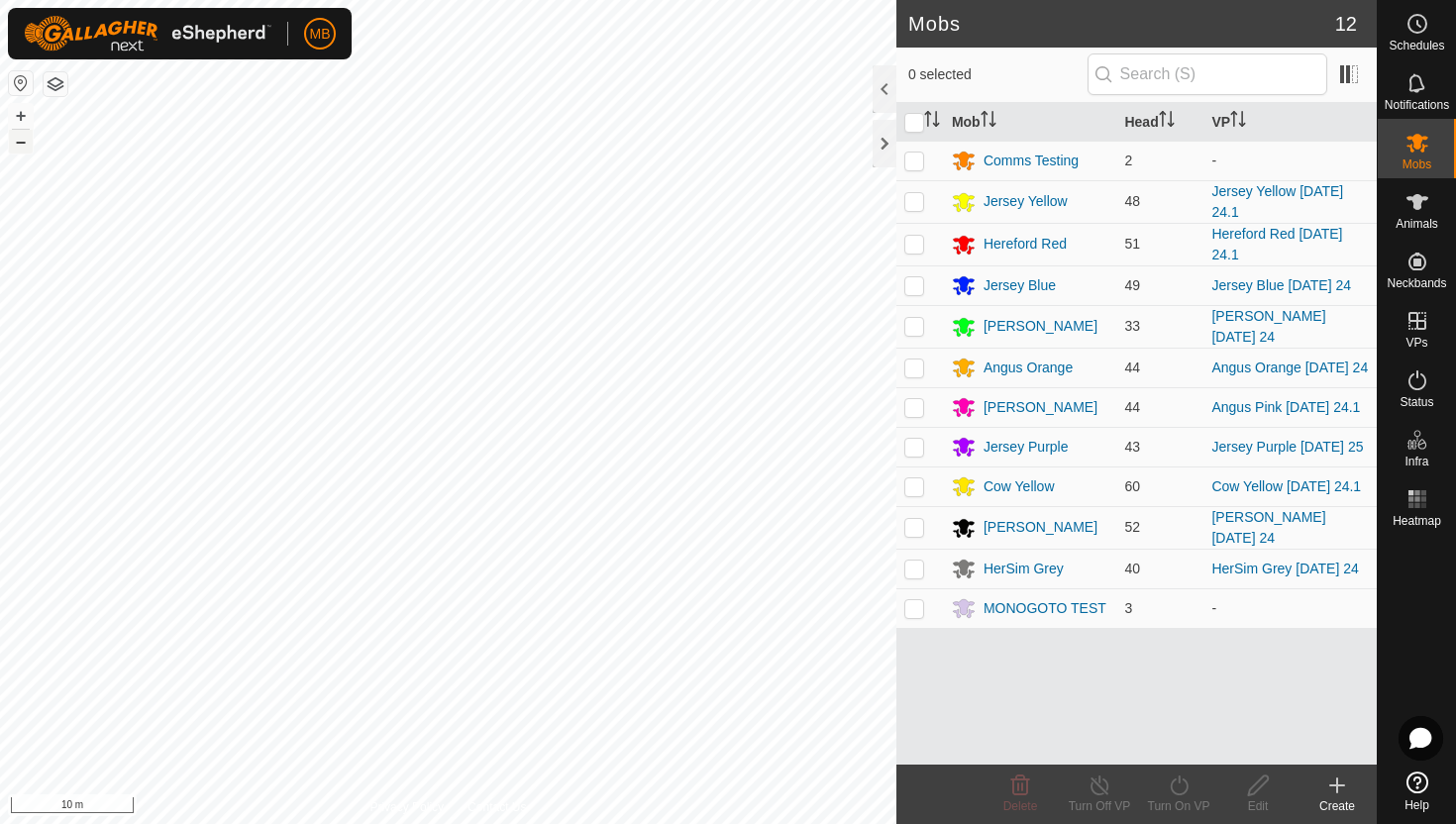 click on "–" at bounding box center (21, 142) 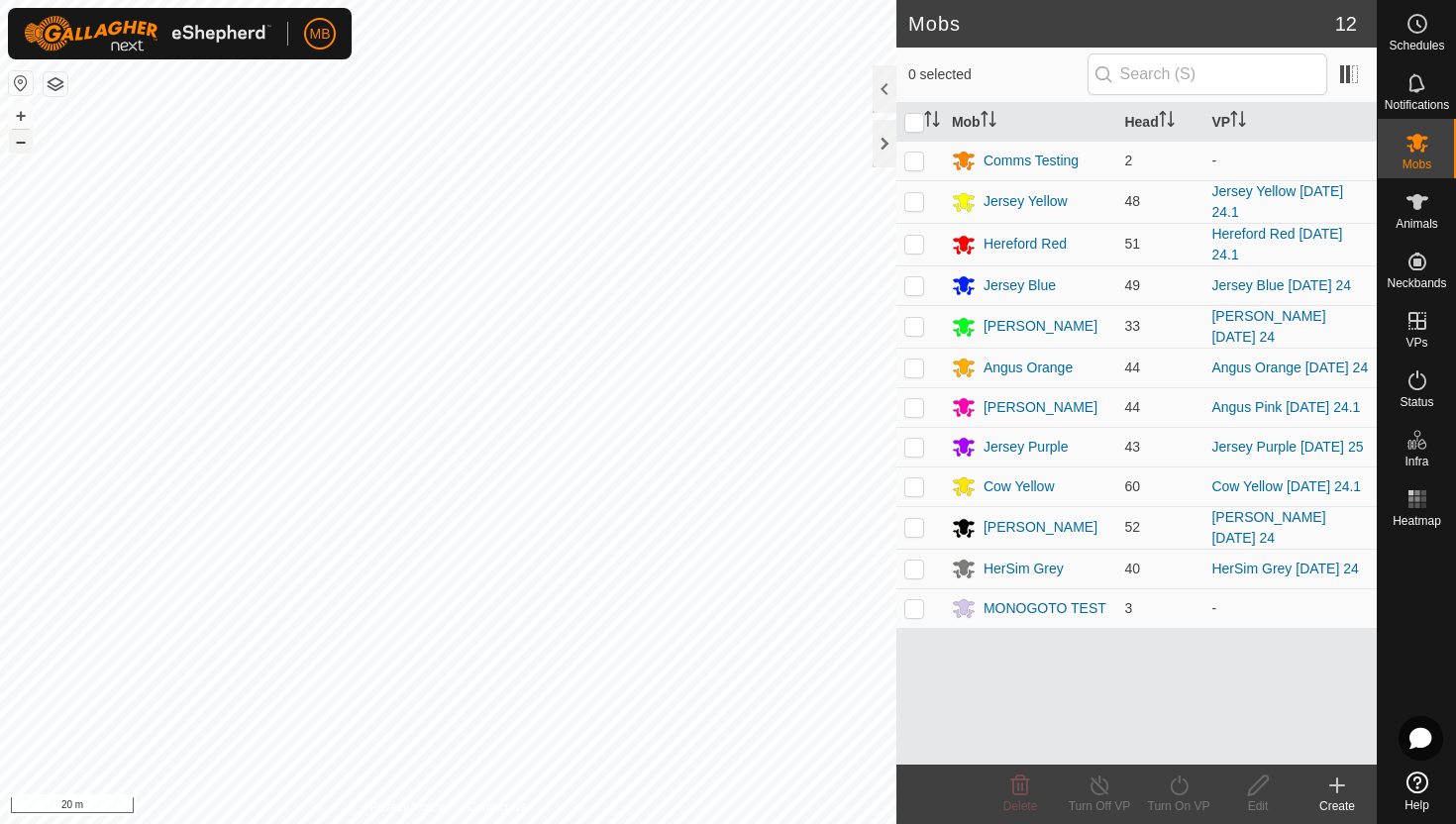 click on "–" at bounding box center [21, 142] 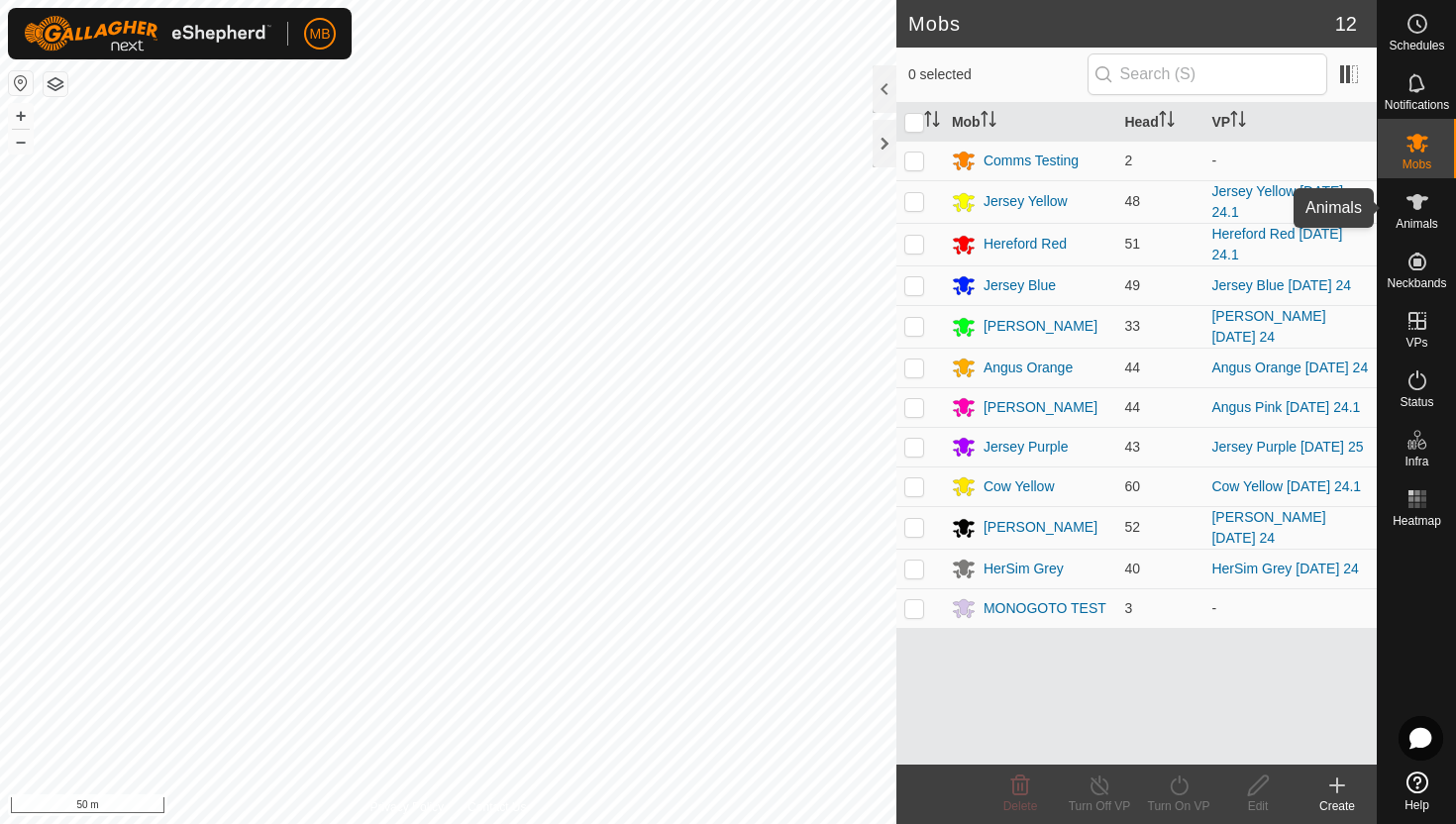 click 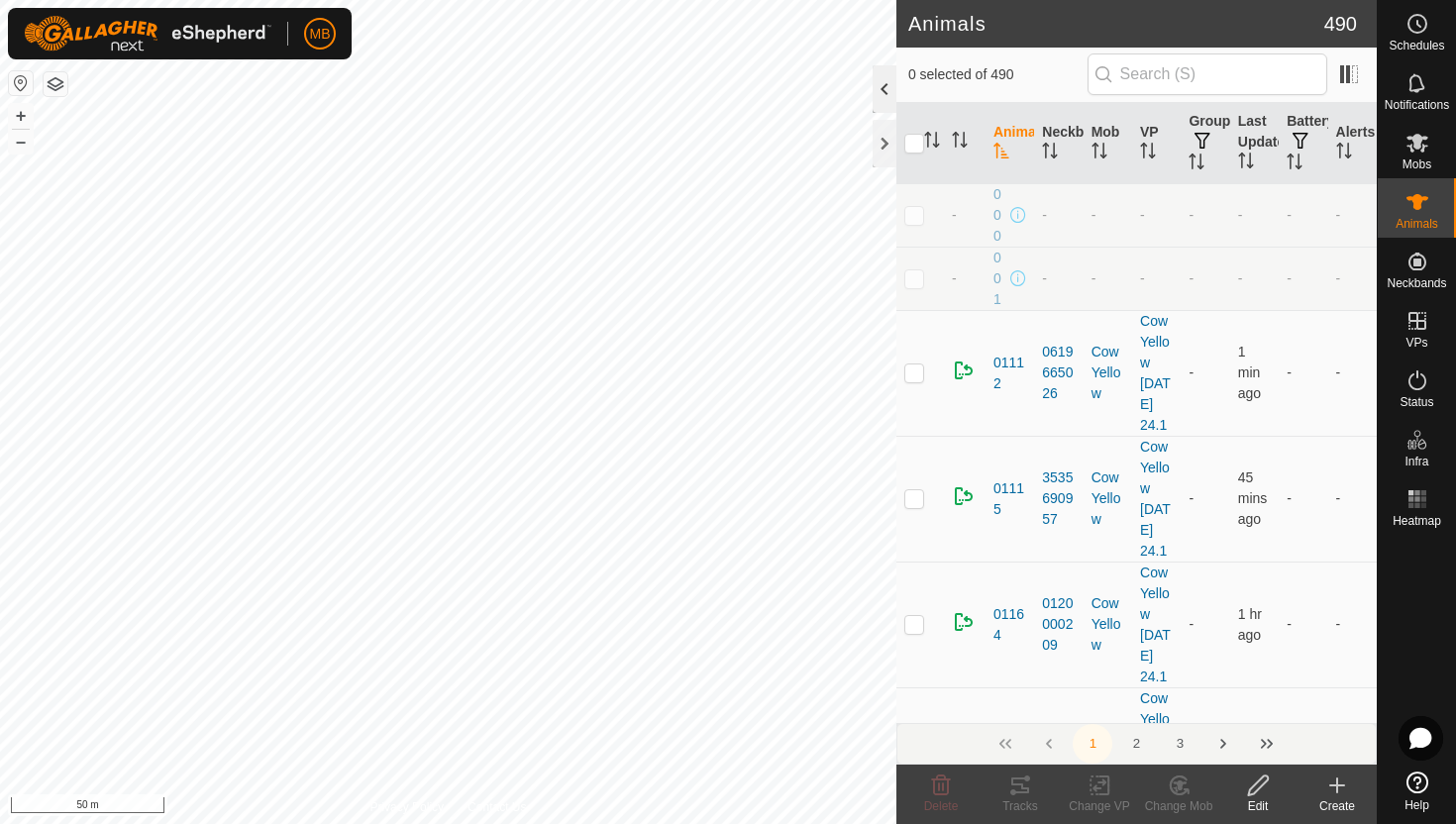 click 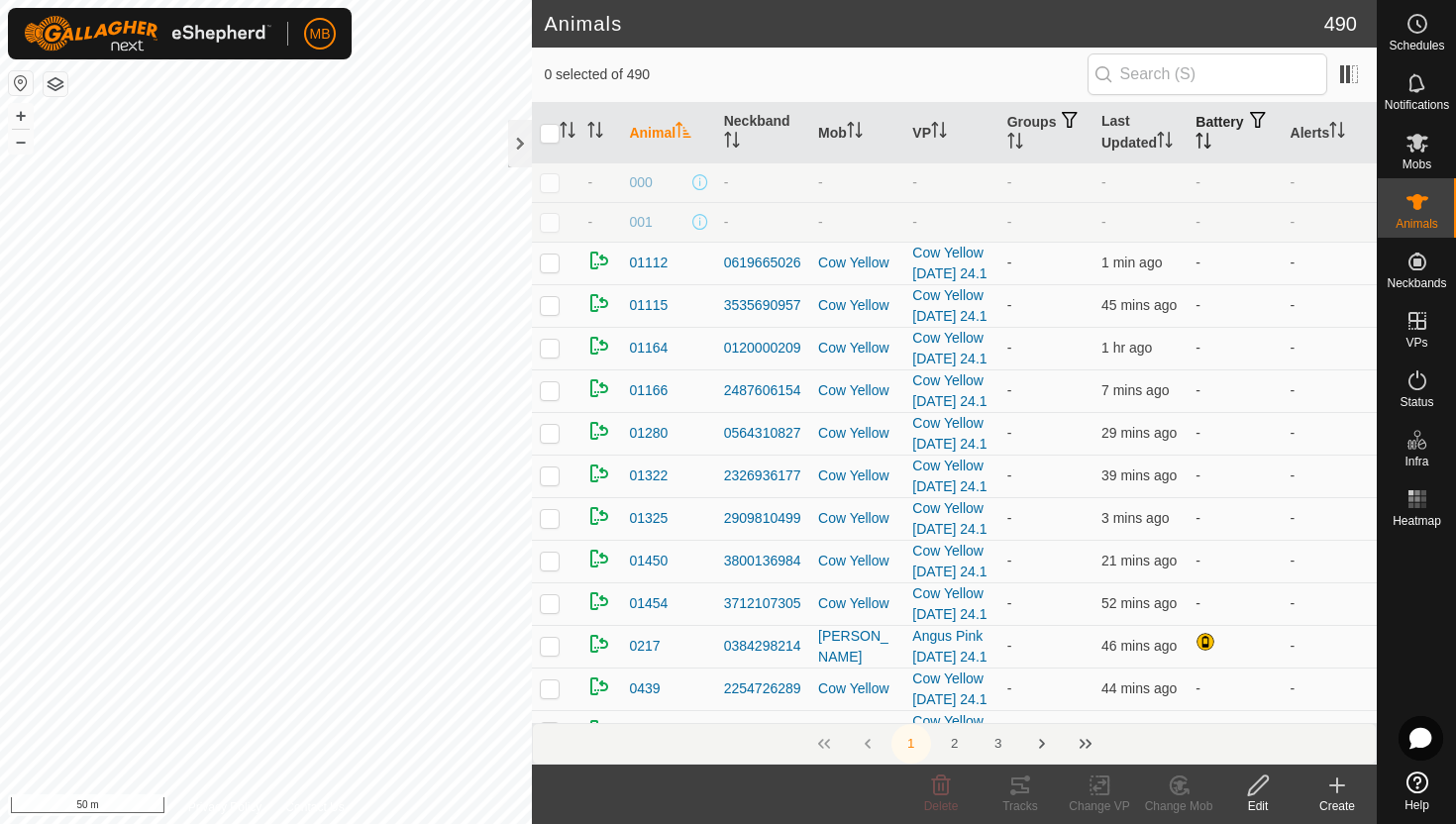 click 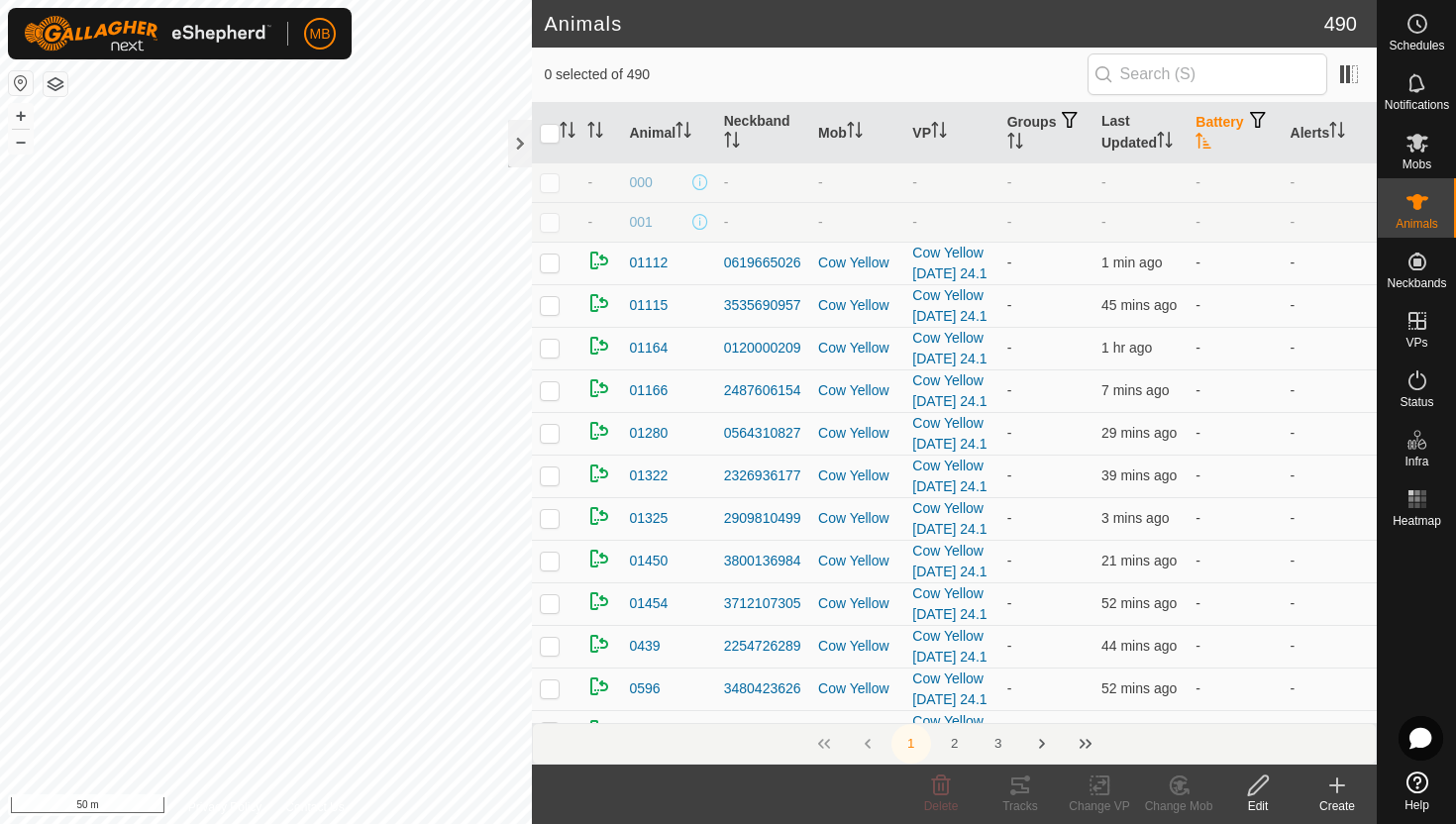 click 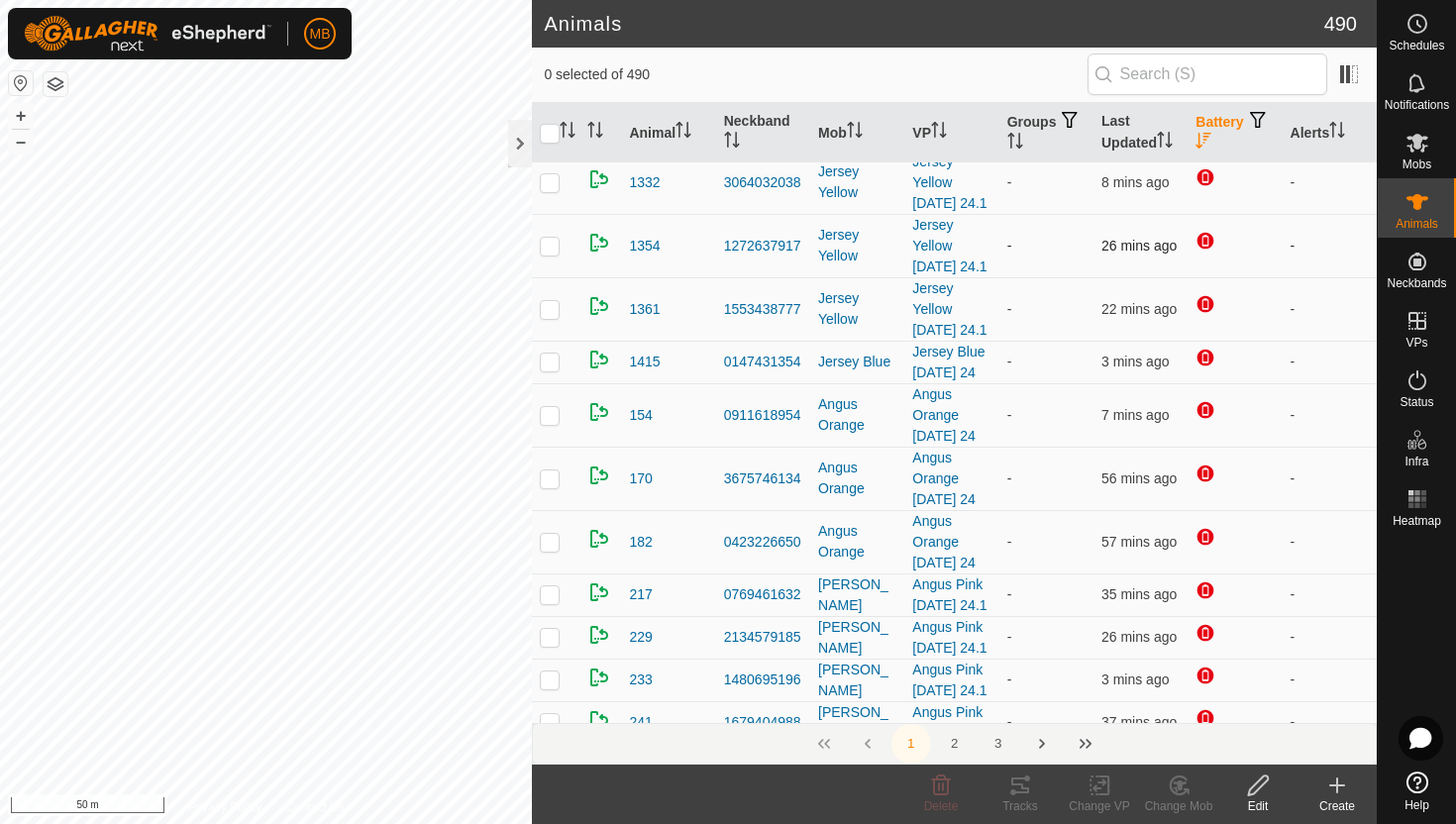 scroll, scrollTop: 134, scrollLeft: 0, axis: vertical 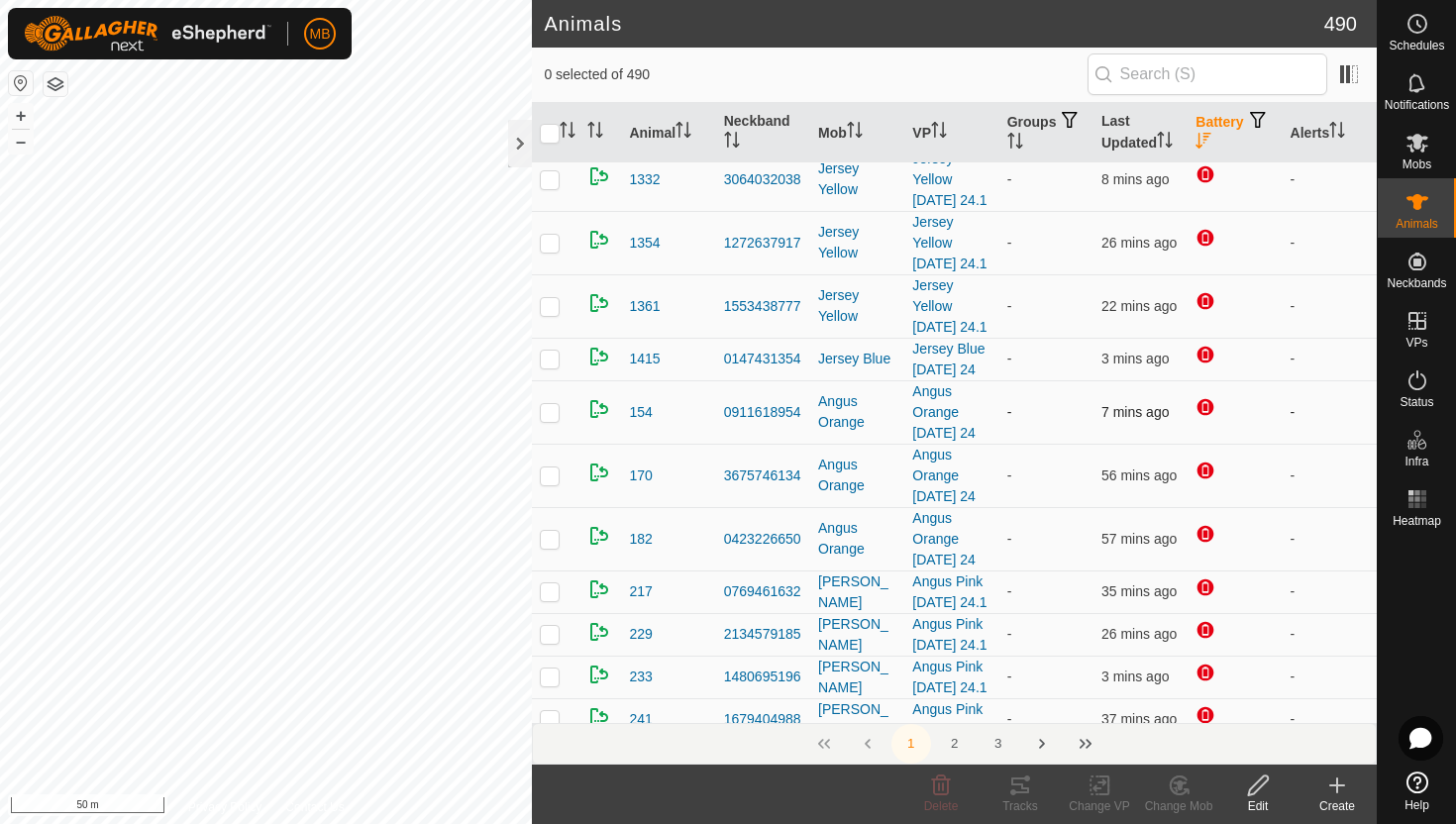 click at bounding box center (550, 412) 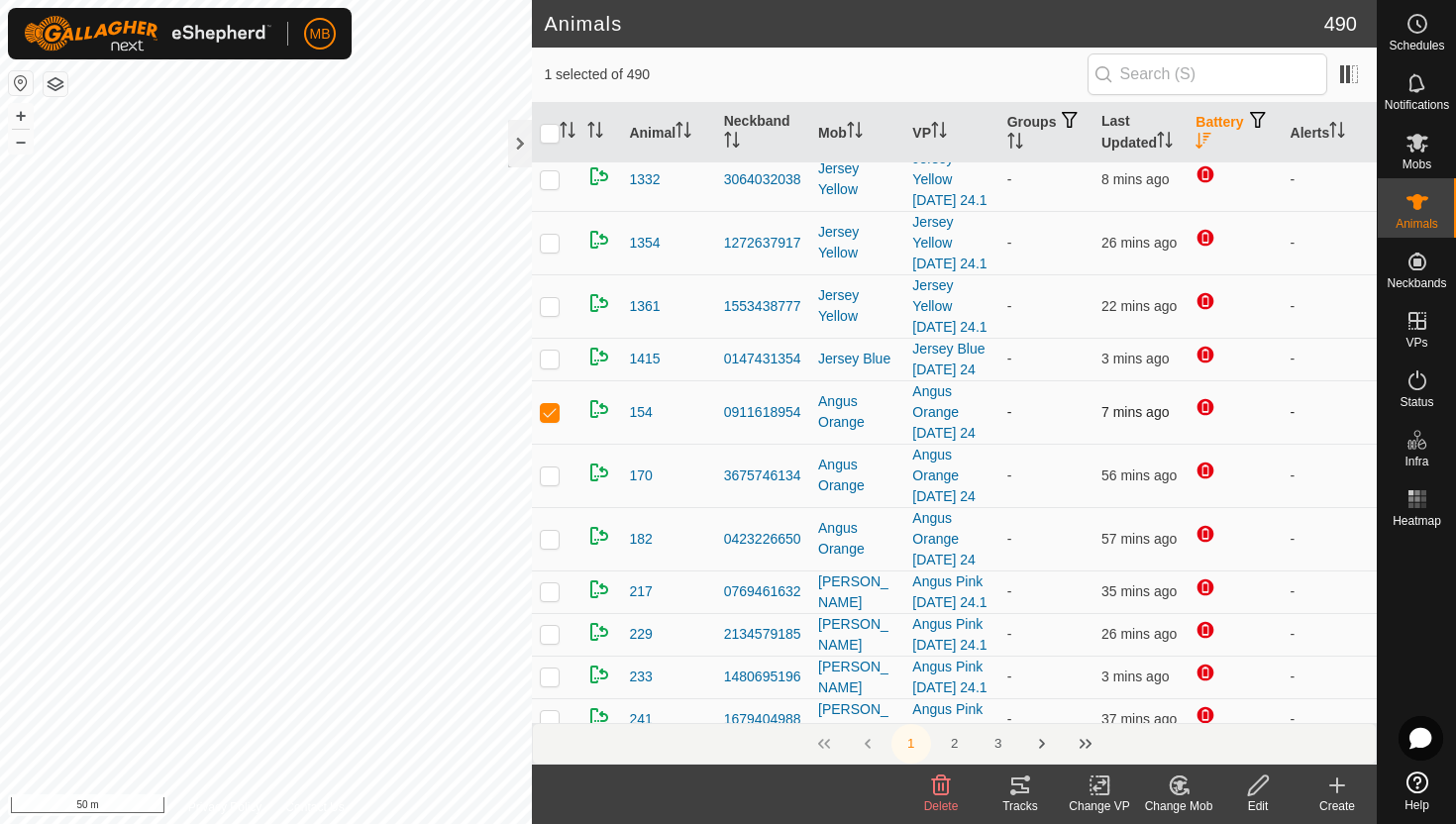 click at bounding box center (550, 412) 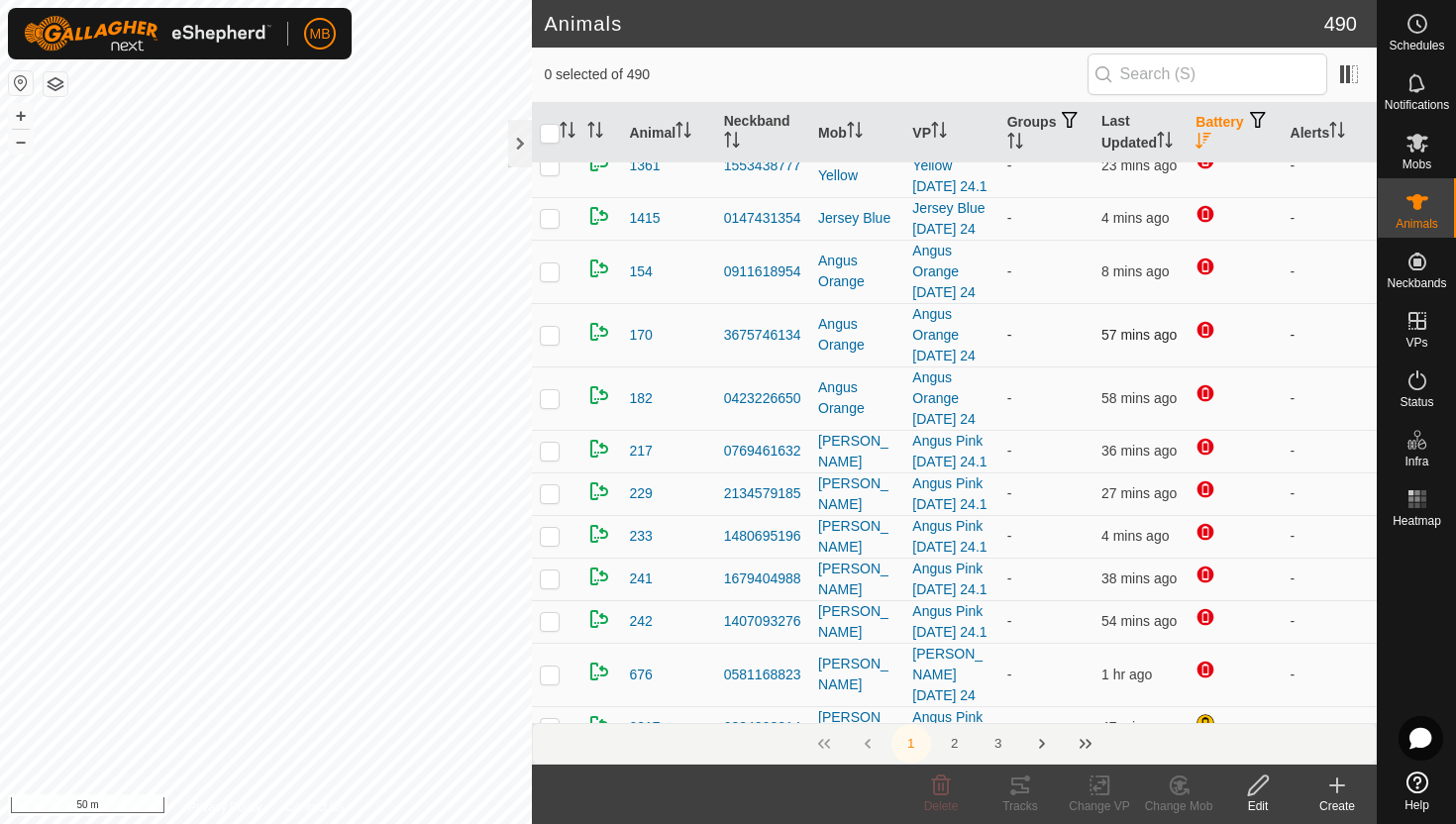 scroll, scrollTop: 270, scrollLeft: 0, axis: vertical 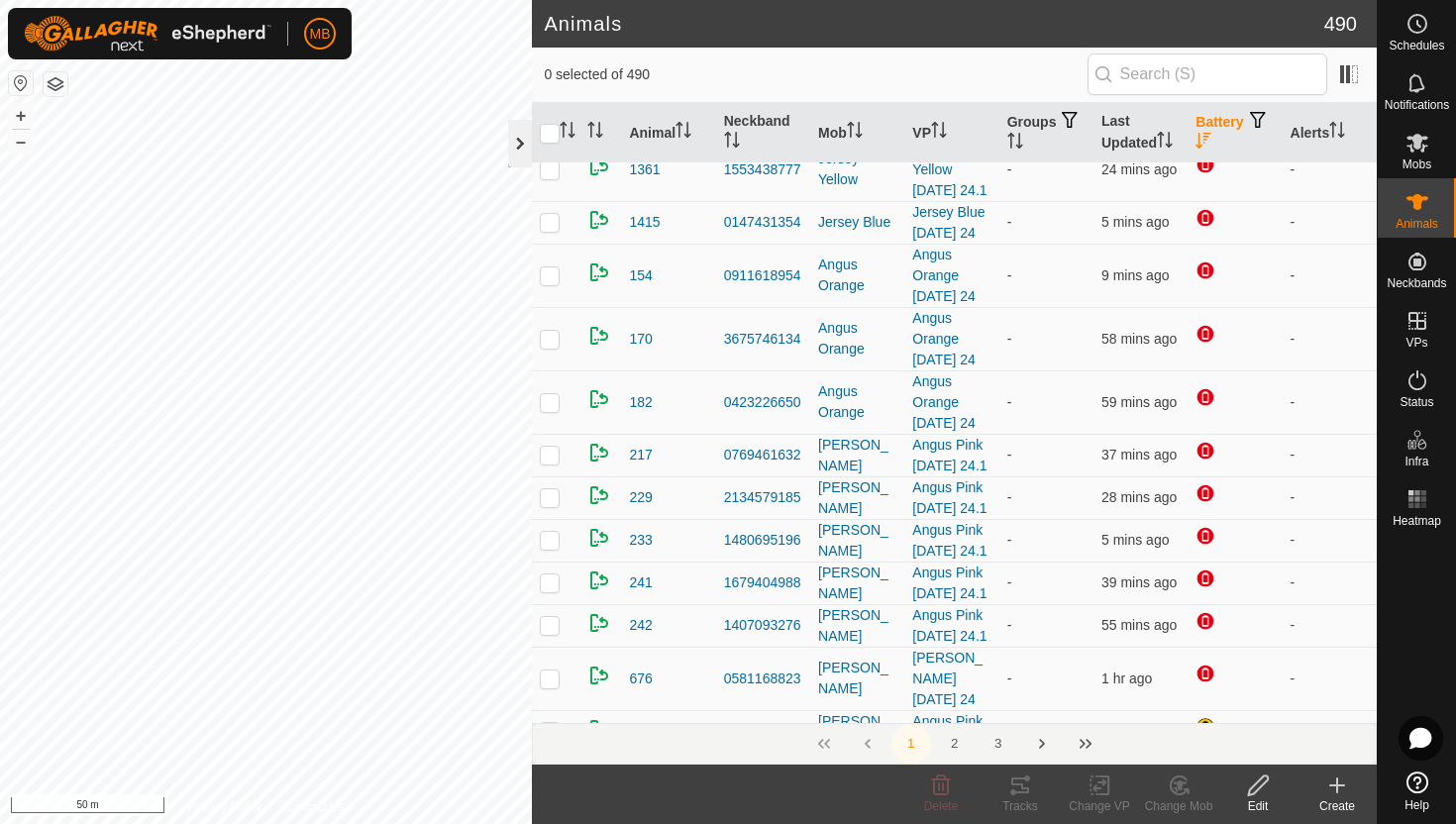 click 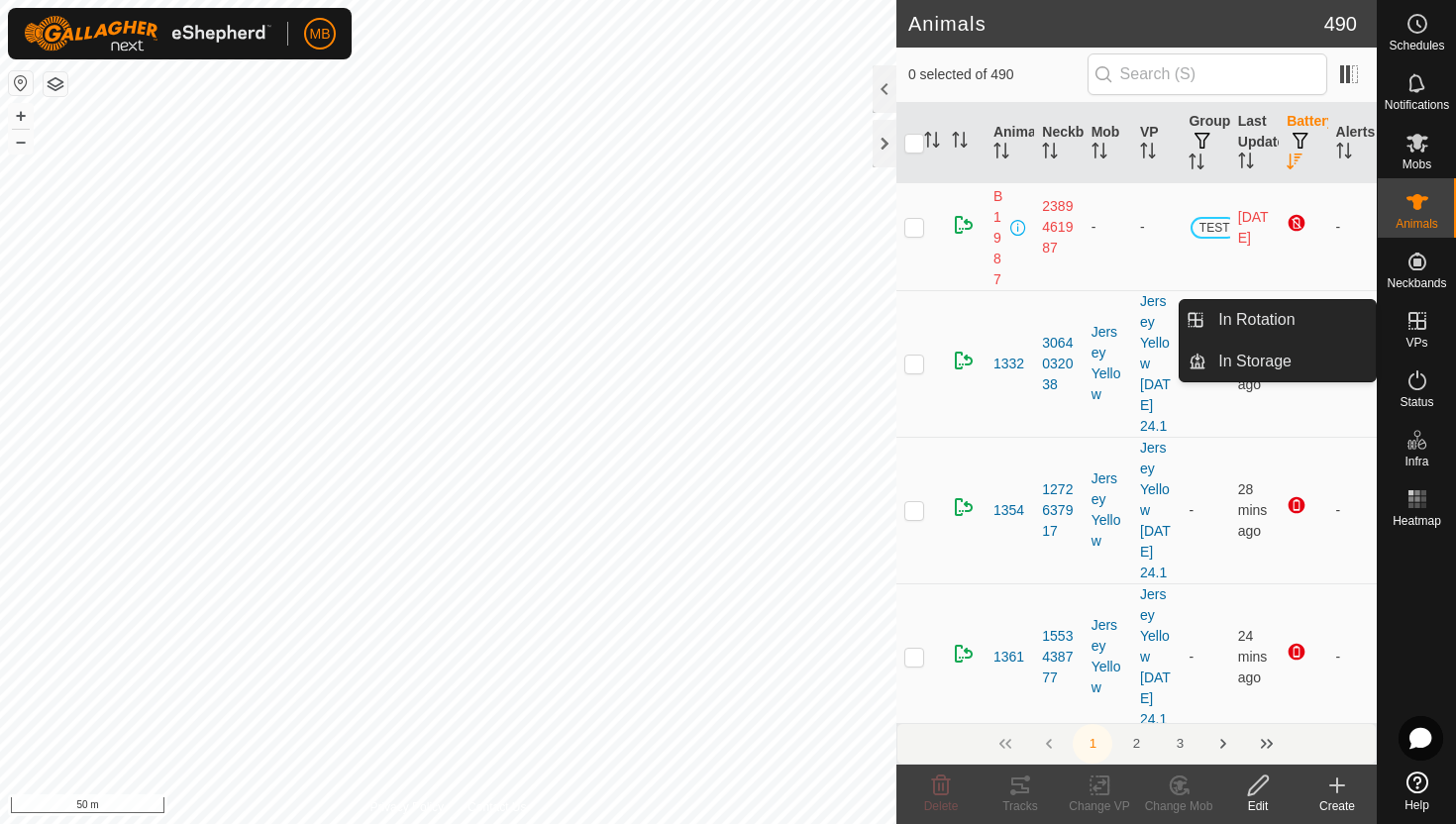 click 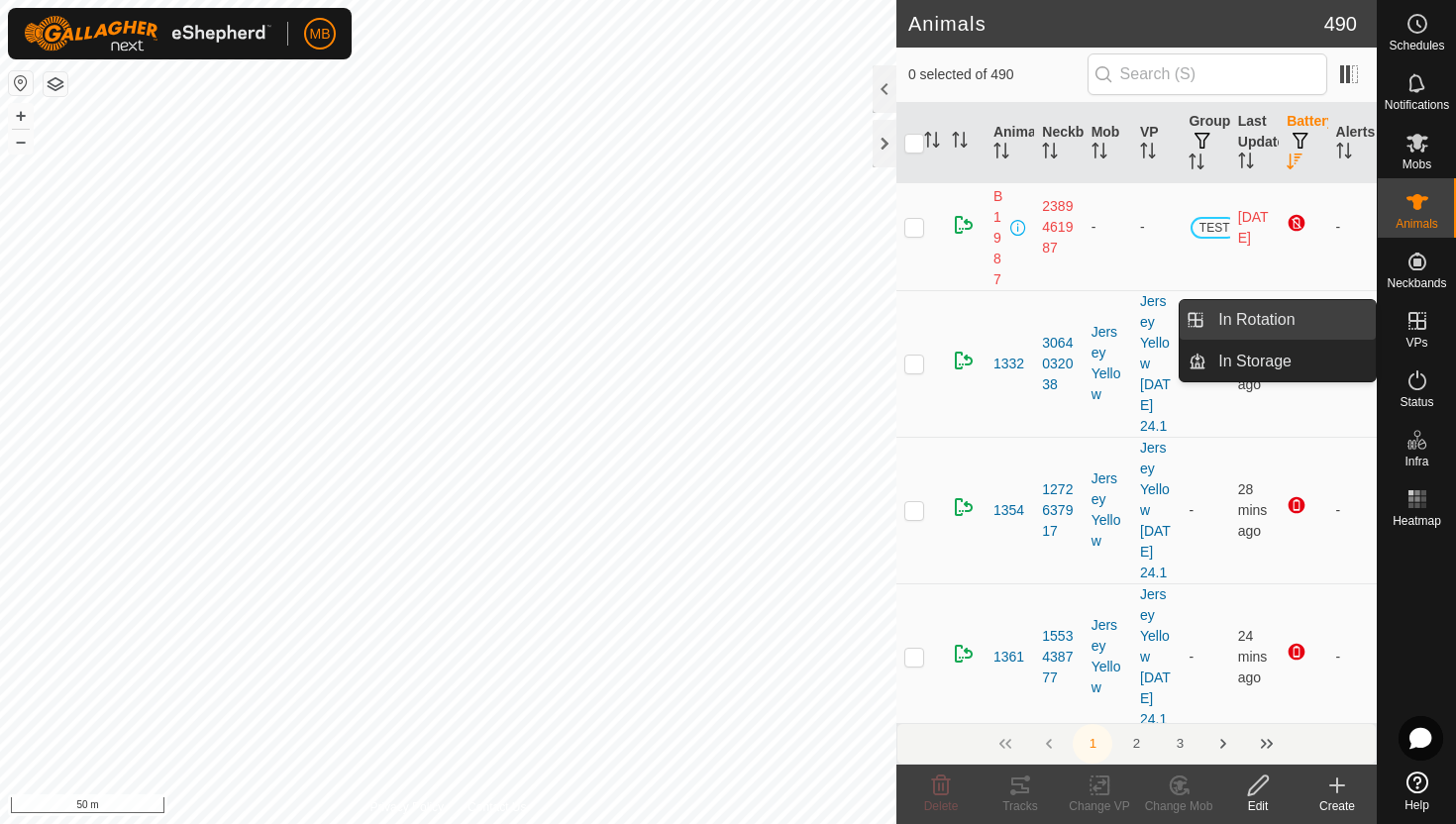 click on "In Rotation" at bounding box center (1291, 320) 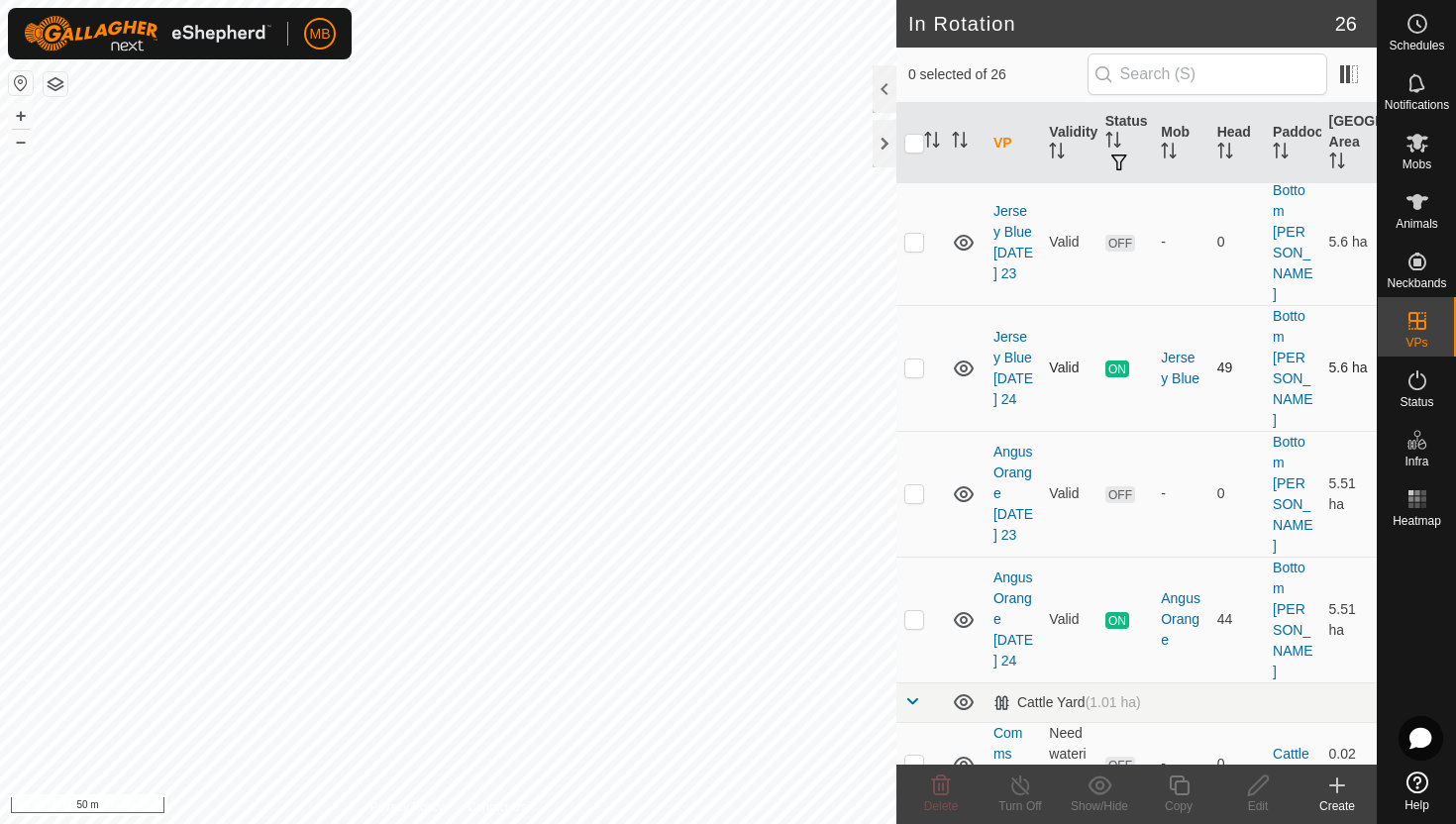 scroll, scrollTop: 0, scrollLeft: 0, axis: both 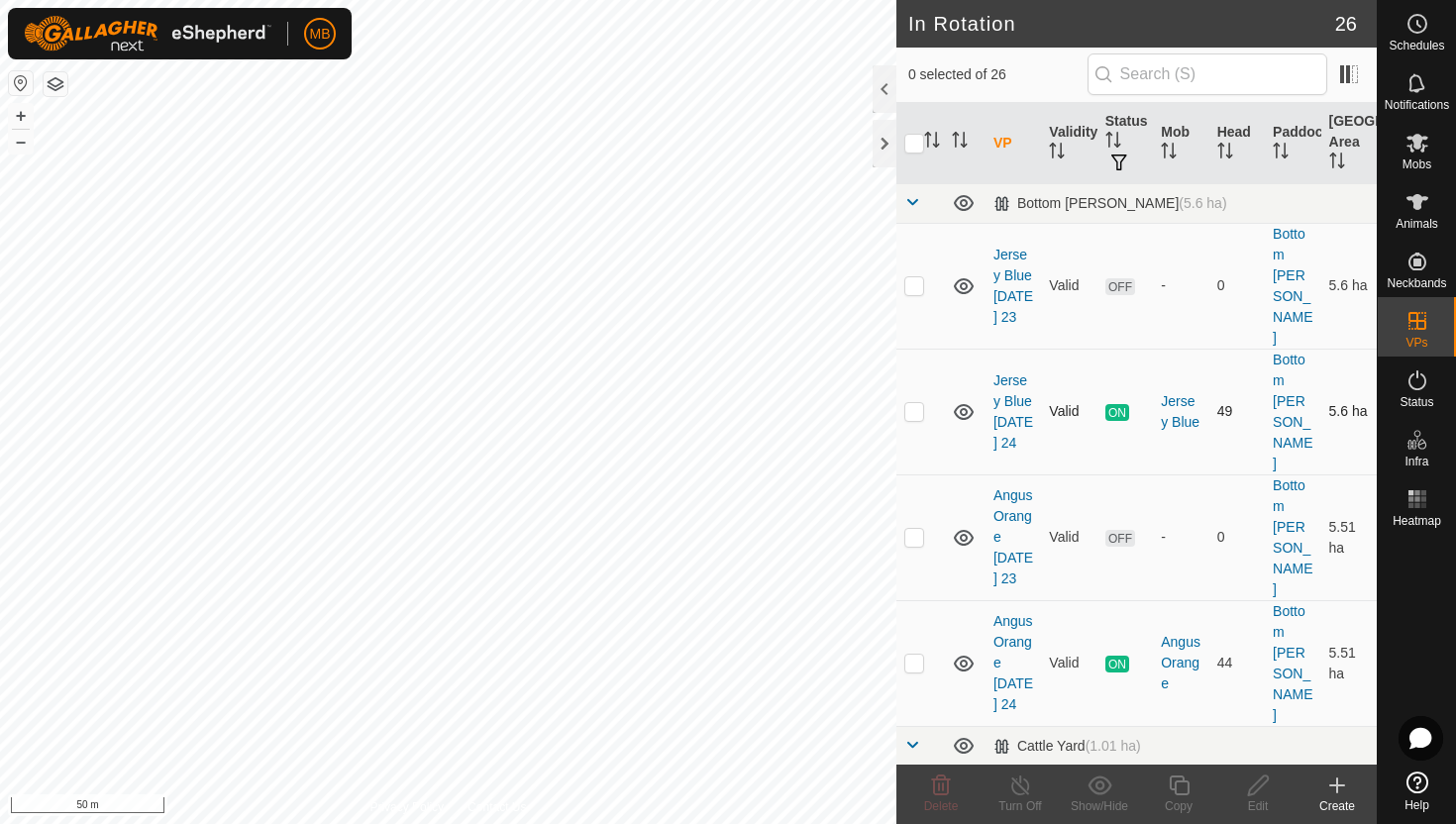 click at bounding box center (914, 411) 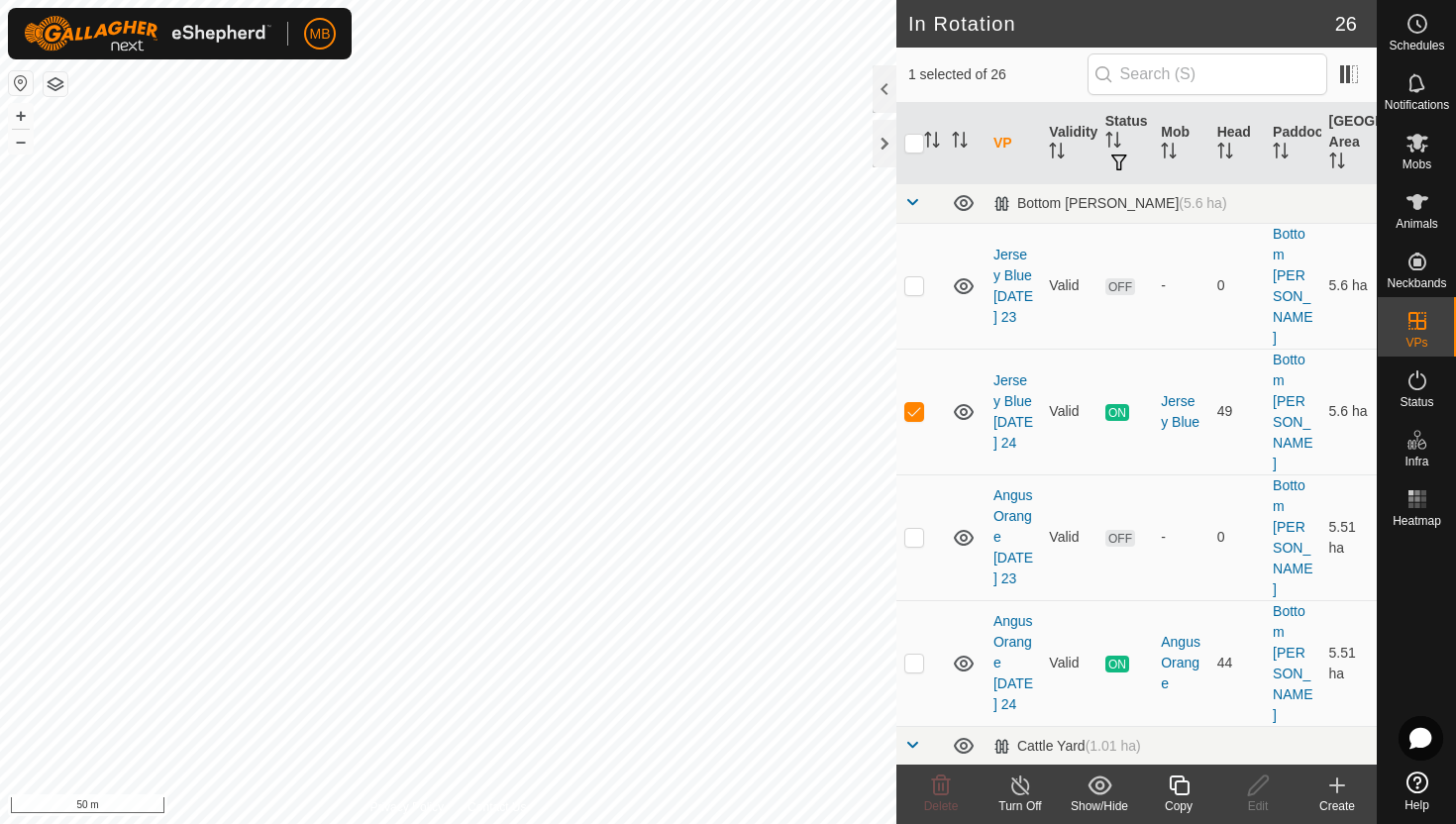 click 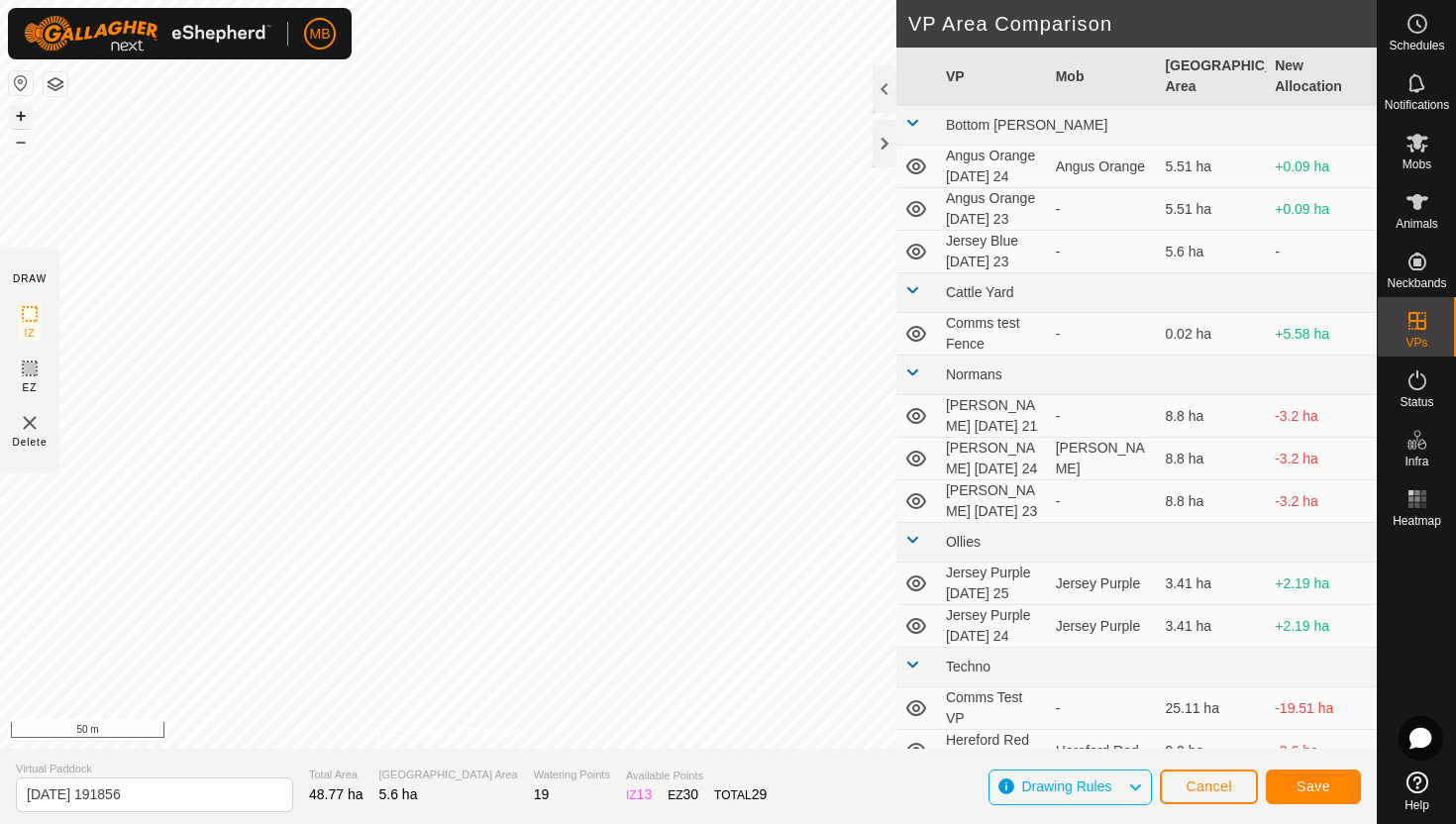 click on "+" at bounding box center [21, 116] 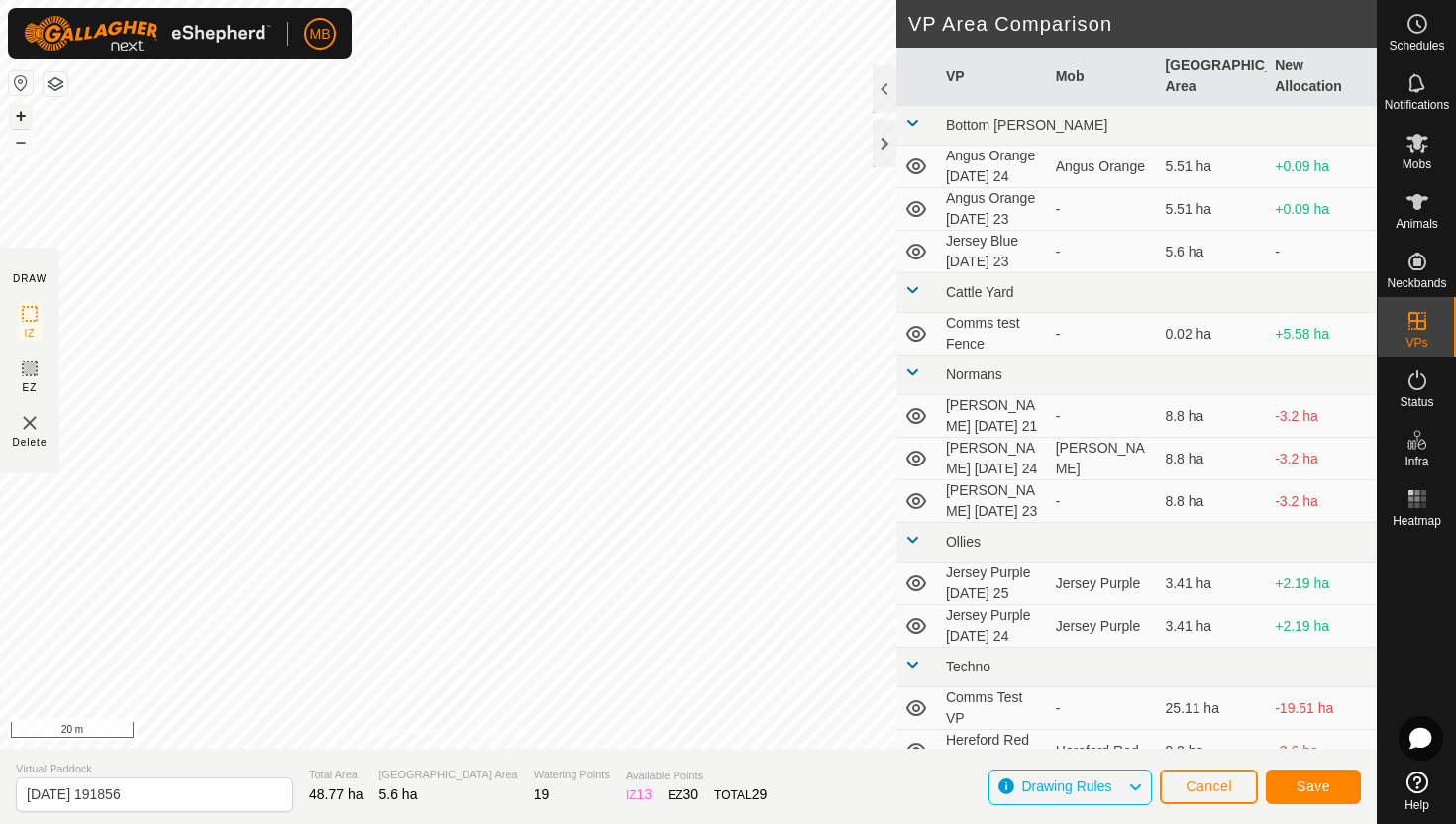 click on "+" at bounding box center (21, 116) 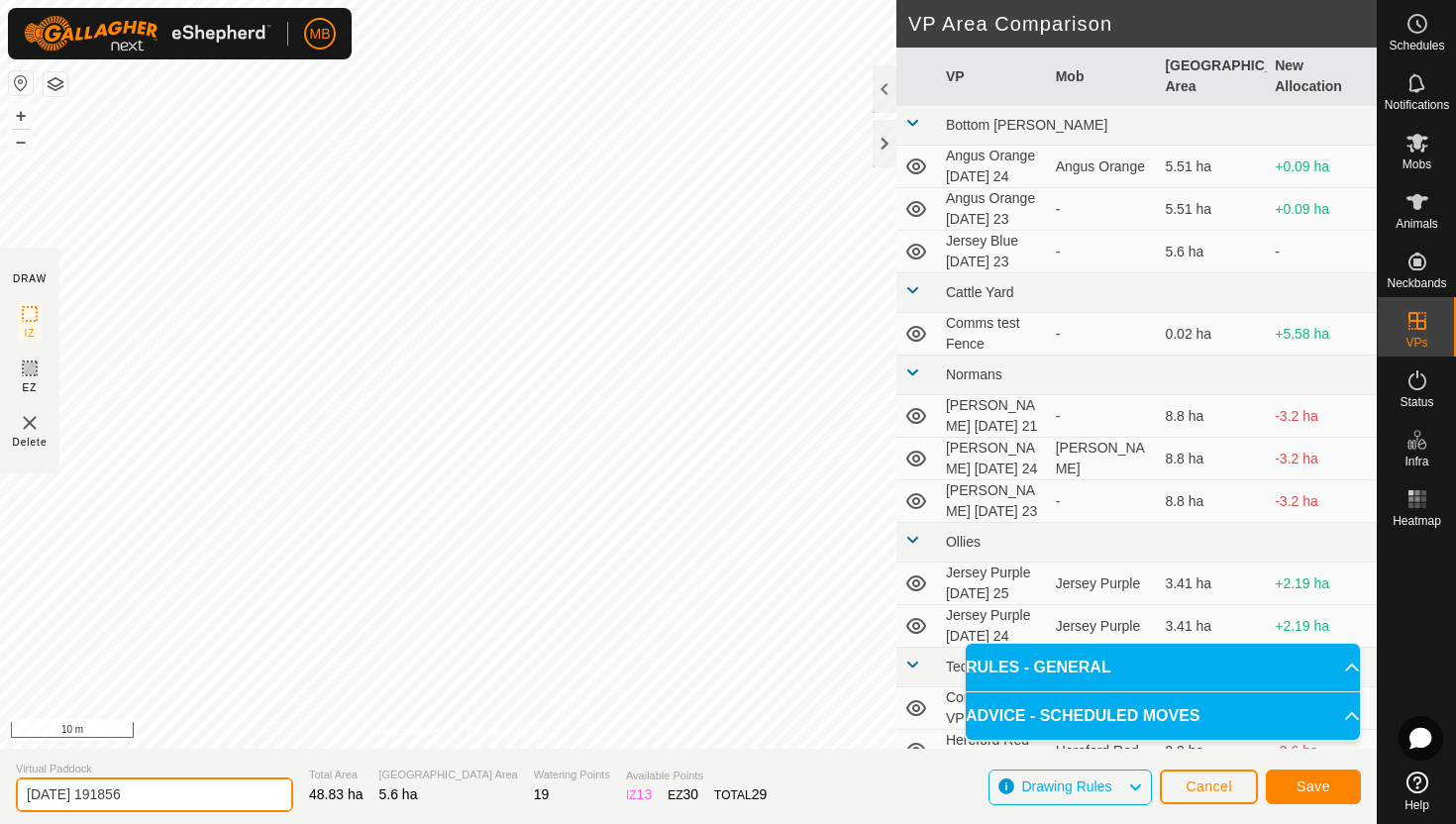 click on "2025-07-24 191856" 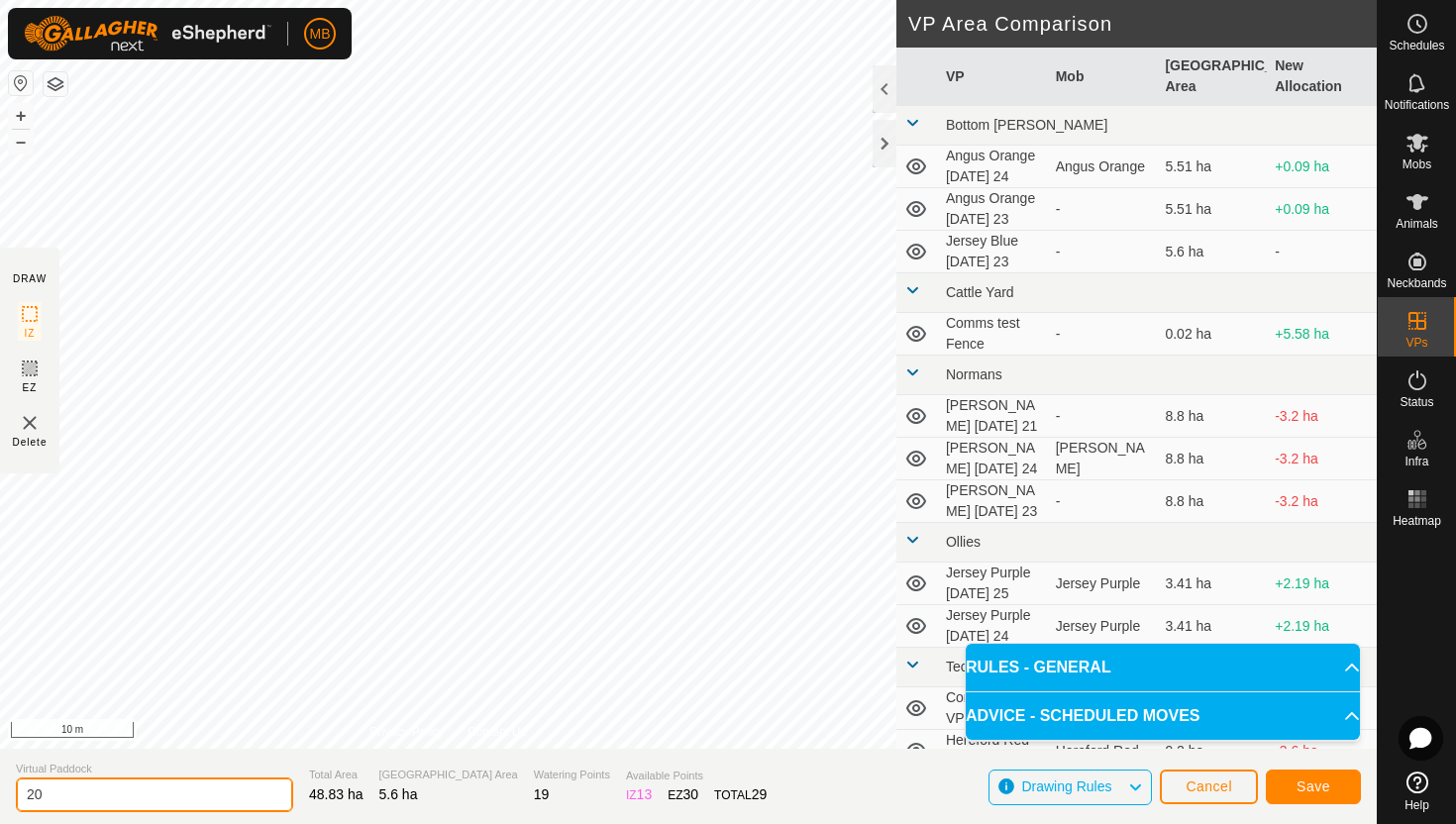 type on "2" 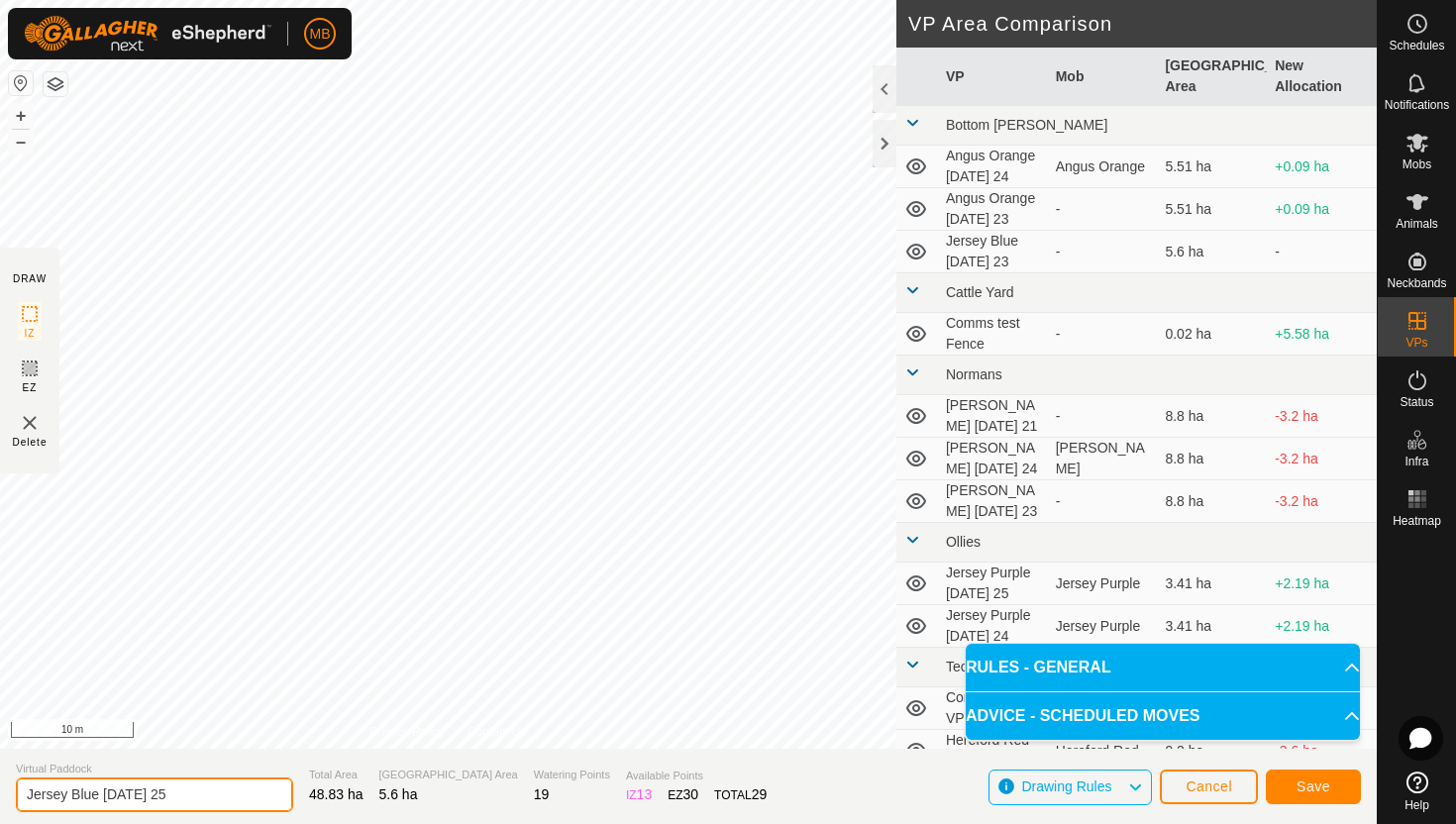 type on "Jersey Blue Friday 25" 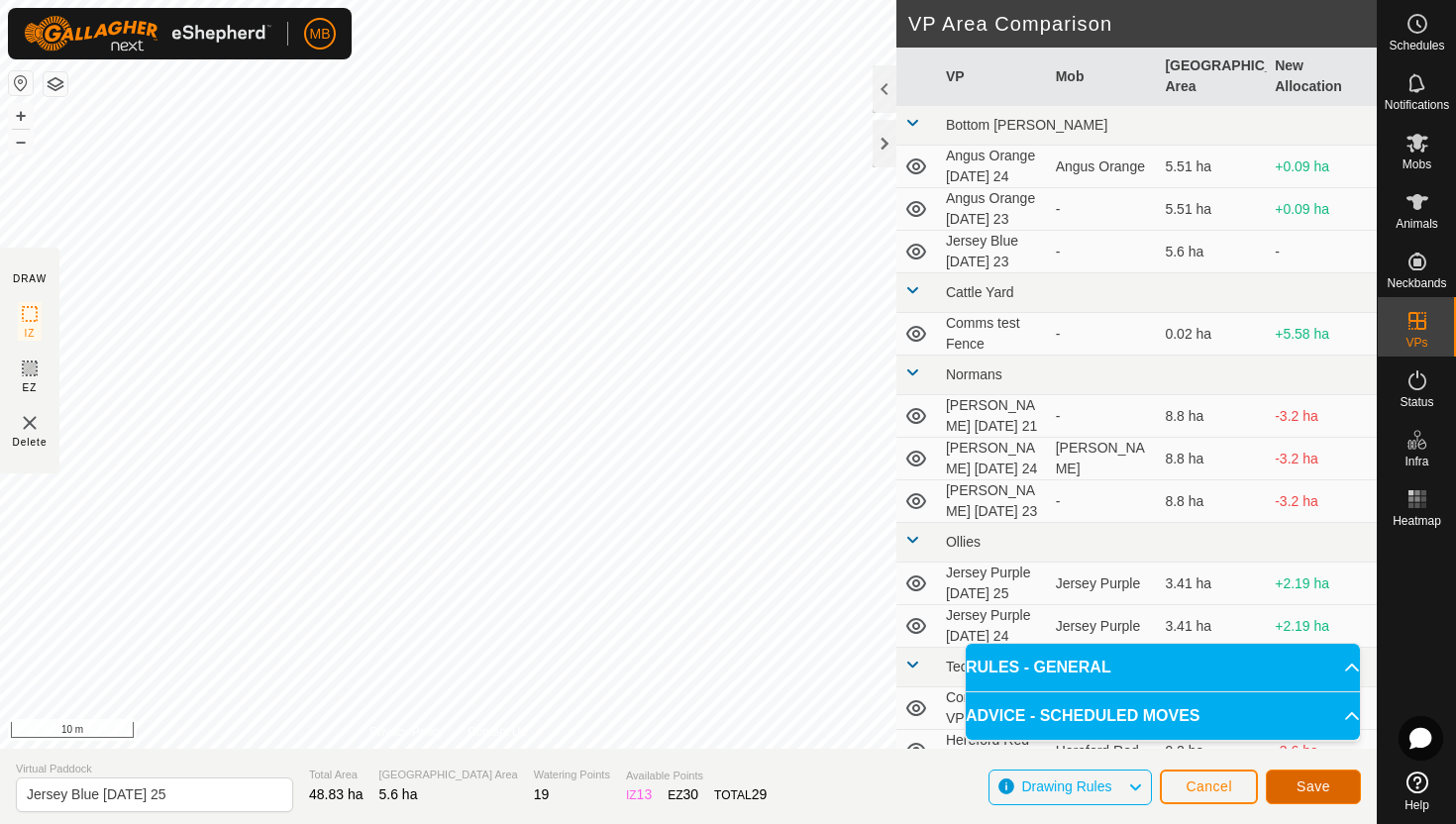 click on "Save" 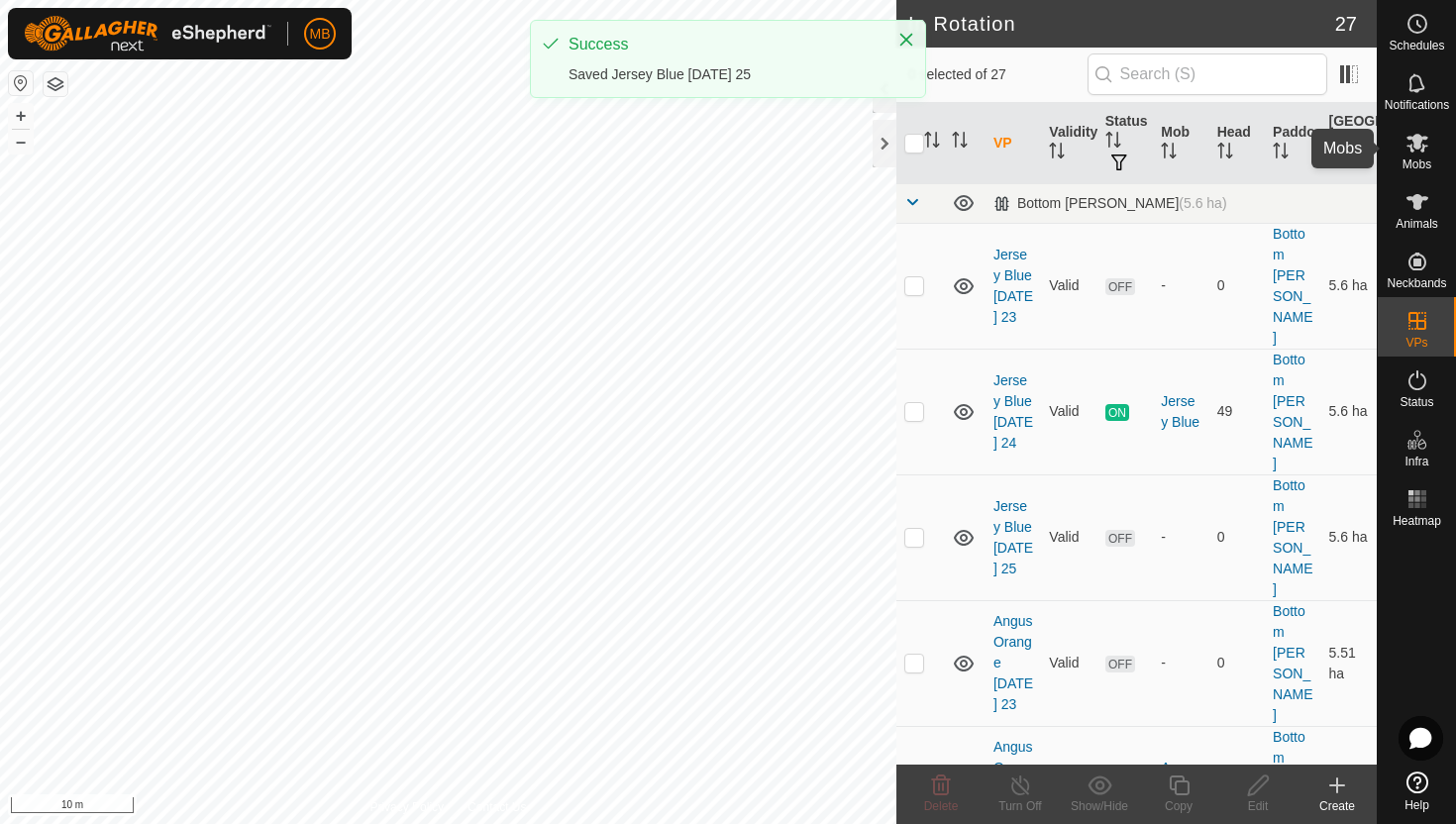 click 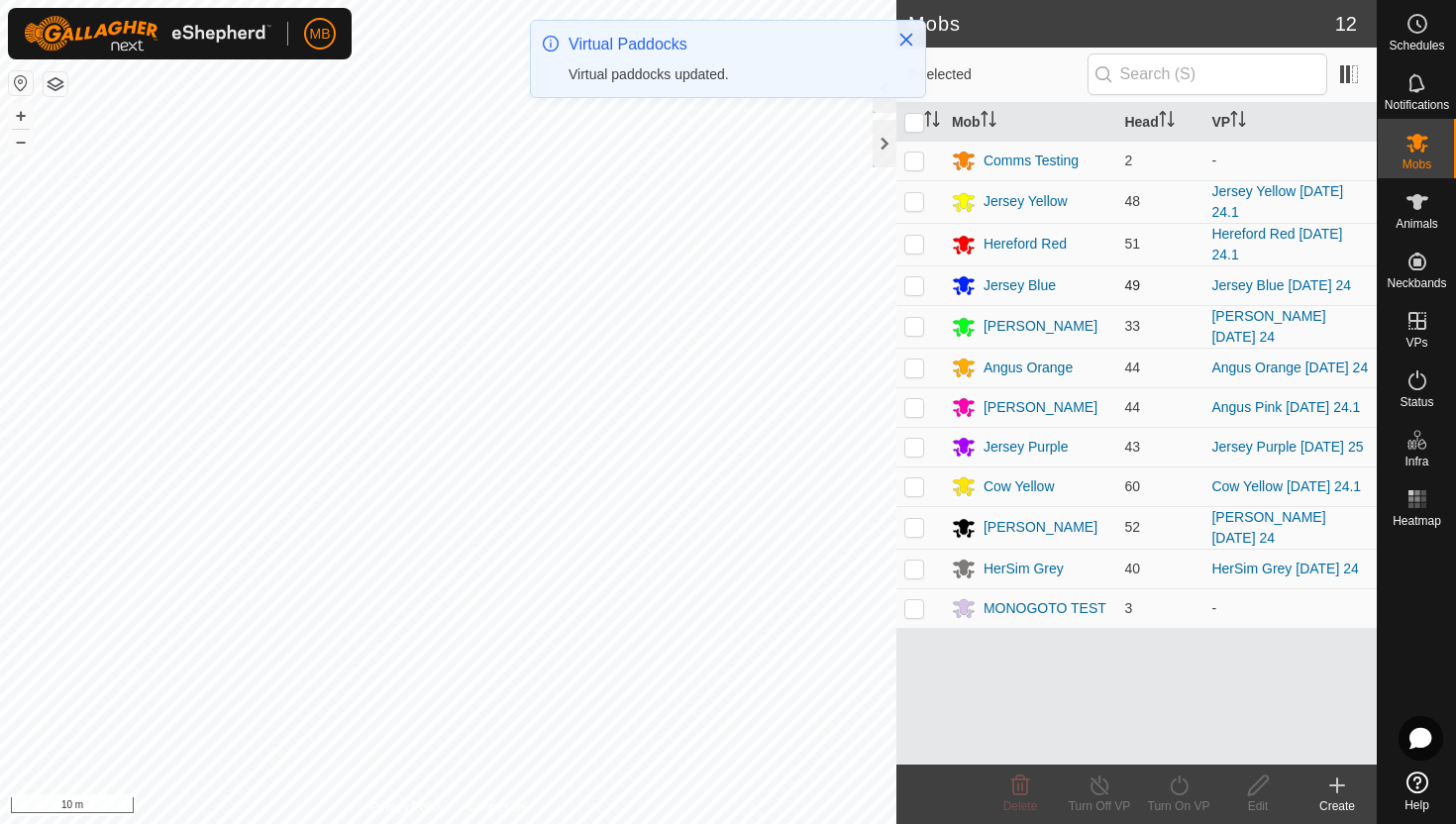 click at bounding box center [914, 285] 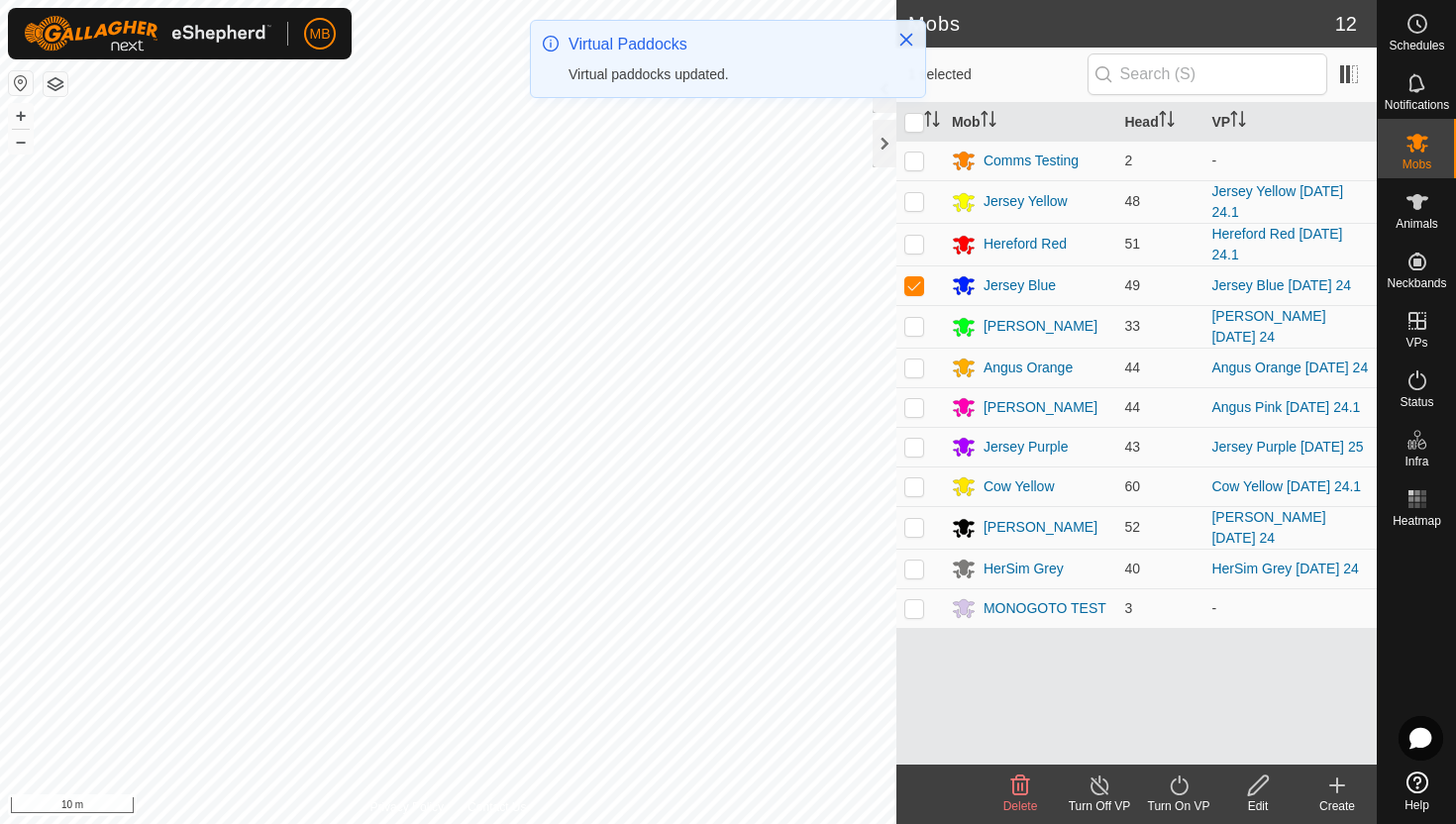 click 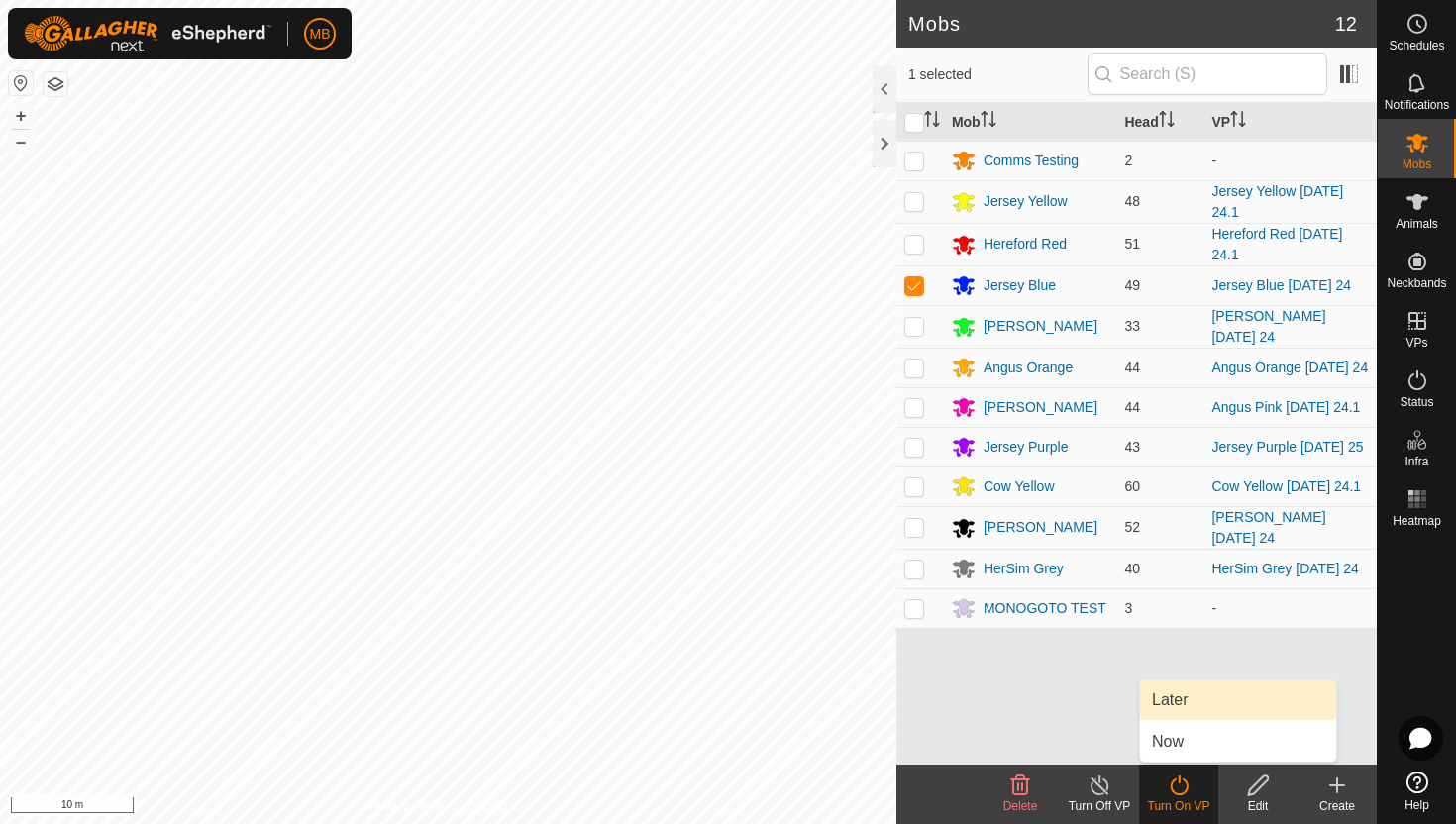 click on "Later" at bounding box center (1238, 700) 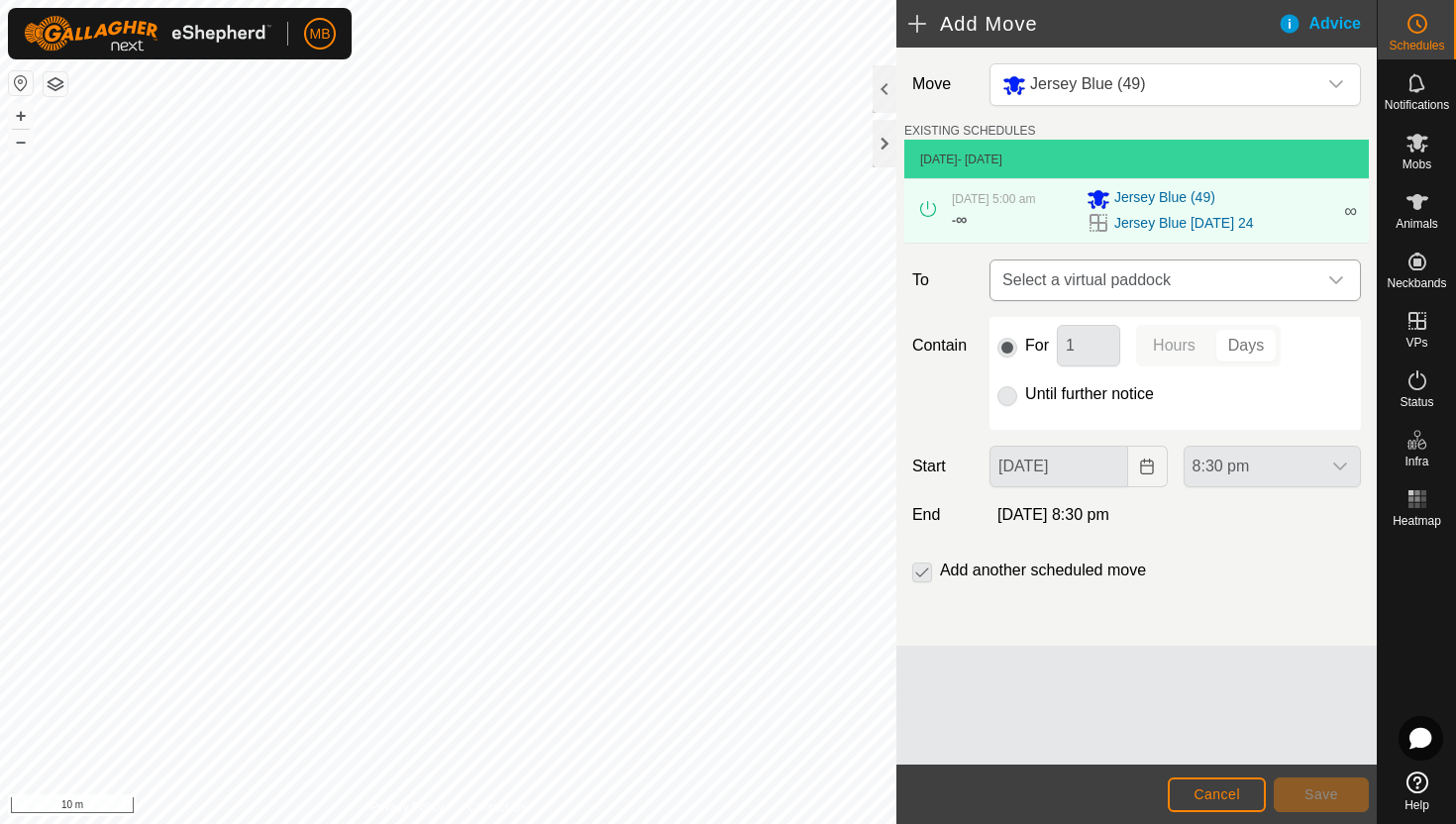 click 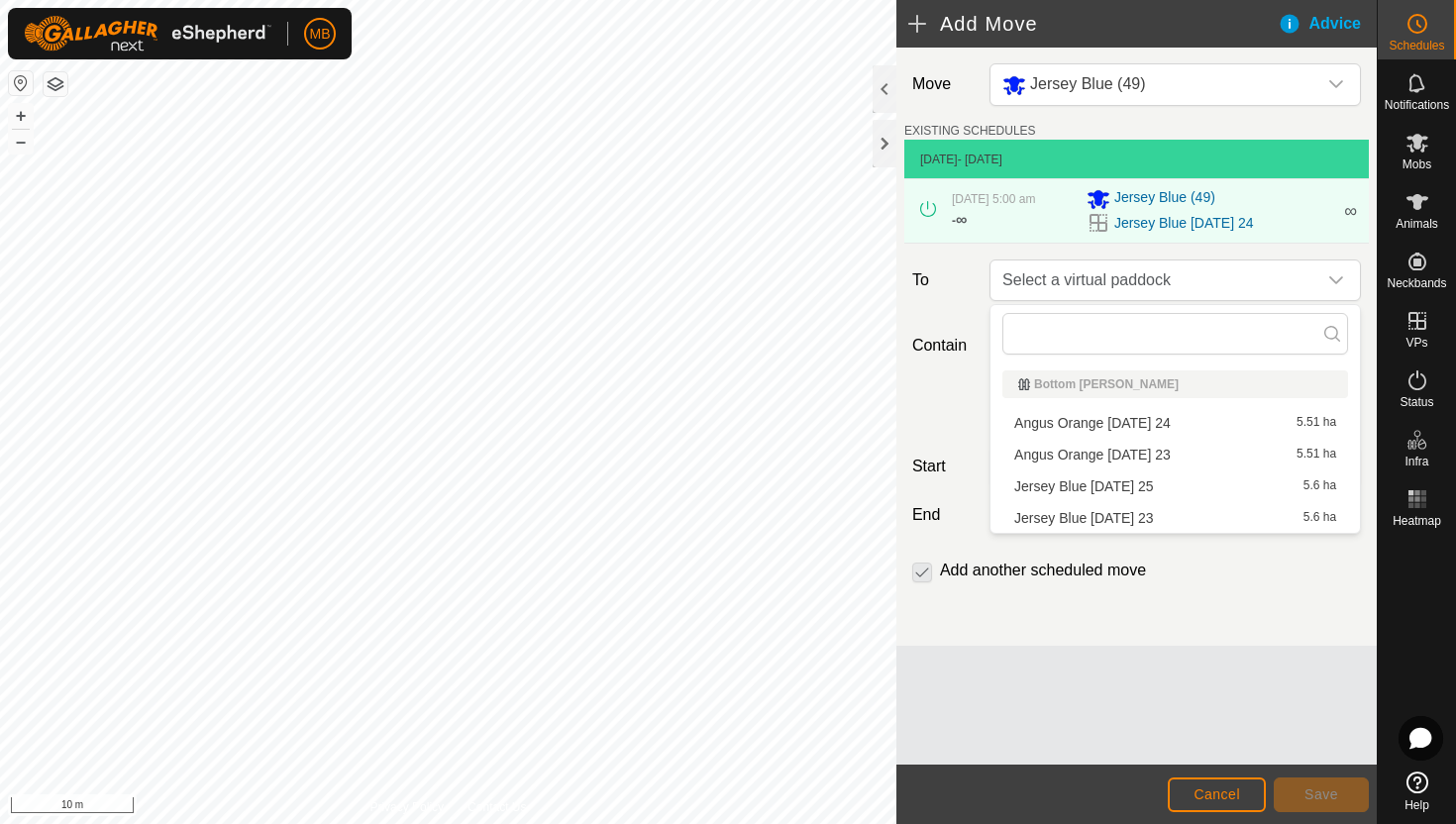 click on "Jersey Blue Friday 25  5.6 ha" at bounding box center [1175, 486] 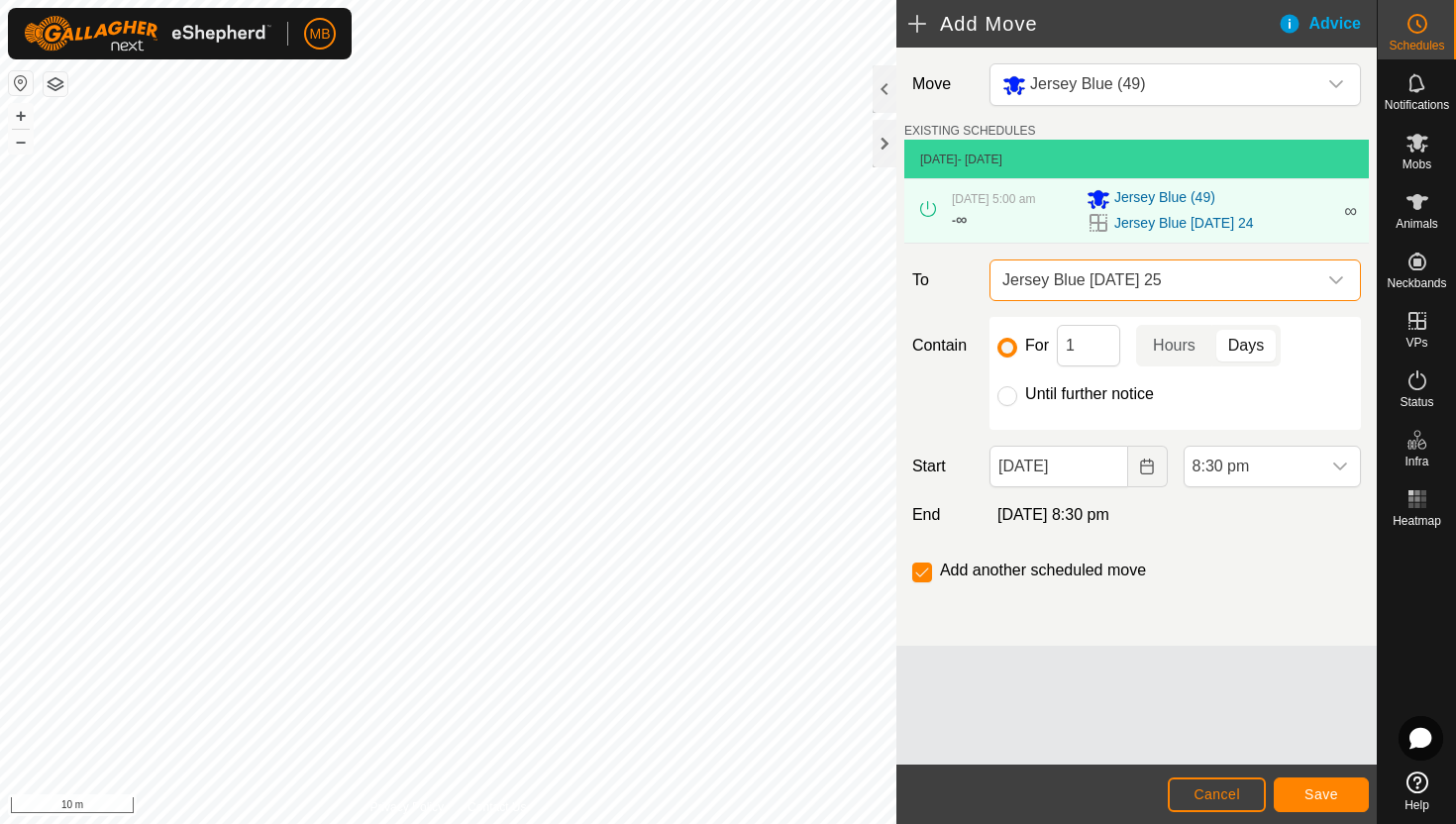 click on "Until further notice" 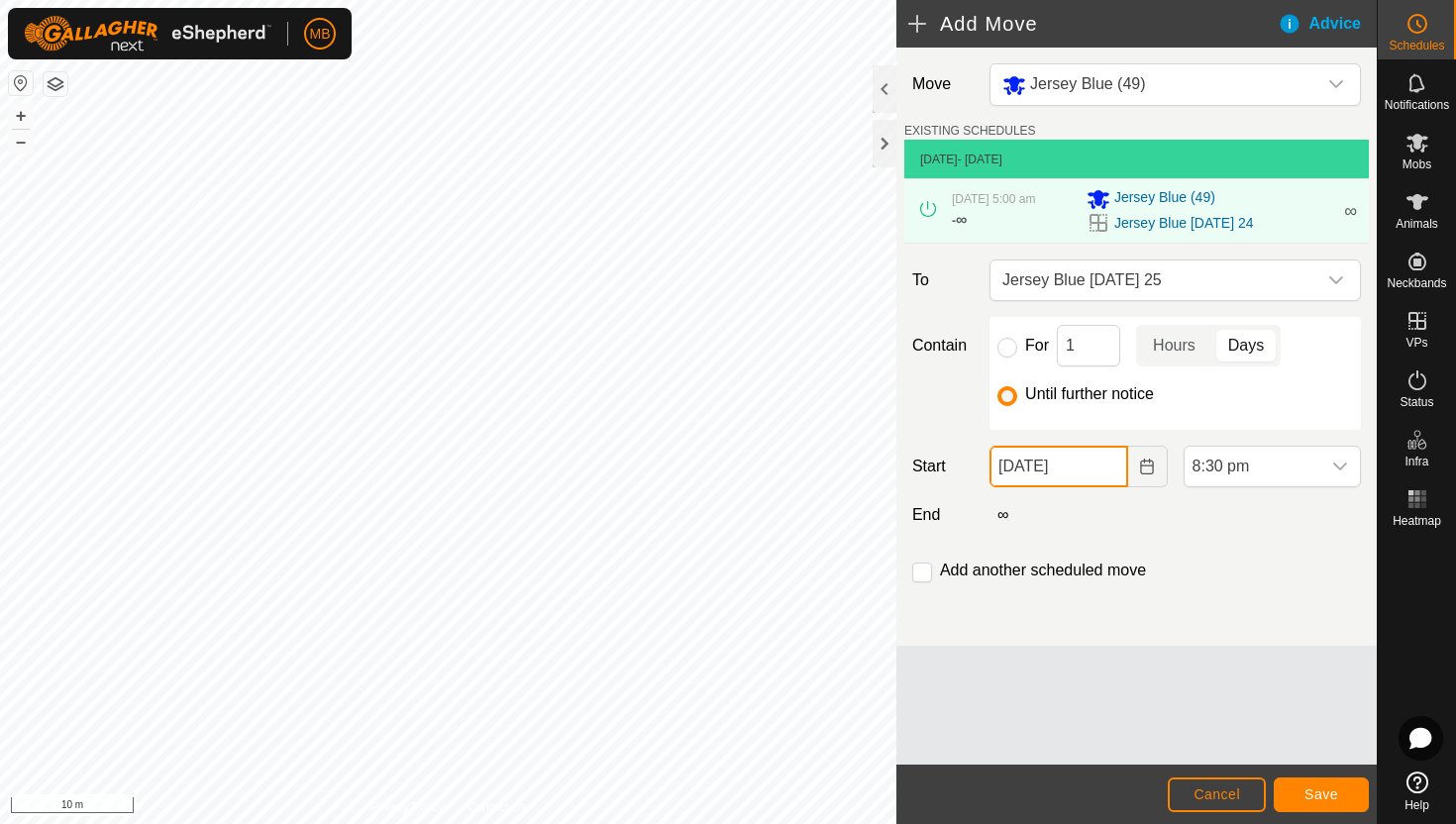 click on "24 Jul, 2025" 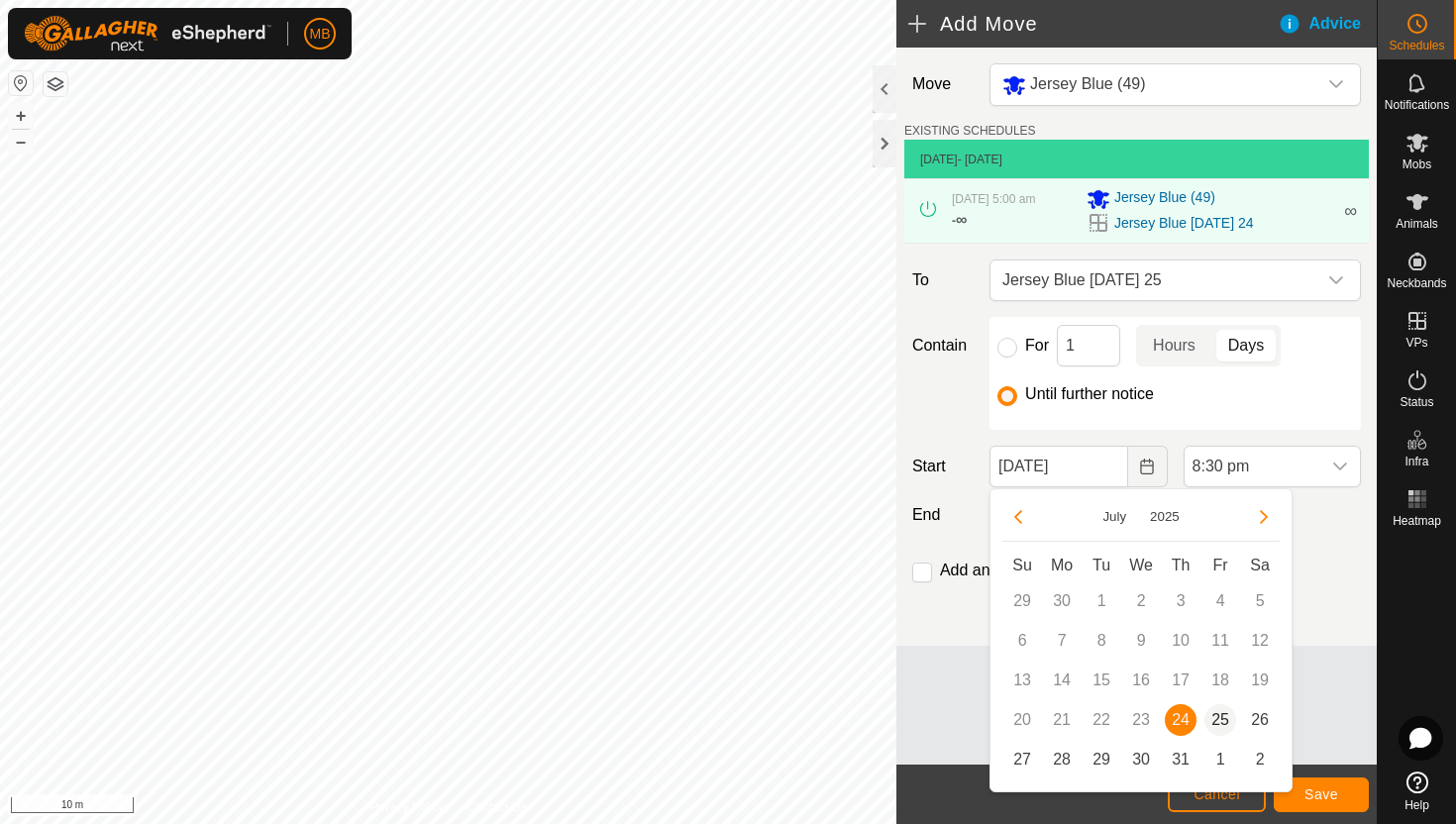 click on "25" at bounding box center (1220, 720) 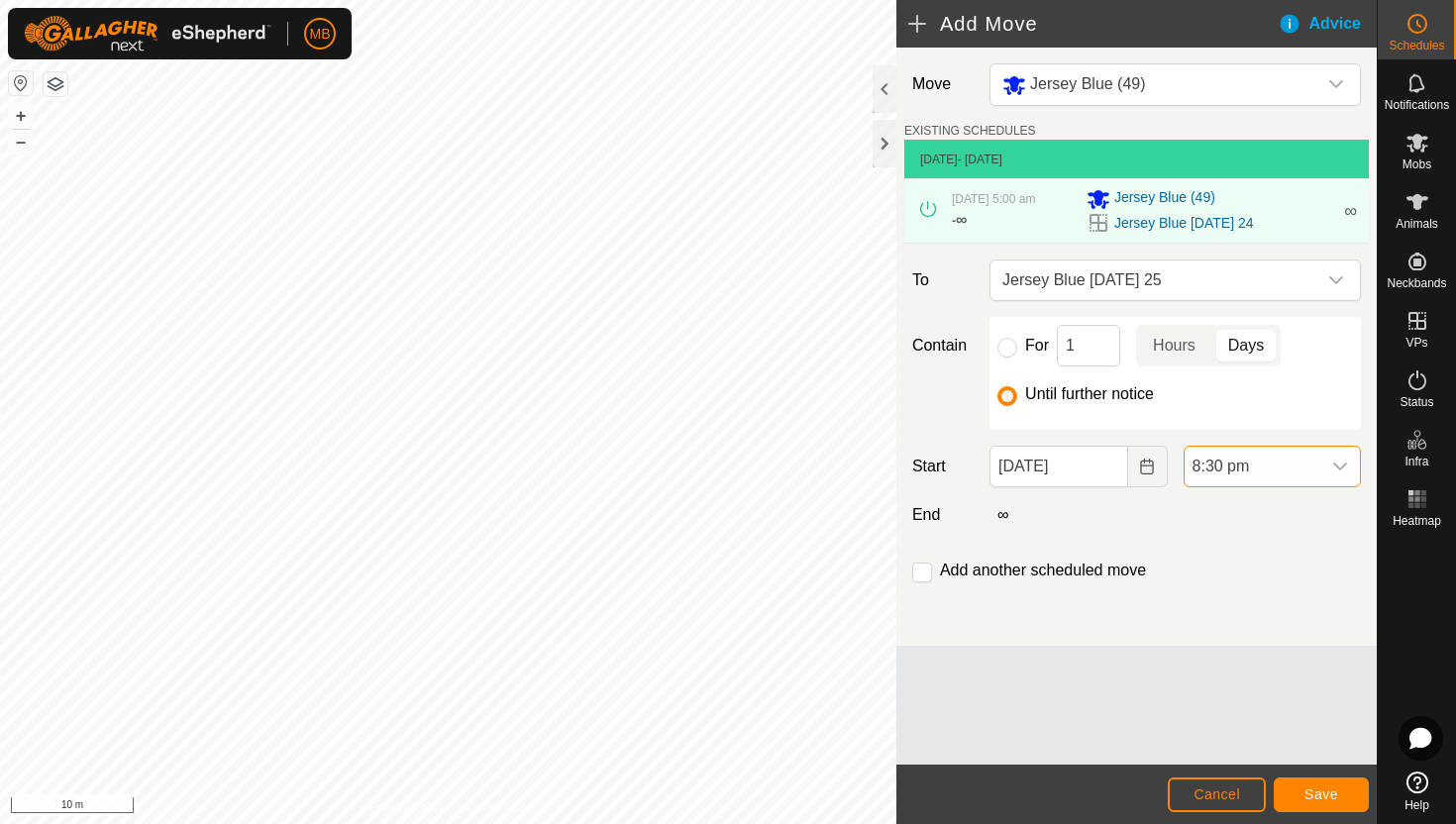 click on "8:30 pm" at bounding box center [1252, 466] 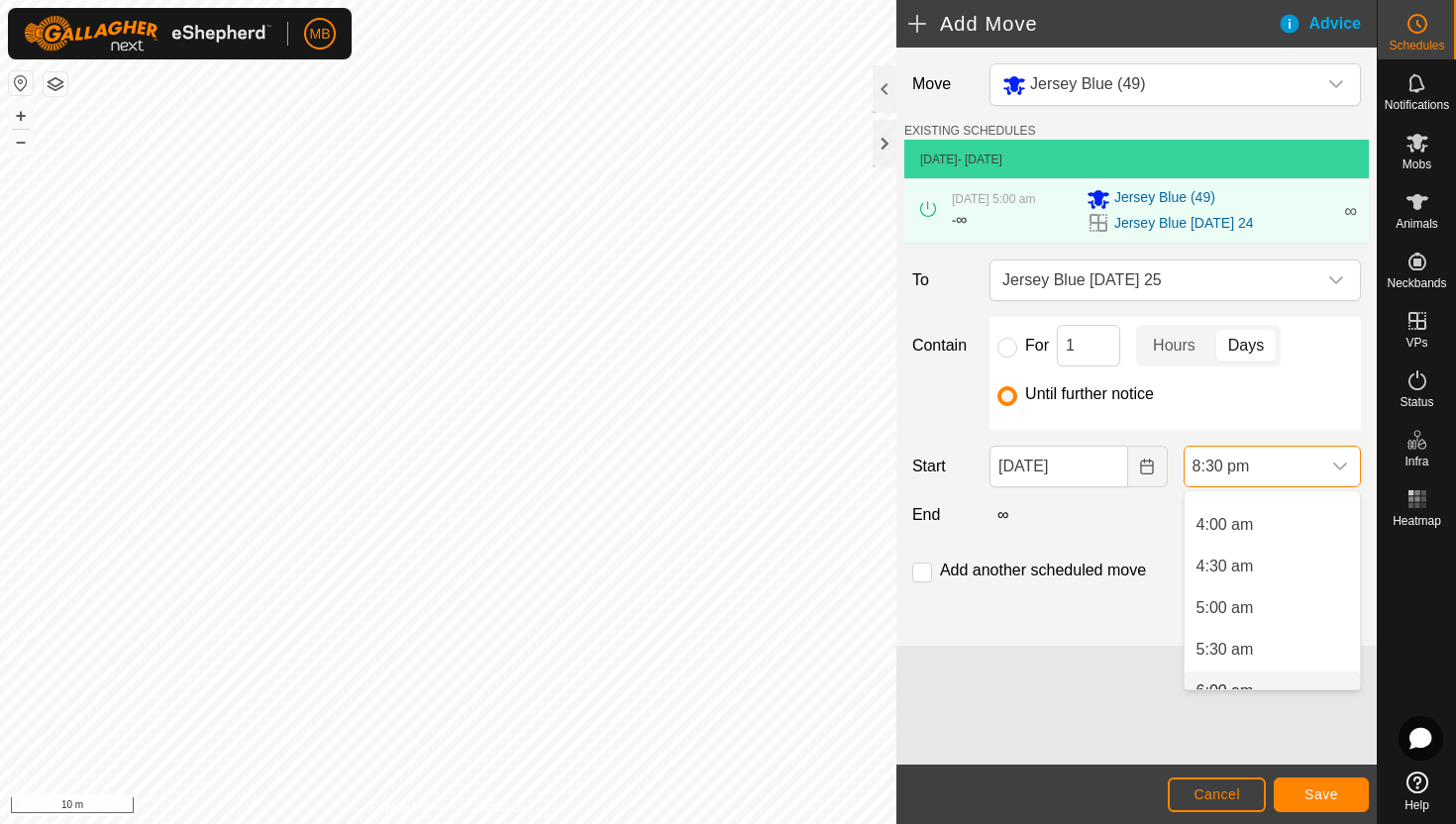 scroll, scrollTop: 316, scrollLeft: 0, axis: vertical 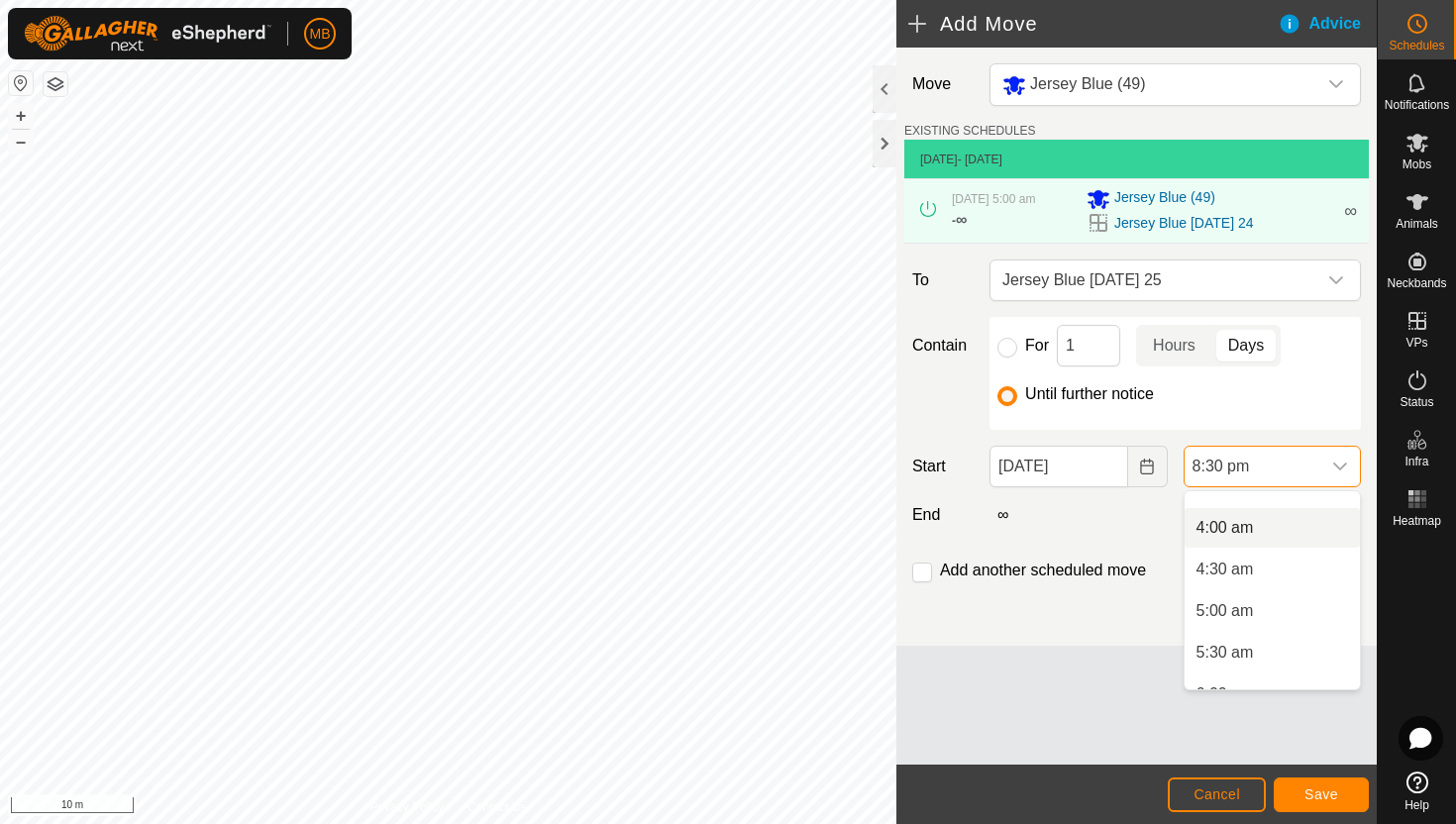 click on "4:00 am" at bounding box center [1272, 528] 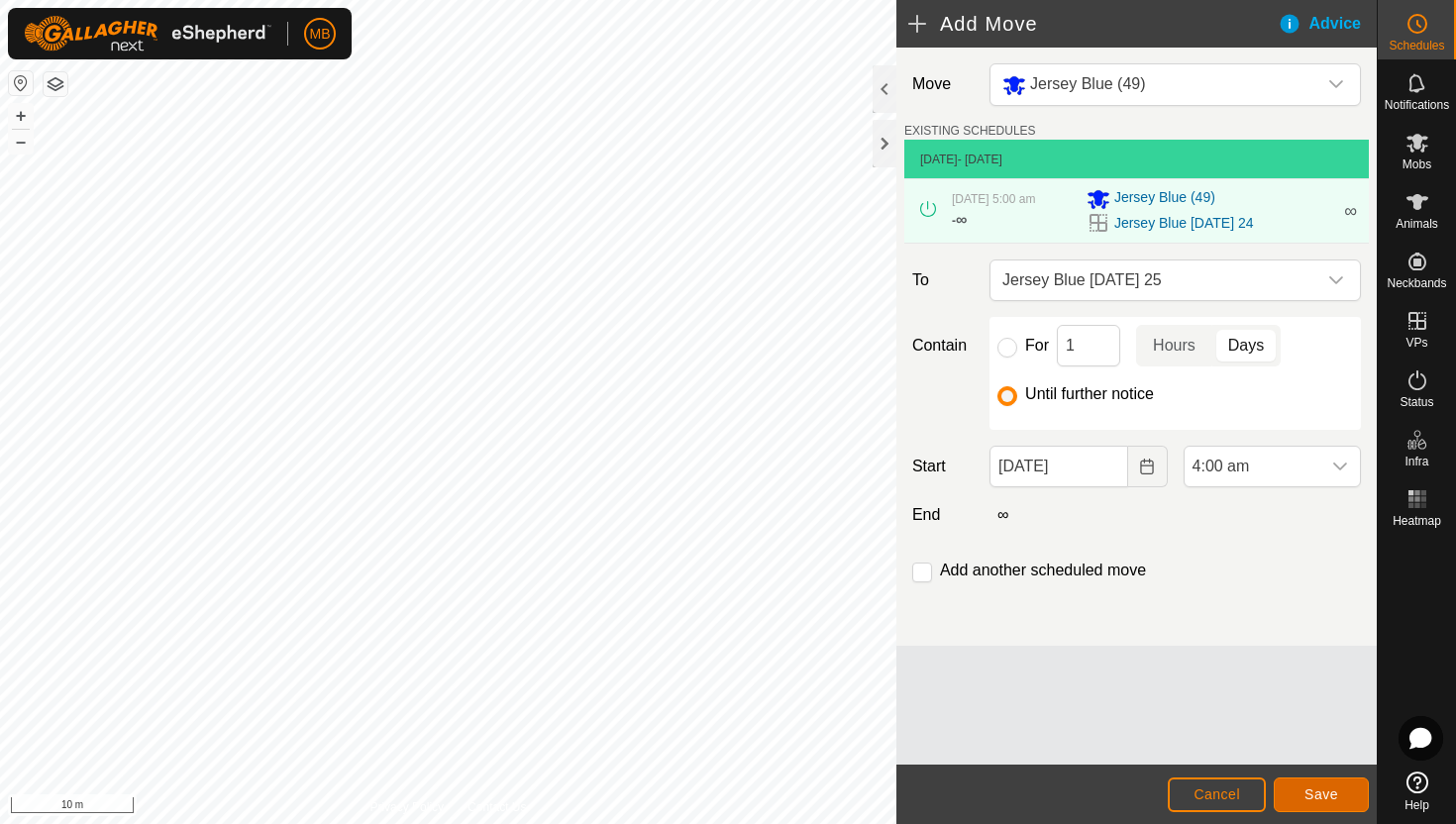 click on "Save" 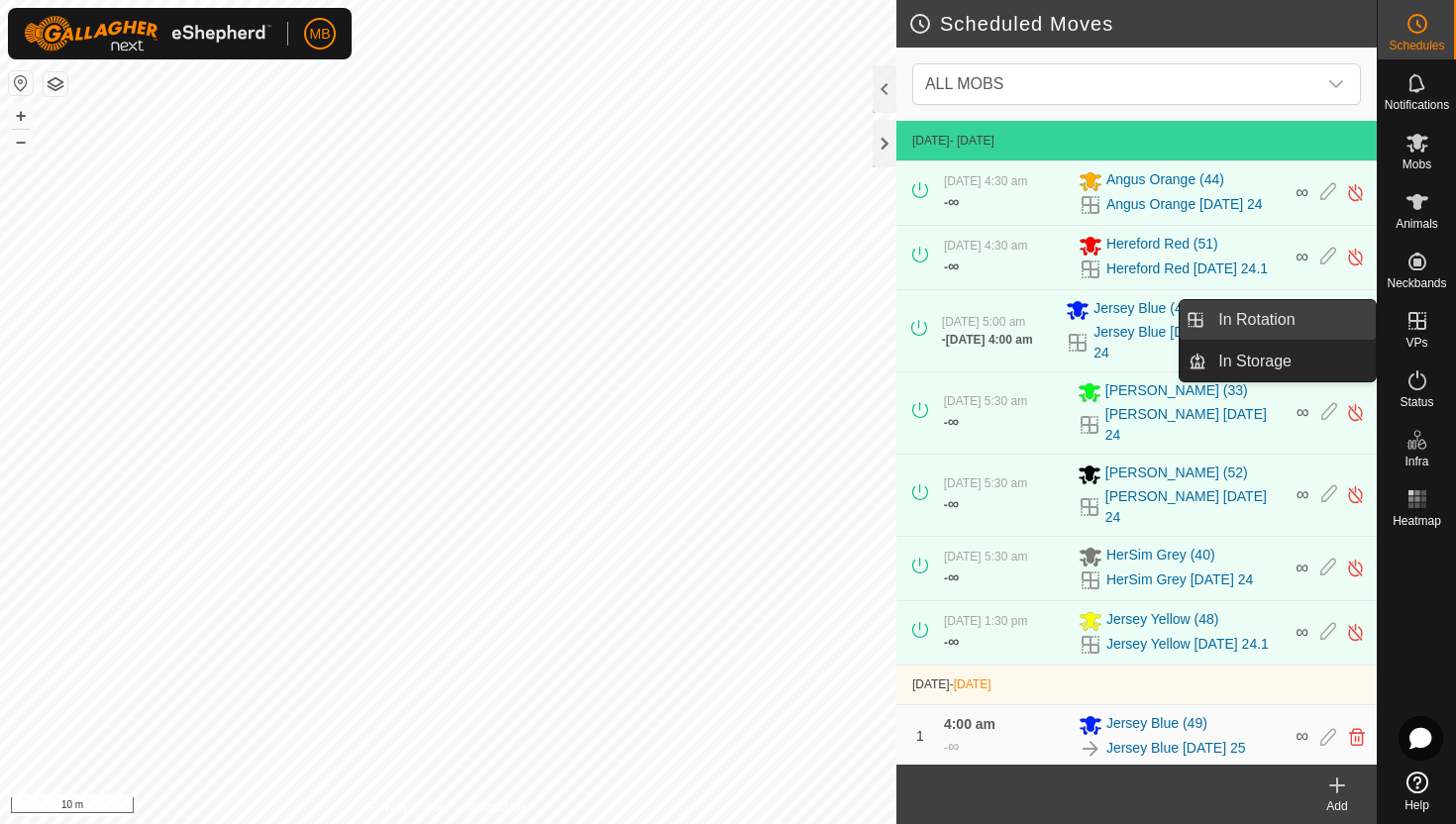 click on "In Rotation" at bounding box center [1291, 320] 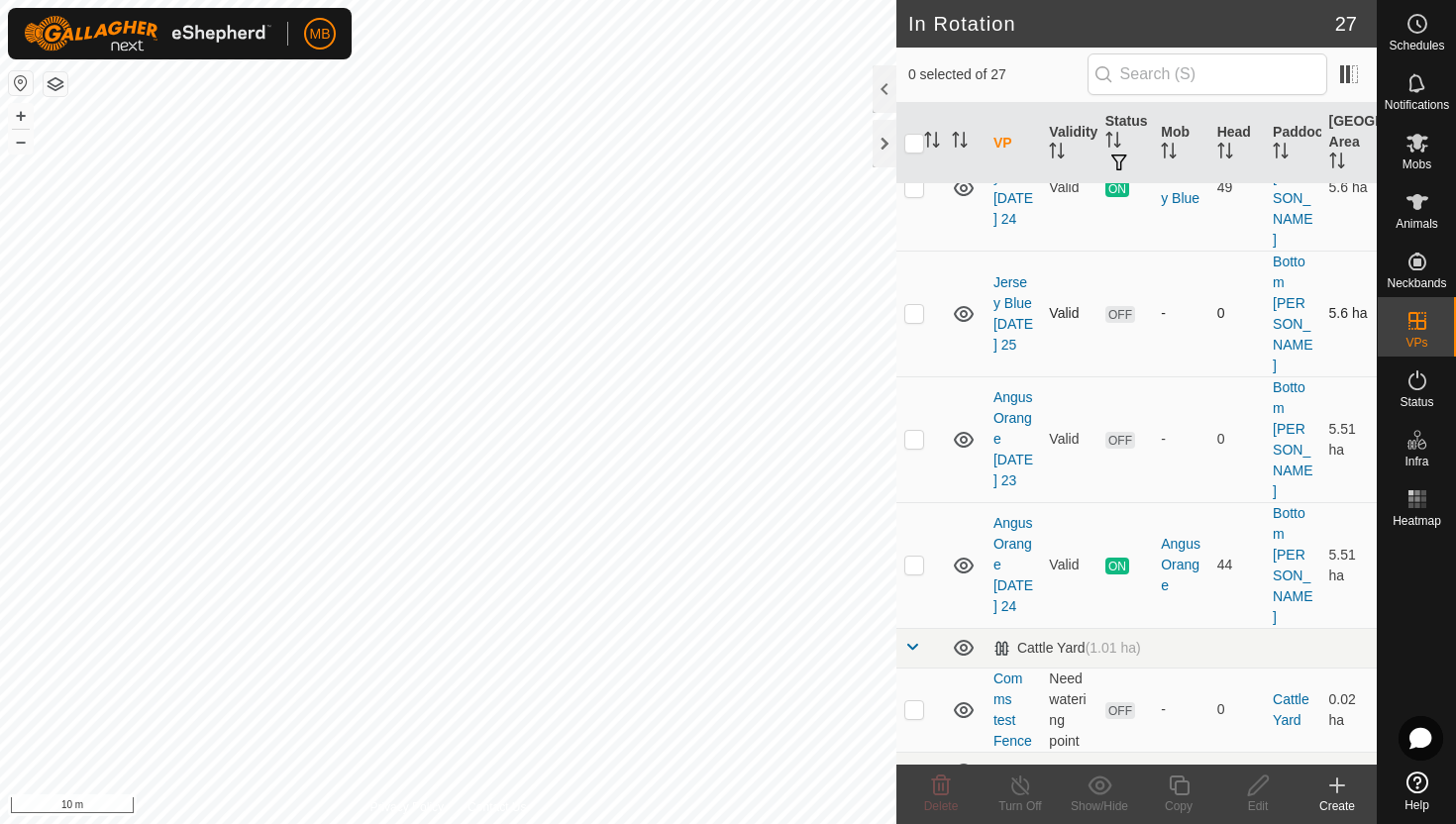 scroll, scrollTop: 226, scrollLeft: 0, axis: vertical 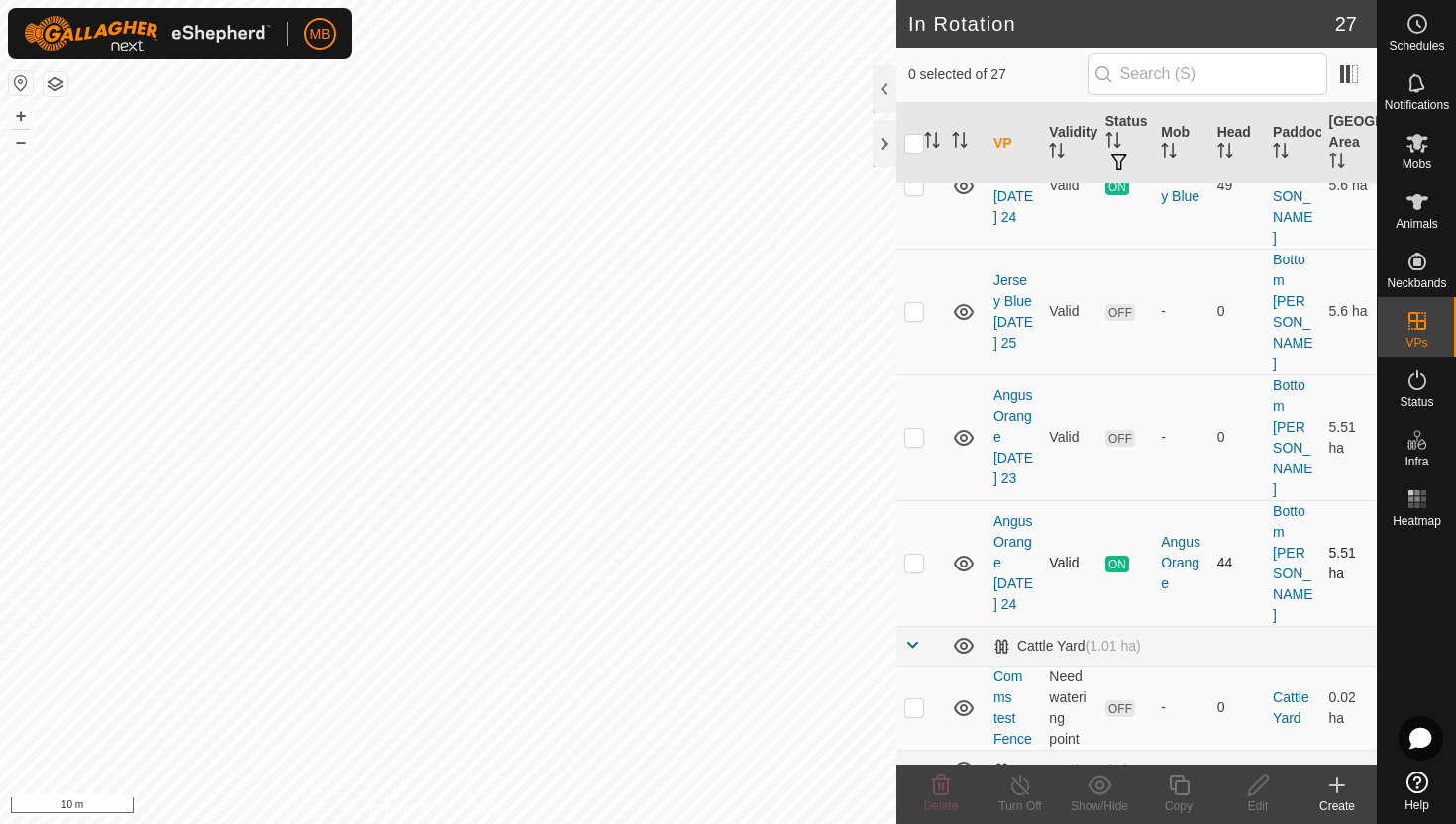 click at bounding box center [914, 563] 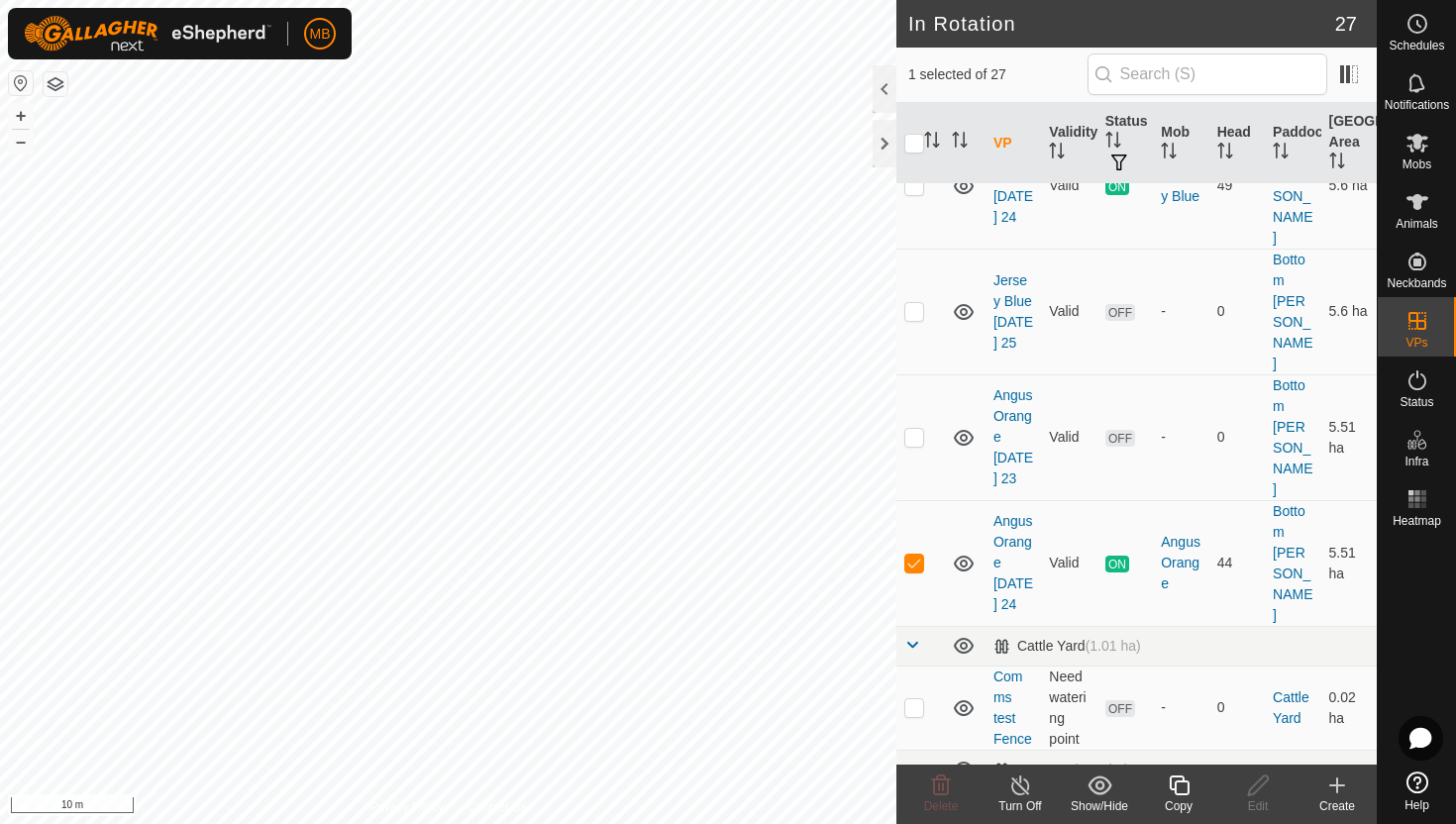 click 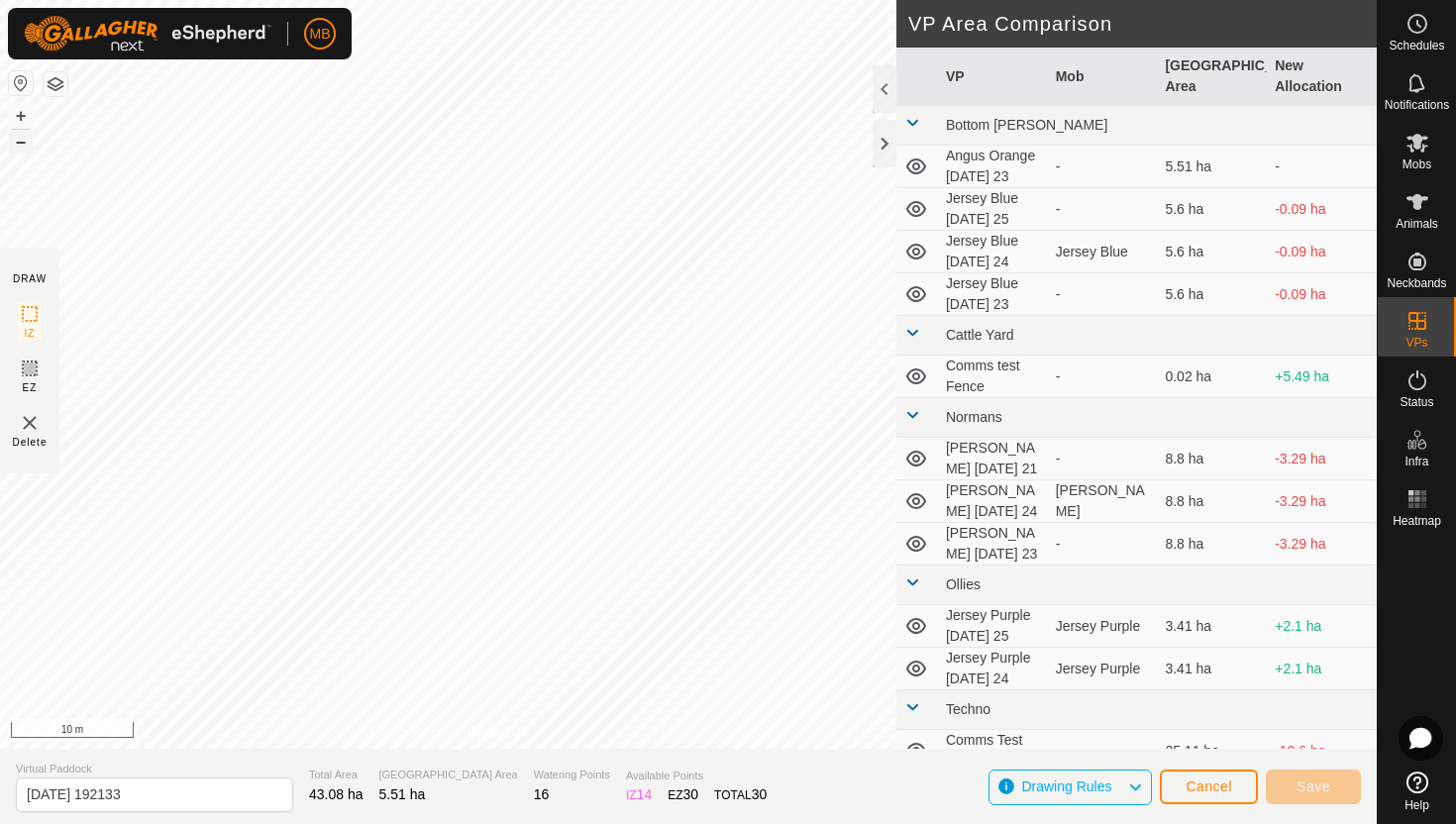 click on "–" at bounding box center (21, 142) 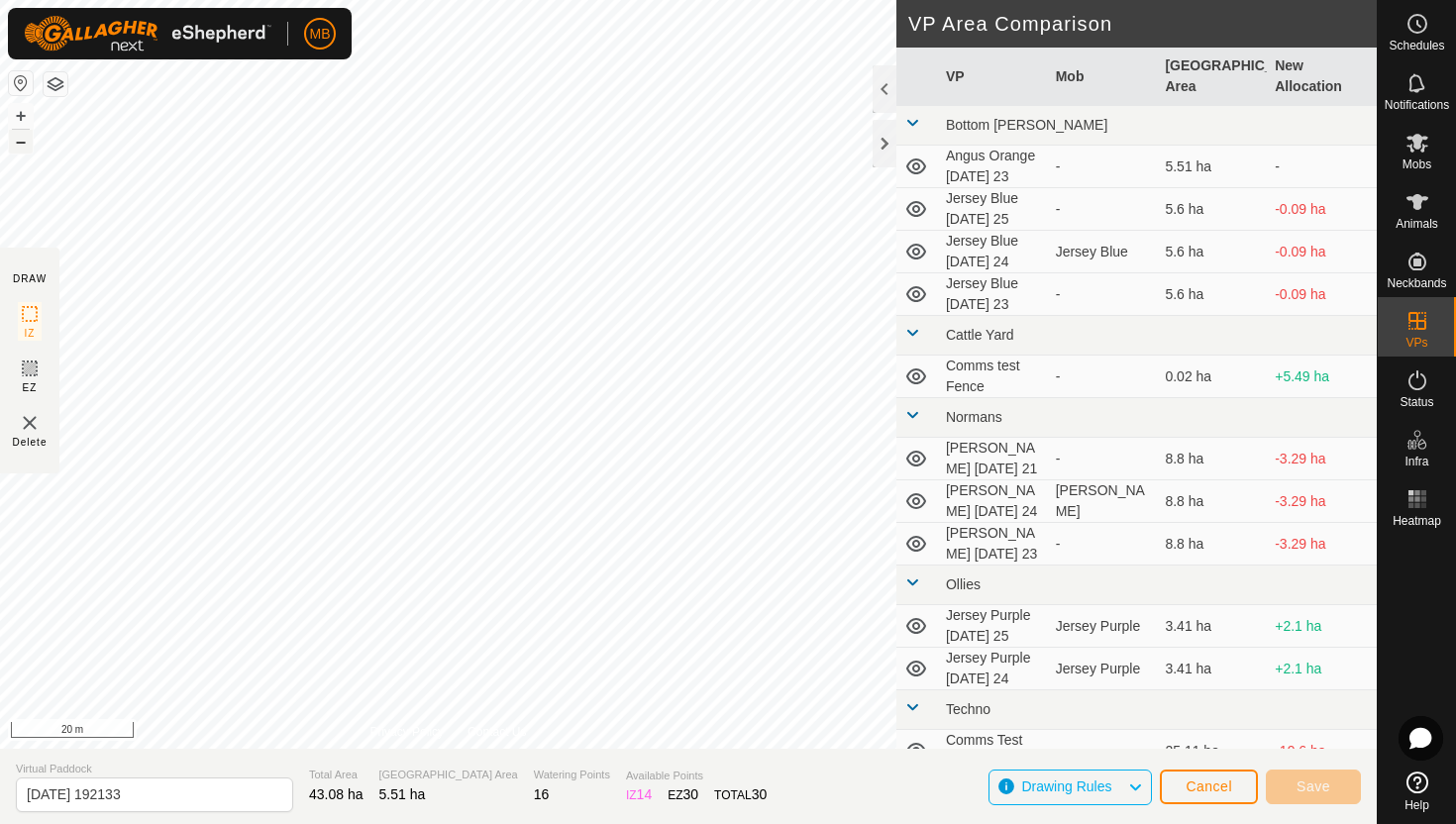 click on "–" at bounding box center (21, 142) 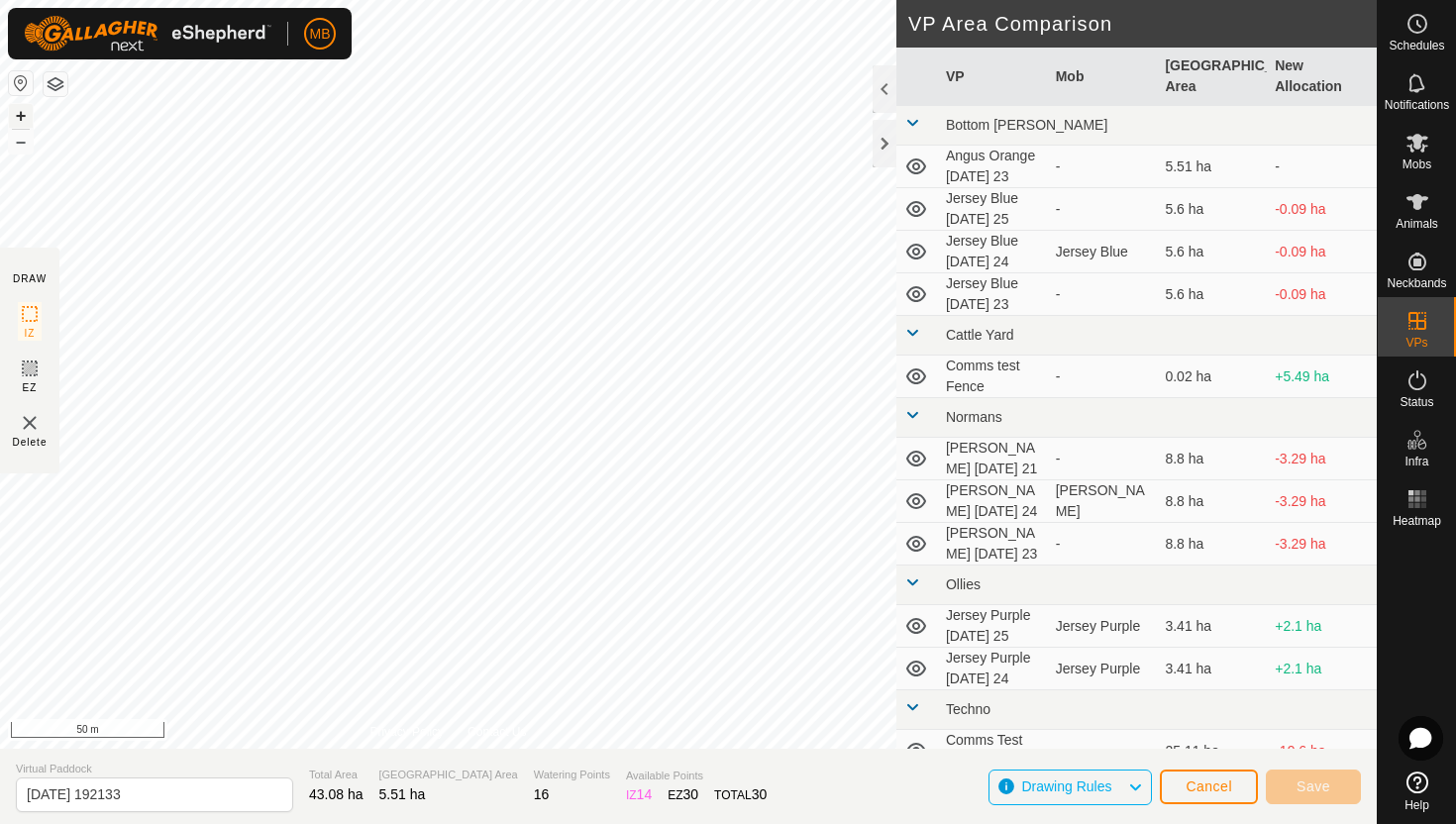 click on "+" at bounding box center (21, 116) 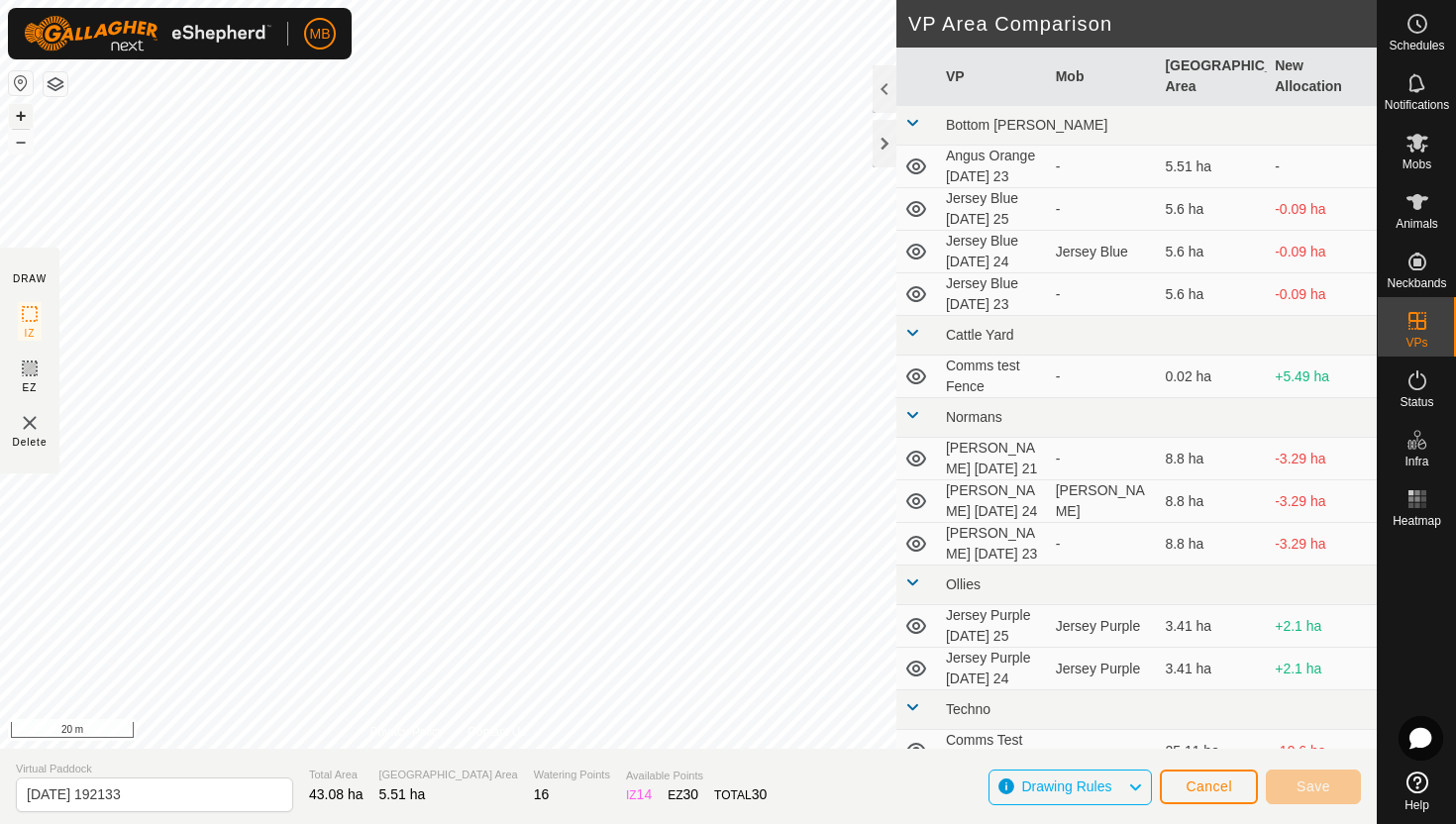 click on "+" at bounding box center (21, 116) 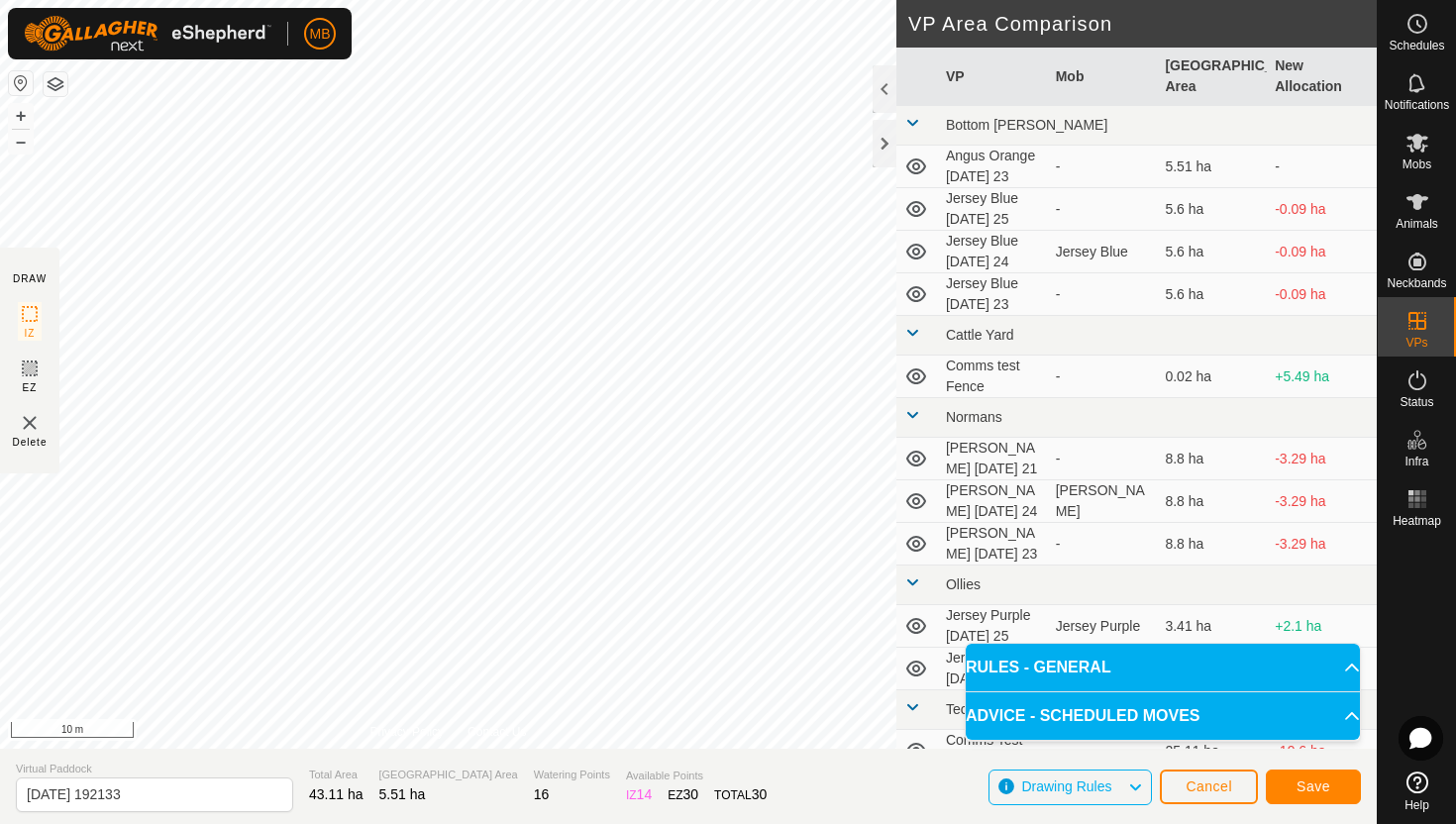 click on "MB Schedules Notifications Mobs Animals Neckbands VPs Status Infra Heatmap Help DRAW IZ EZ Delete Privacy Policy Contact Us Segment length must be longer than 5 m  (Current: 1.9 m) . + – ⇧ i 10 m VP Area Comparison     VP   Mob   Grazing Area   New Allocation  Bottom Davey  Angus Orange Wednesday 23  -  5.51 ha   -   Jersey Blue Friday 25  -  5.6 ha  -0.09 ha  Jersey Blue Thursday 24   Jersey Blue   5.6 ha  -0.09 ha  Jersey Blue Wednesday 23  -  5.6 ha  -0.09 ha Cattle Yard  Comms test Fence  -  0.02 ha  +5.49 ha Normans  Angus Green Monday 21  -  8.8 ha  -3.29 ha  Angus Green Thursday 24   Angus Green   8.8 ha  -3.29 ha  Angus Green Wednesday 23  -  8.8 ha  -3.29 ha Ollies  Jersey Purple Friday 25   Jersey Purple   3.41 ha  +2.1 ha  Jersey Purple Thursday 24   Jersey Purple   3.41 ha  +2.1 ha Techno  Comms Test VP  -  25.11 ha  -19.6 ha  Hereford Red Thursday 24.1   Hereford Red   9.2 ha  -3.69 ha  Hereford Red Wednesday 23.1  -  9.2 ha  -3.69 ha  Jersey Yellow Thursday 24   Jersey Yellow  - -" at bounding box center (728, 412) 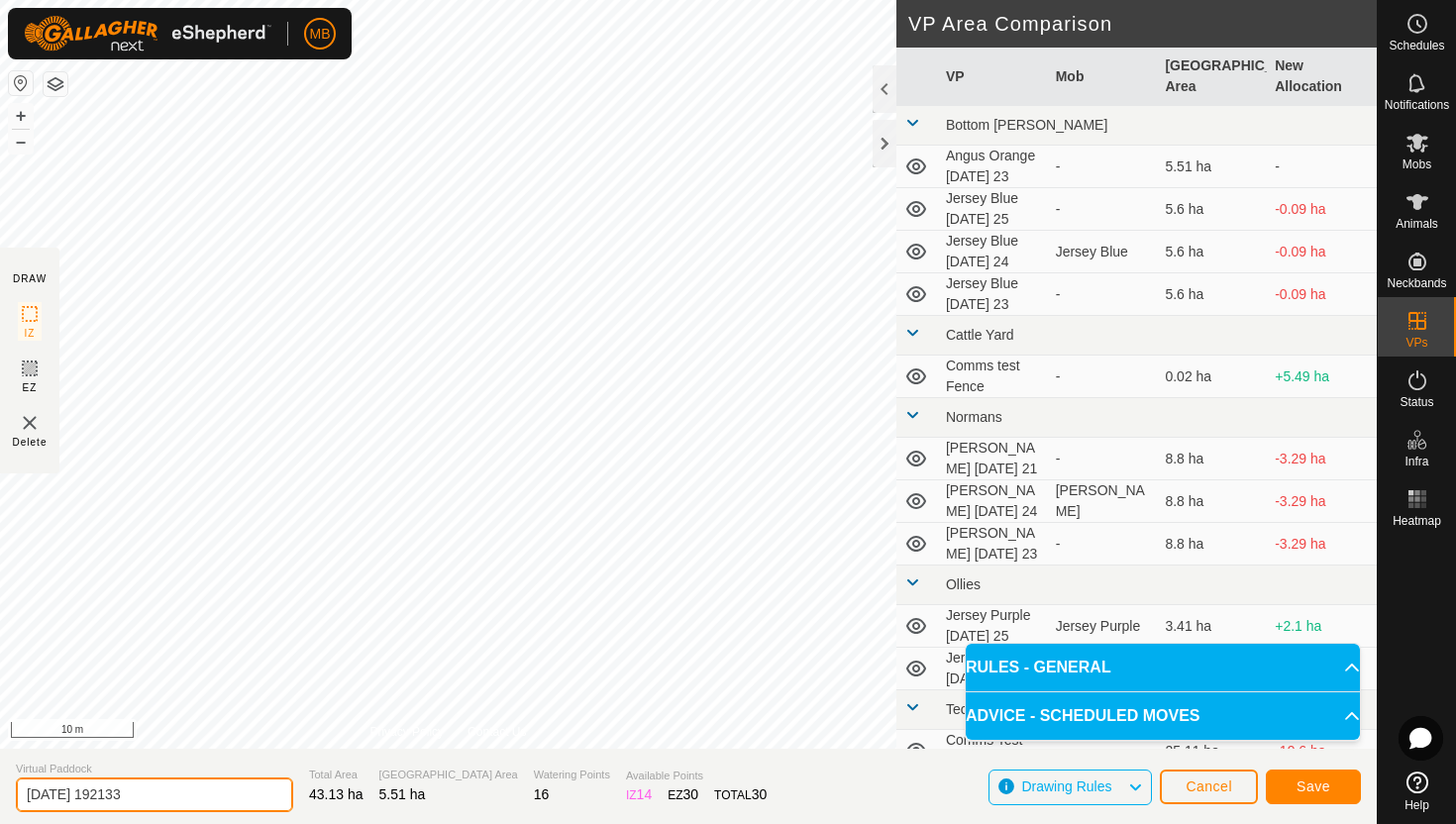 click on "2025-07-24 192133" 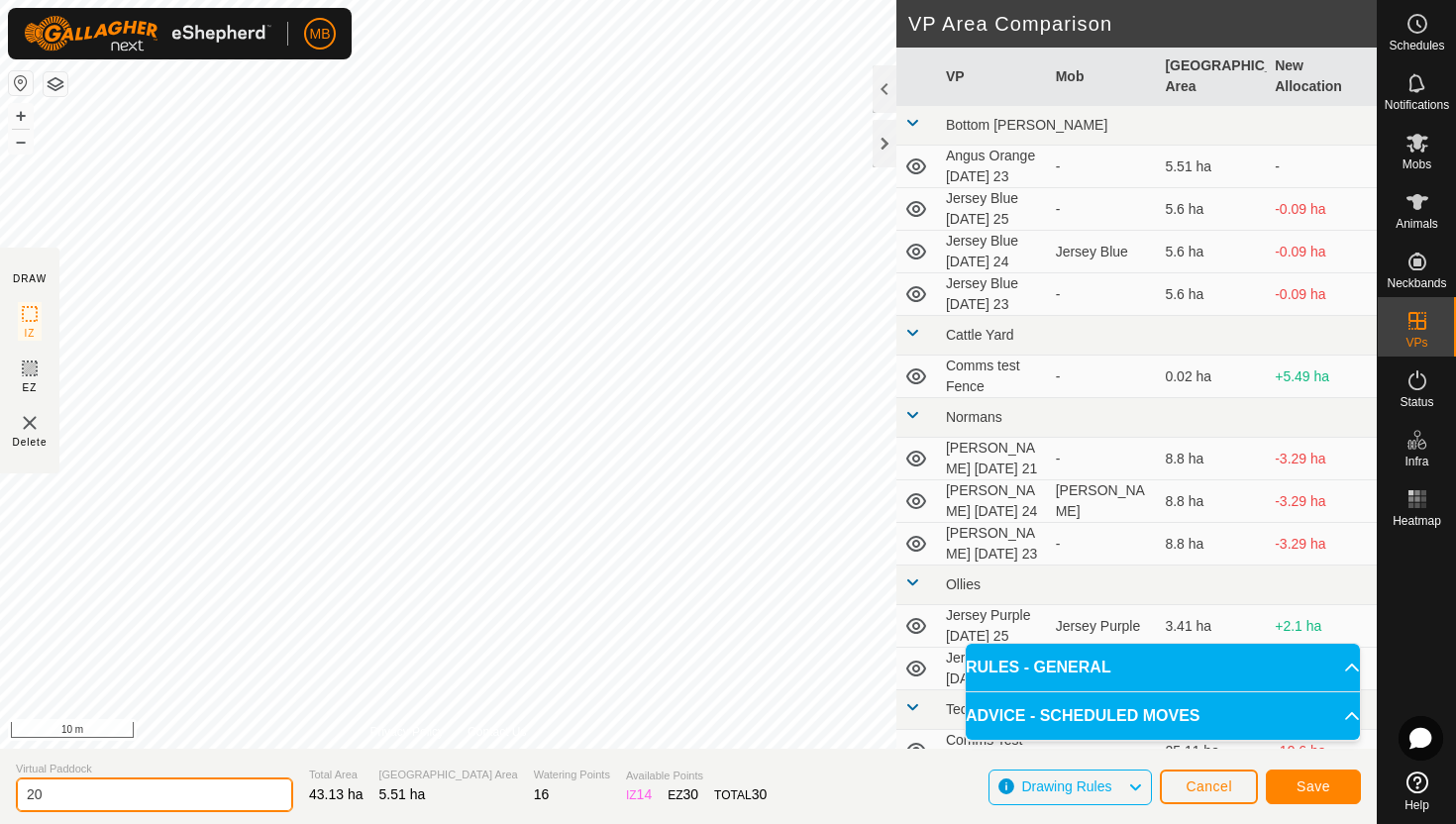 type on "2" 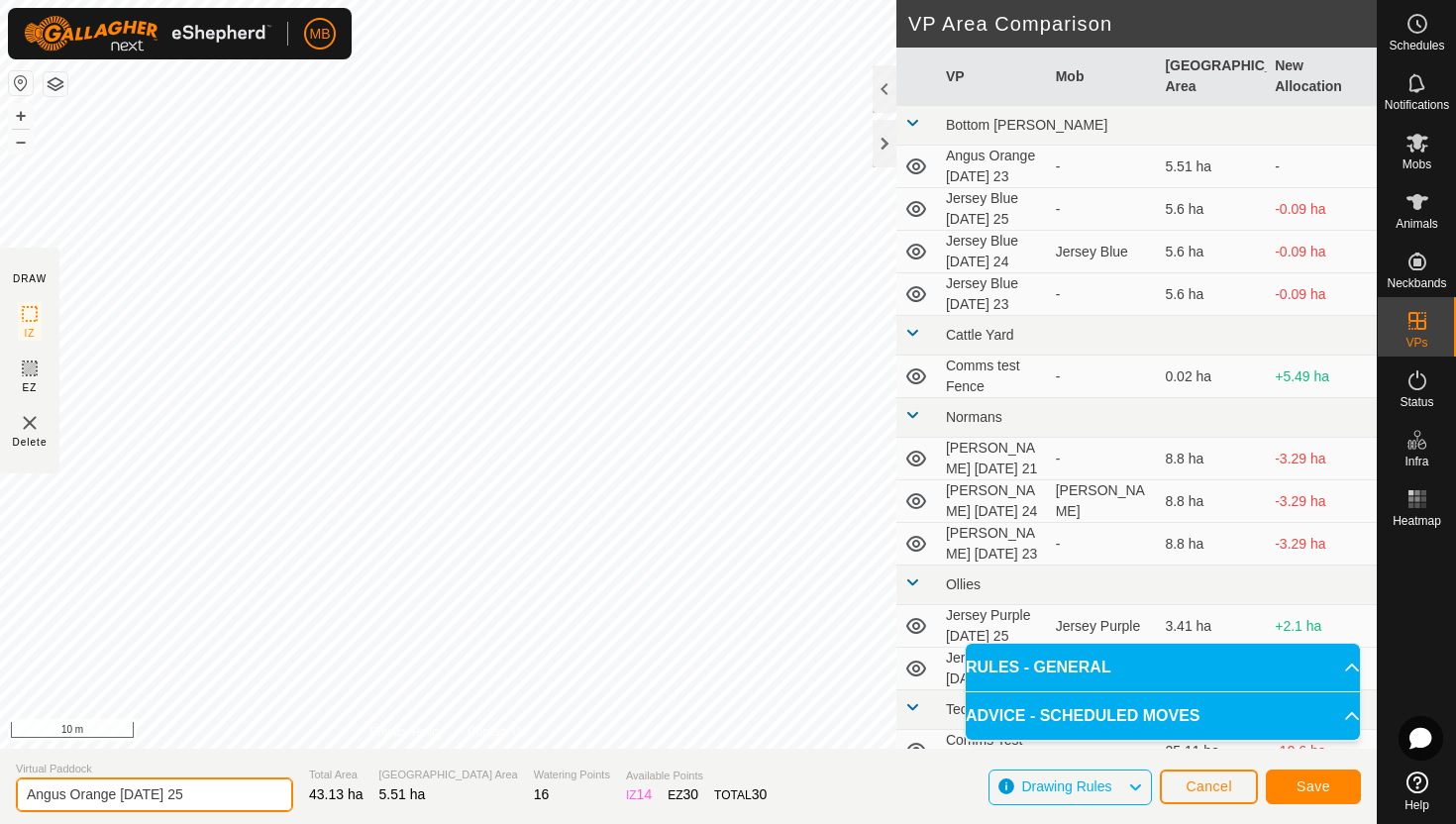 type on "Angus Orange Friday 25" 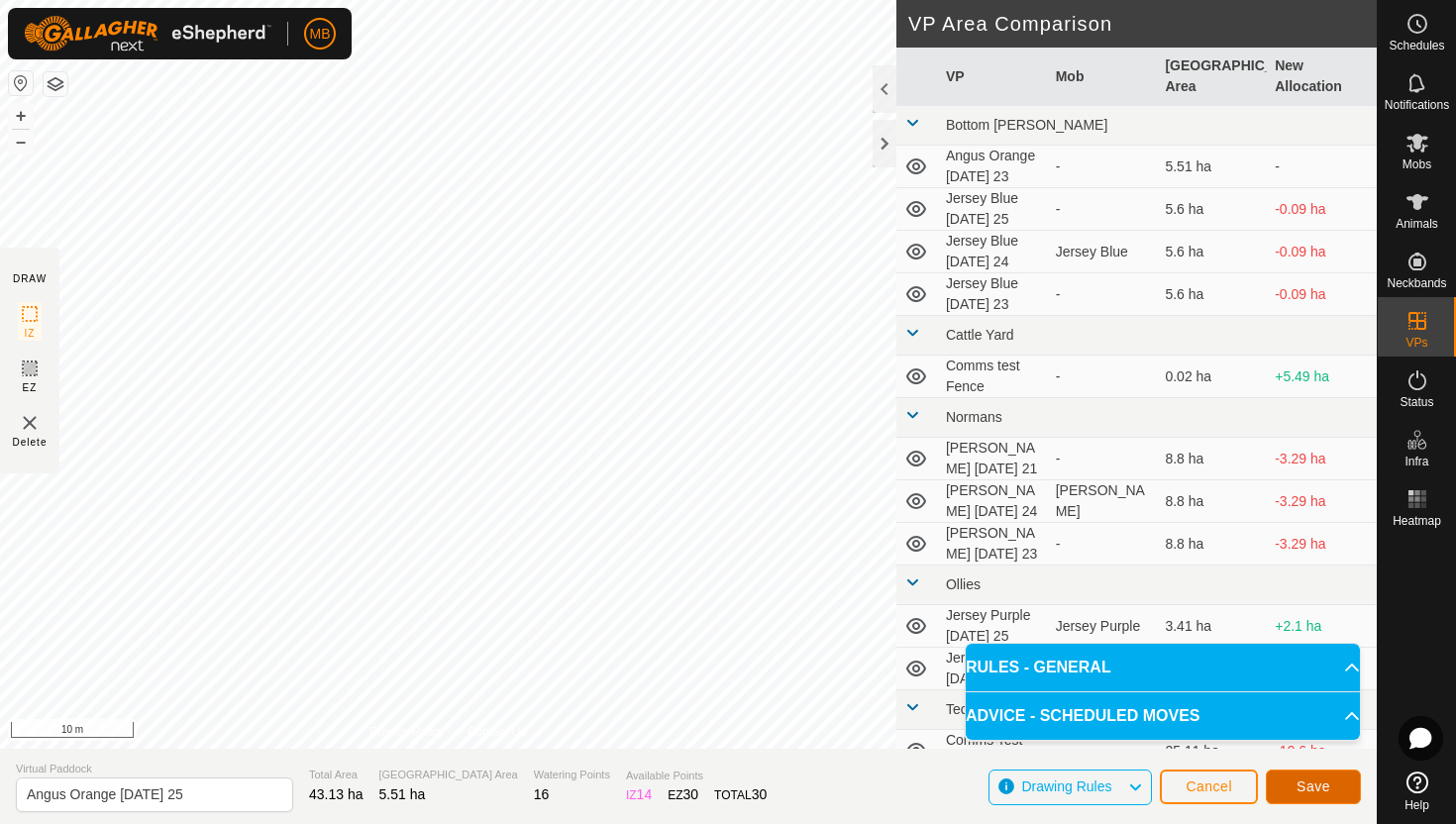 click on "Save" 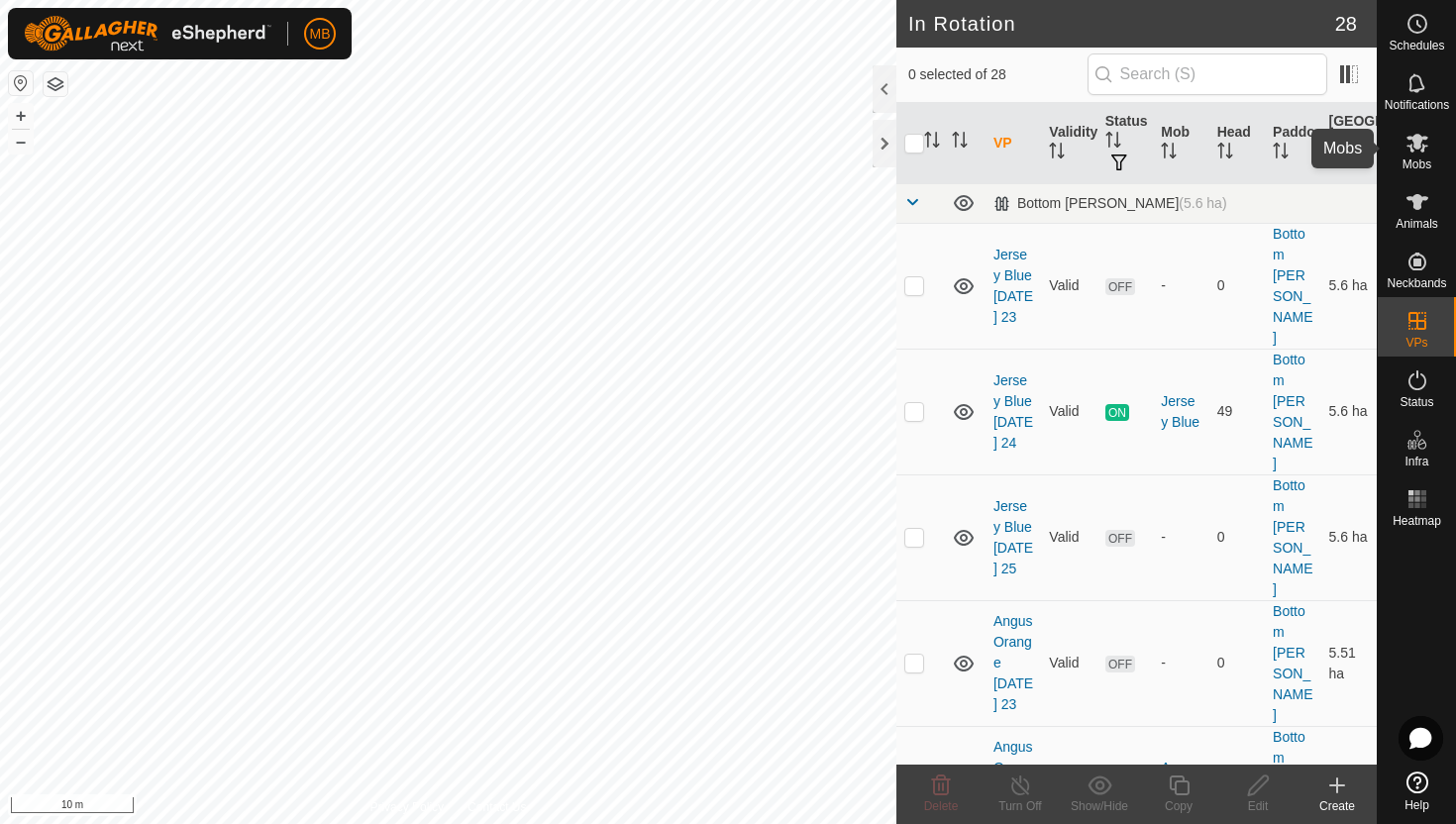 click 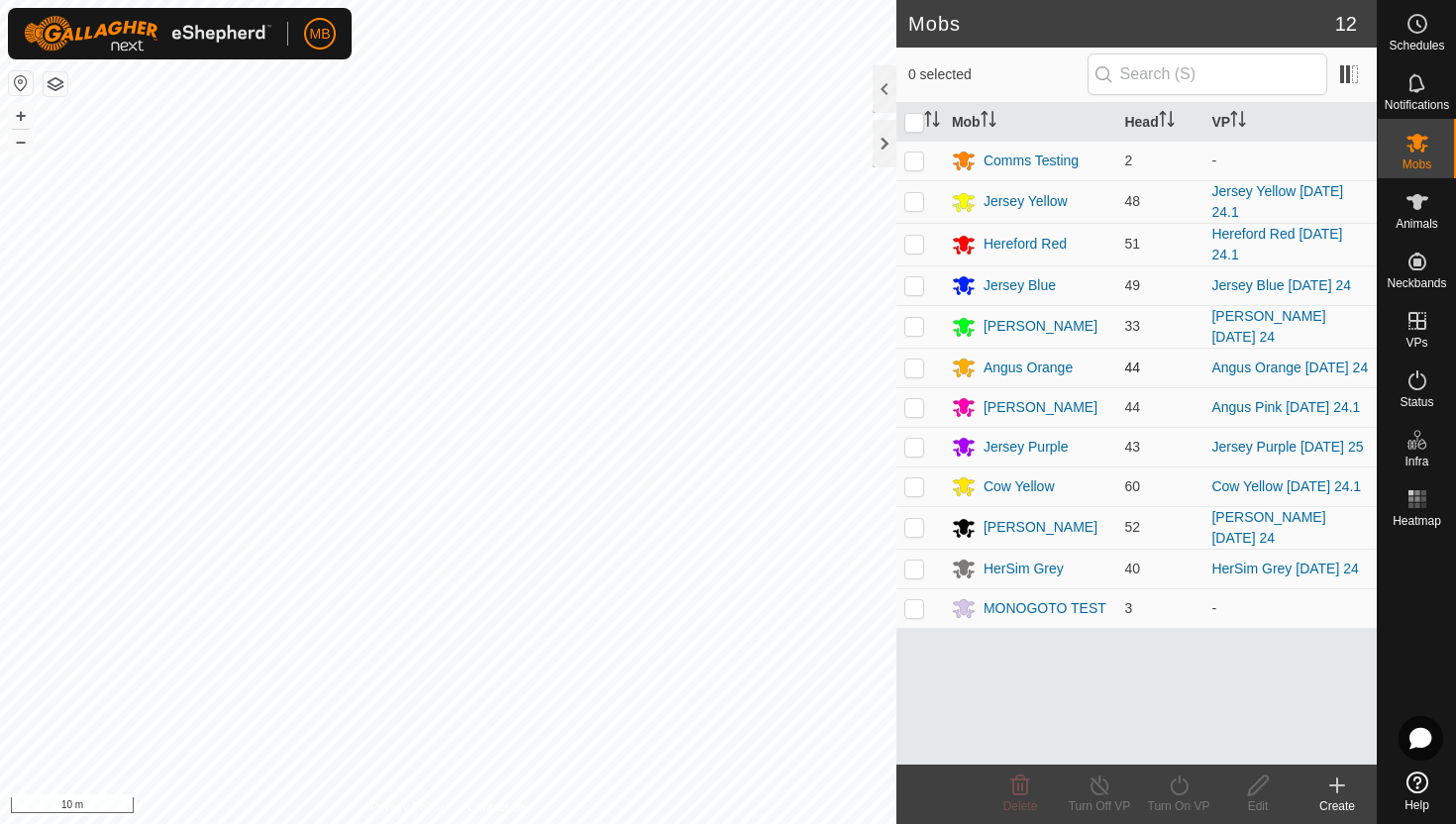 click at bounding box center (914, 367) 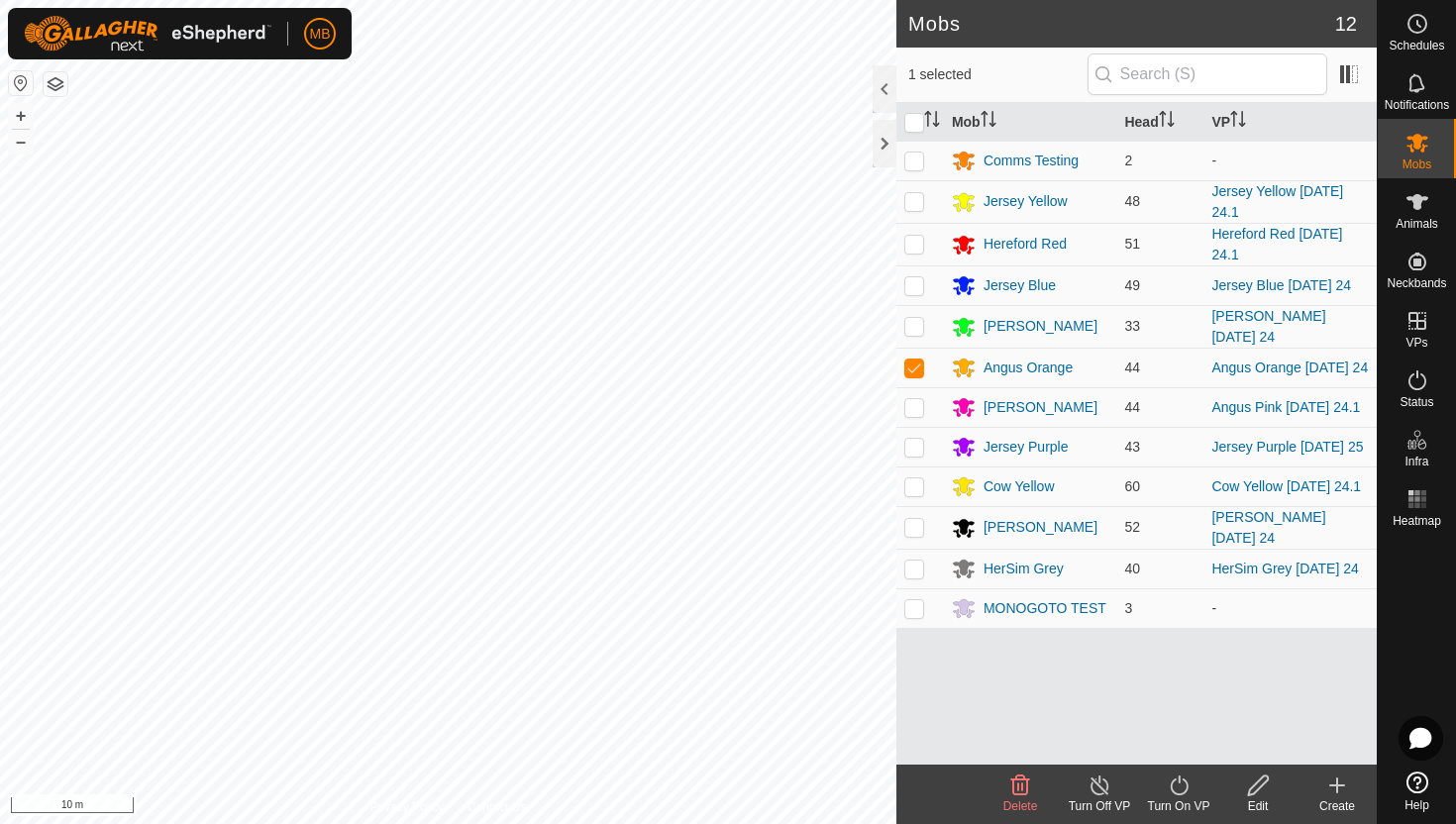 click 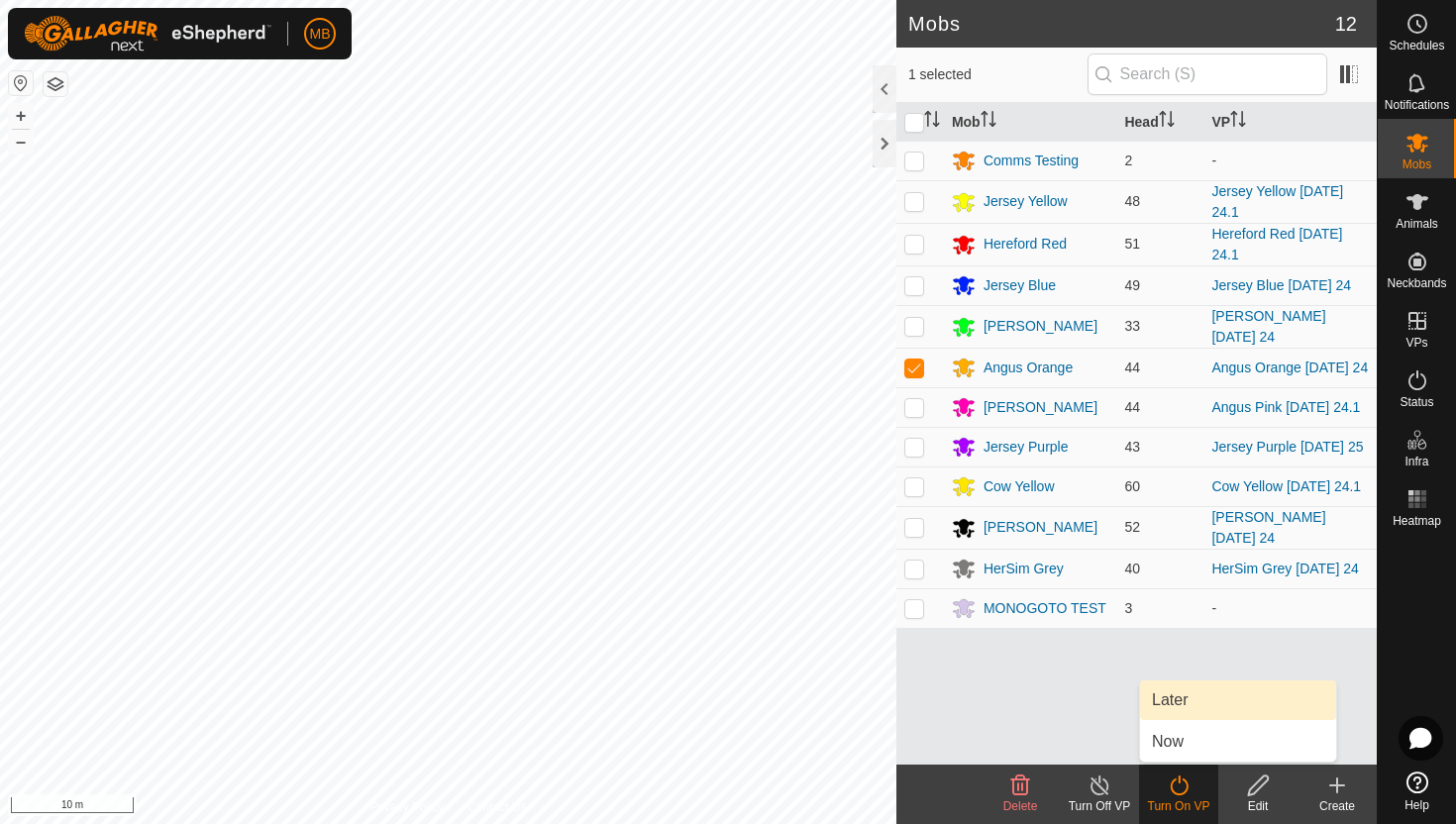 click on "Later" at bounding box center (1238, 700) 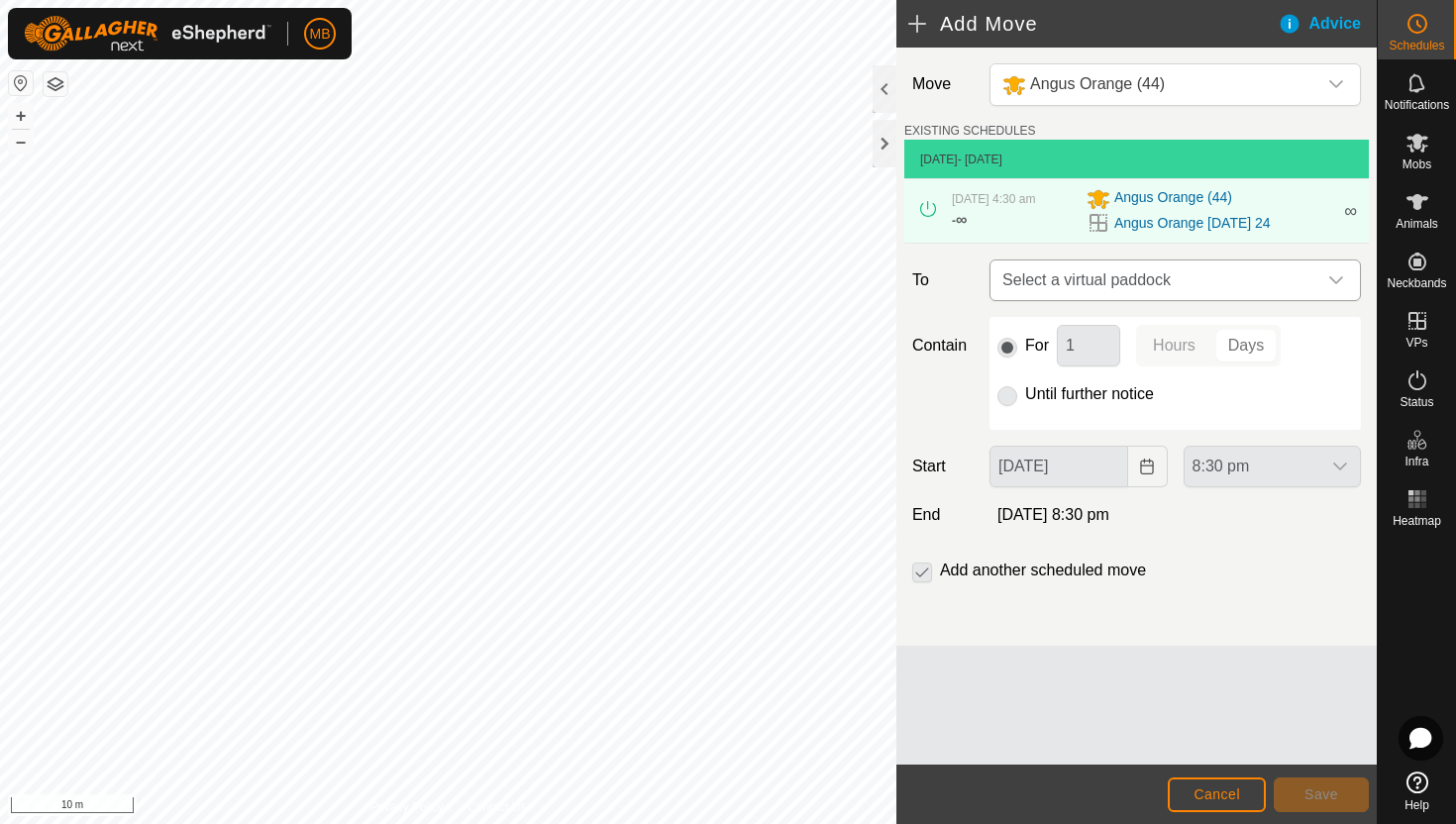 click 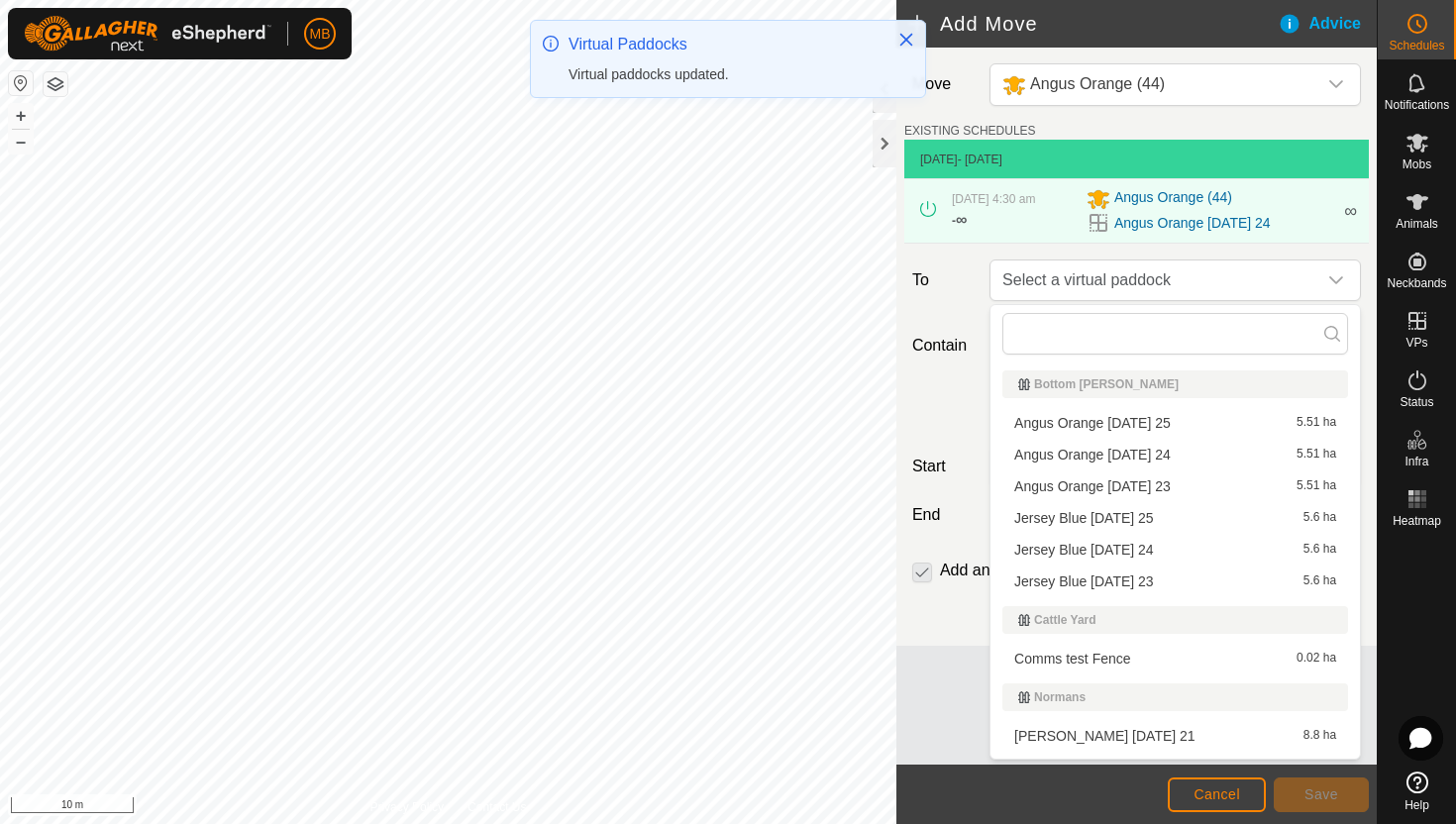 click on "Angus Orange Friday 25  5.51 ha" at bounding box center [1175, 423] 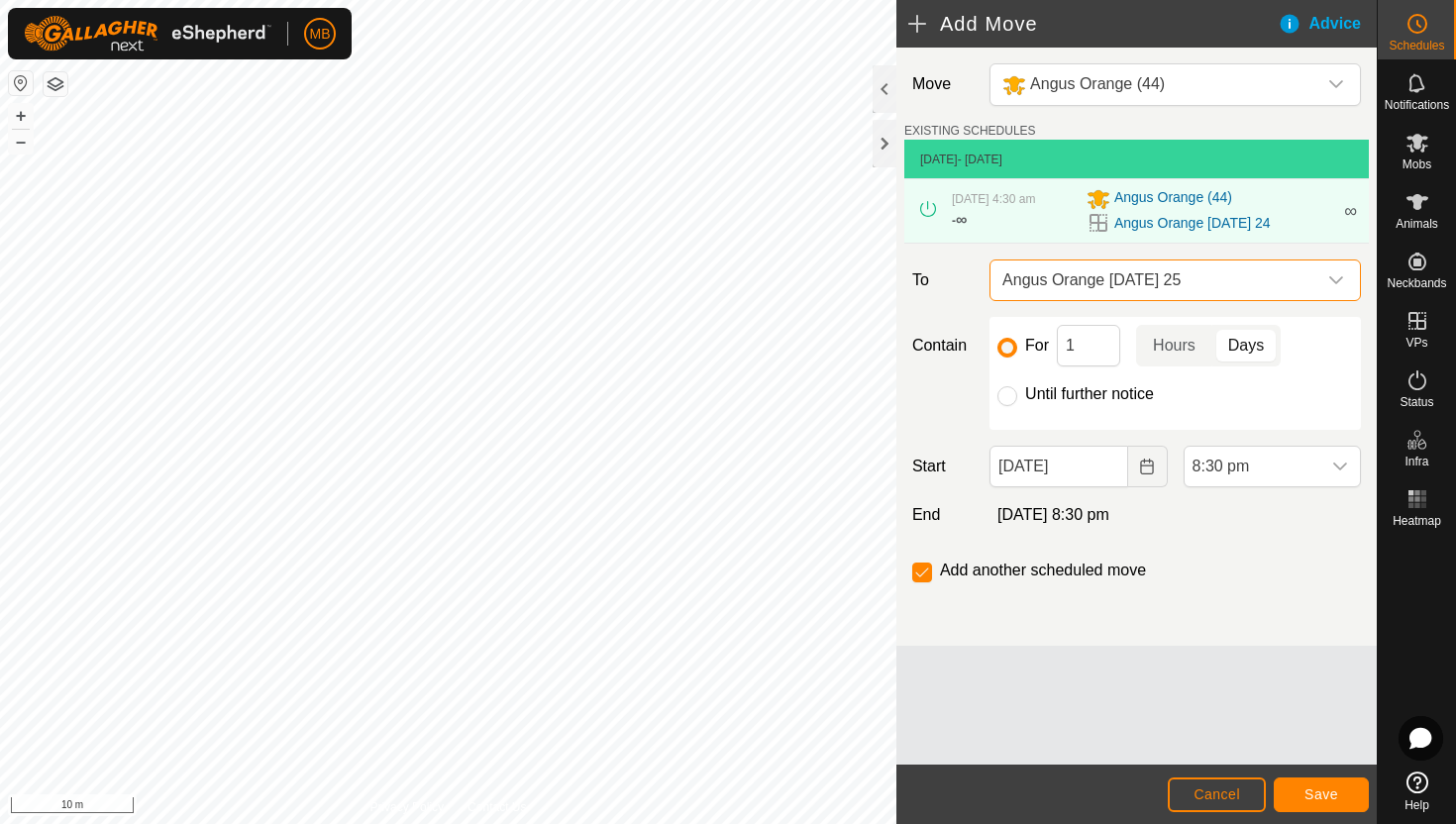 click on "Until further notice" 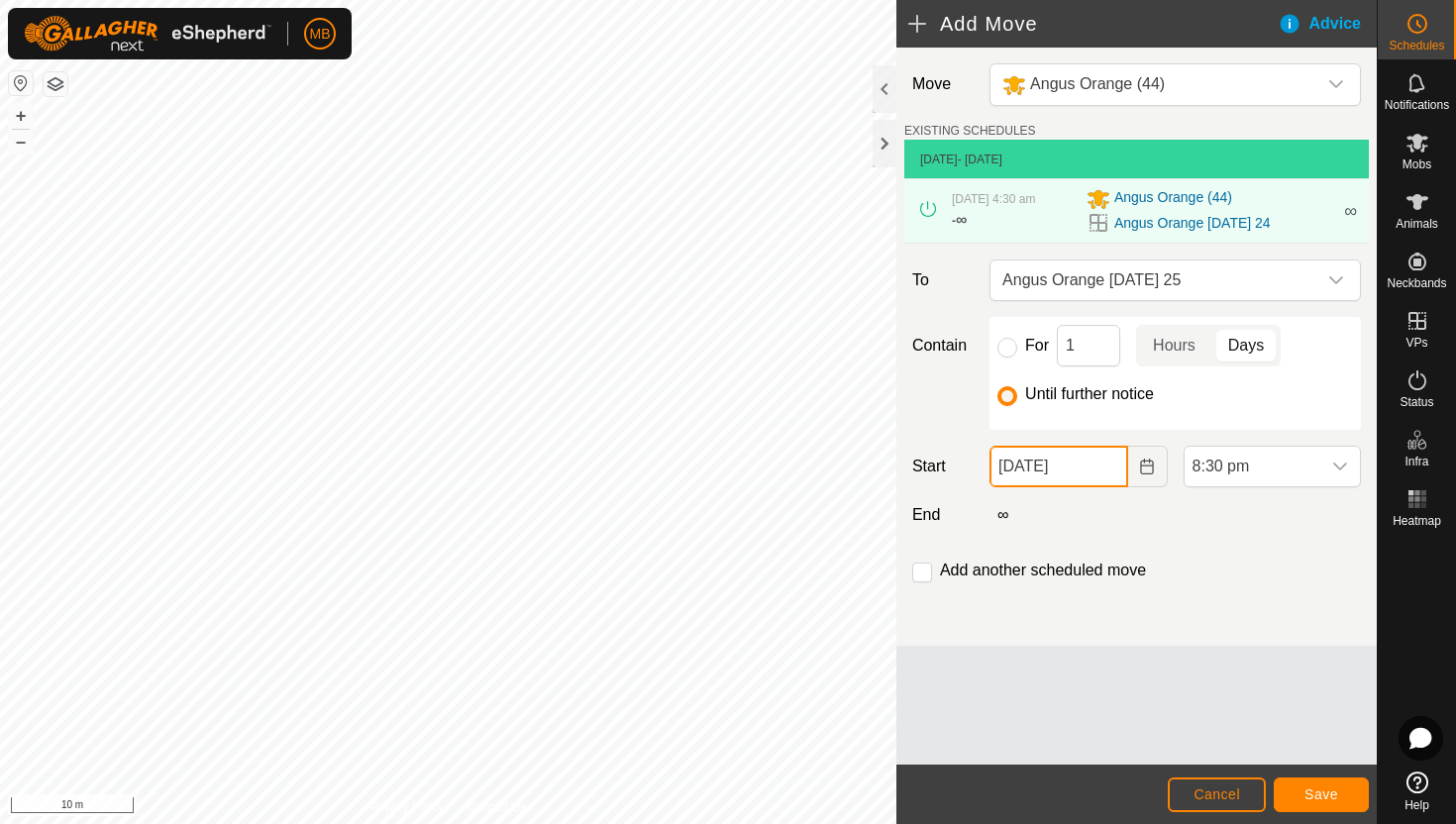 click on "24 Jul, 2025" 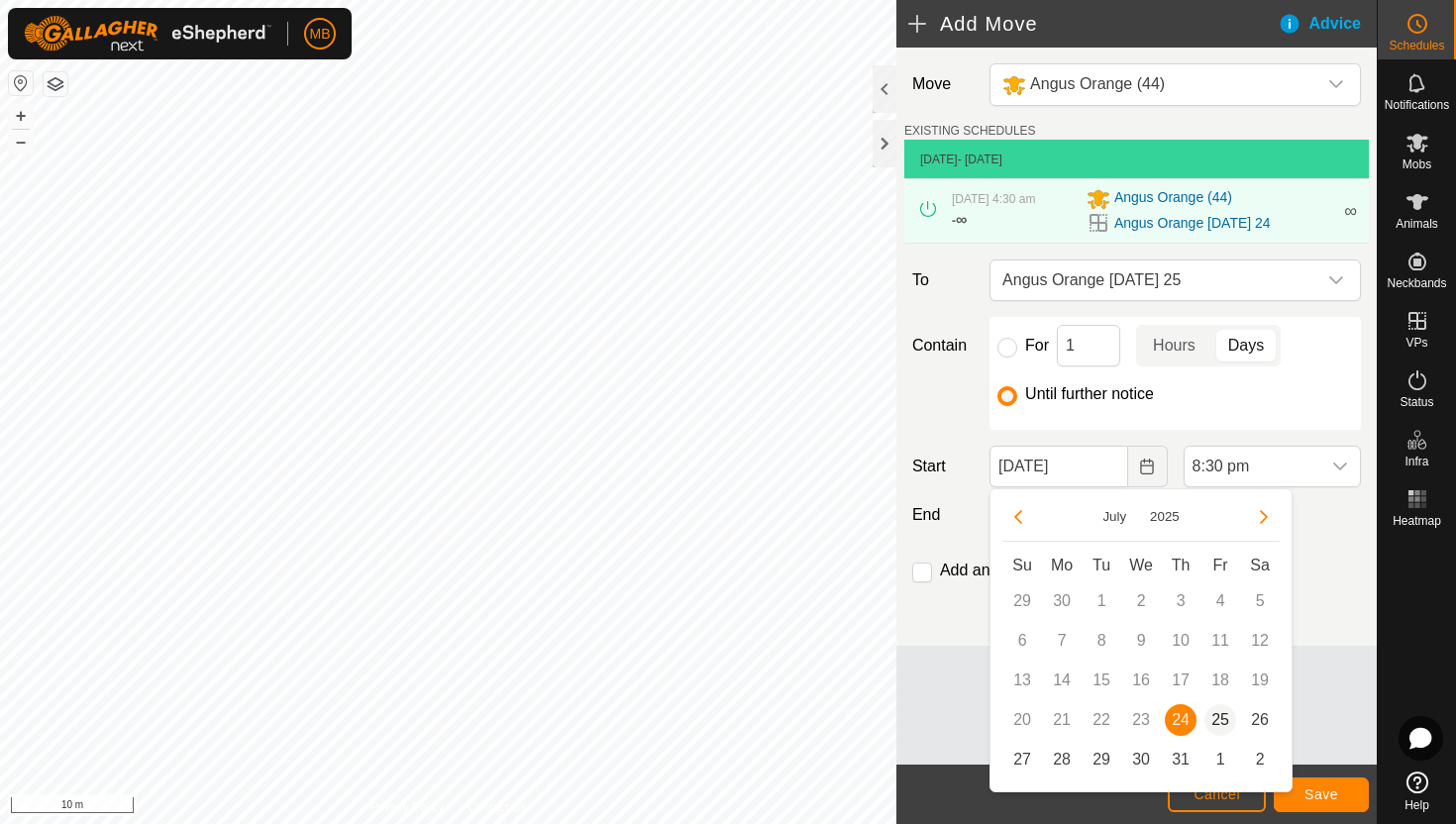 click on "25" at bounding box center [1220, 720] 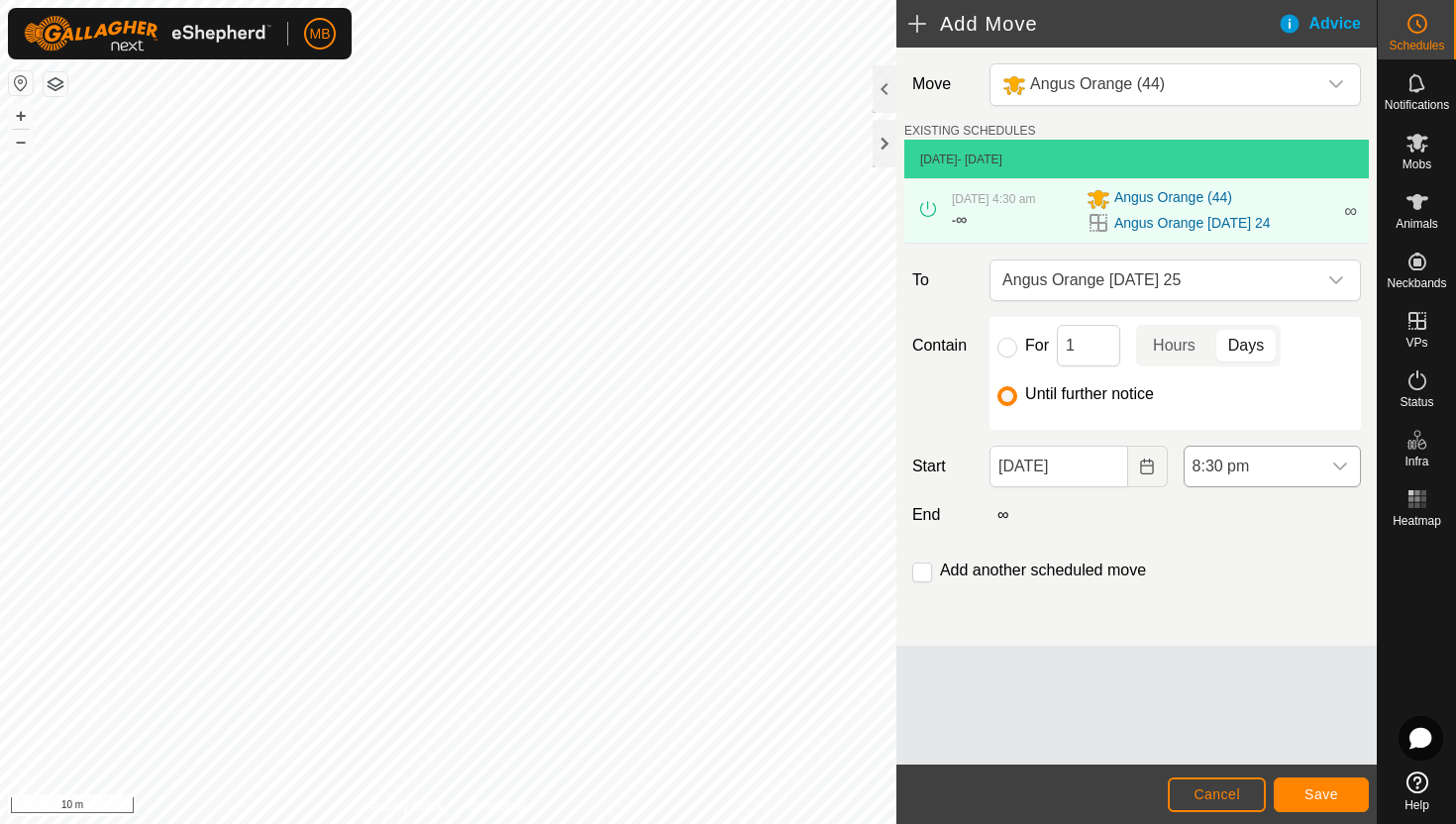 click on "8:30 pm" at bounding box center (1252, 466) 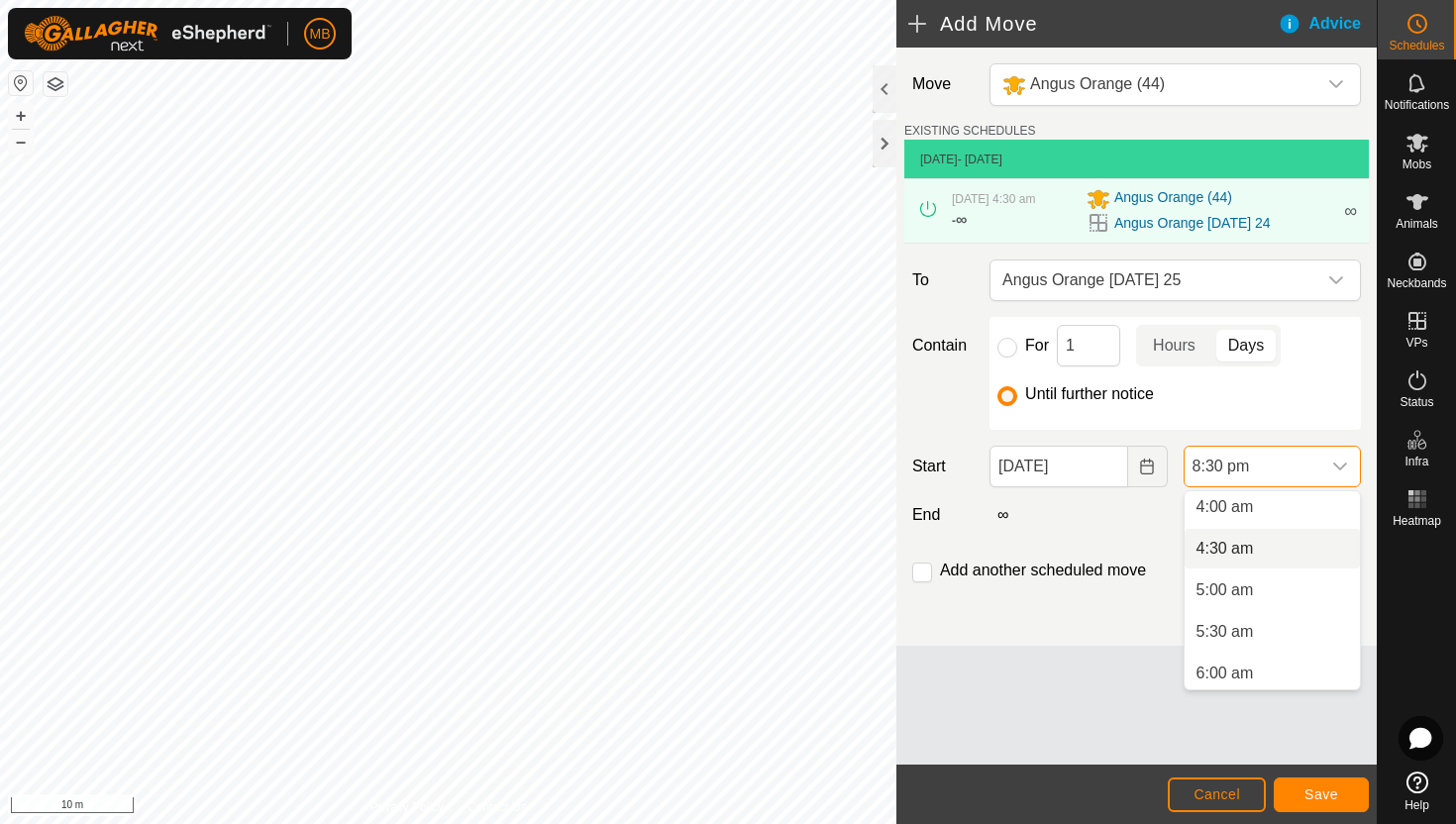 scroll, scrollTop: 333, scrollLeft: 0, axis: vertical 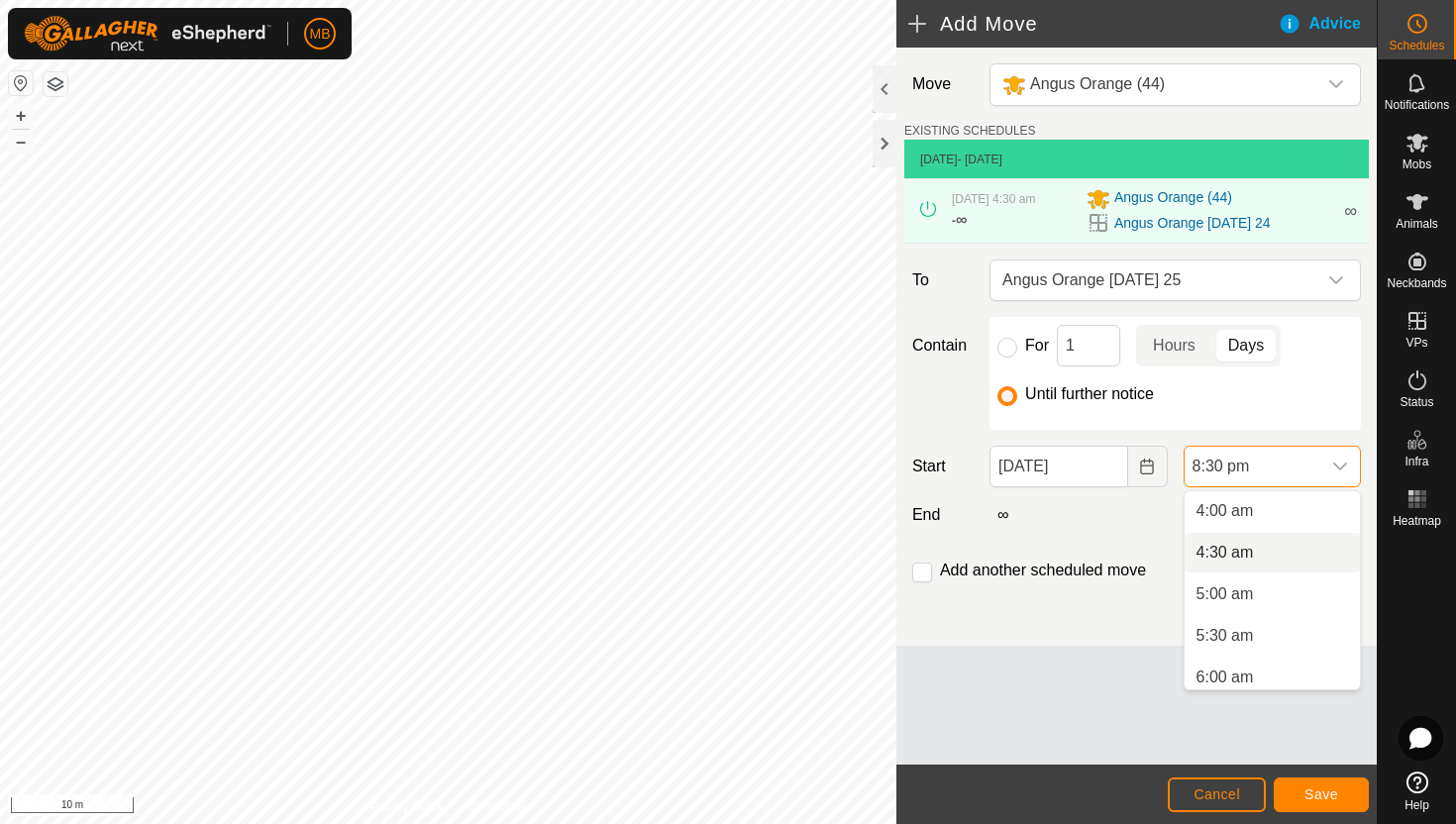 click on "4:30 am" at bounding box center (1272, 553) 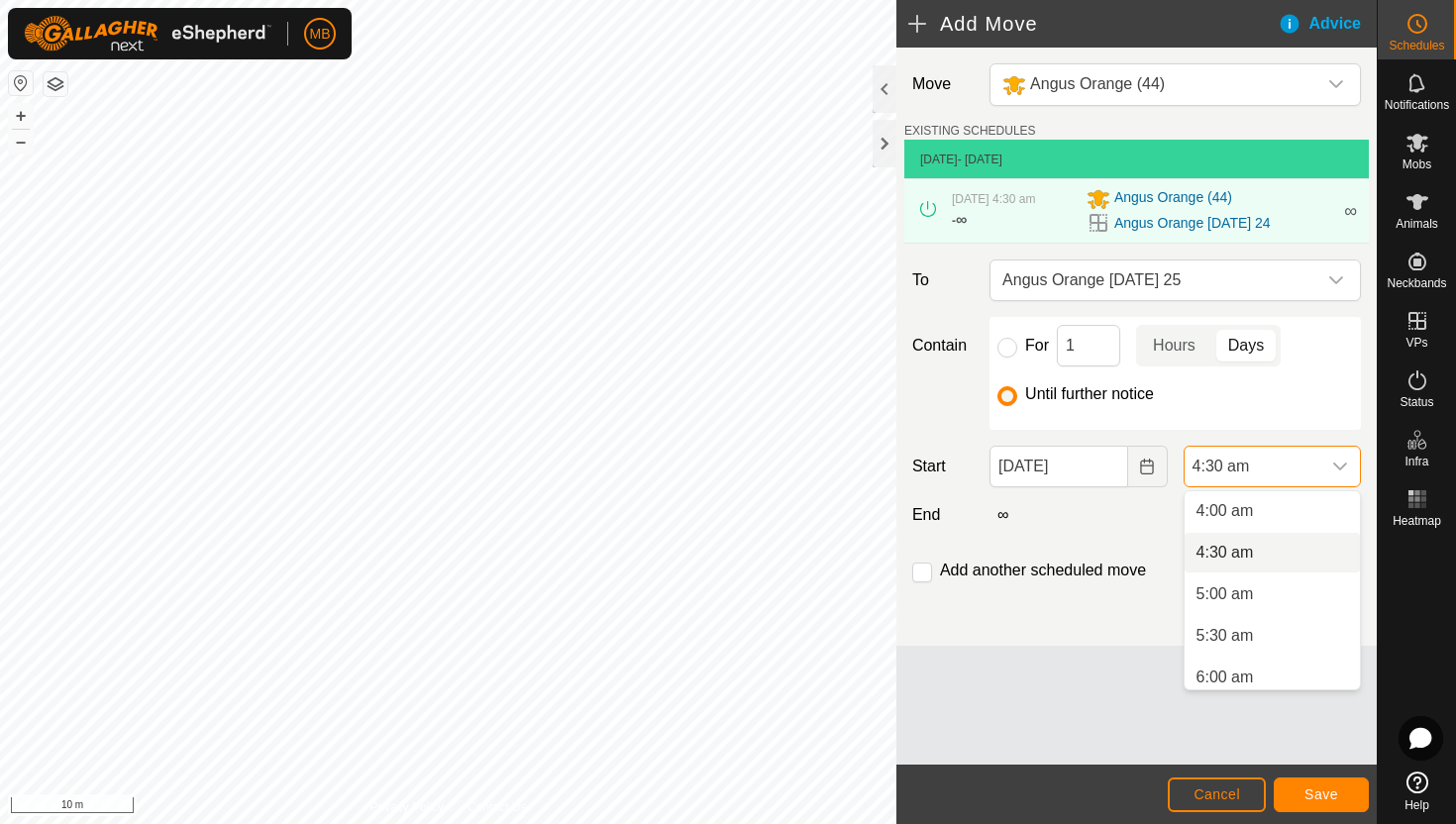 scroll, scrollTop: 0, scrollLeft: 0, axis: both 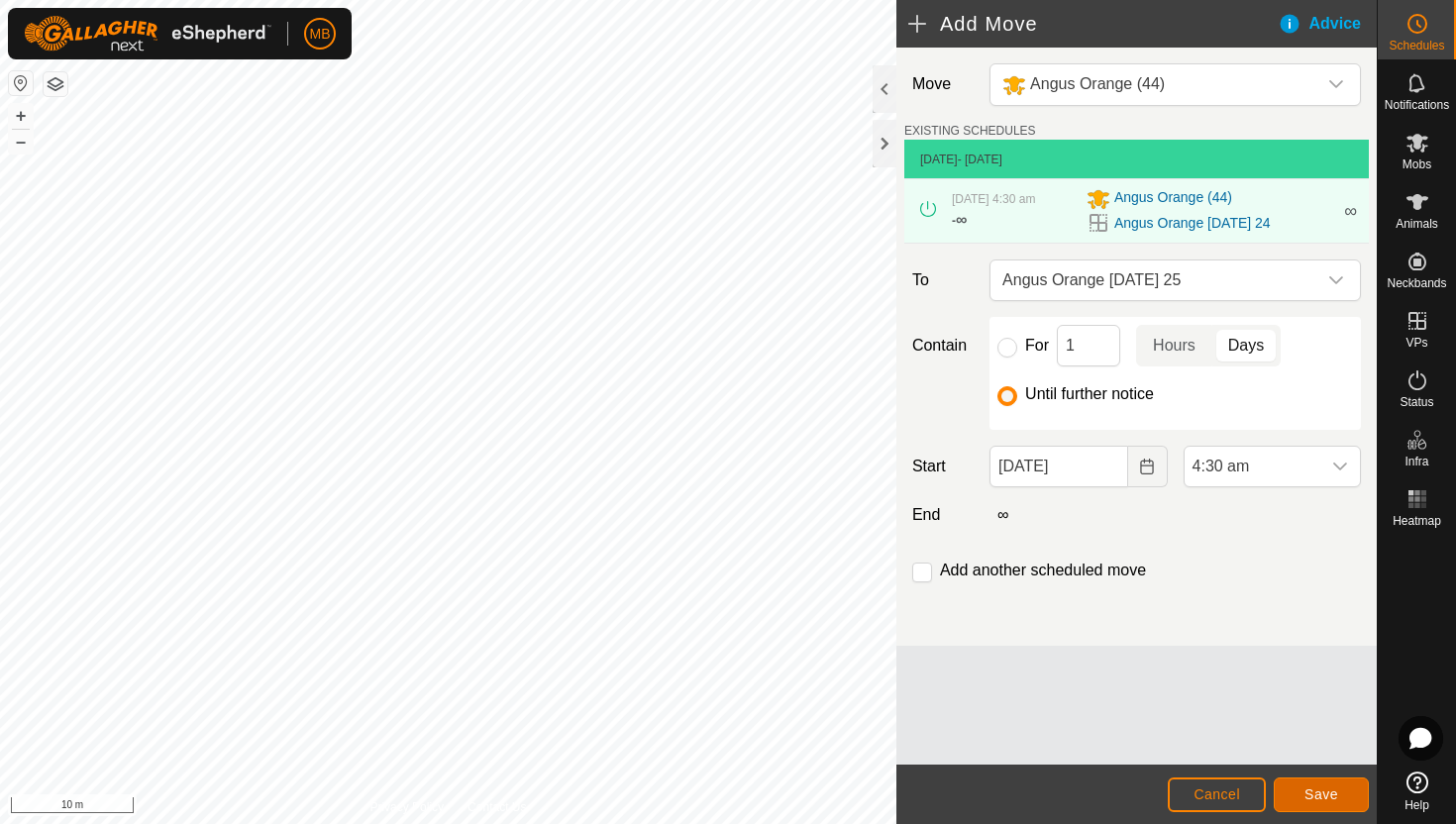 click on "Save" 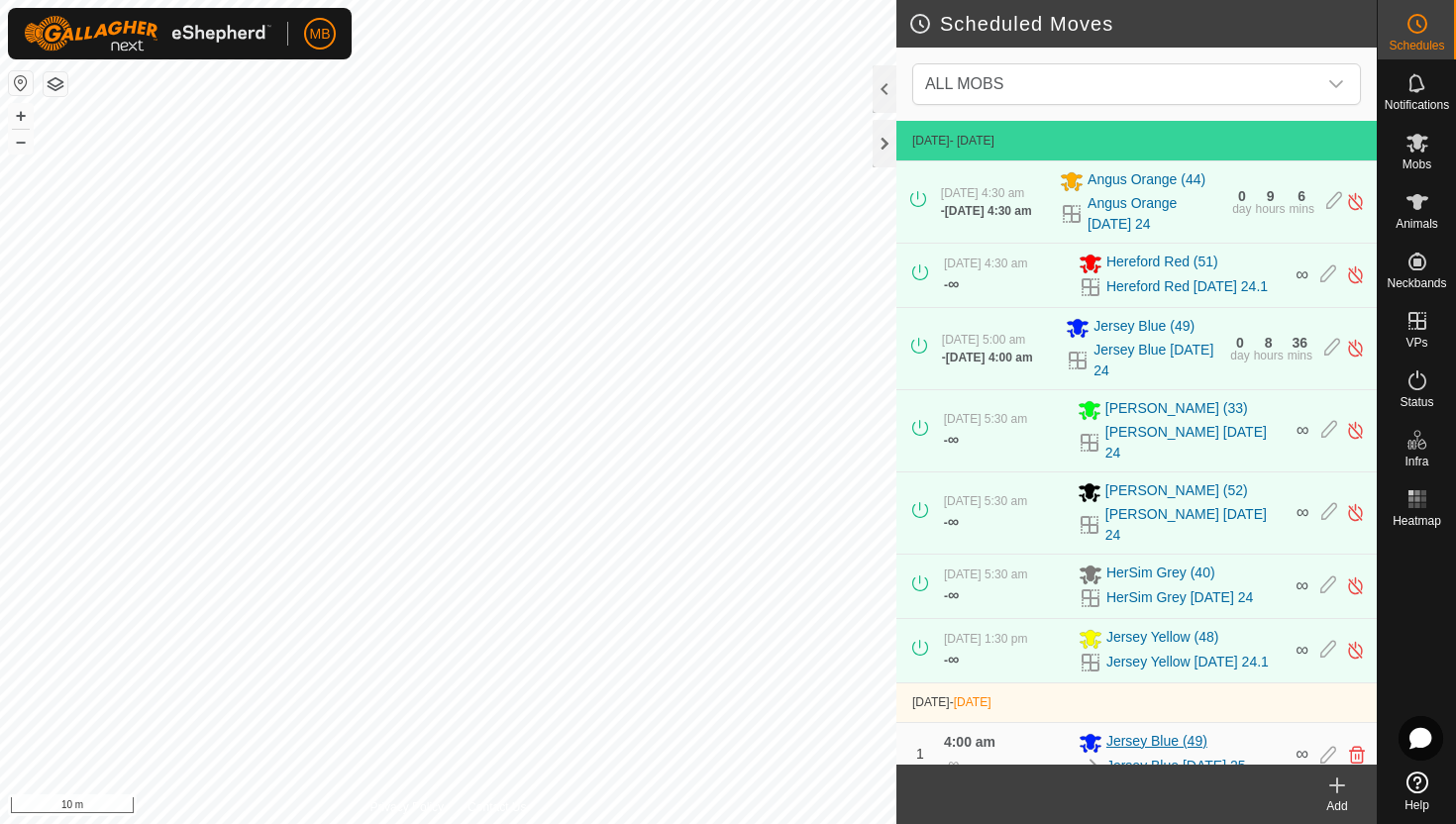scroll, scrollTop: 62, scrollLeft: 0, axis: vertical 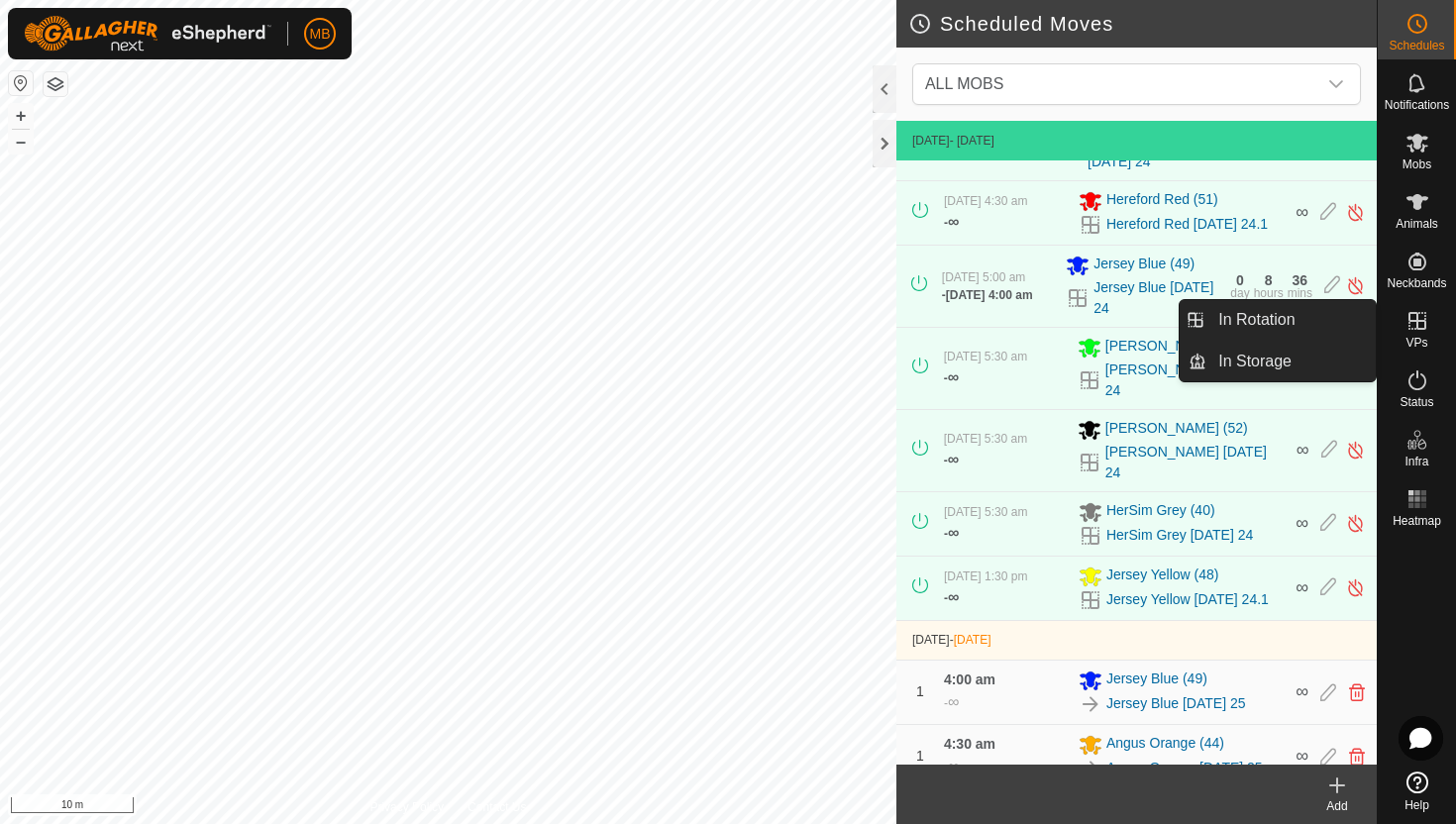 click 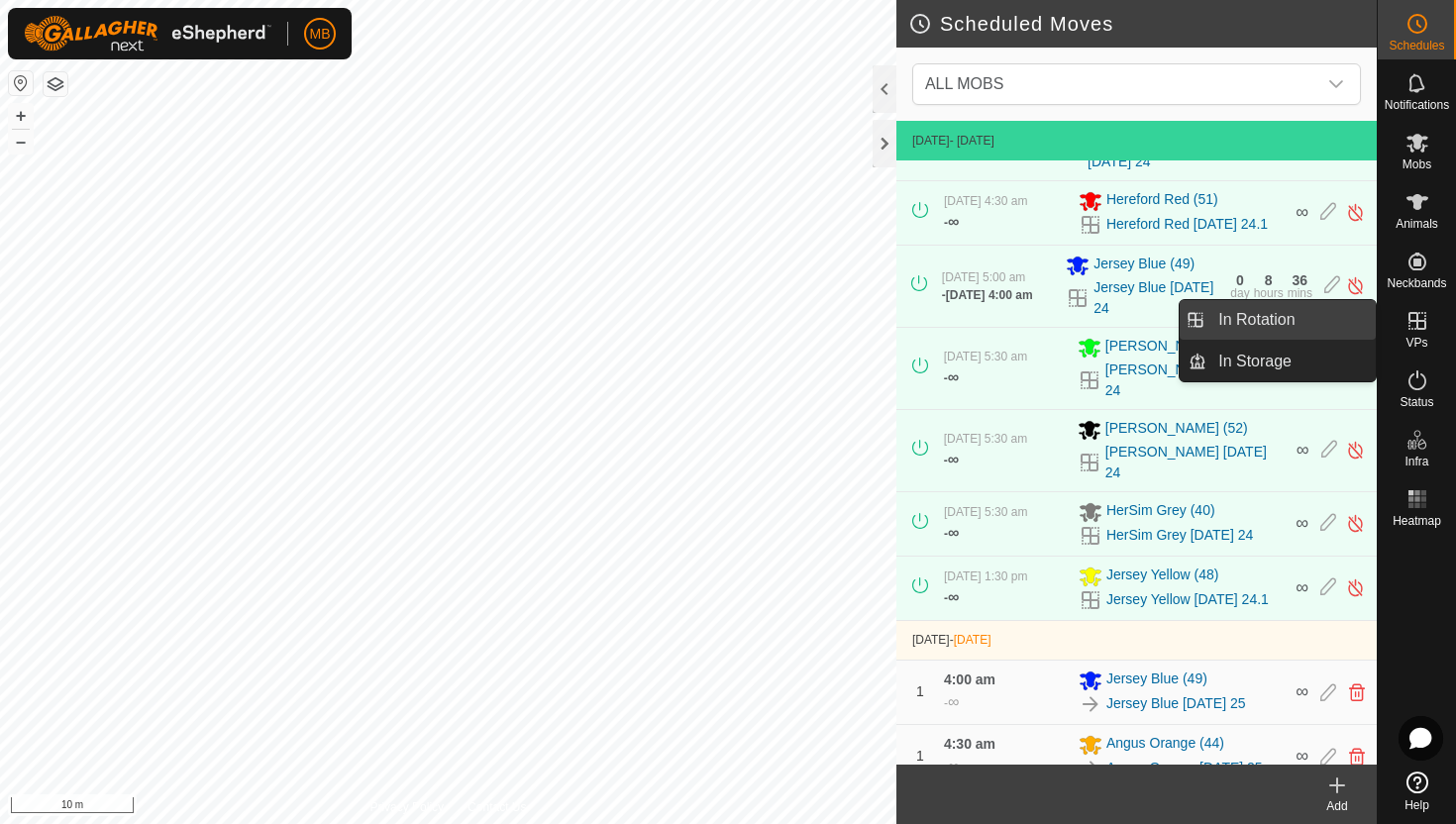 click on "In Rotation" at bounding box center (1291, 320) 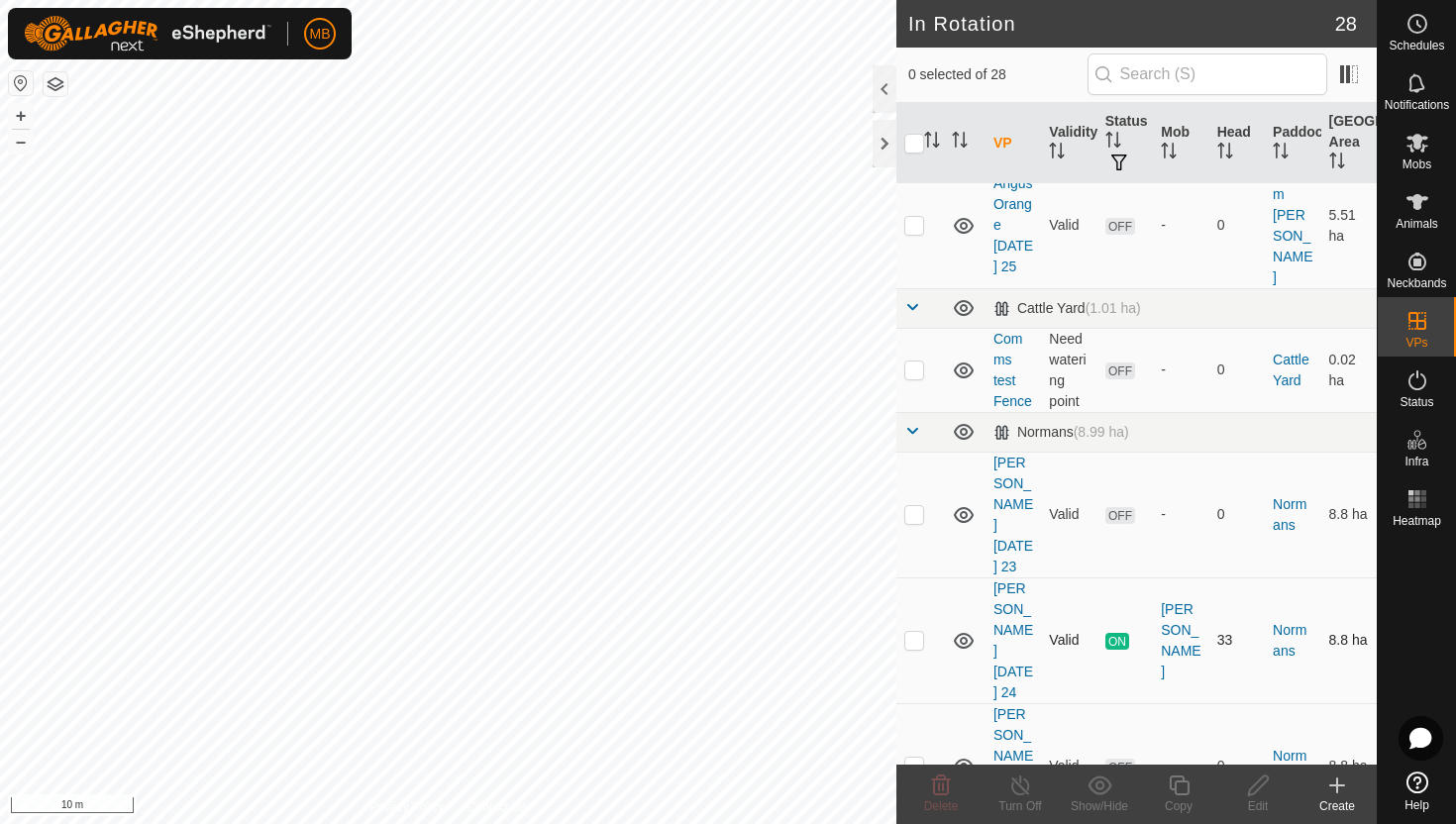 scroll, scrollTop: 690, scrollLeft: 0, axis: vertical 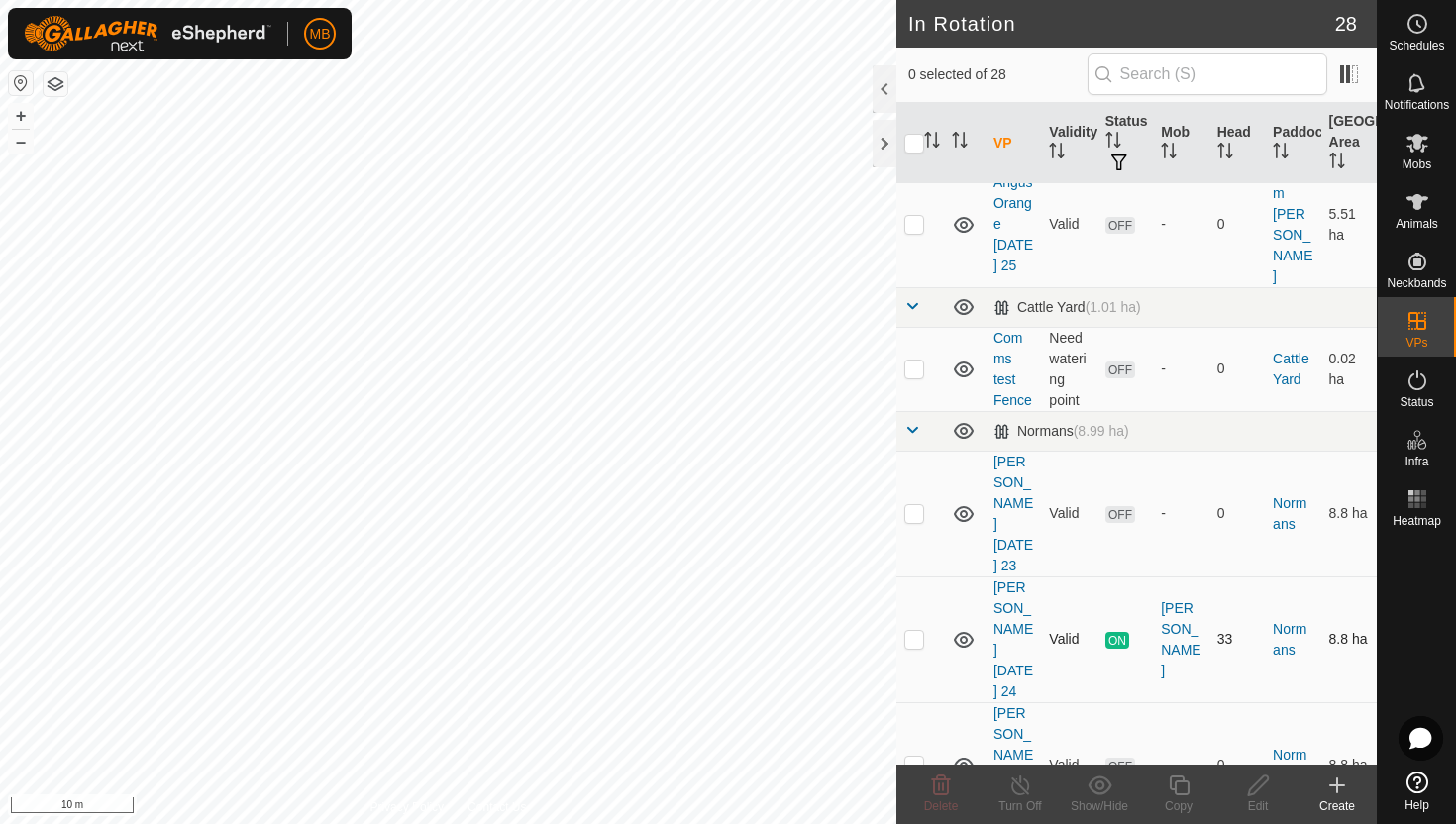 click at bounding box center (914, 639) 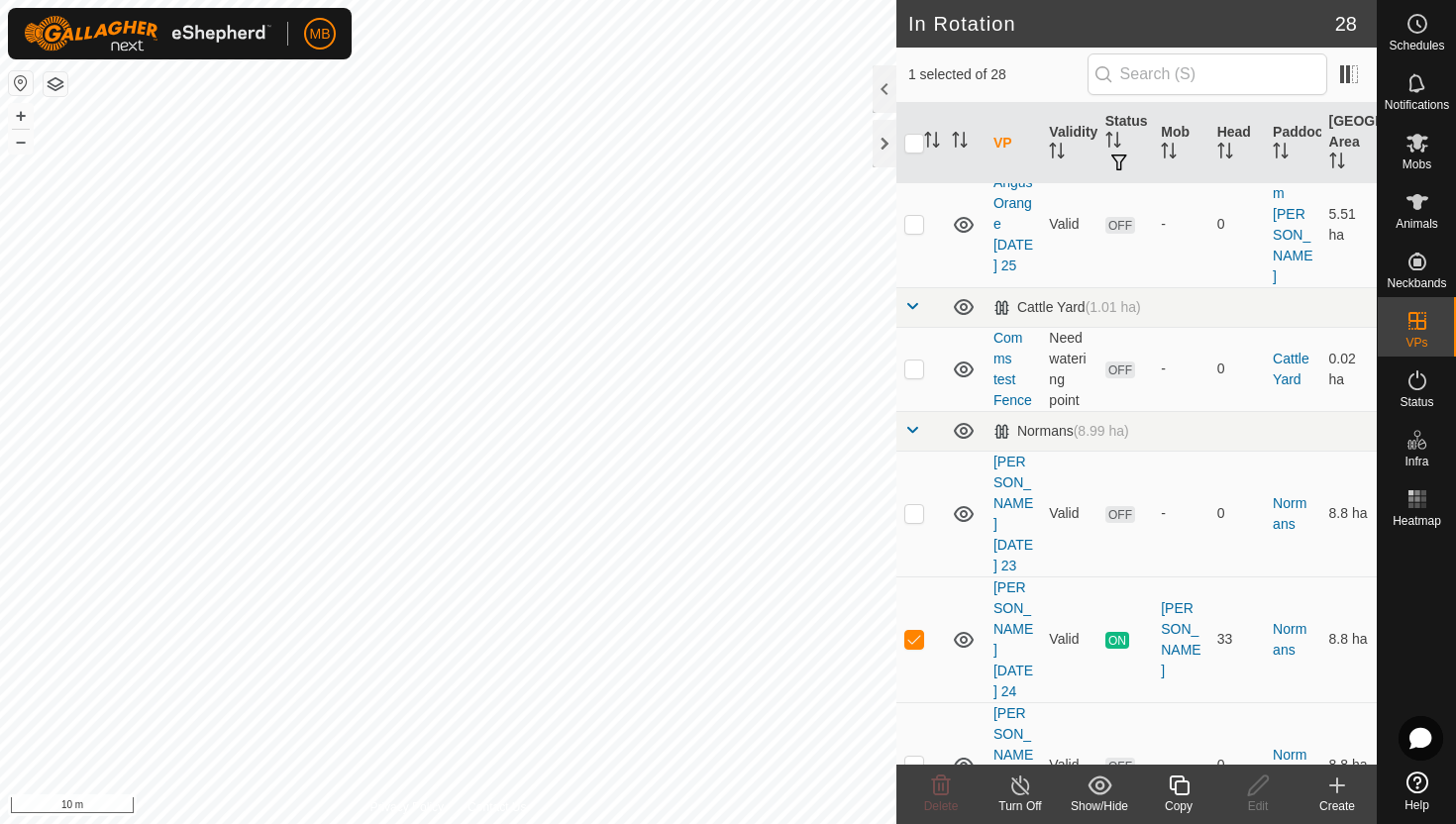 click 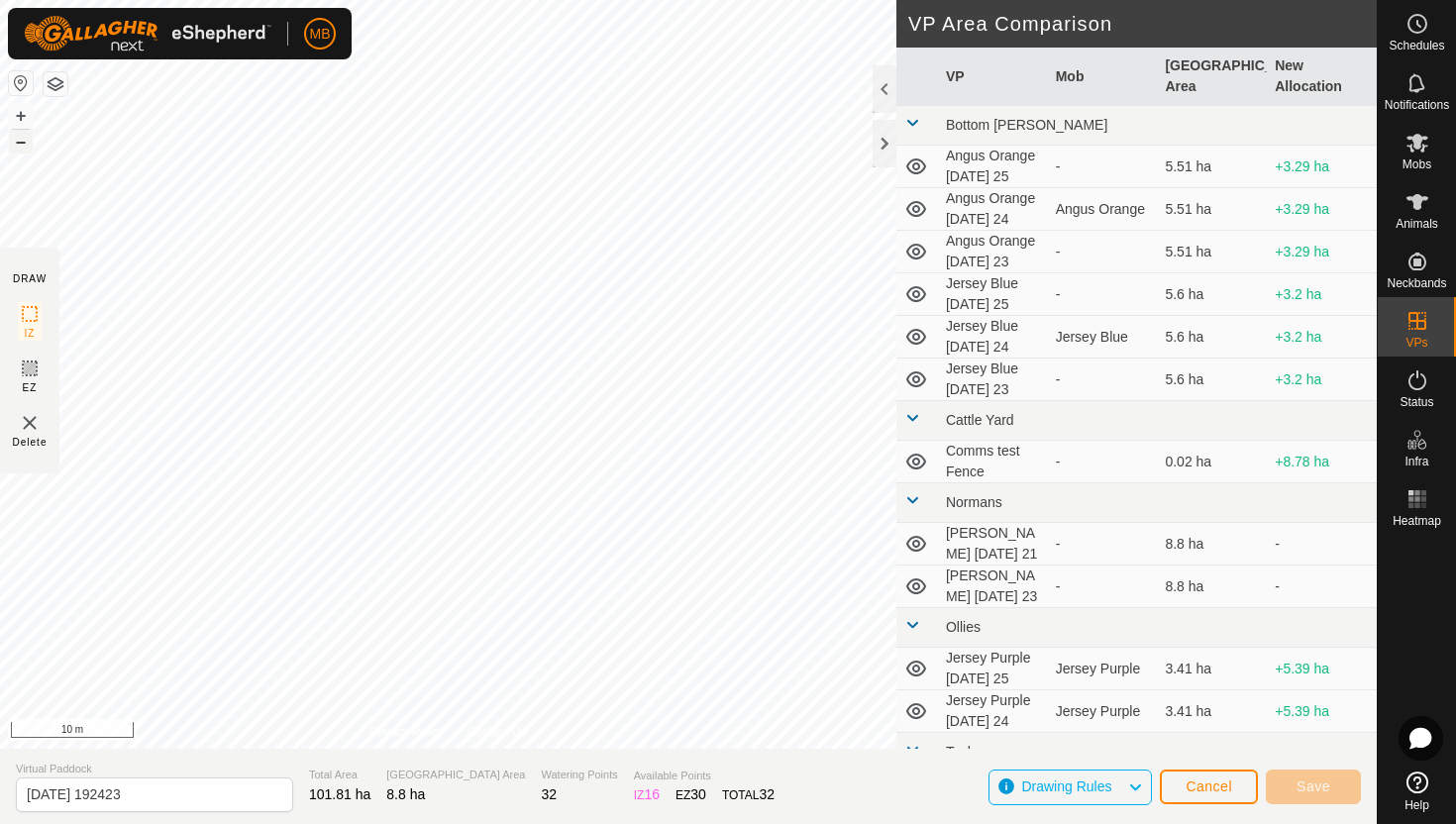 click on "–" at bounding box center [21, 142] 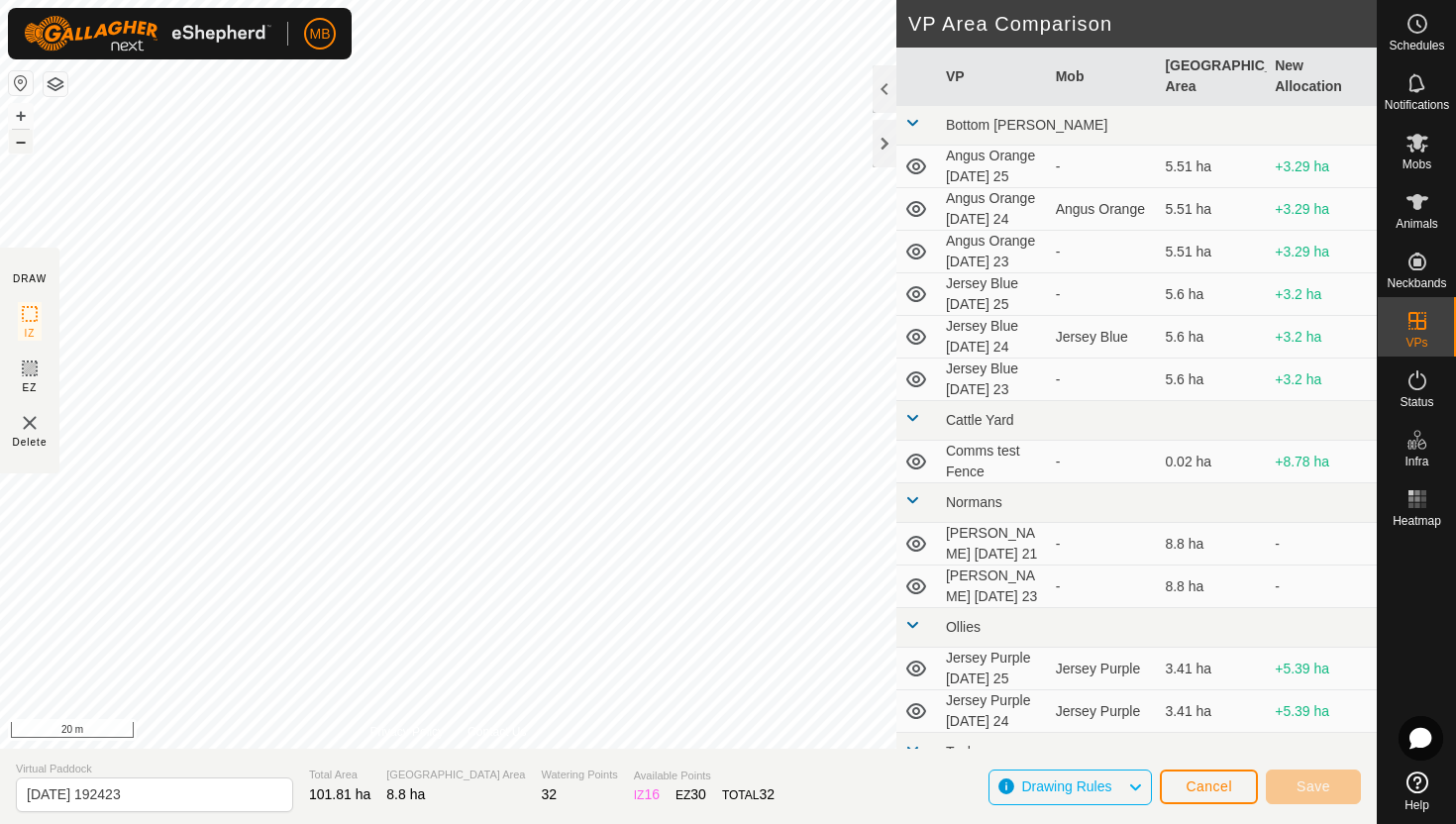 click on "–" at bounding box center [21, 142] 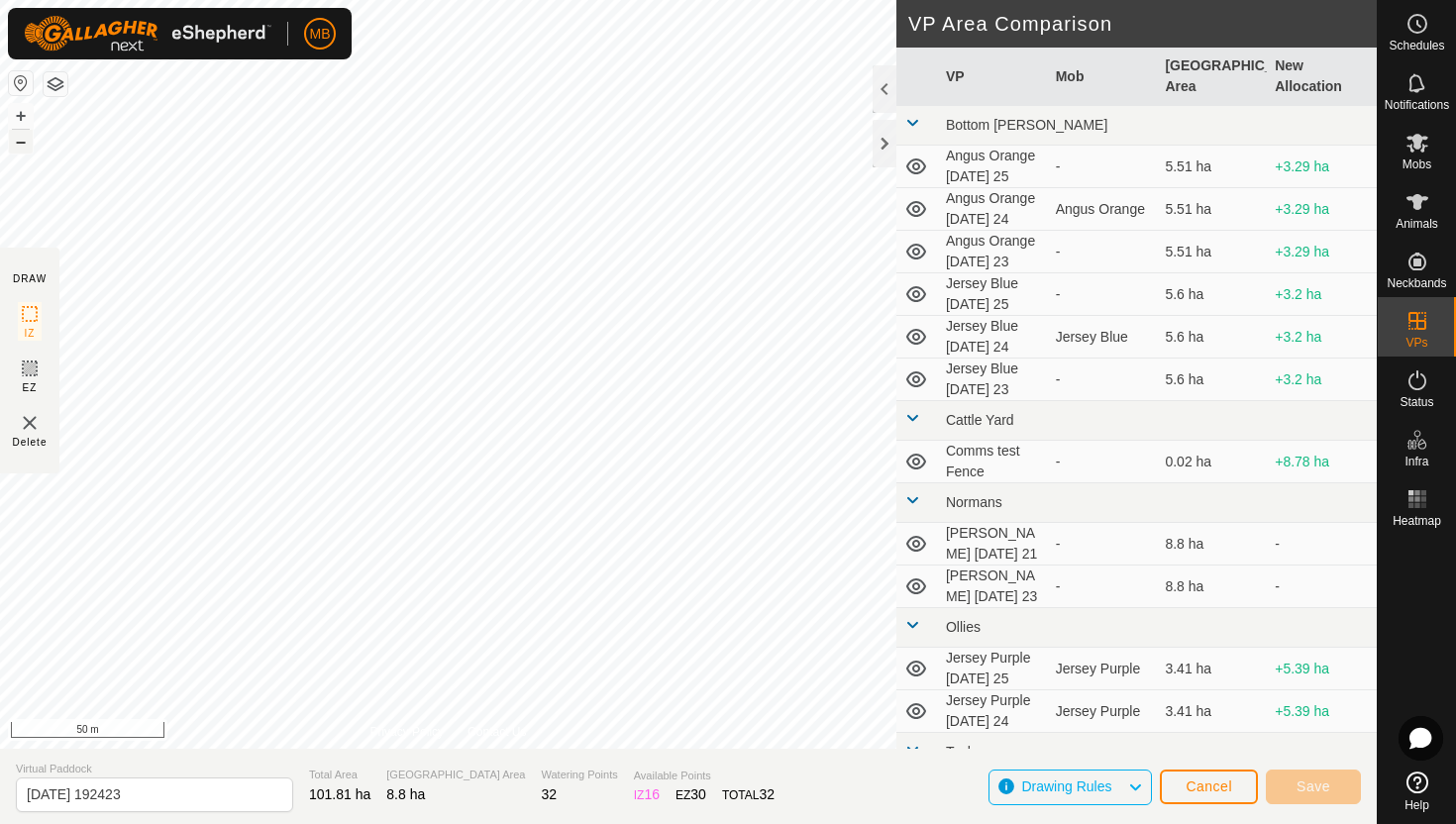 click on "–" at bounding box center [21, 142] 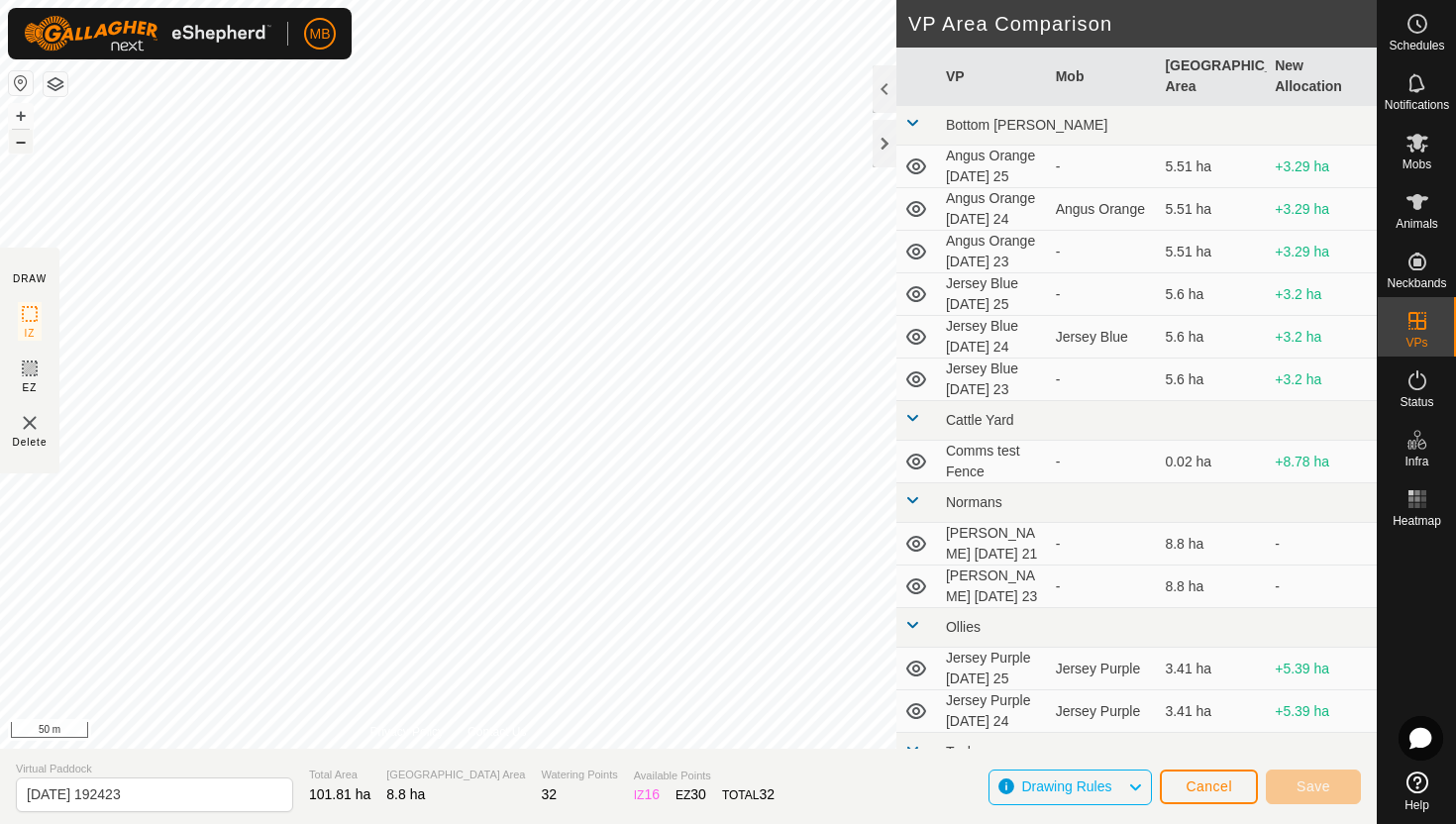 click on "–" at bounding box center [21, 142] 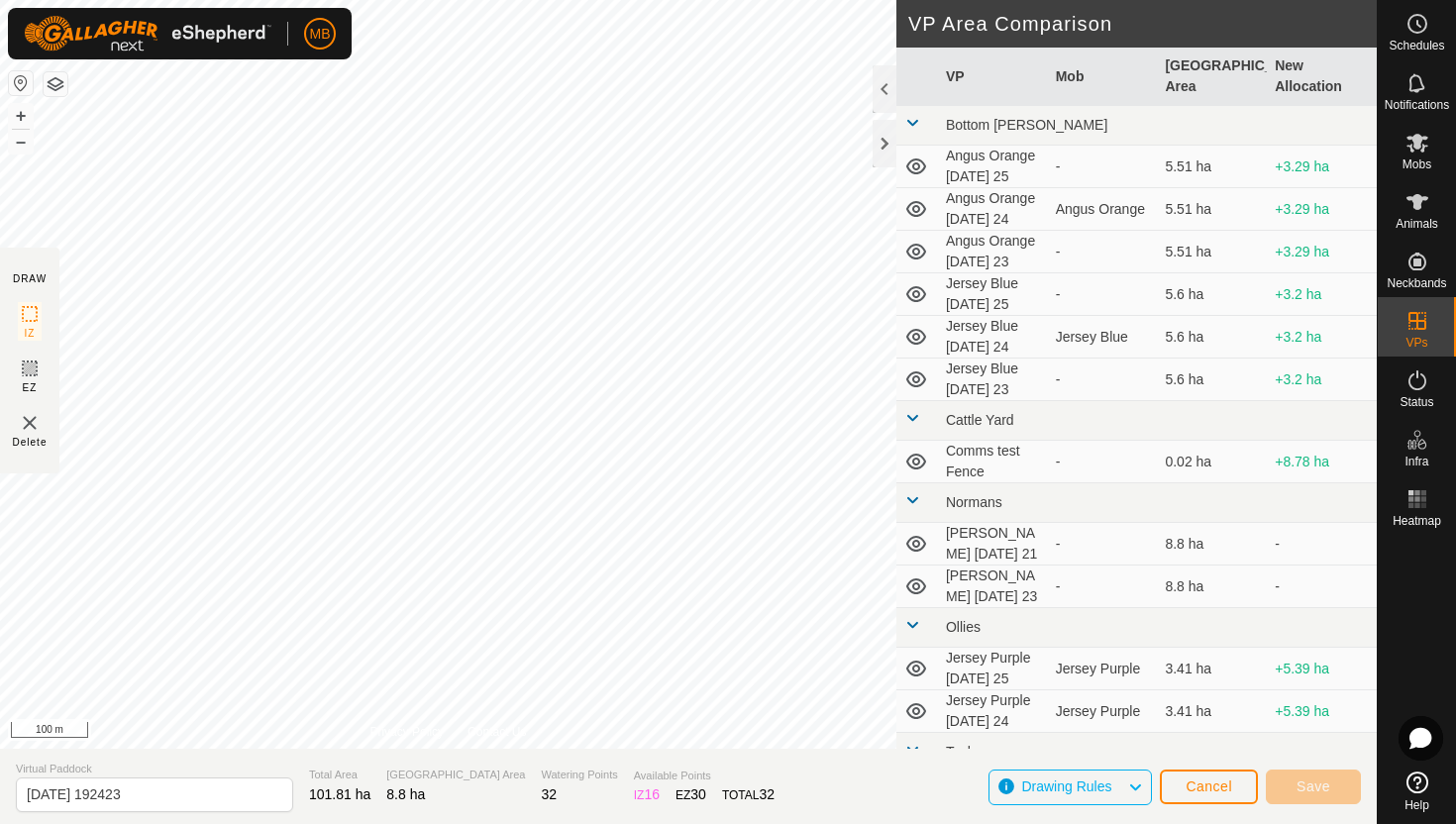 click on "MB Schedules Notifications Mobs Animals Neckbands VPs Status Infra Heatmap Help DRAW IZ EZ Delete Privacy Policy Contact Us + – ⇧ i 100 m VP Area Comparison     VP   Mob   Grazing Area   New Allocation  Bottom Davey  Angus Orange Friday 25  -  5.51 ha  +3.29 ha  Angus Orange Thursday 24   Angus Orange   5.51 ha  +3.29 ha  Angus Orange Wednesday 23  -  5.51 ha  +3.29 ha  Jersey Blue Friday 25  -  5.6 ha  +3.2 ha  Jersey Blue Thursday 24   Jersey Blue   5.6 ha  +3.2 ha  Jersey Blue Wednesday 23  -  5.6 ha  +3.2 ha Cattle Yard  Comms test Fence  -  0.02 ha  +8.78 ha Normans  Angus Green Monday 21  -  8.8 ha   -   Angus Green Wednesday 23  -  8.8 ha   -  Ollies  Jersey Purple Friday 25   Jersey Purple   3.41 ha  +5.39 ha  Jersey Purple Thursday 24   Jersey Purple   3.41 ha  +5.39 ha Techno  Comms Test VP  -  25.11 ha  -16.31 ha  Hereford Red Thursday 24.1   Hereford Red   9.2 ha  -0.4 ha  Hereford Red Wednesday 23.1  -  9.2 ha  -0.4 ha  Jersey Yellow Thursday 24   Jersey Yellow   16.61 ha  -7.81 ha  16.62 ha" 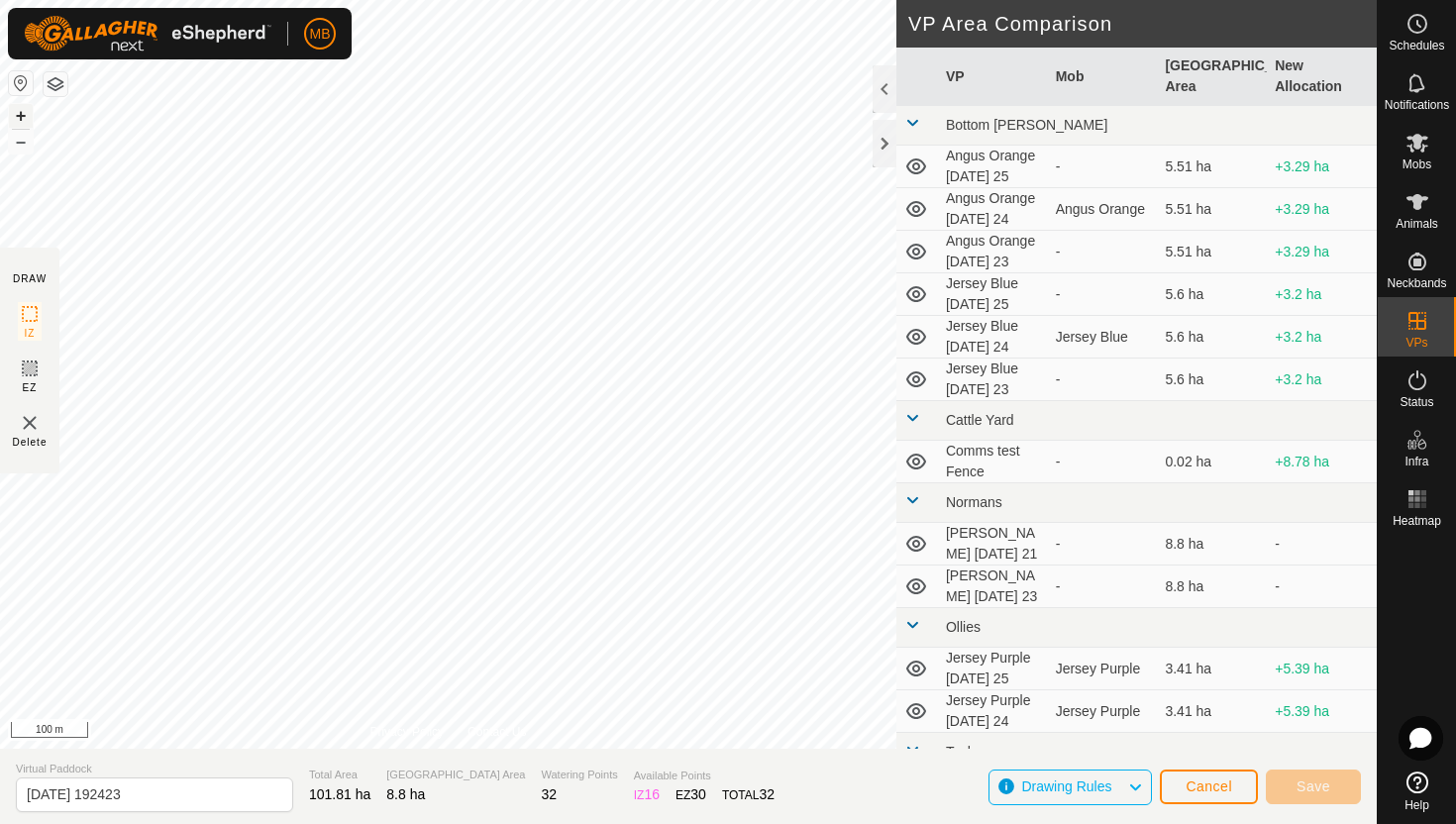 click on "+" at bounding box center (21, 116) 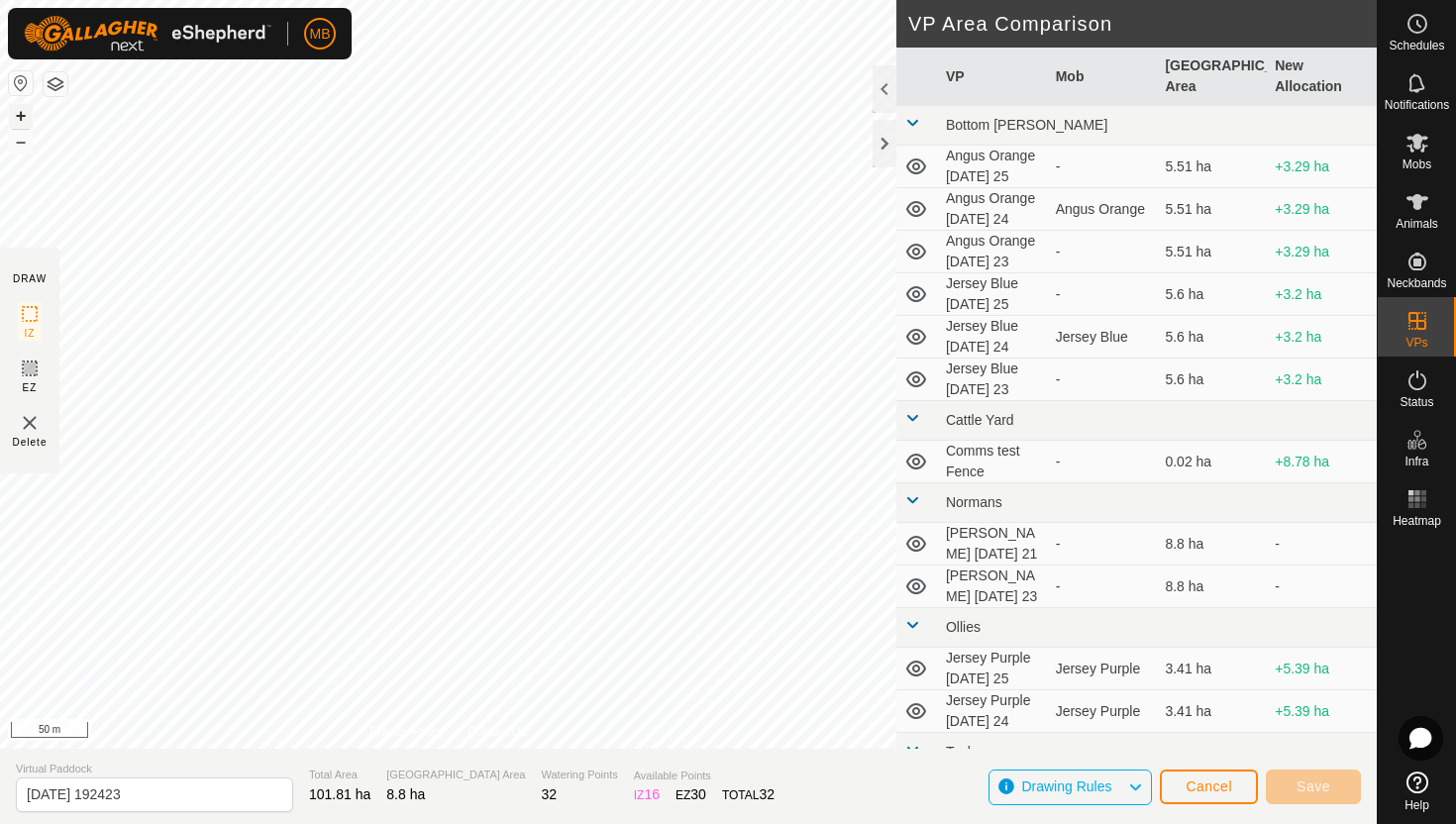 click on "+" at bounding box center [21, 116] 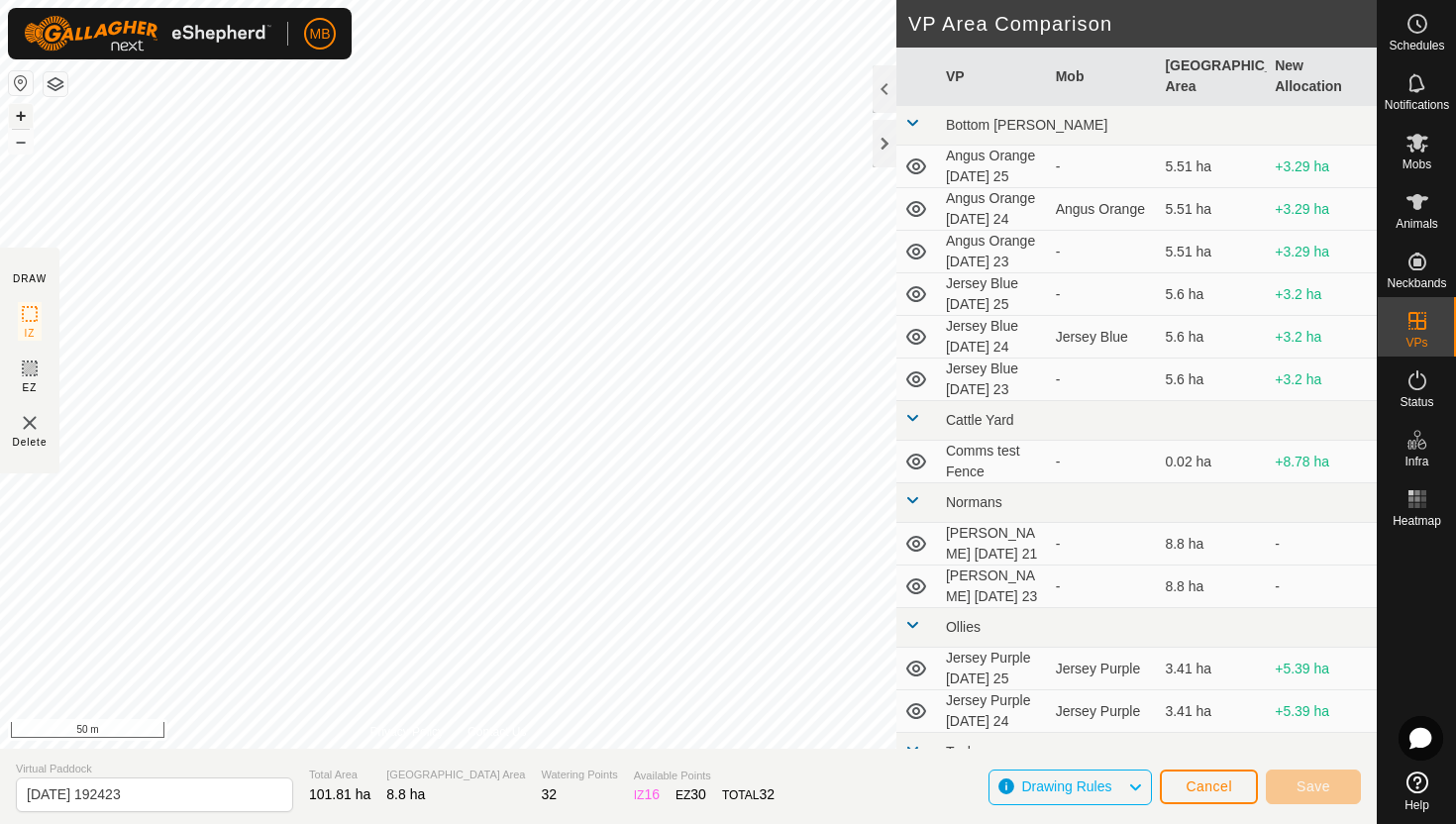 click on "+" at bounding box center (21, 116) 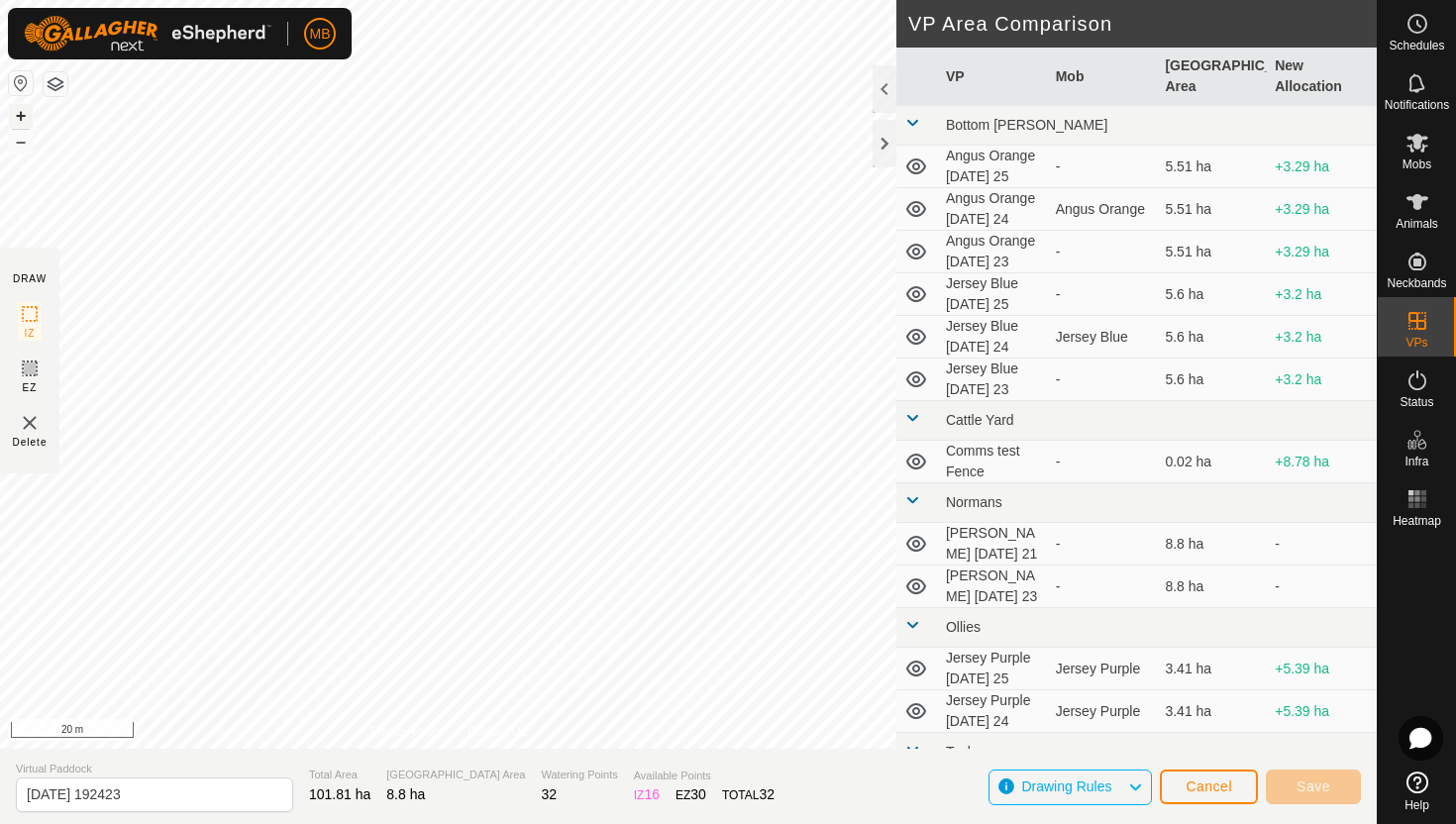 click on "+" at bounding box center [21, 116] 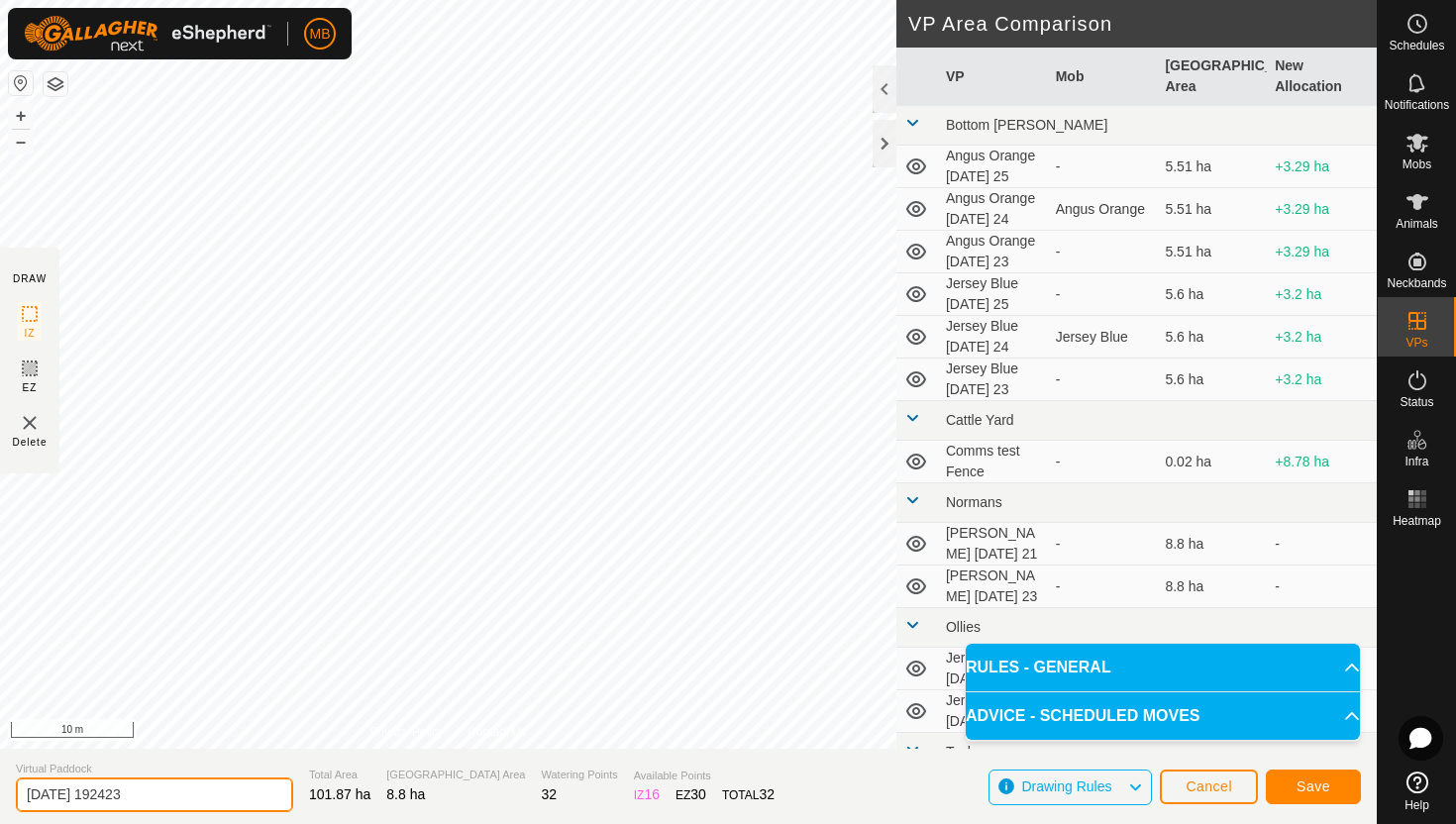 click on "2025-07-24 192423" 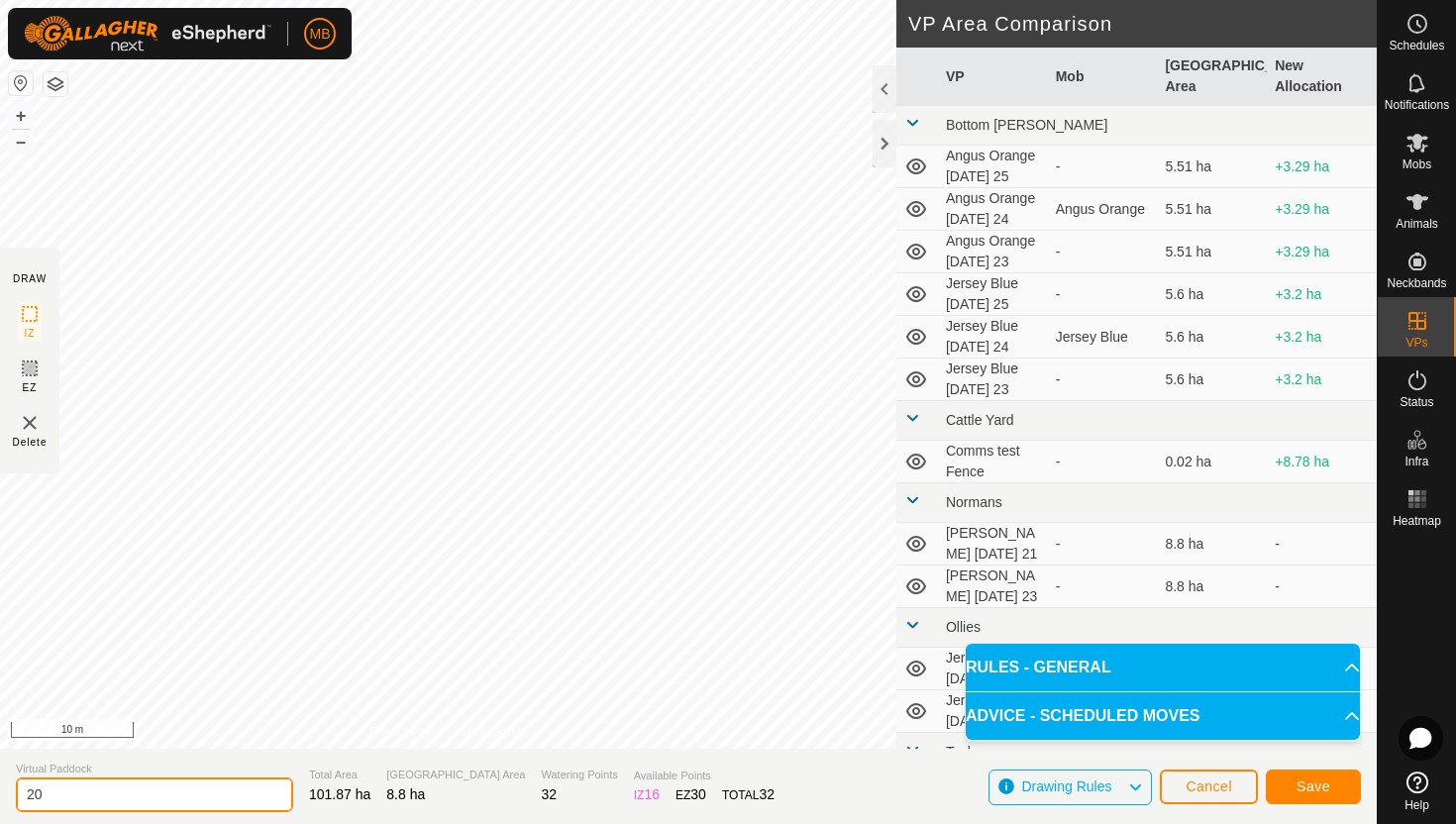type on "2" 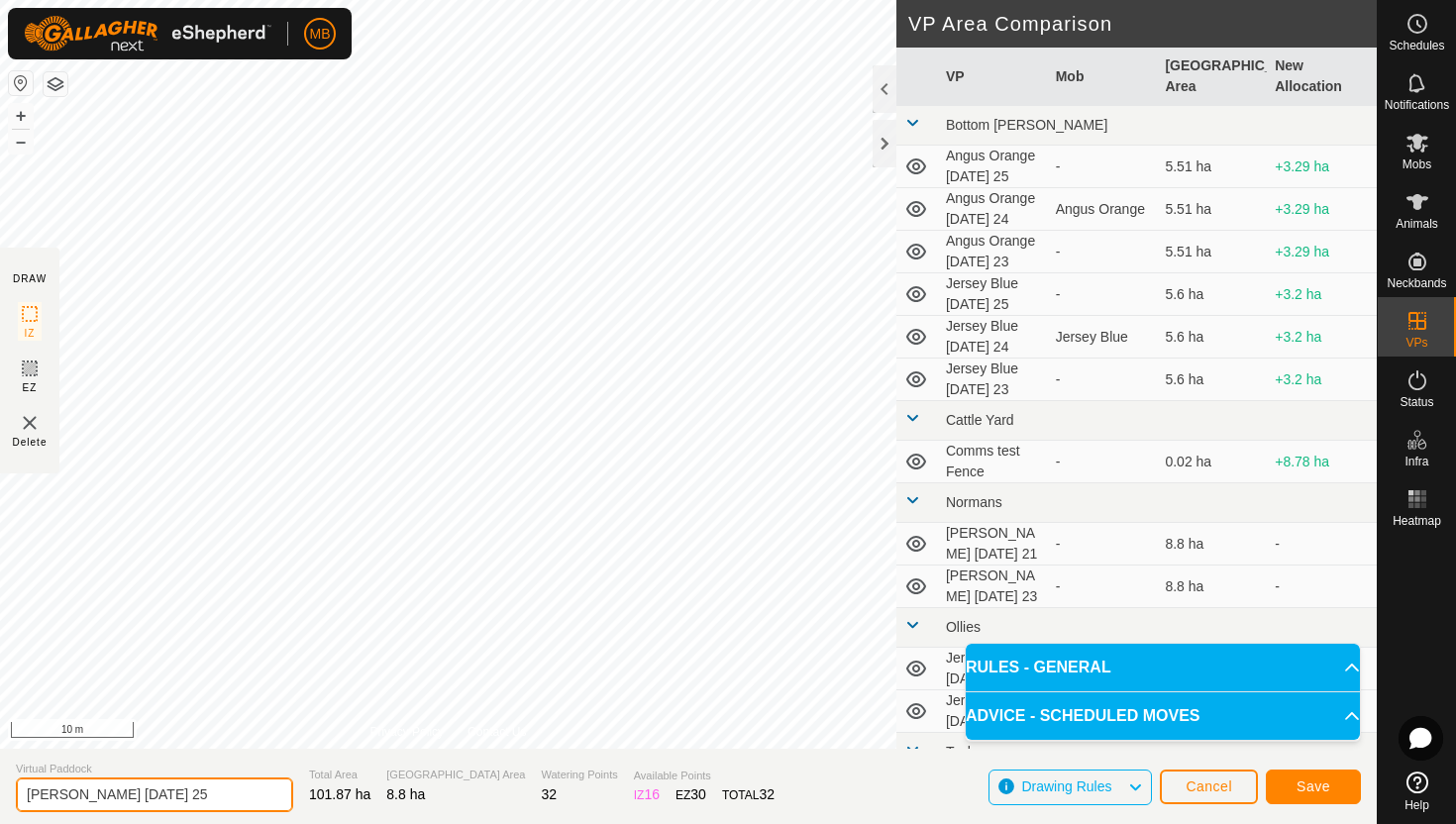 type on "Angus Green Friday 25" 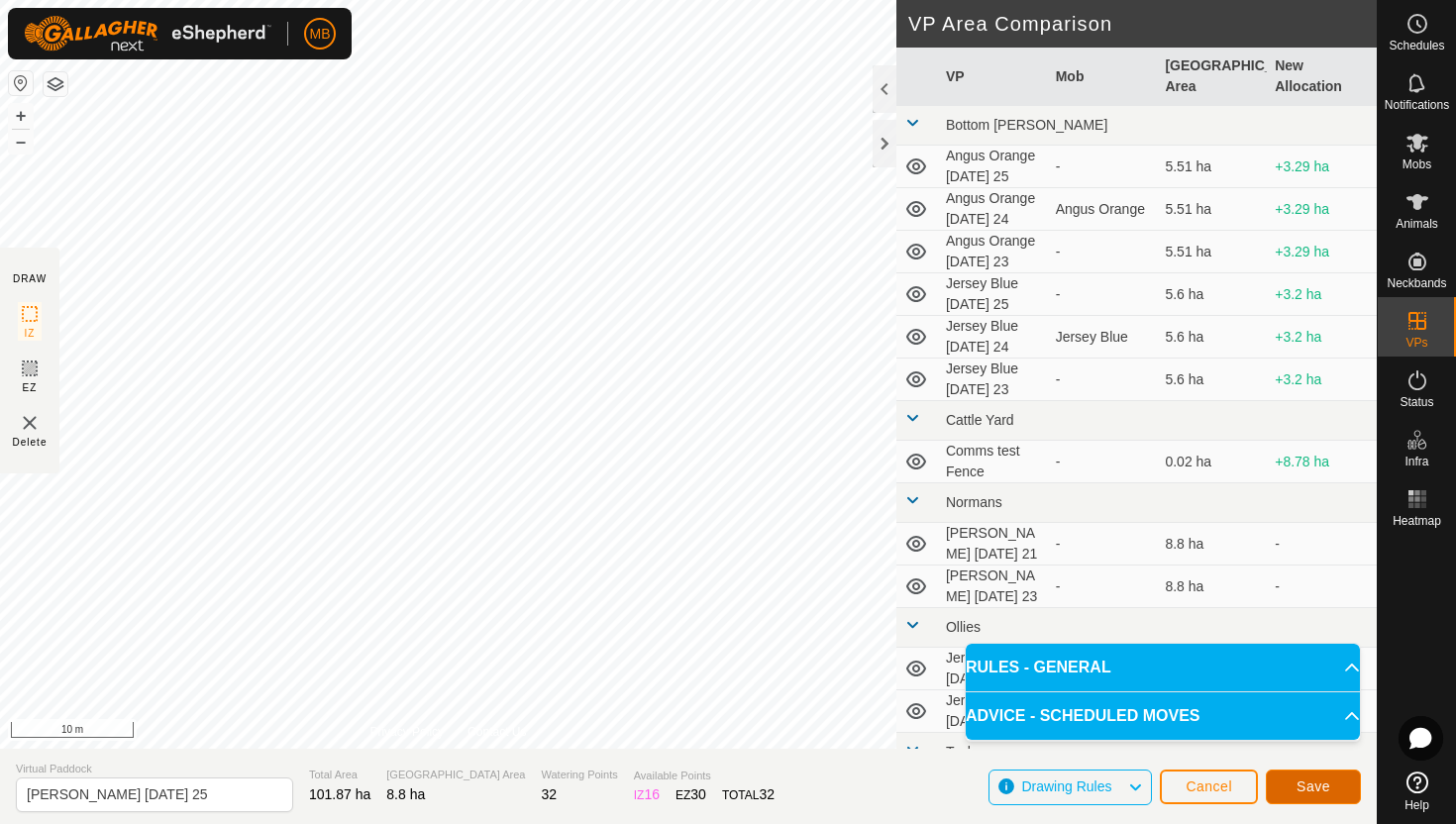 click on "Save" 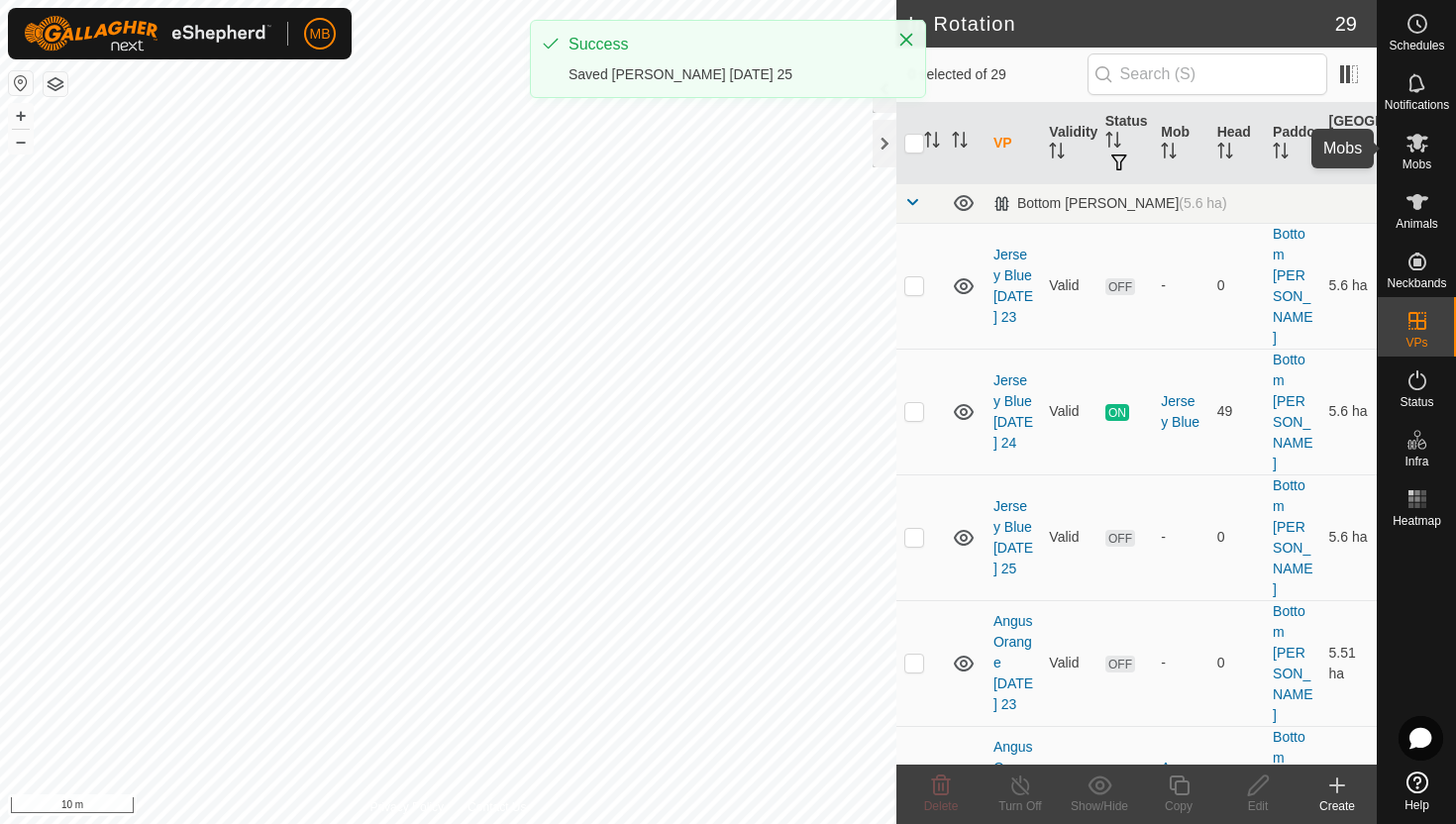 click 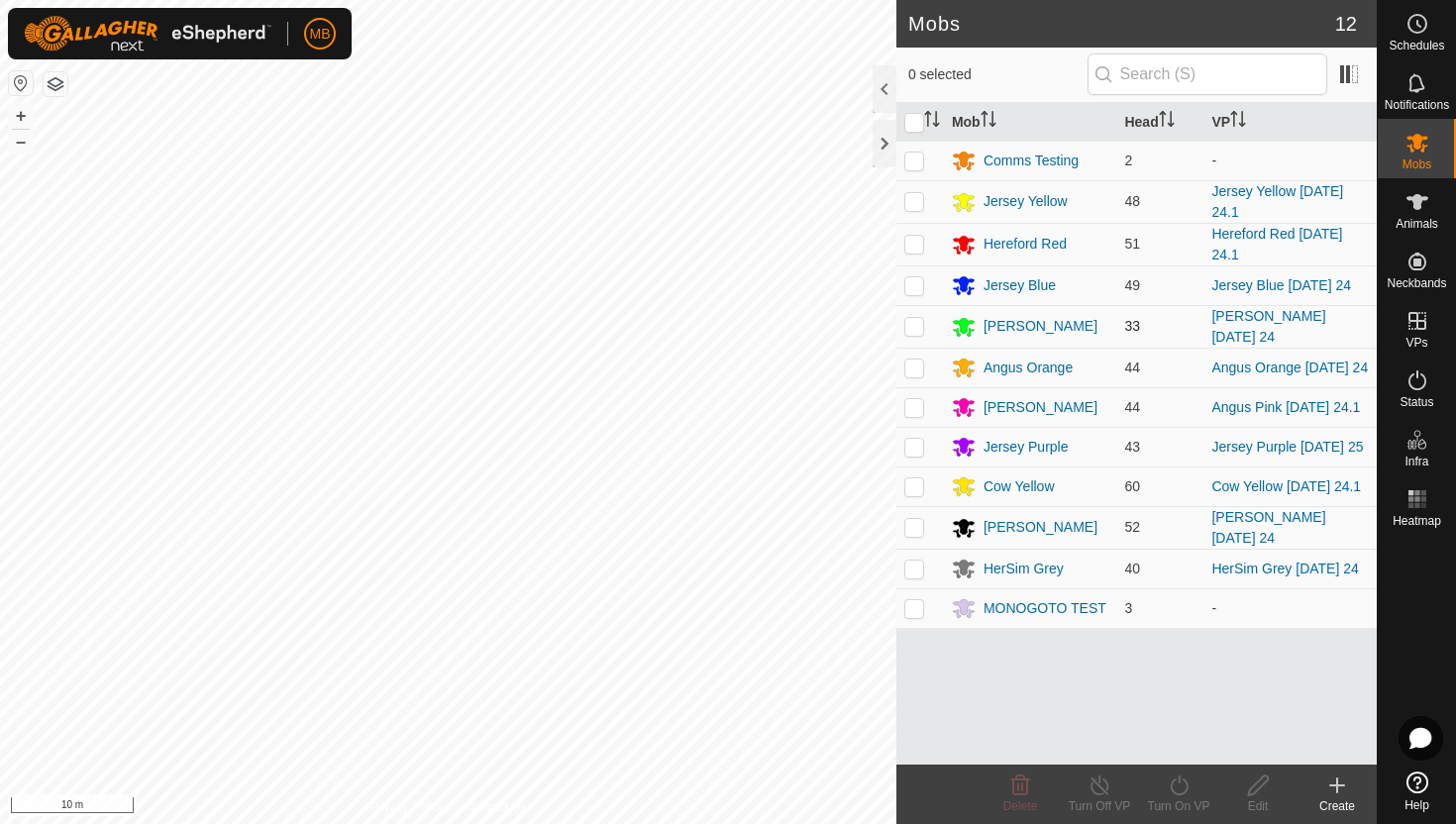 click at bounding box center [914, 326] 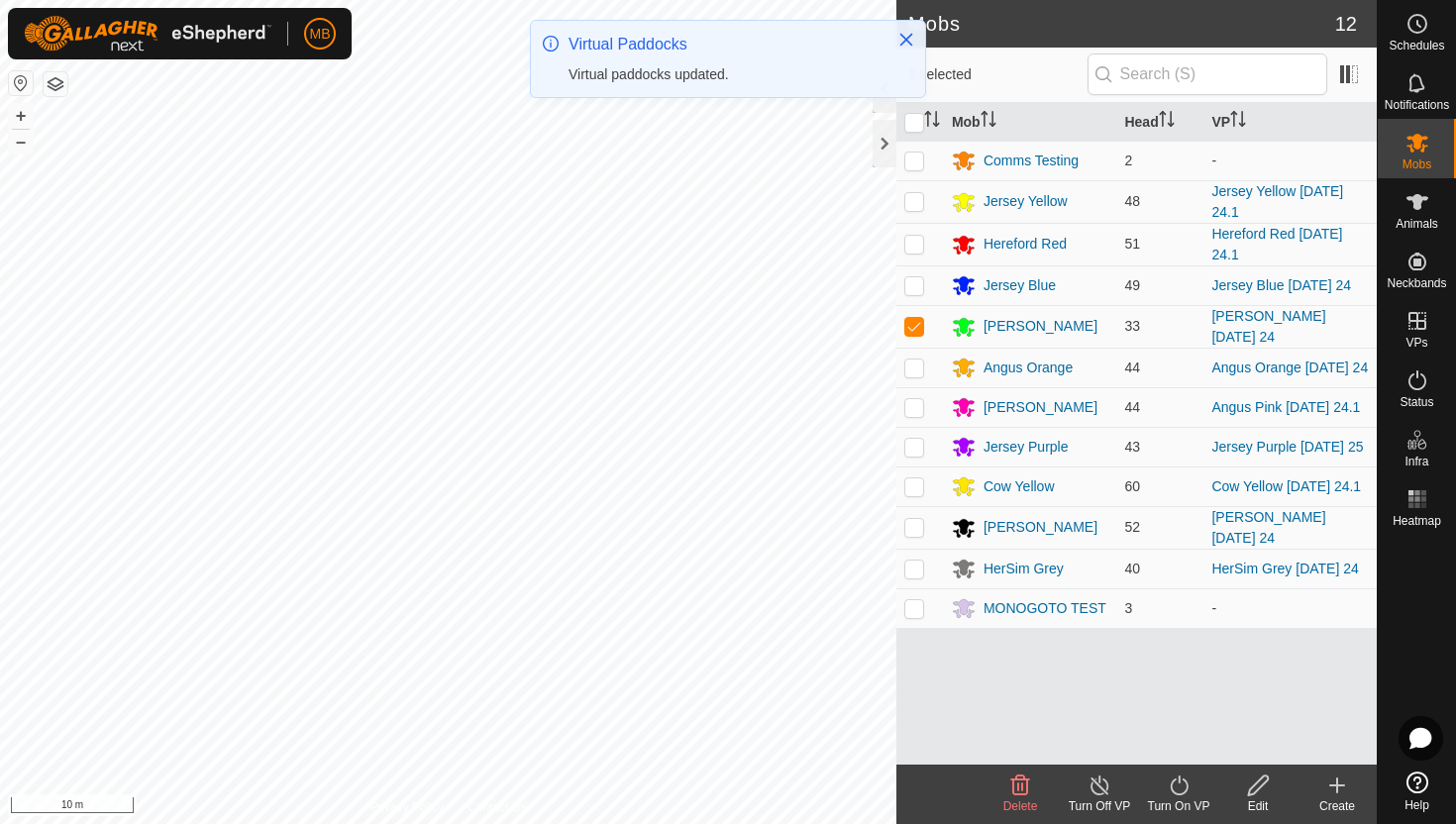 click 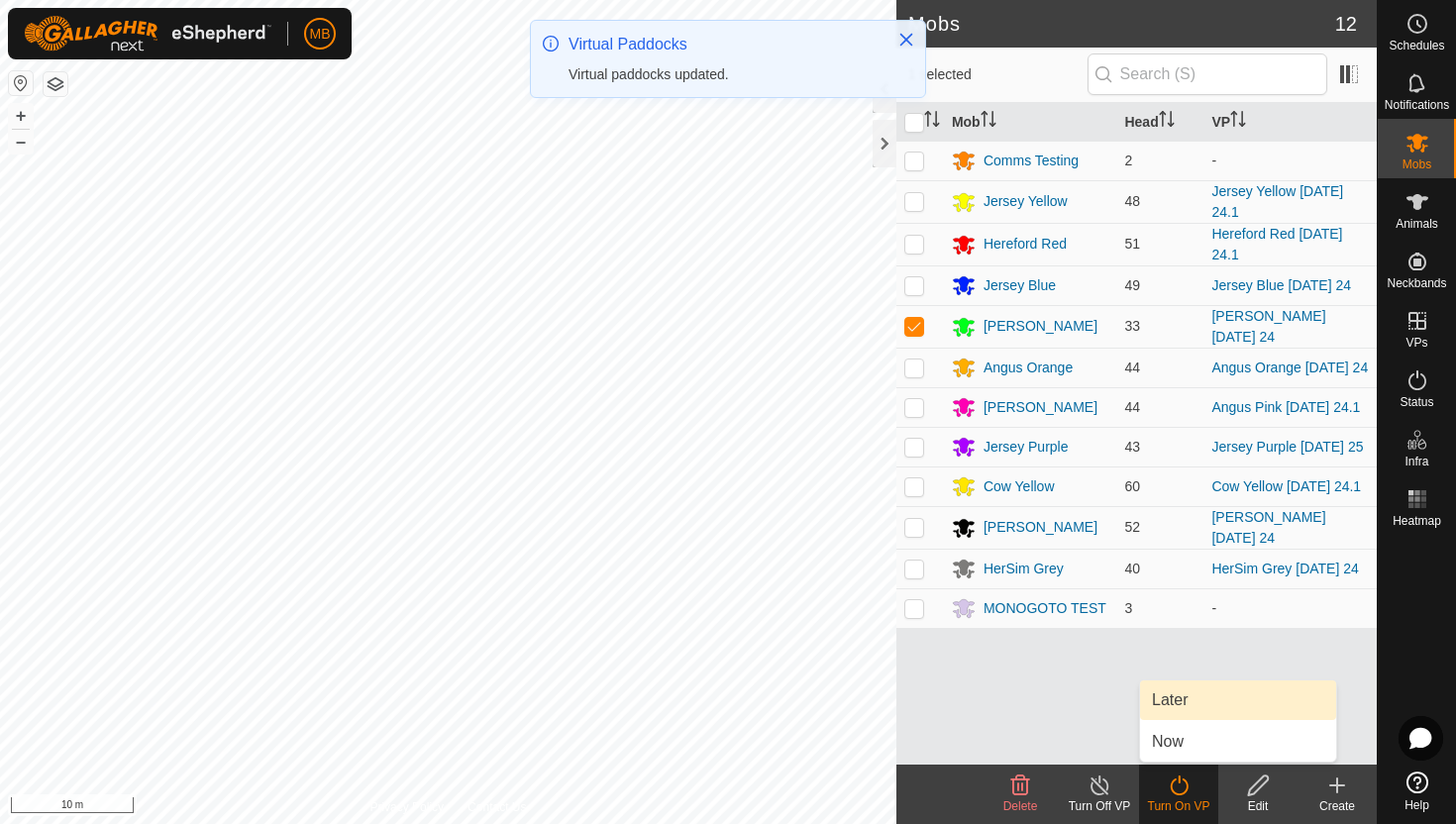 click on "Later" at bounding box center [1238, 700] 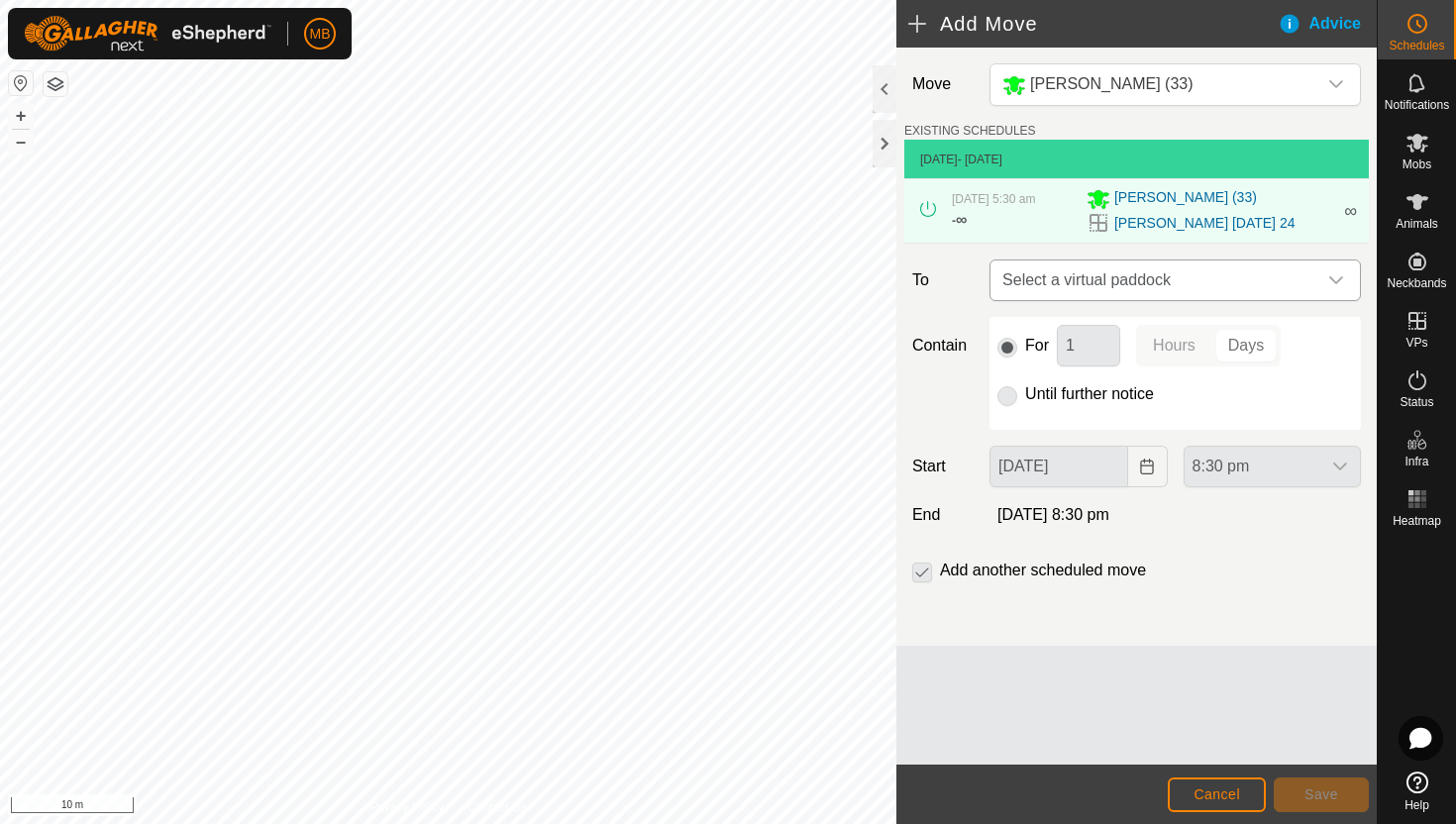 click at bounding box center [1336, 280] 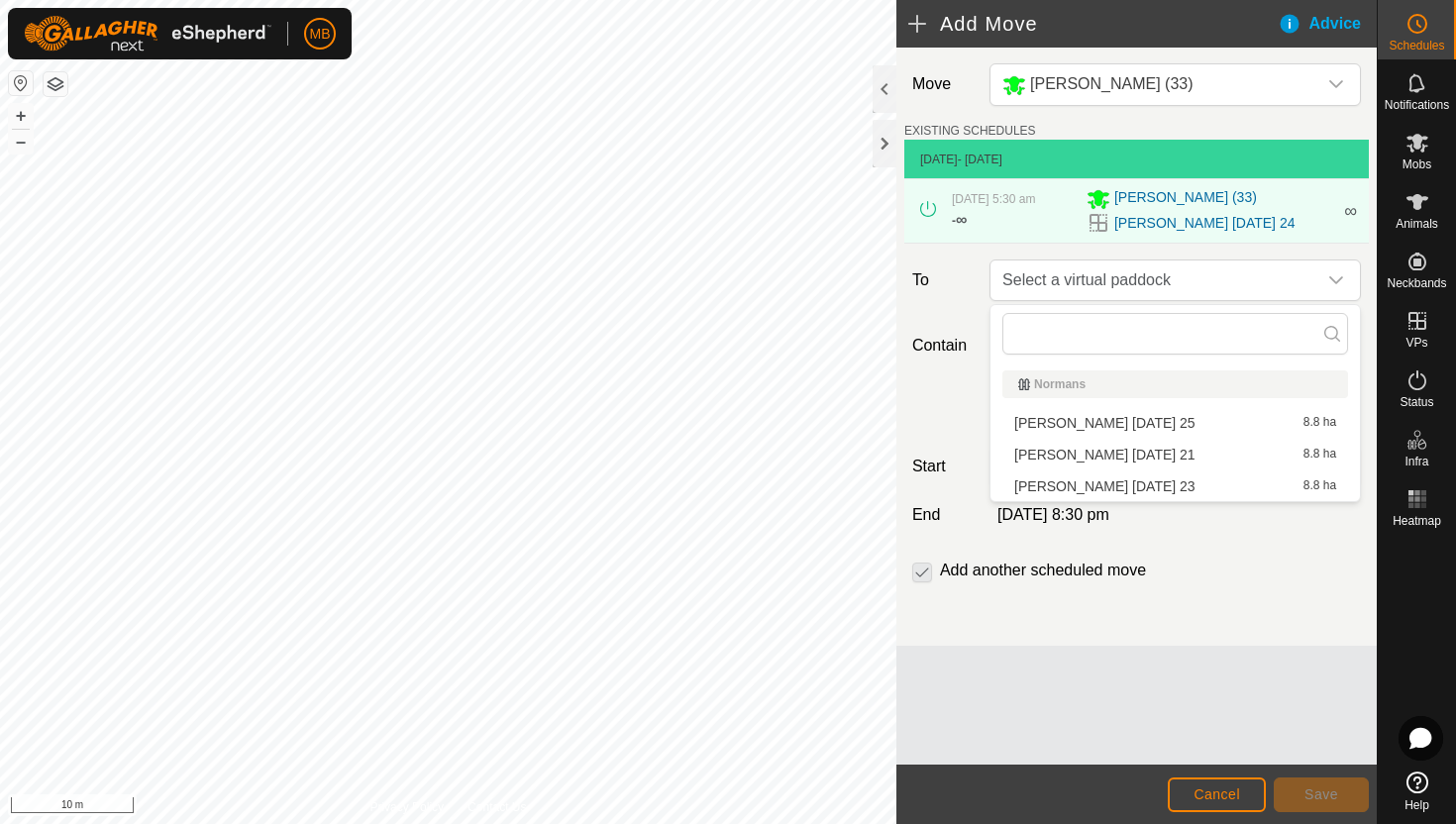 click on "Angus Green Friday 25  8.8 ha" at bounding box center [1175, 423] 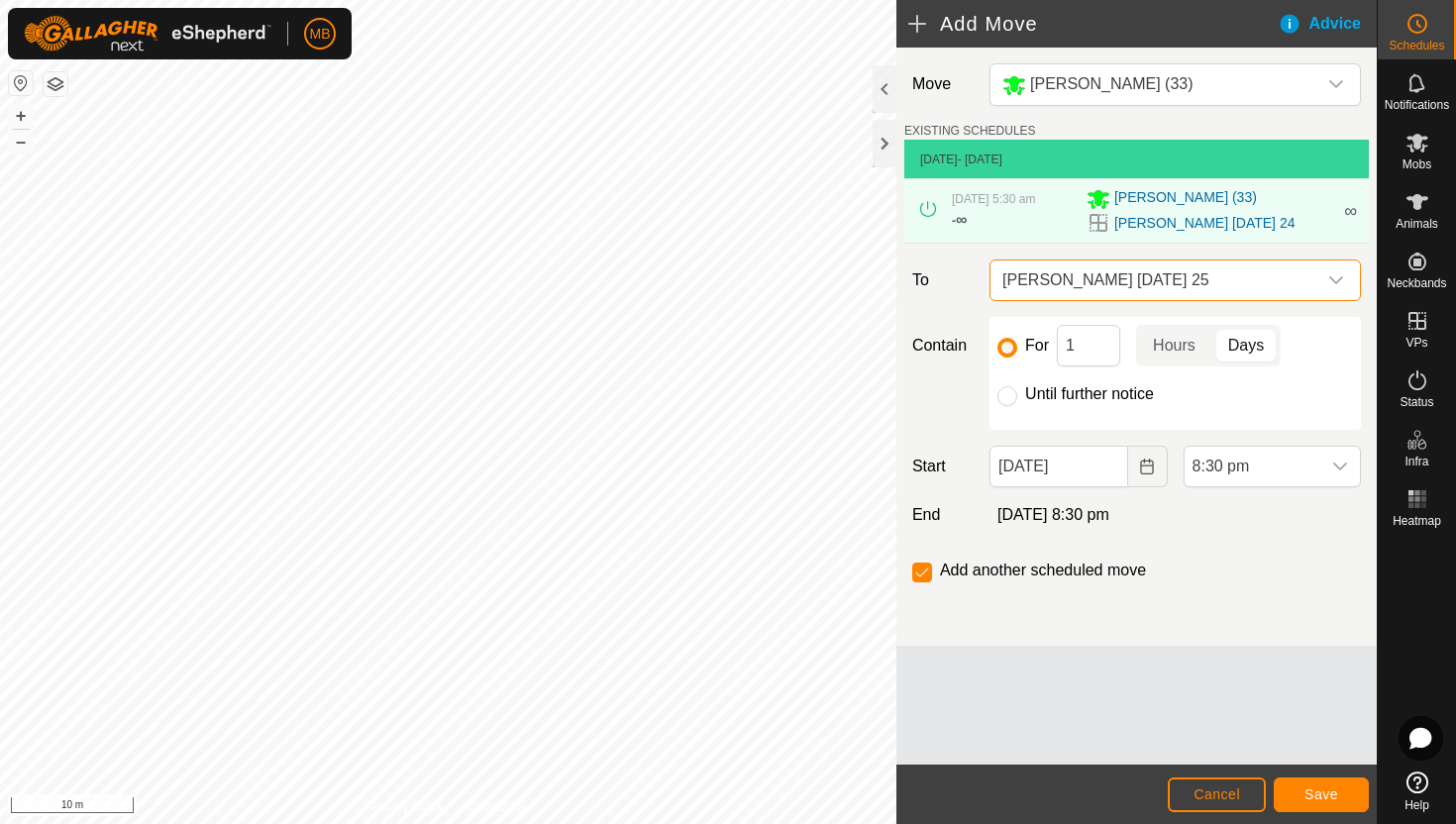 click on "Until further notice" 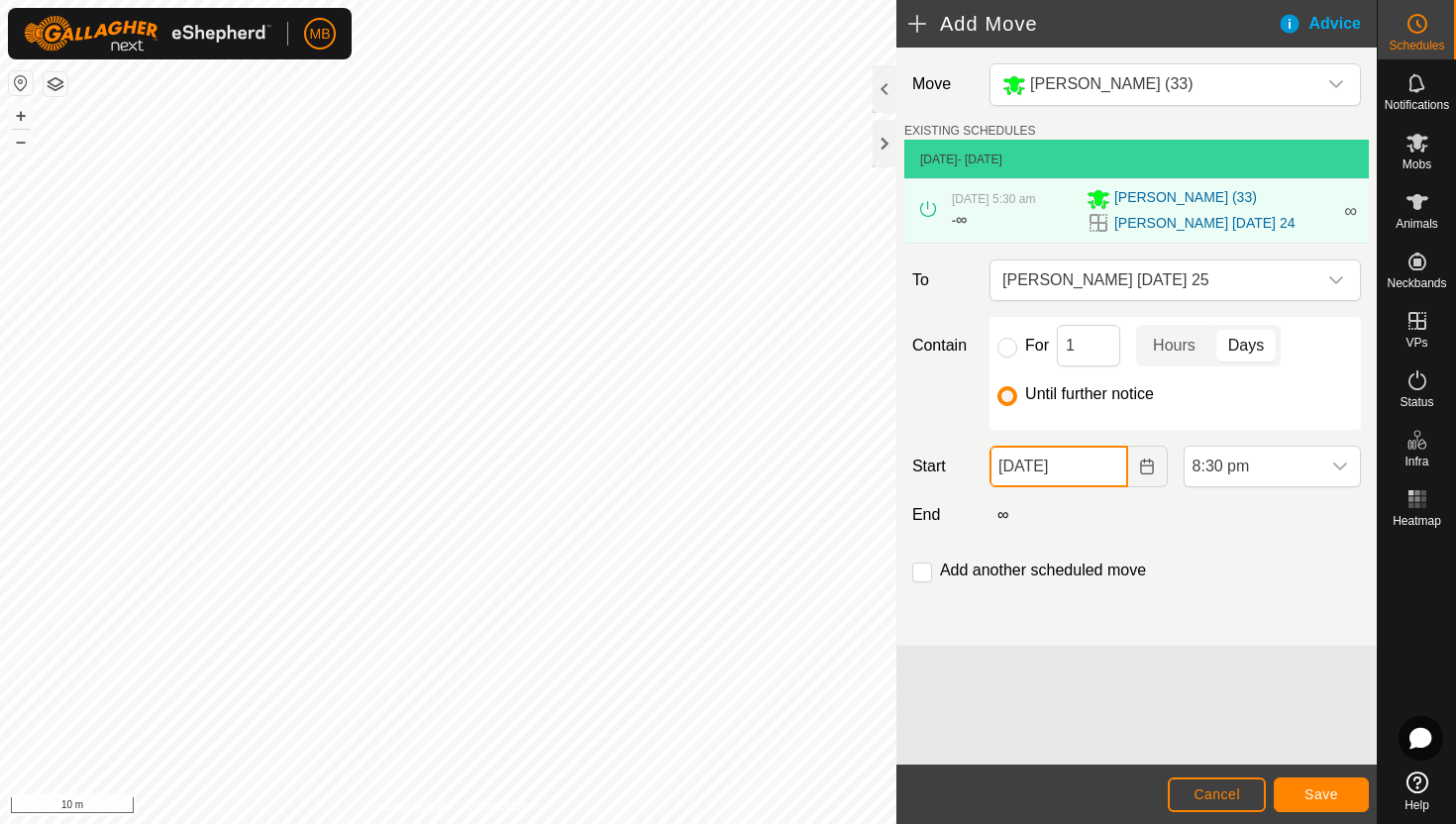 click on "24 Jul, 2025" 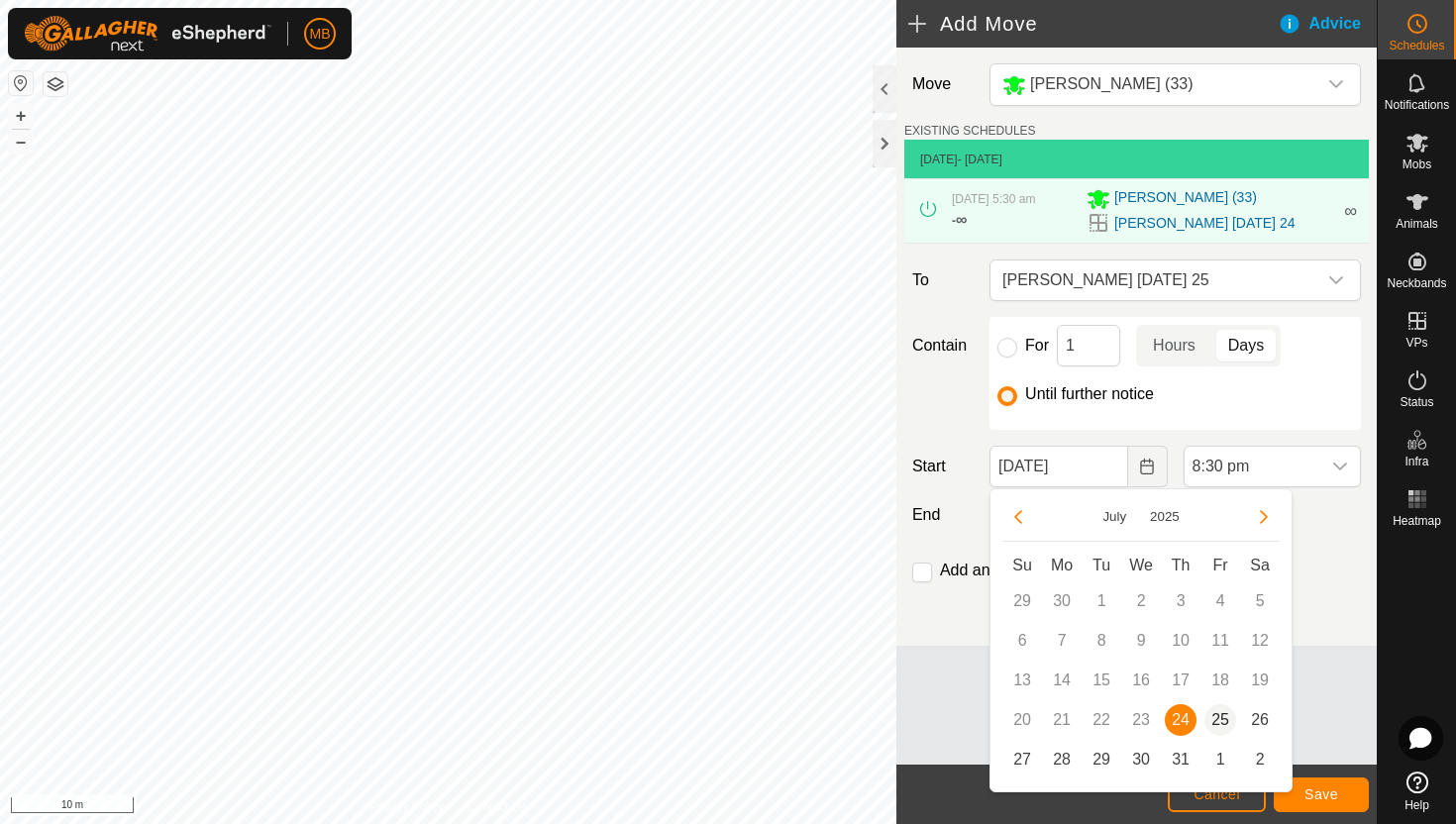 click on "25" at bounding box center (1220, 720) 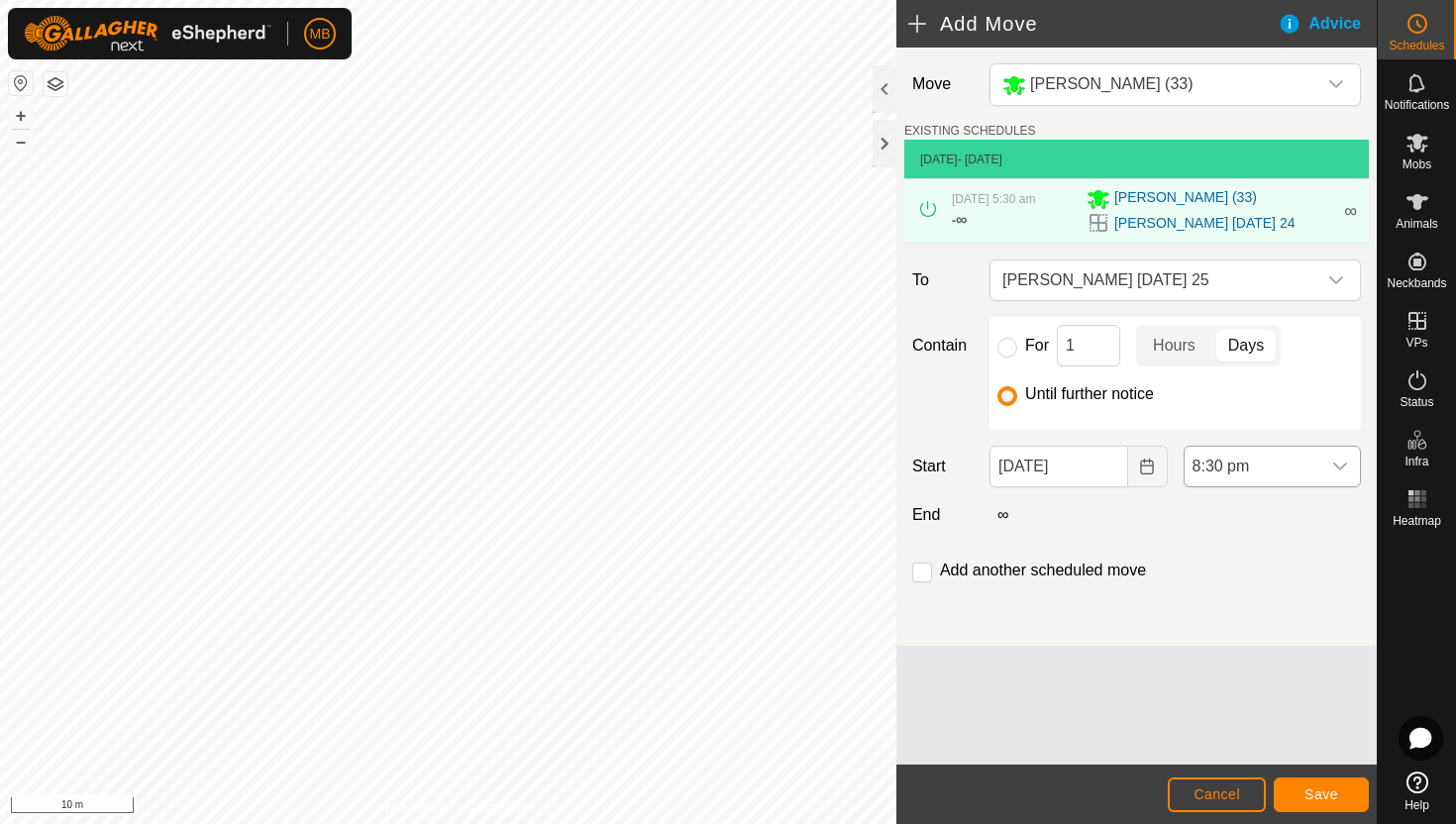 click on "8:30 pm" at bounding box center [1252, 466] 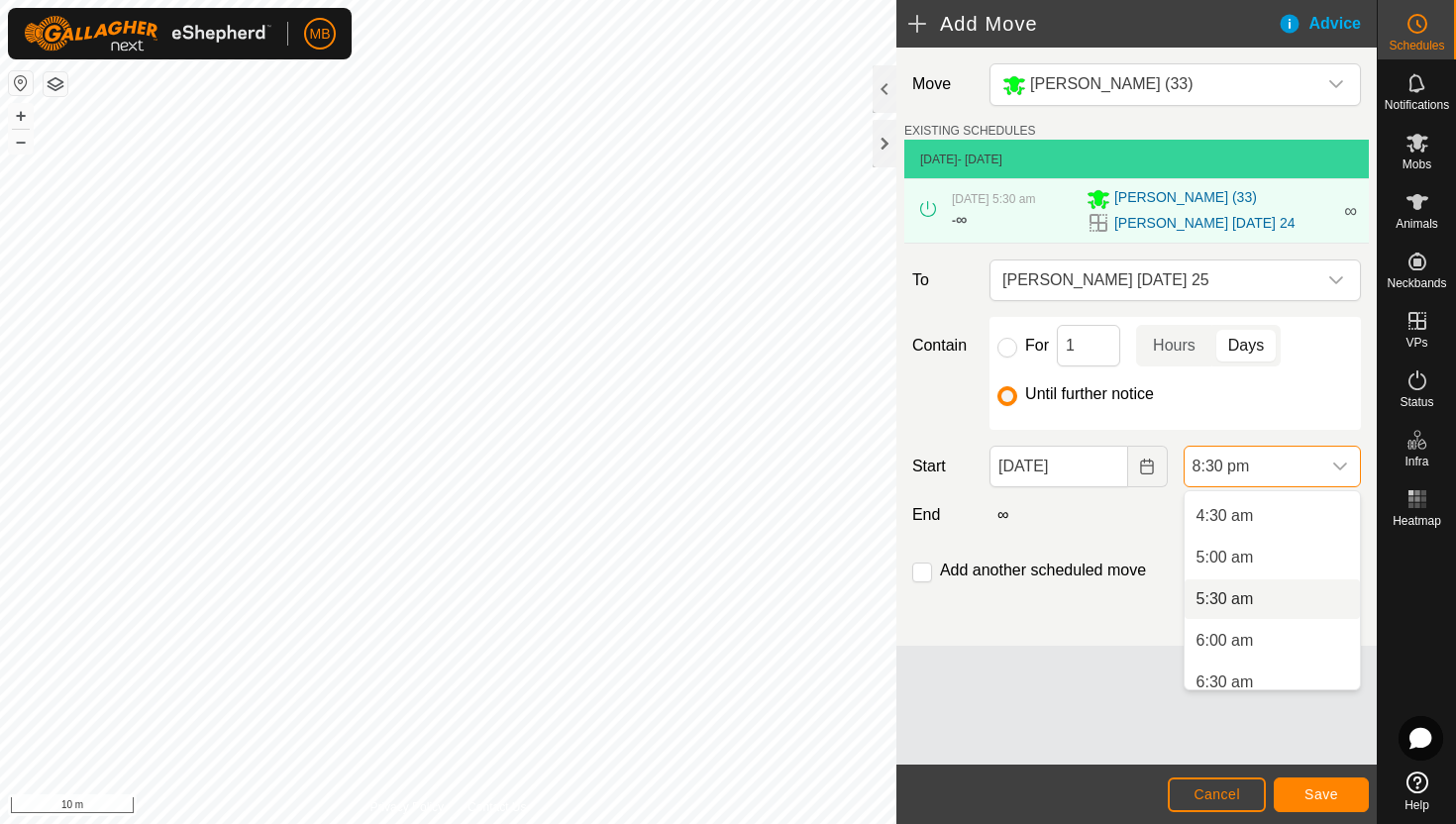 scroll, scrollTop: 372, scrollLeft: 0, axis: vertical 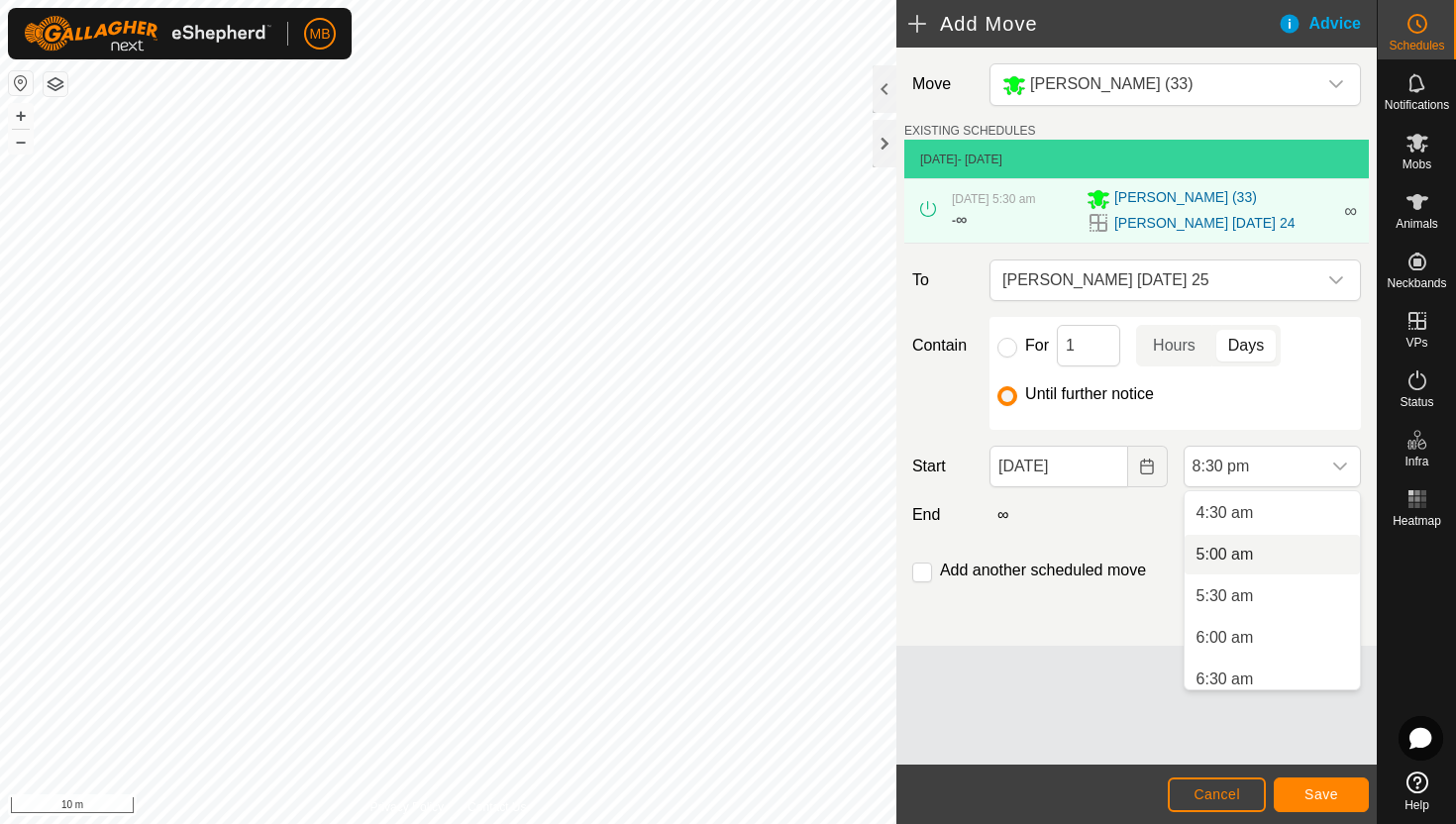 click on "5:00 am" at bounding box center (1272, 555) 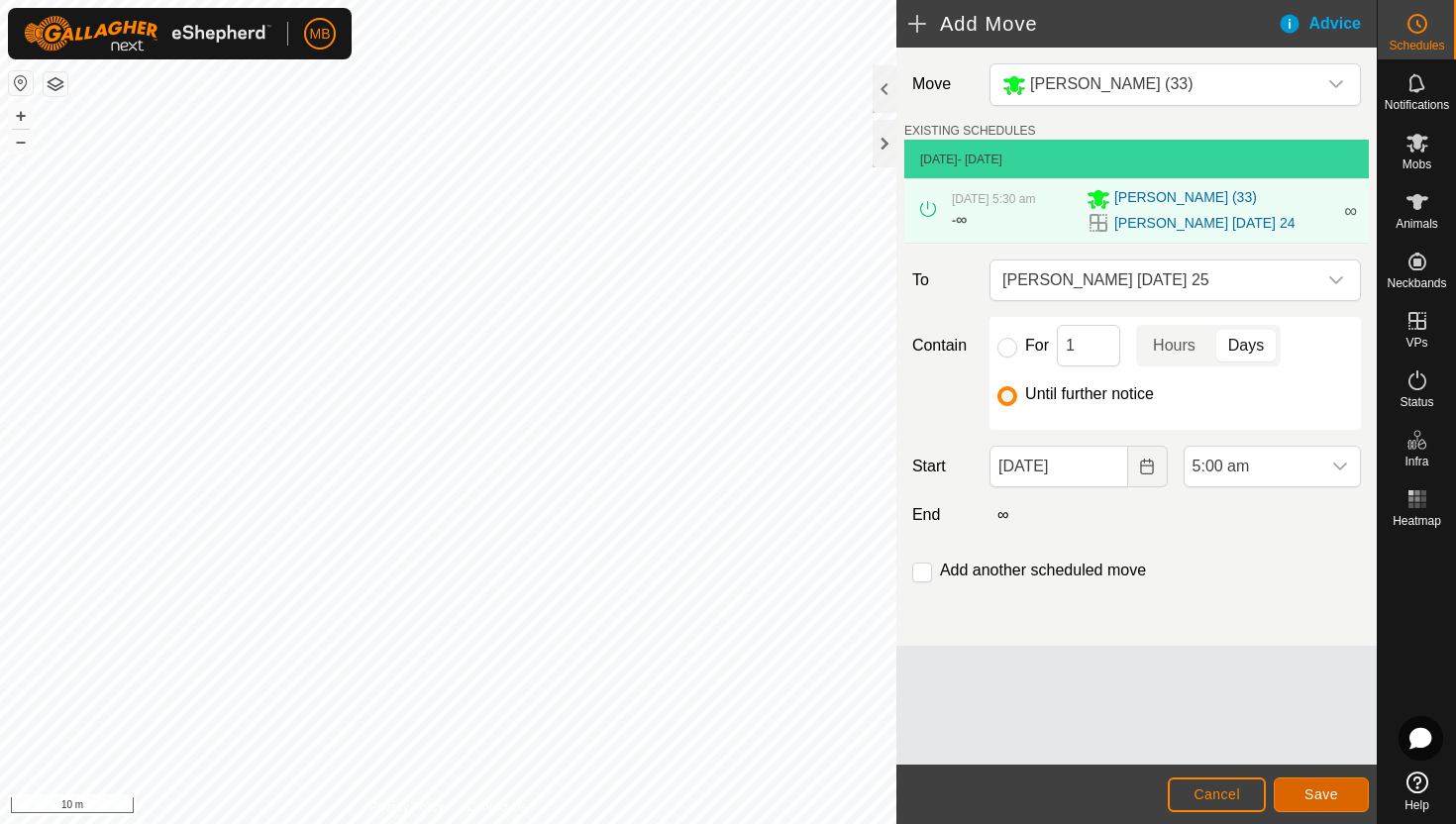 click on "Save" 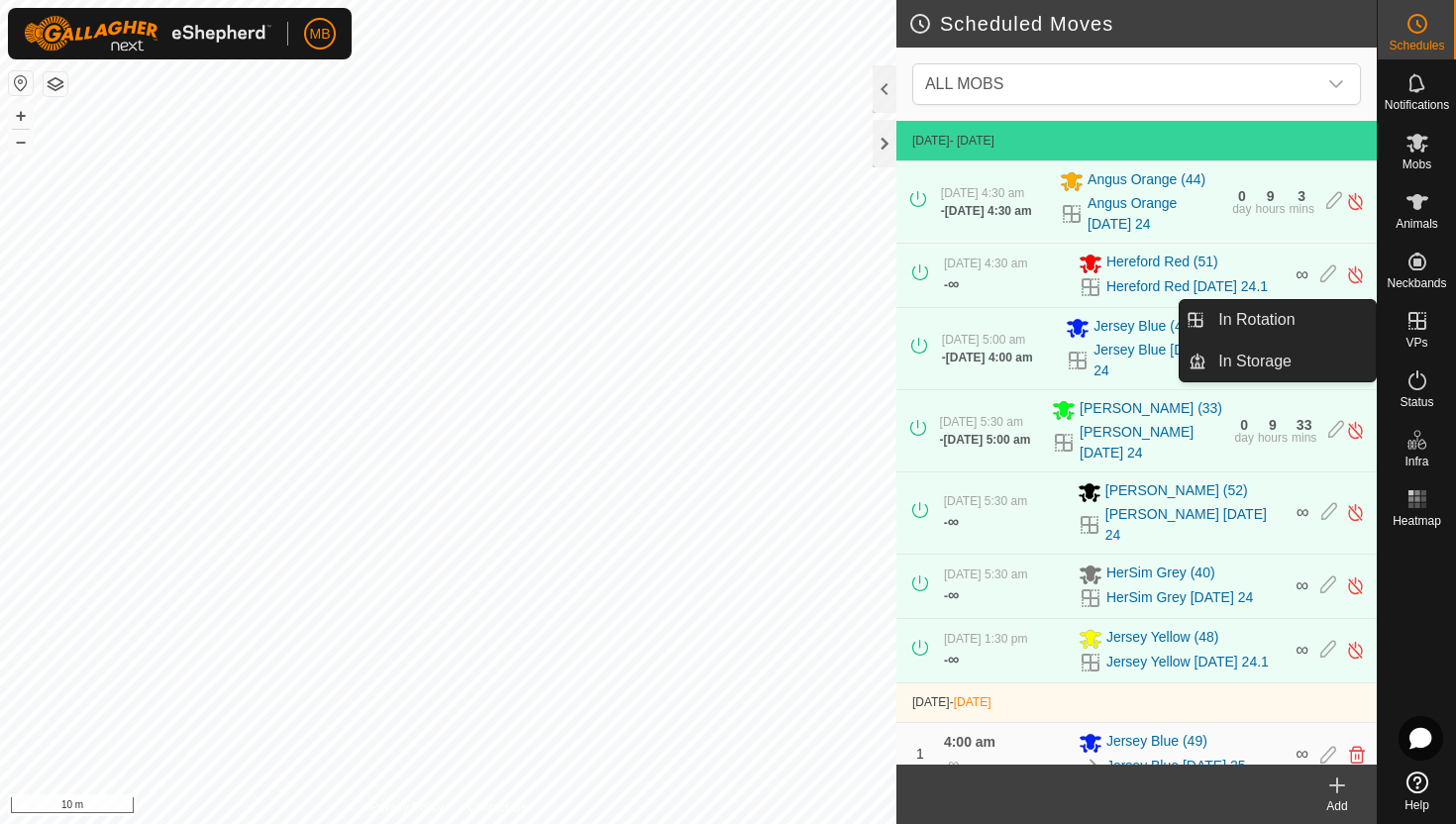 click 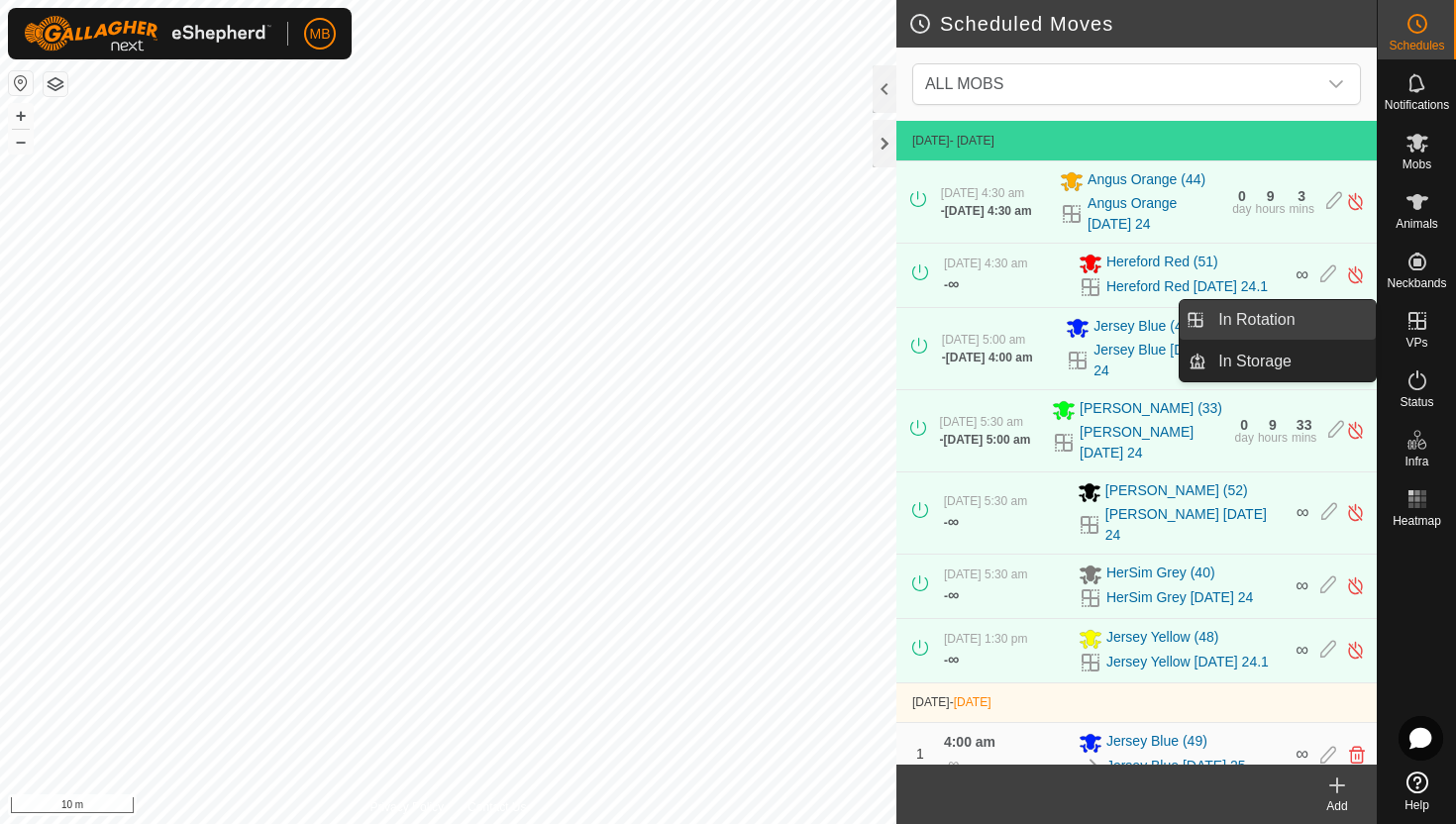 click on "In Rotation" at bounding box center (1291, 320) 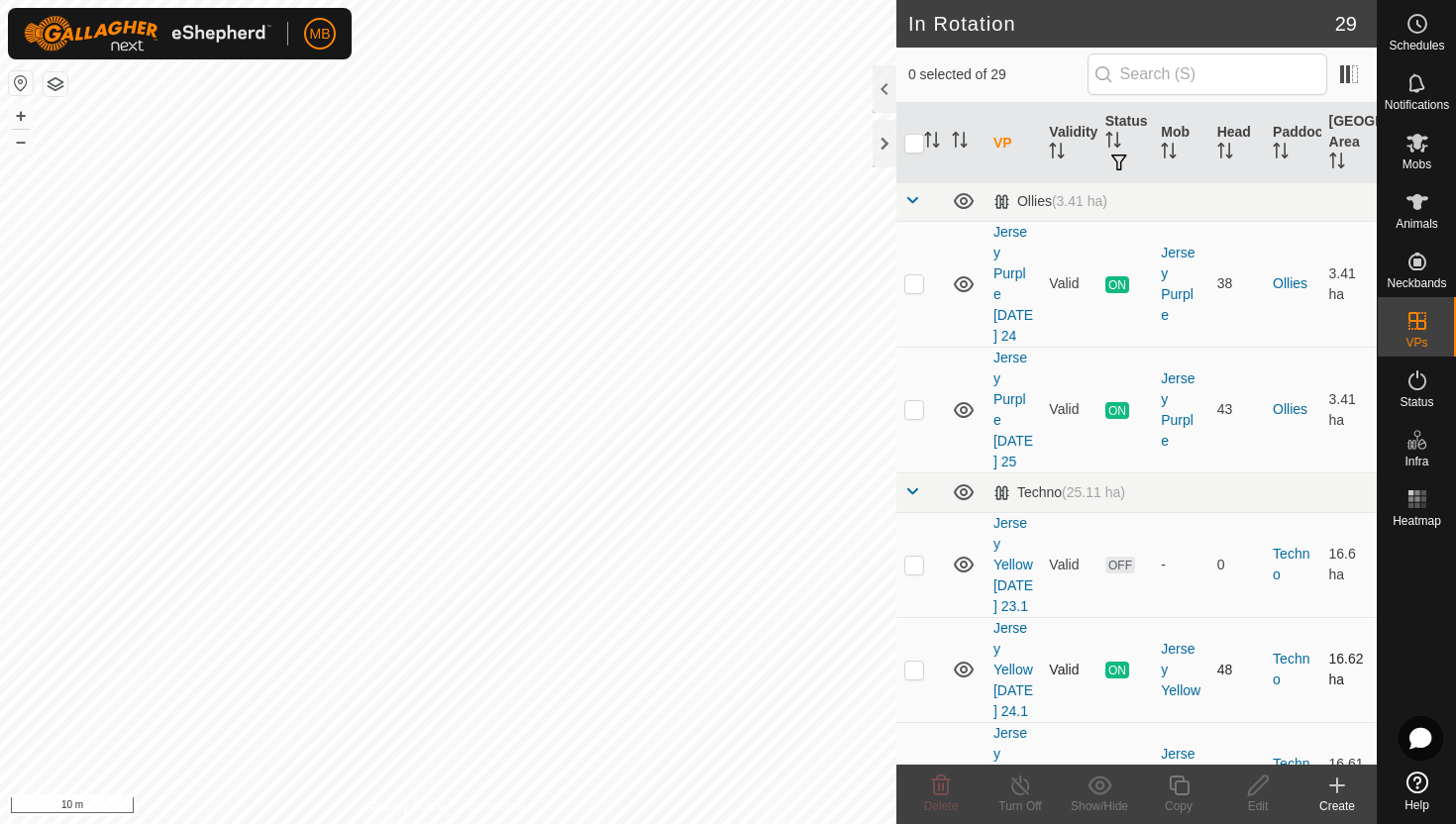 scroll, scrollTop: 1466, scrollLeft: 0, axis: vertical 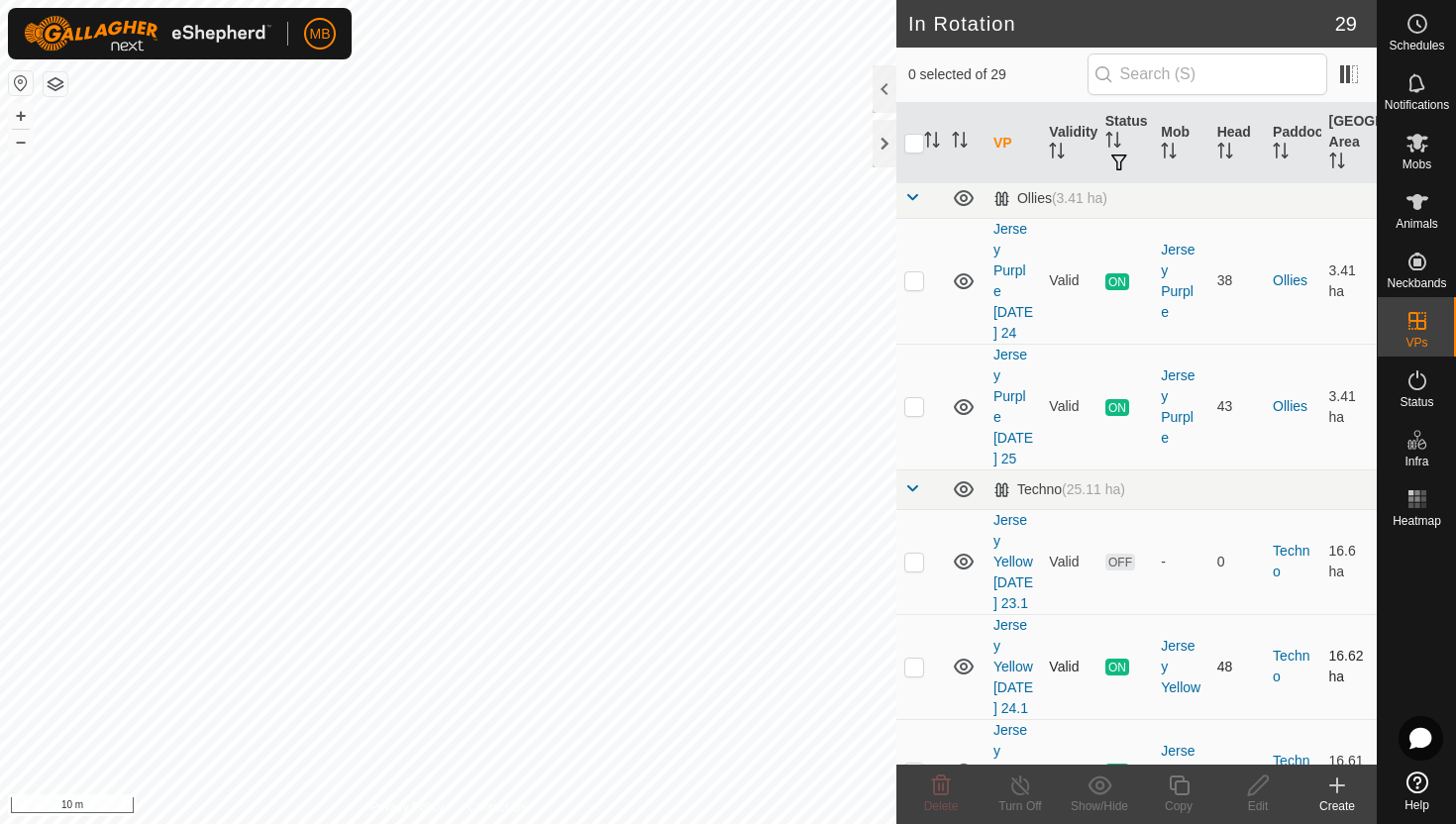click at bounding box center (914, 667) 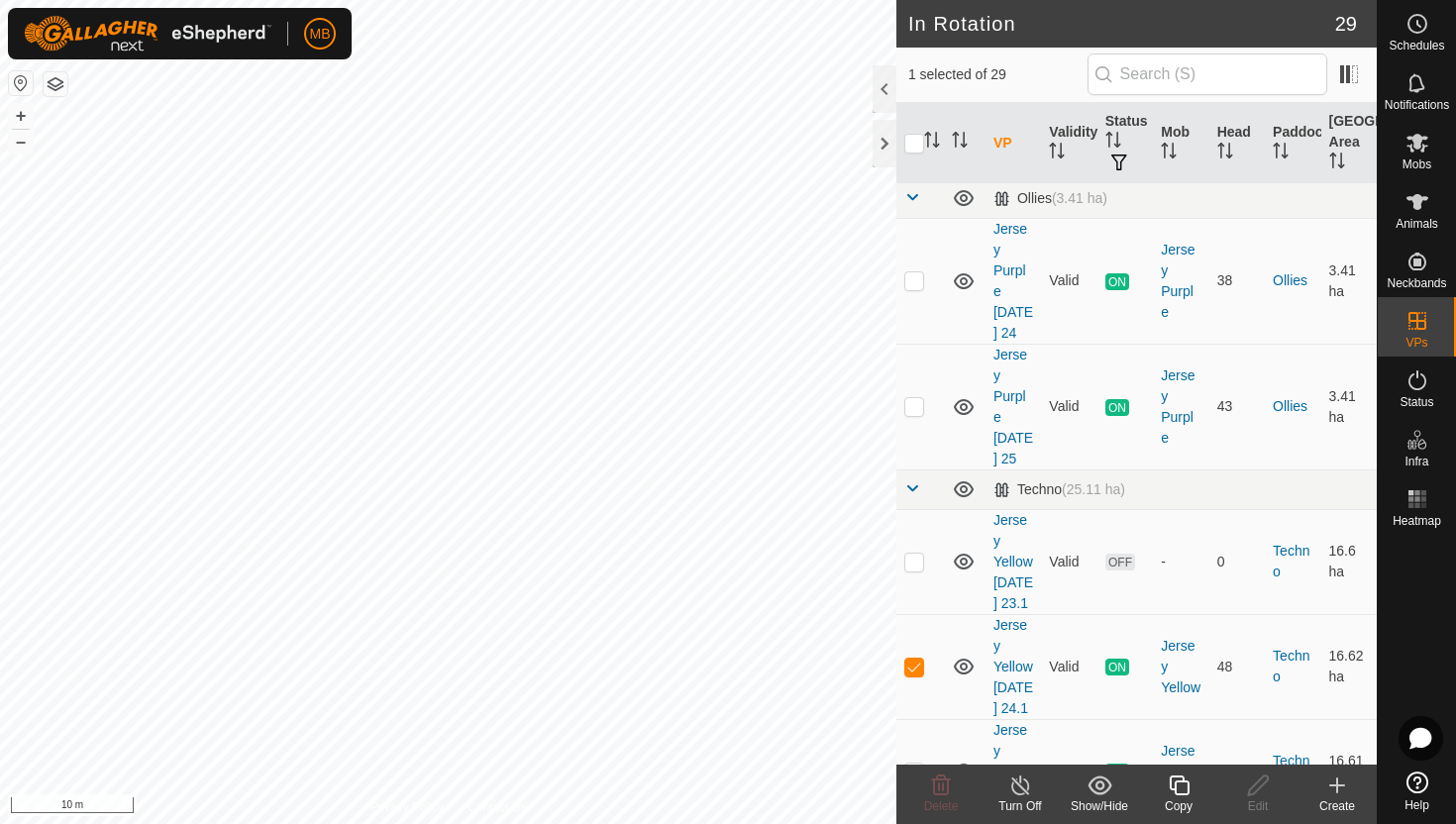 click 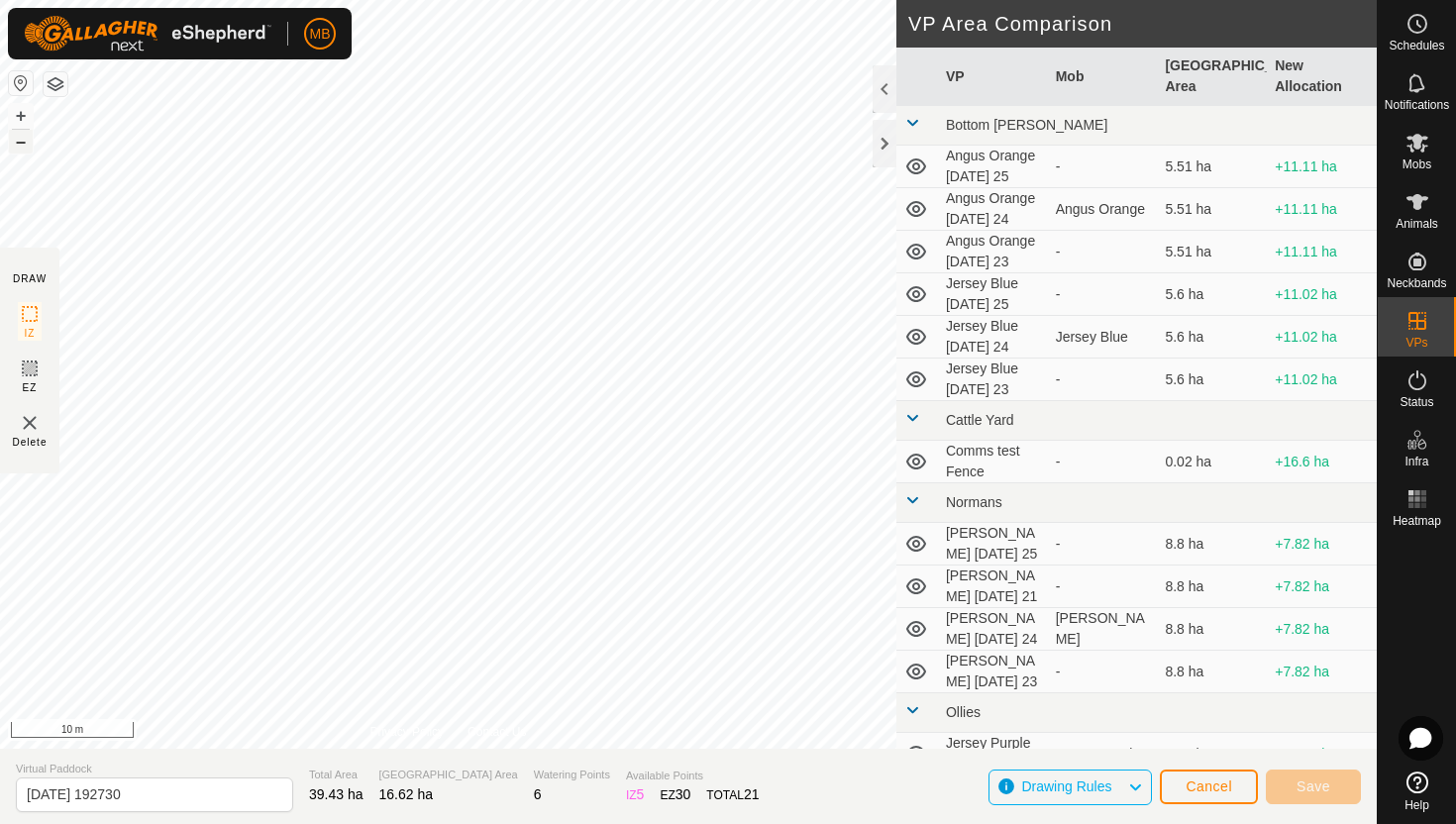 click on "–" at bounding box center [21, 142] 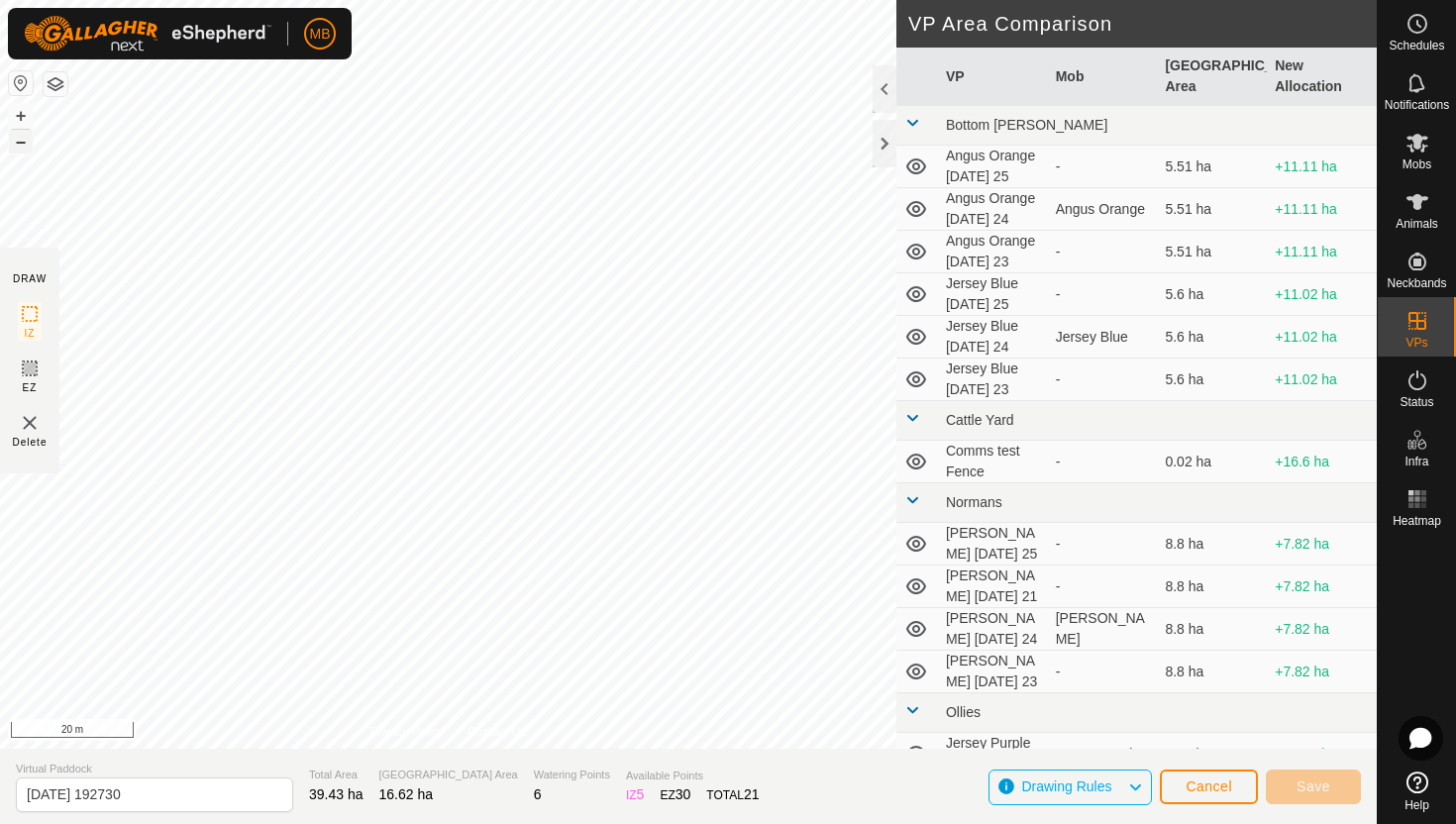 click on "–" at bounding box center (21, 142) 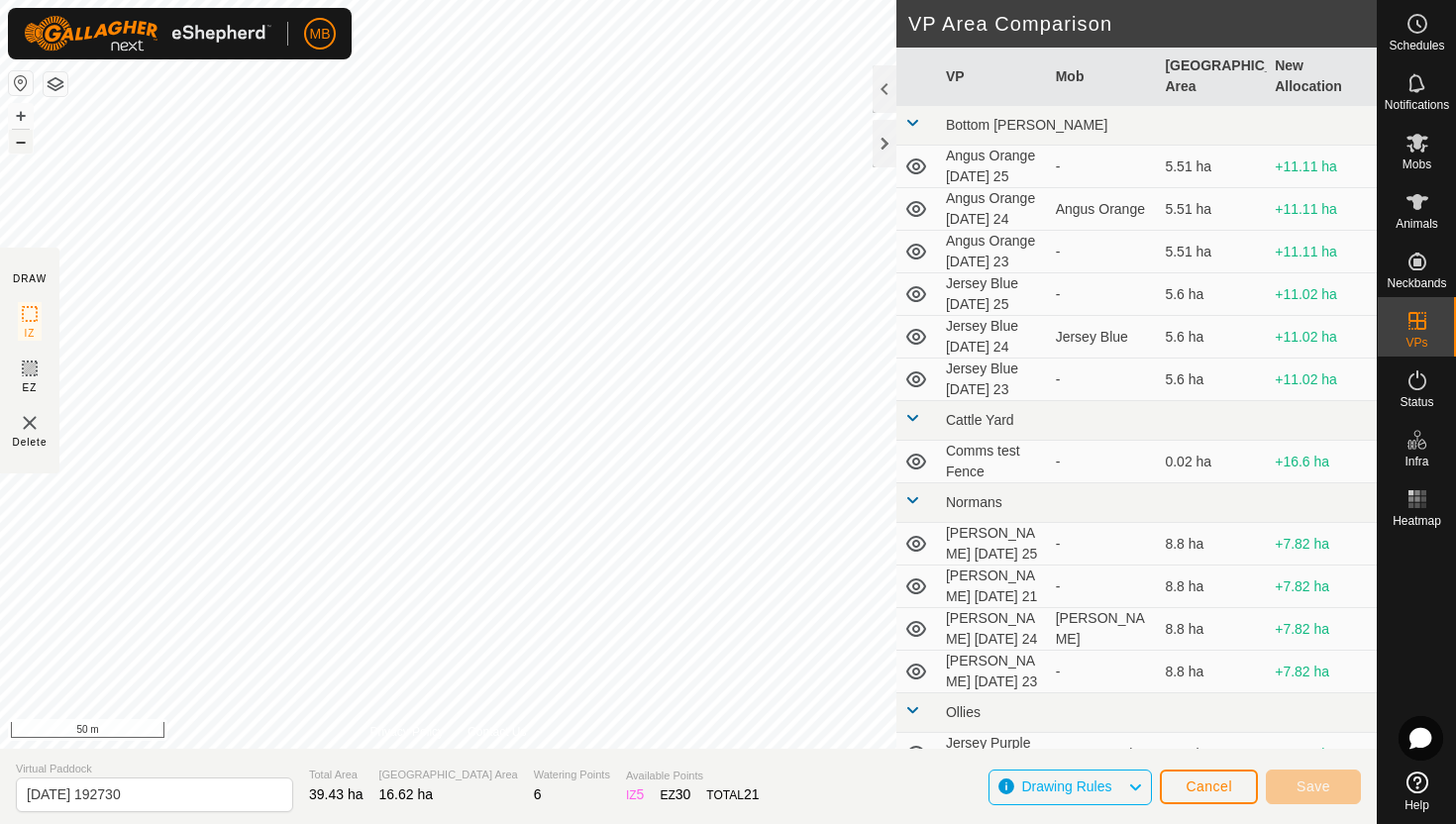 click on "–" at bounding box center [21, 142] 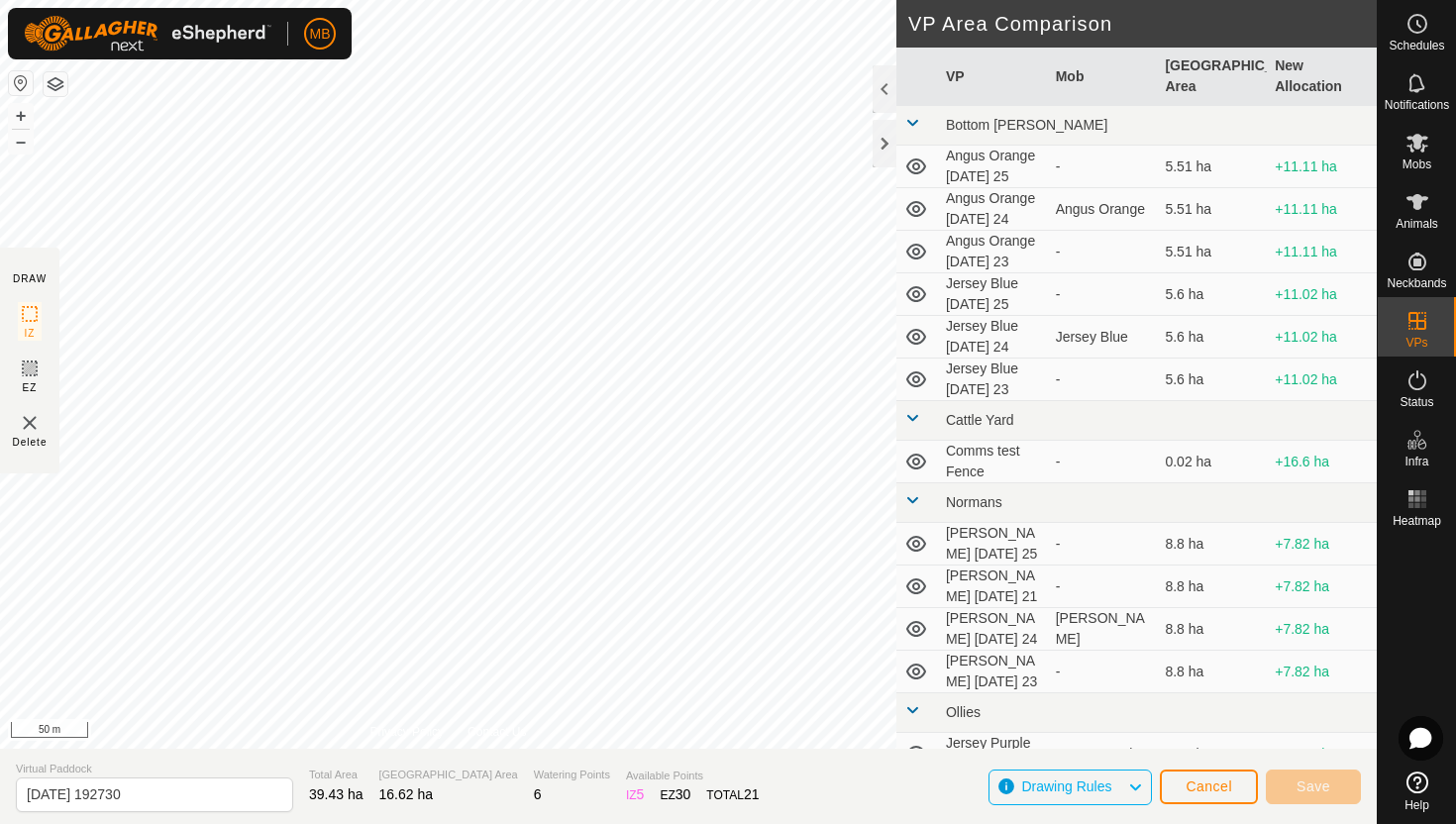 click on "DRAW IZ EZ Delete Privacy Policy Contact Us + – ⇧ i 50 m VP Area Comparison     VP   Mob   Grazing Area   New Allocation  Bottom Davey  Angus Orange Friday 25  -  5.51 ha  +11.11 ha  Angus Orange Thursday 24   Angus Orange   5.51 ha  +11.11 ha  Angus Orange Wednesday 23  -  5.51 ha  +11.11 ha  Jersey Blue Friday 25  -  5.6 ha  +11.02 ha  Jersey Blue Thursday 24   Jersey Blue   5.6 ha  +11.02 ha  Jersey Blue Wednesday 23  -  5.6 ha  +11.02 ha Cattle Yard  Comms test Fence  -  0.02 ha  +16.6 ha Normans  Angus Green Friday 25  -  8.8 ha  +7.82 ha  Angus Green Monday 21  -  8.8 ha  +7.82 ha  Angus Green Thursday 24   Angus Green   8.8 ha  +7.82 ha  Angus Green Wednesday 23  -  8.8 ha  +7.82 ha Ollies  Jersey Purple Friday 25   Jersey Purple   3.41 ha  +13.21 ha  Jersey Purple Thursday 24   Jersey Purple   3.41 ha  +13.21 ha Techno  Comms Test VP  -  25.11 ha  -8.49 ha  Hereford Red Thursday 24.1   Hereford Red   9.2 ha  +7.42 ha  Hereford Red Wednesday 23.1  -  9.2 ha  +7.42 ha  Jersey Yellow Thursday 24  - -" 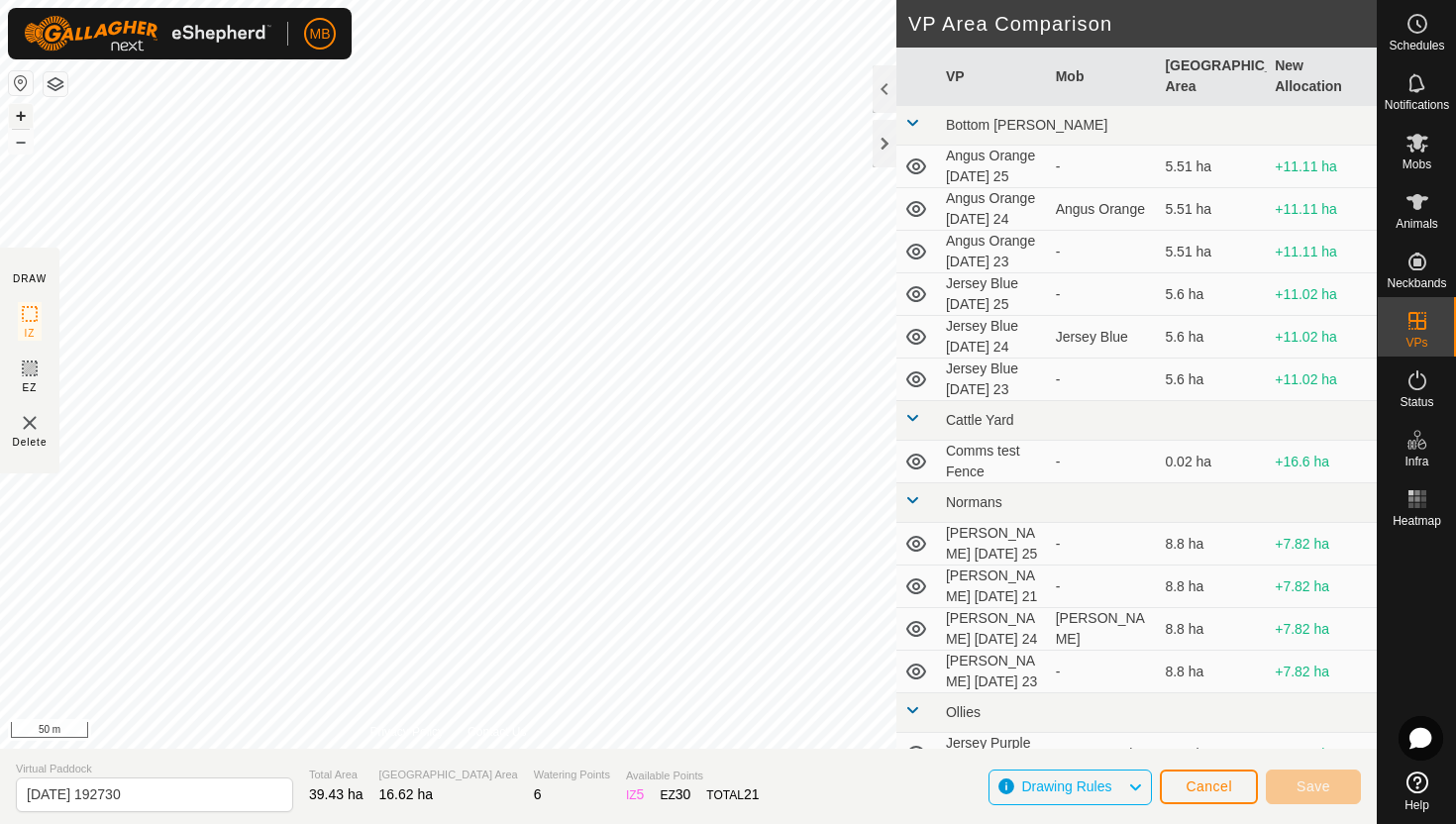 click on "+" at bounding box center [21, 116] 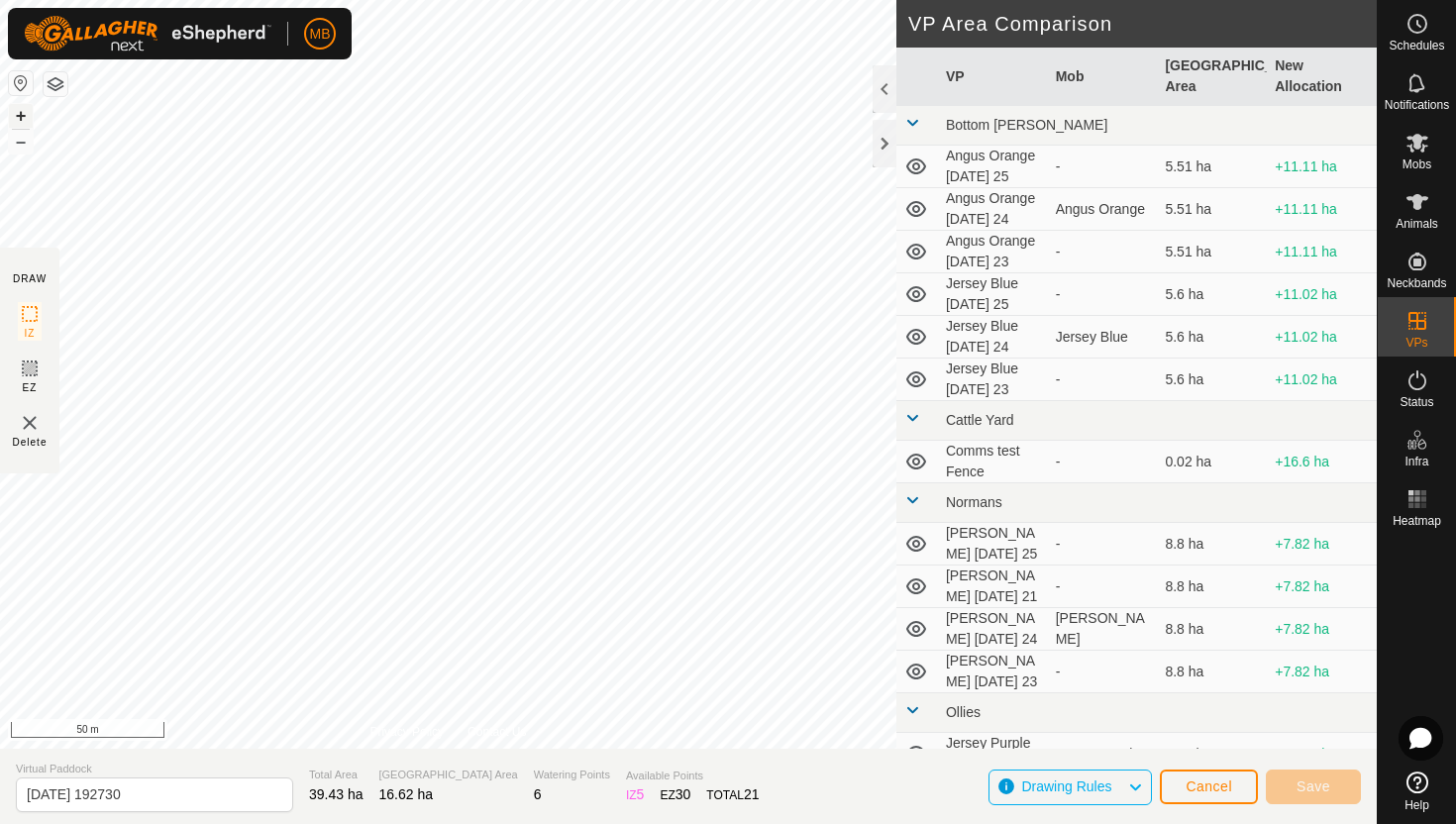 click on "+" at bounding box center (21, 116) 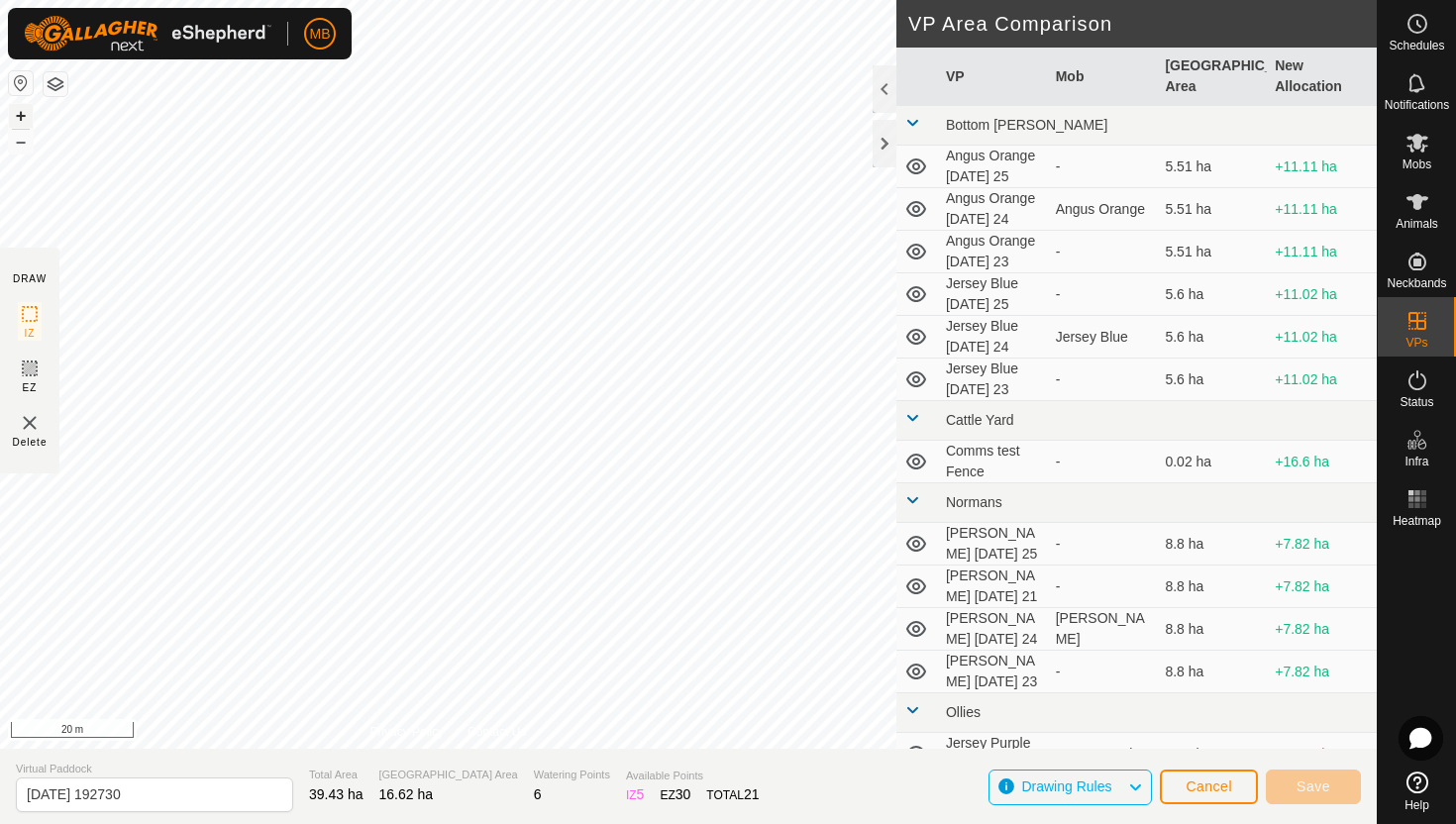click on "+" at bounding box center [21, 116] 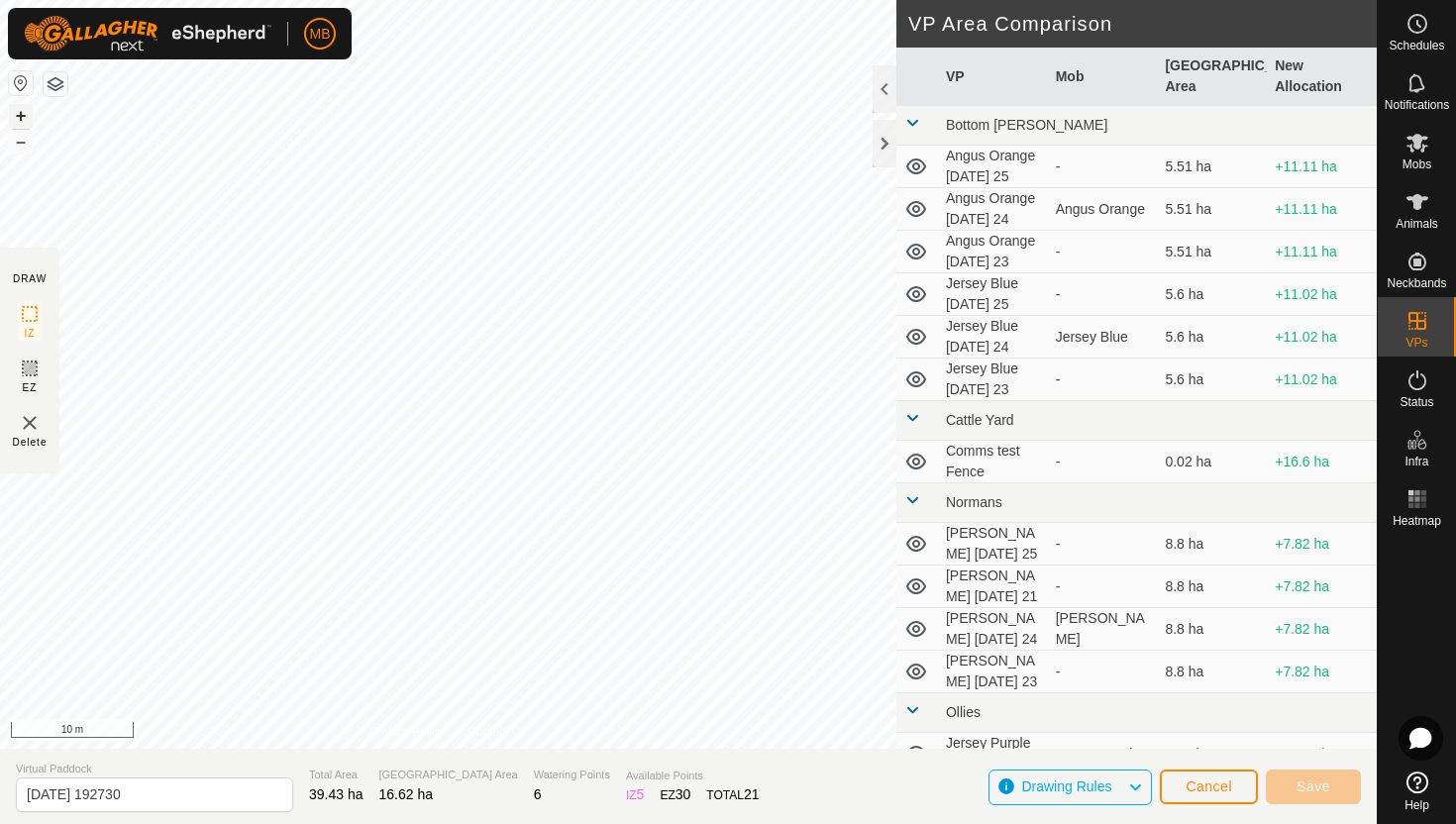 click on "+" at bounding box center [21, 116] 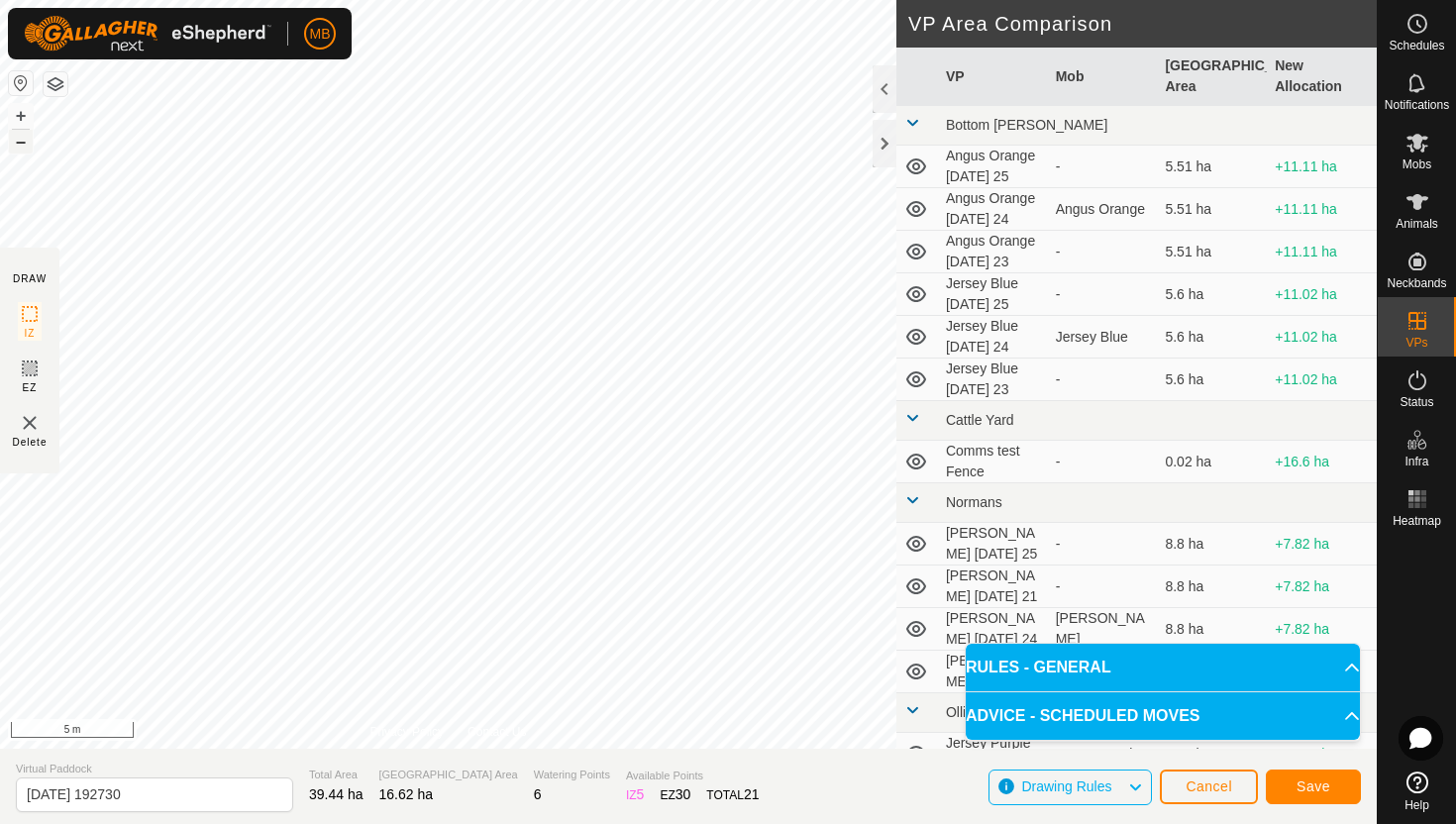 click on "–" at bounding box center (21, 142) 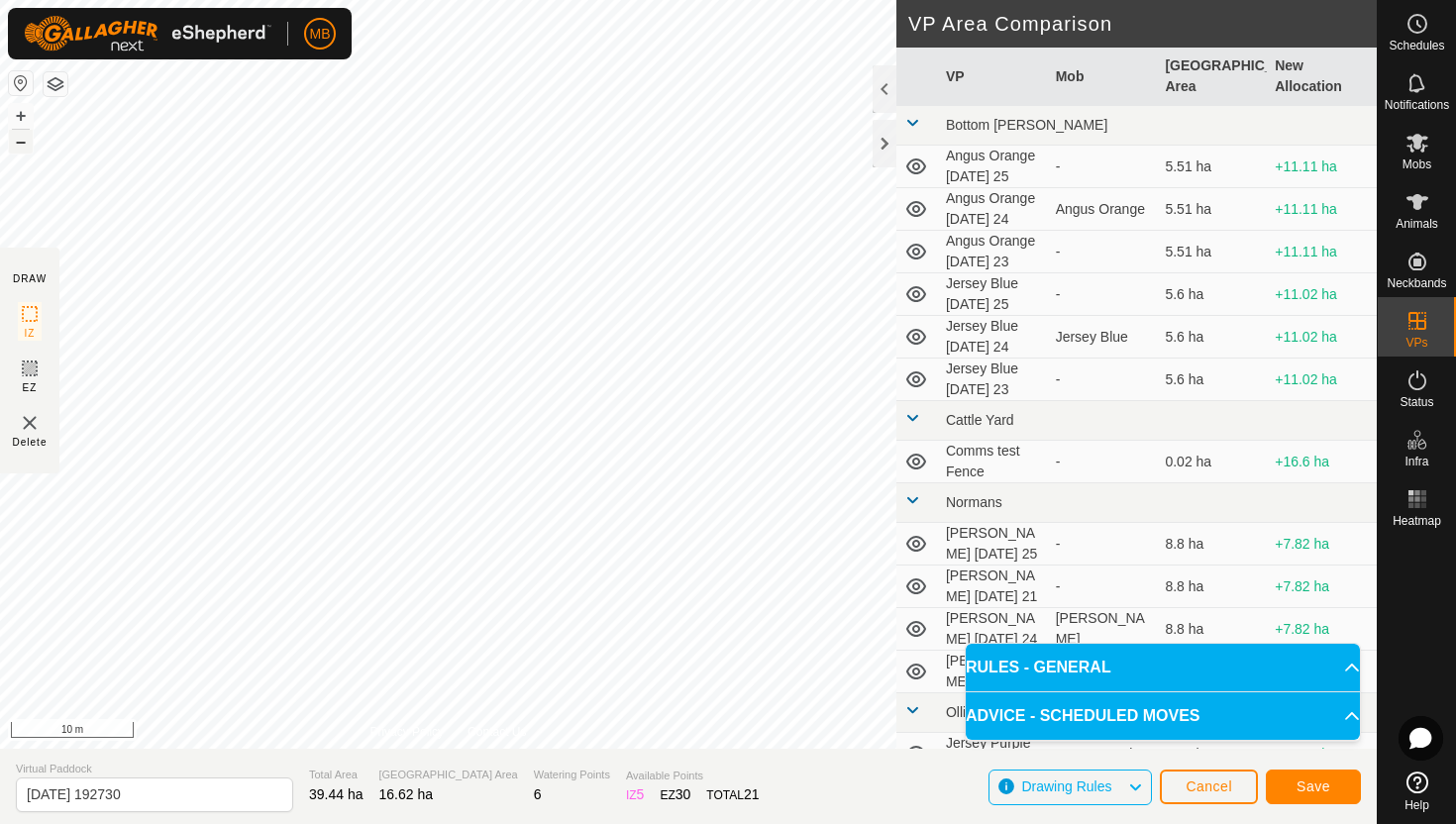click on "–" at bounding box center (21, 142) 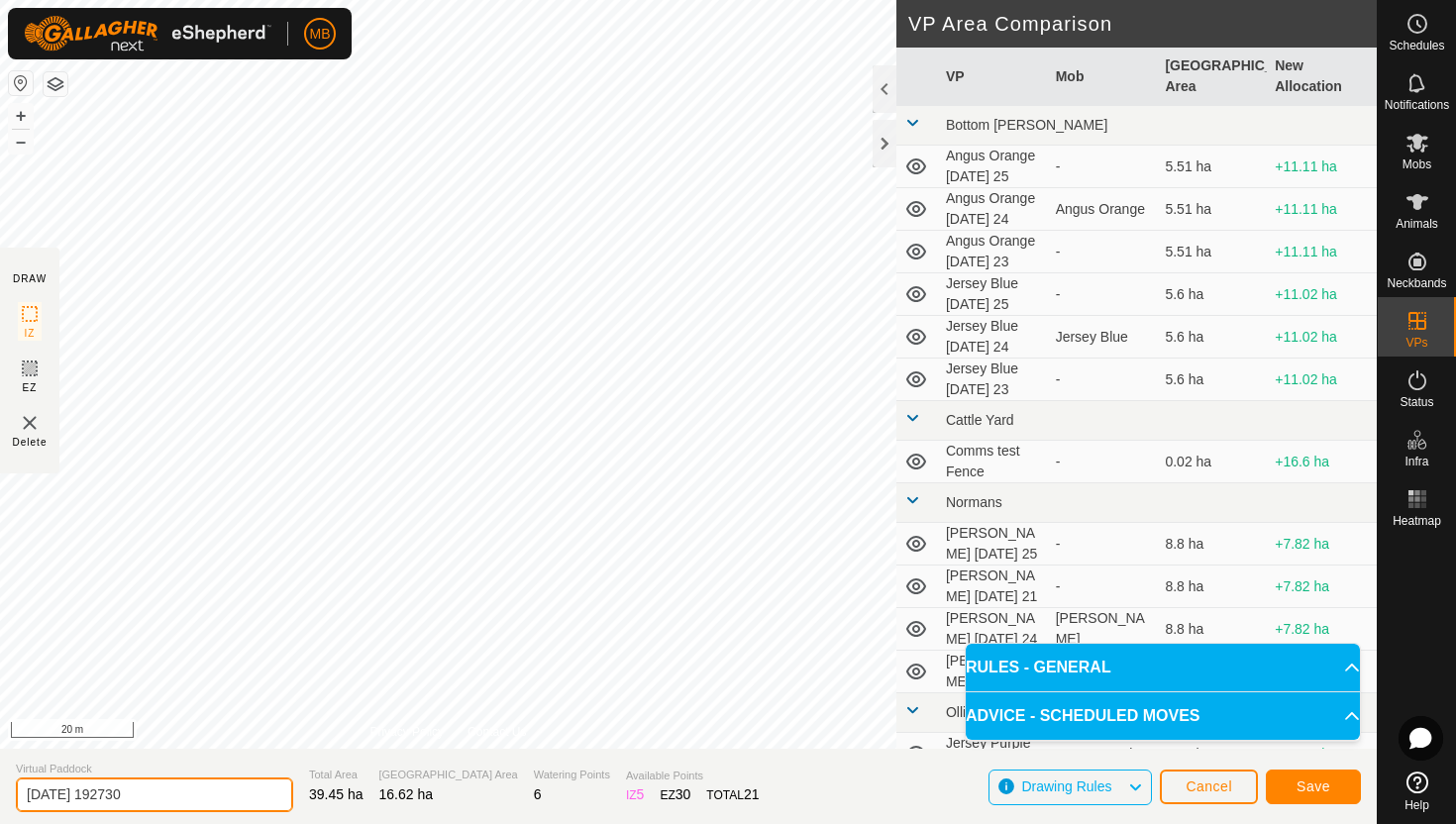 click on "2025-07-24 192730" 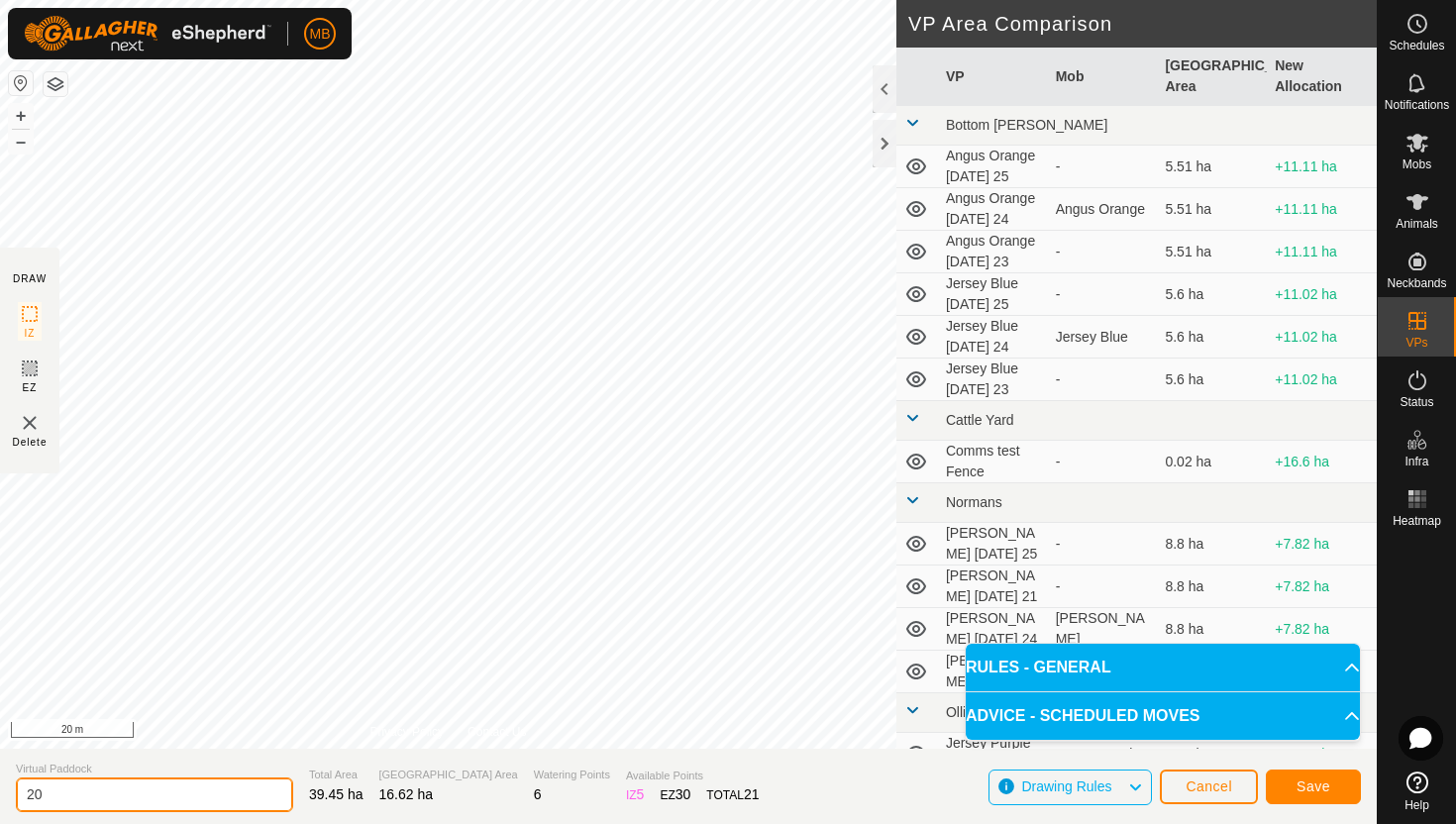 type on "2" 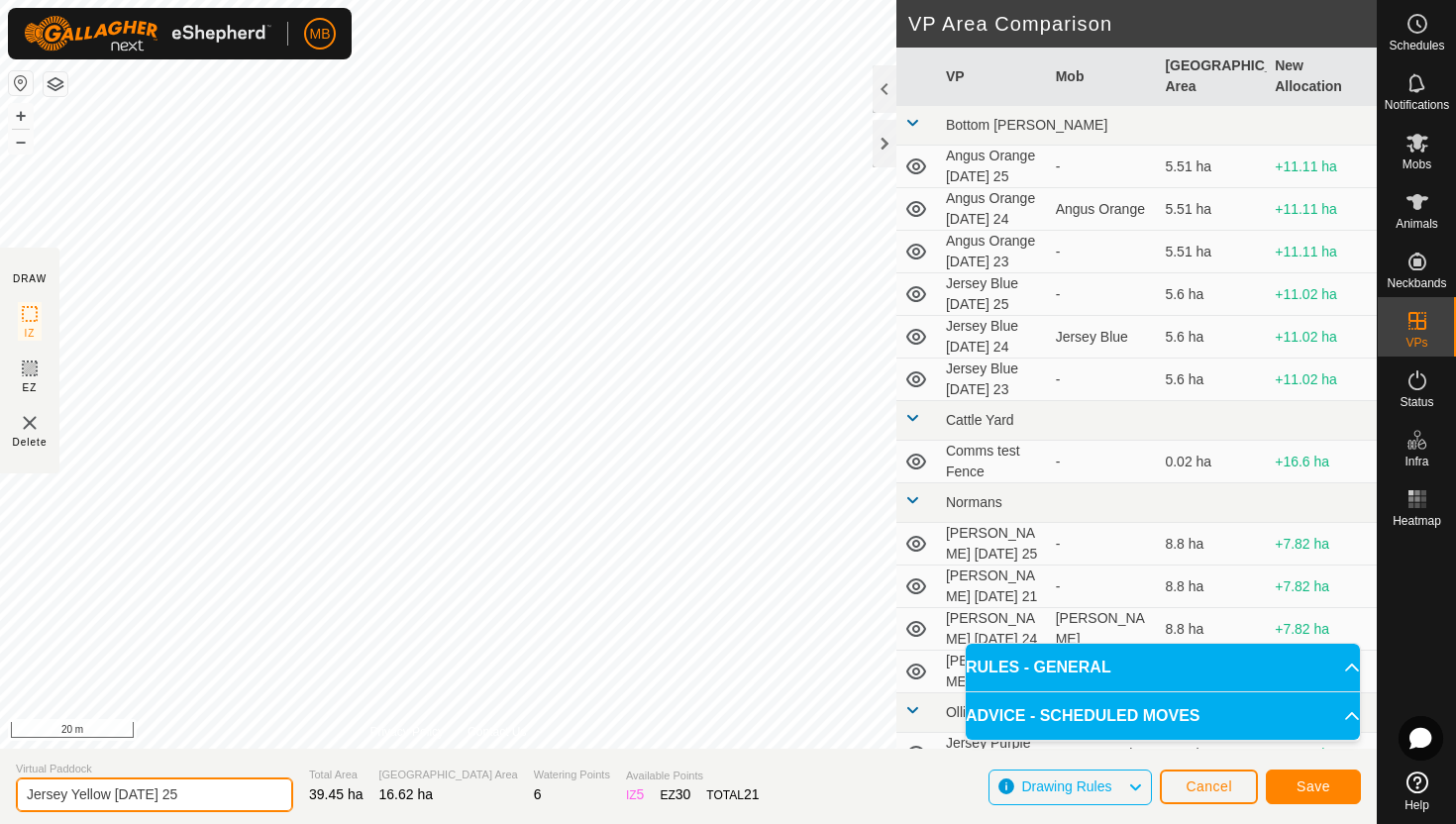 type on "Jersey Yellow Friday 25" 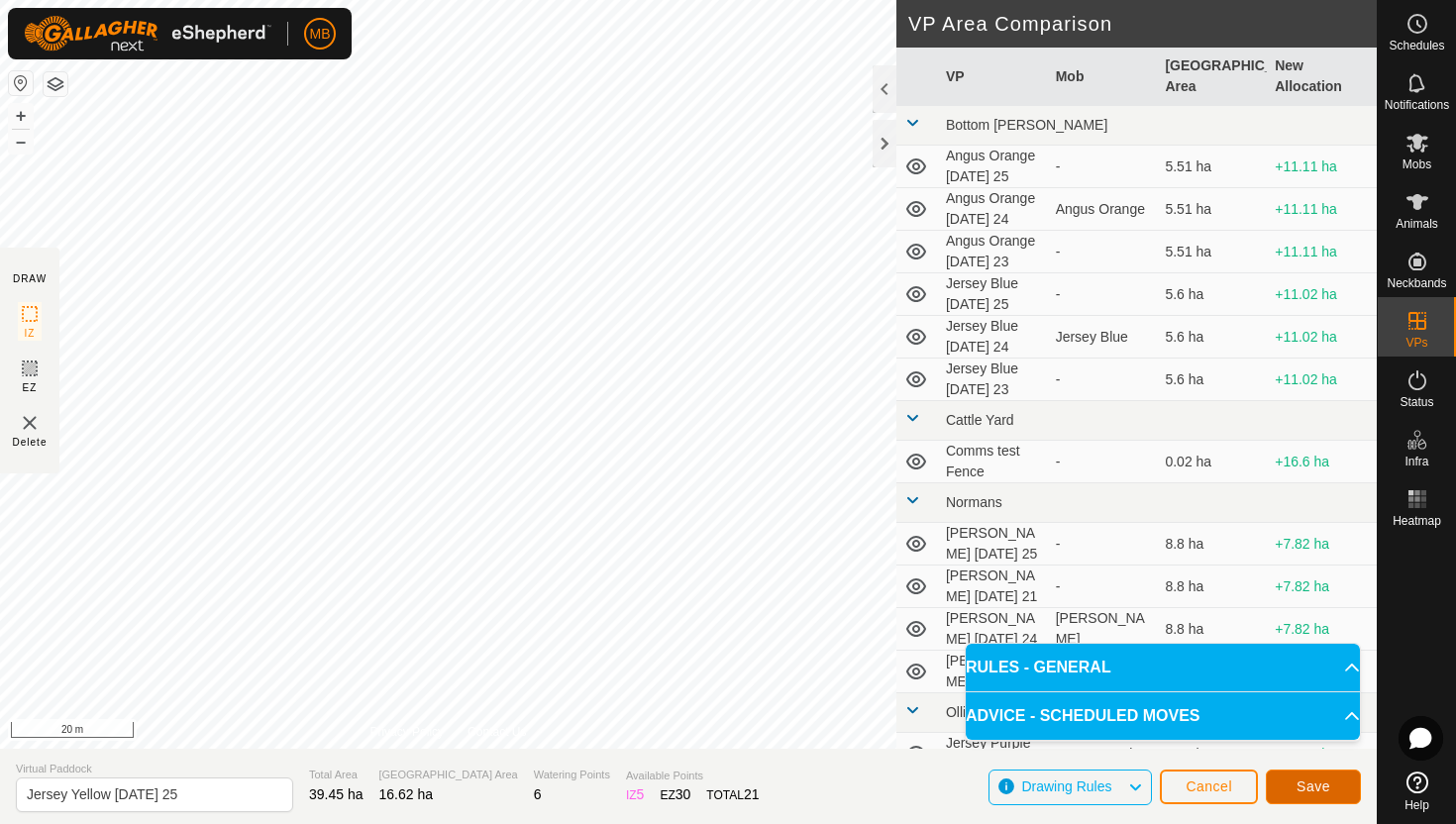 click on "Save" 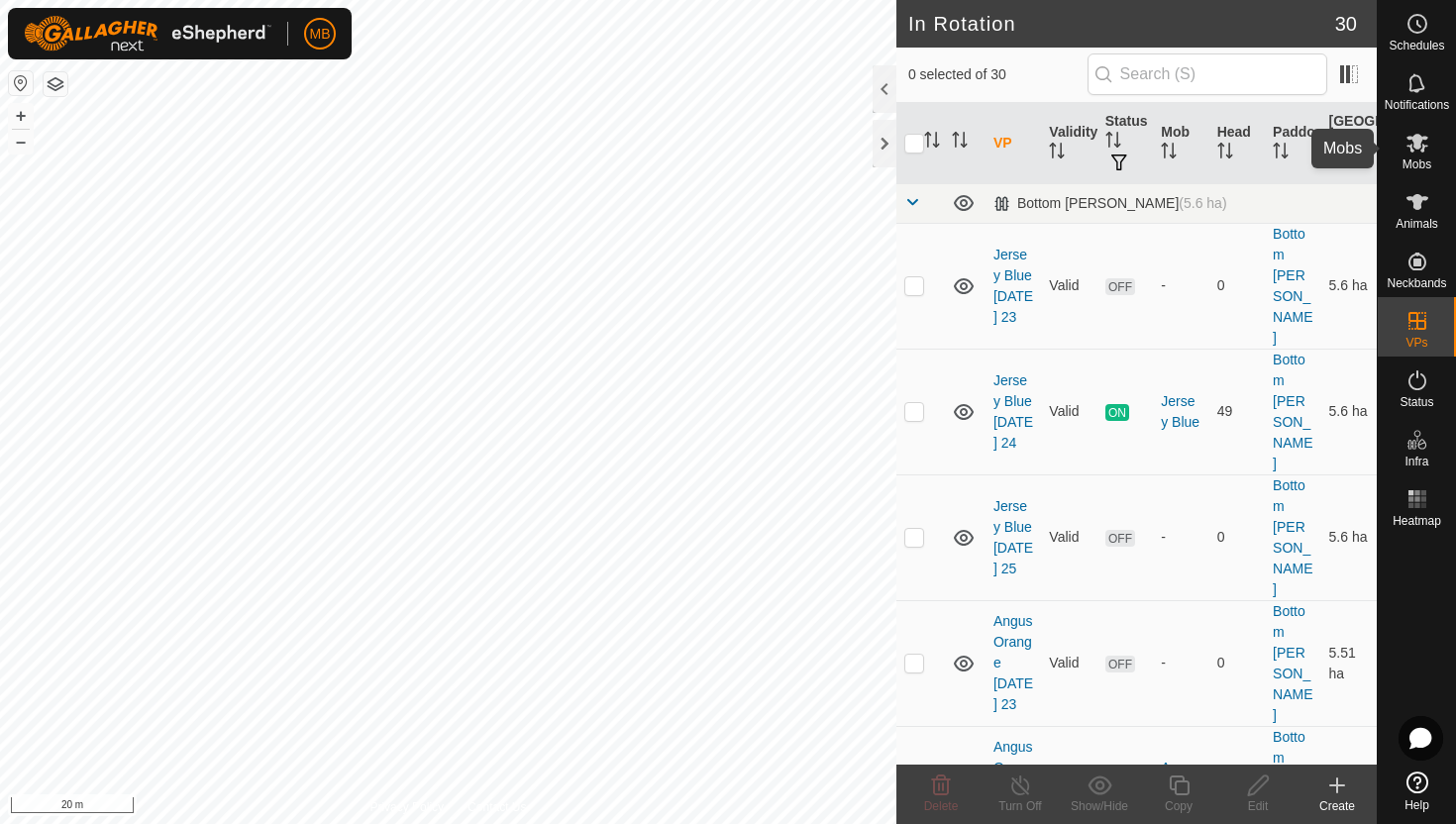 click 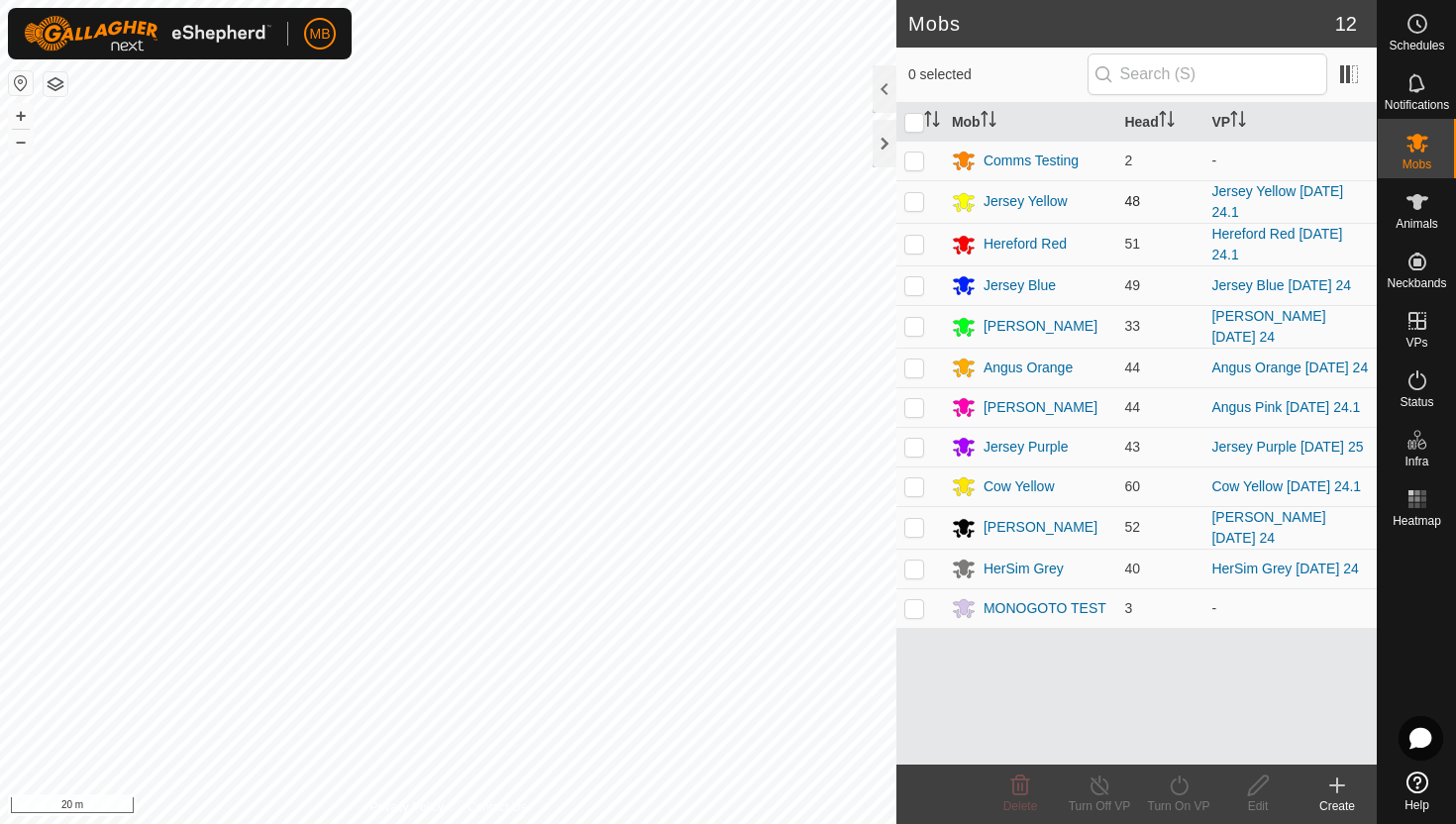 click at bounding box center [914, 201] 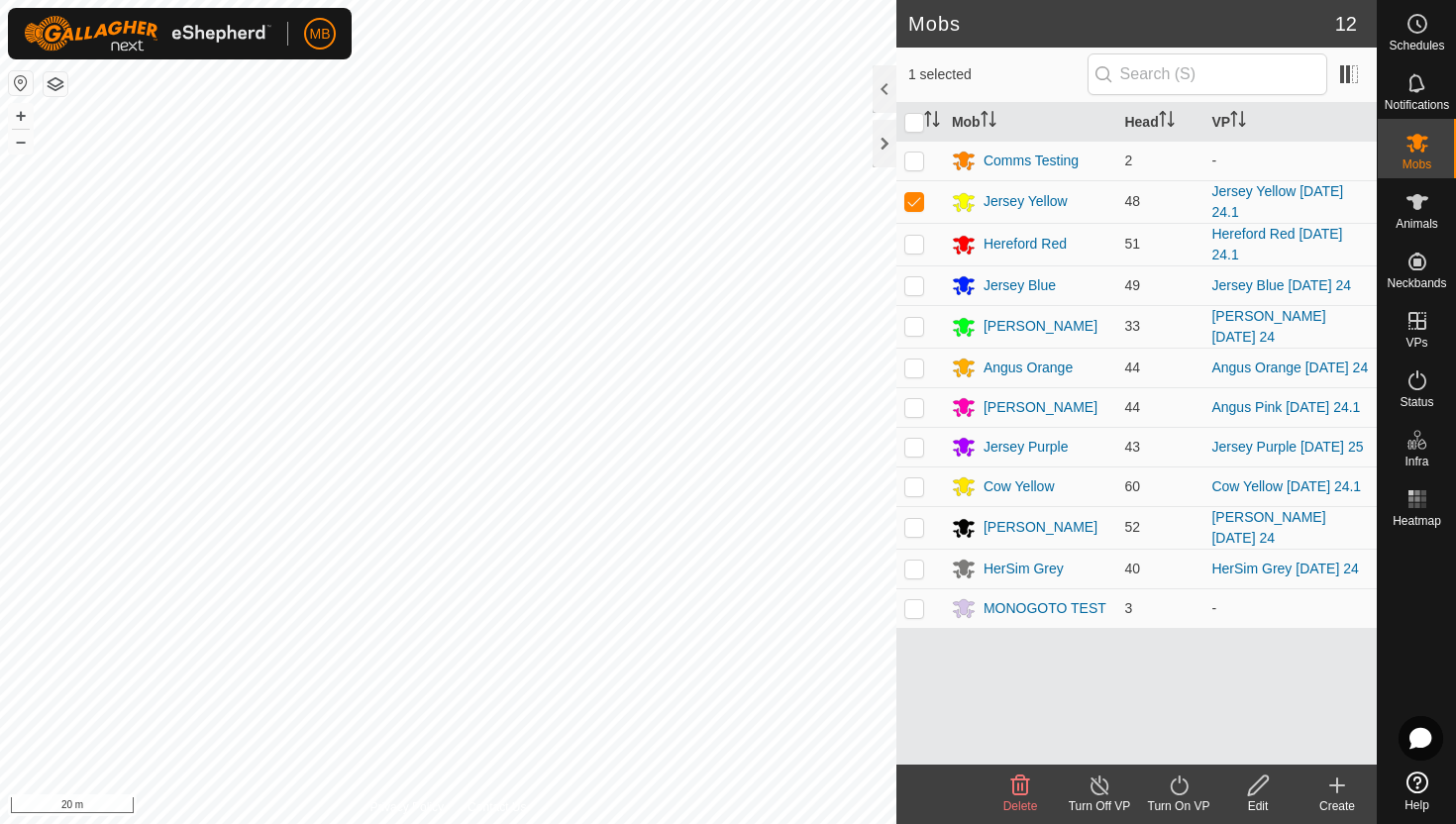 click 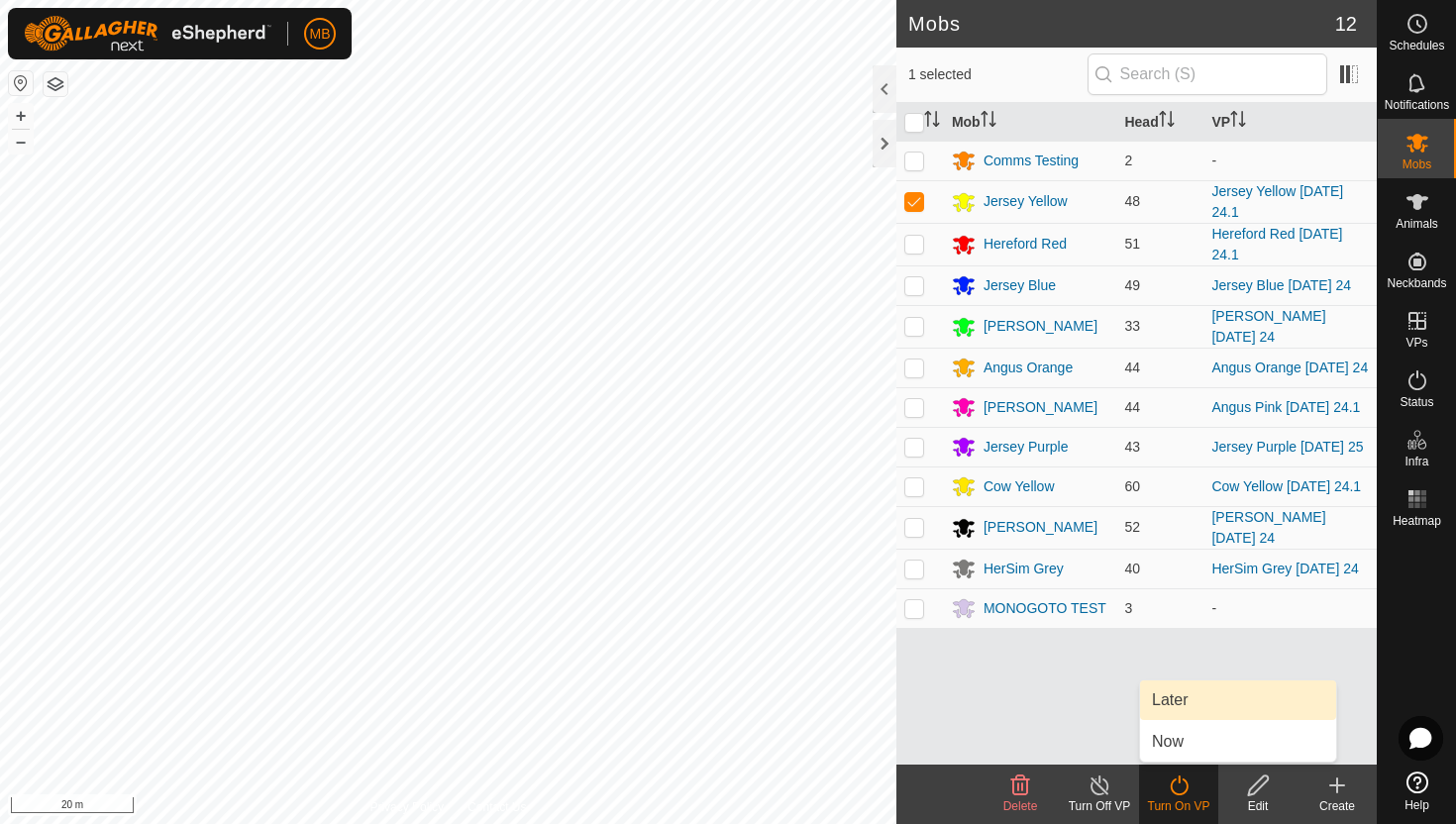click on "Later" at bounding box center (1238, 700) 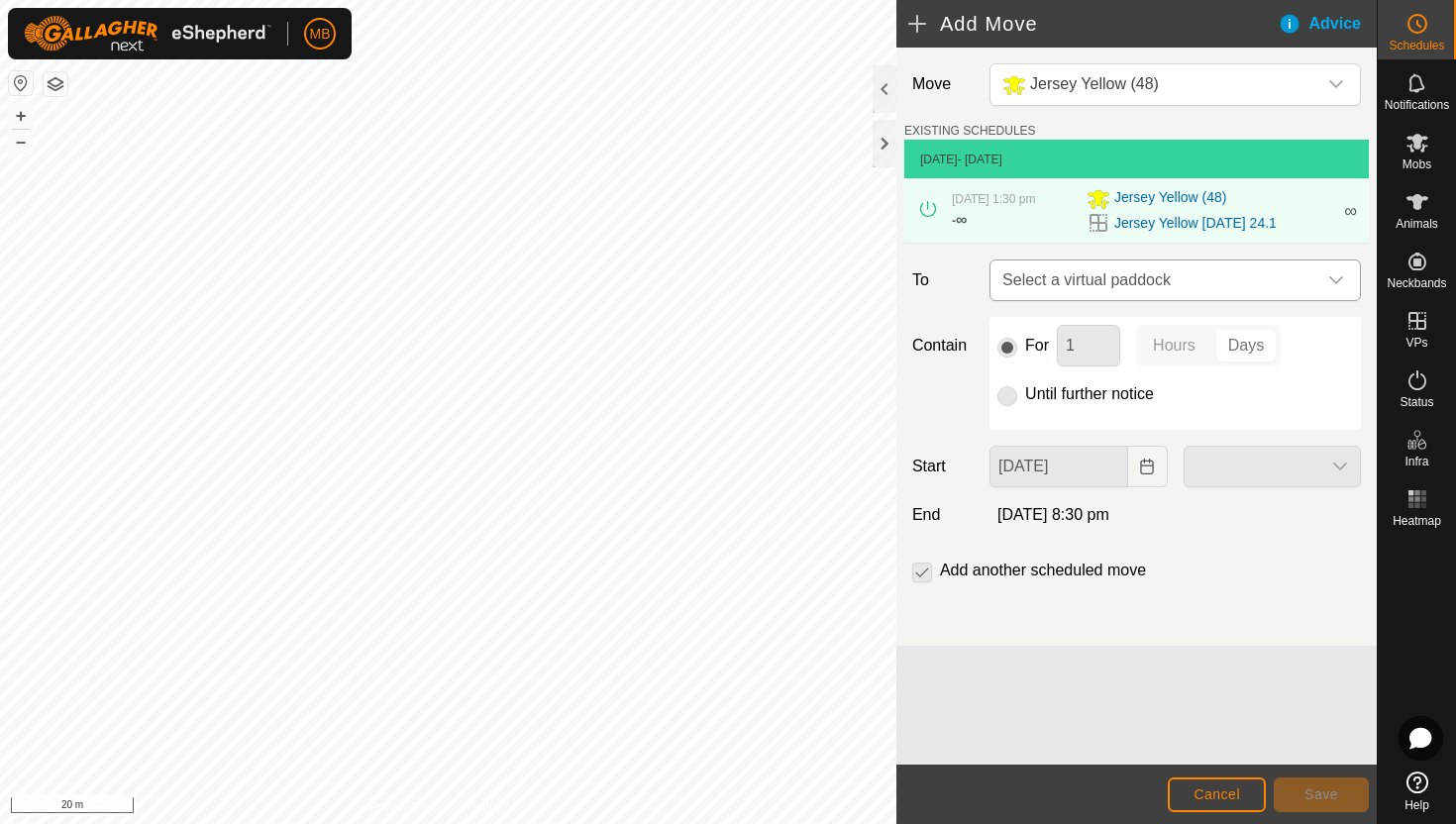 click 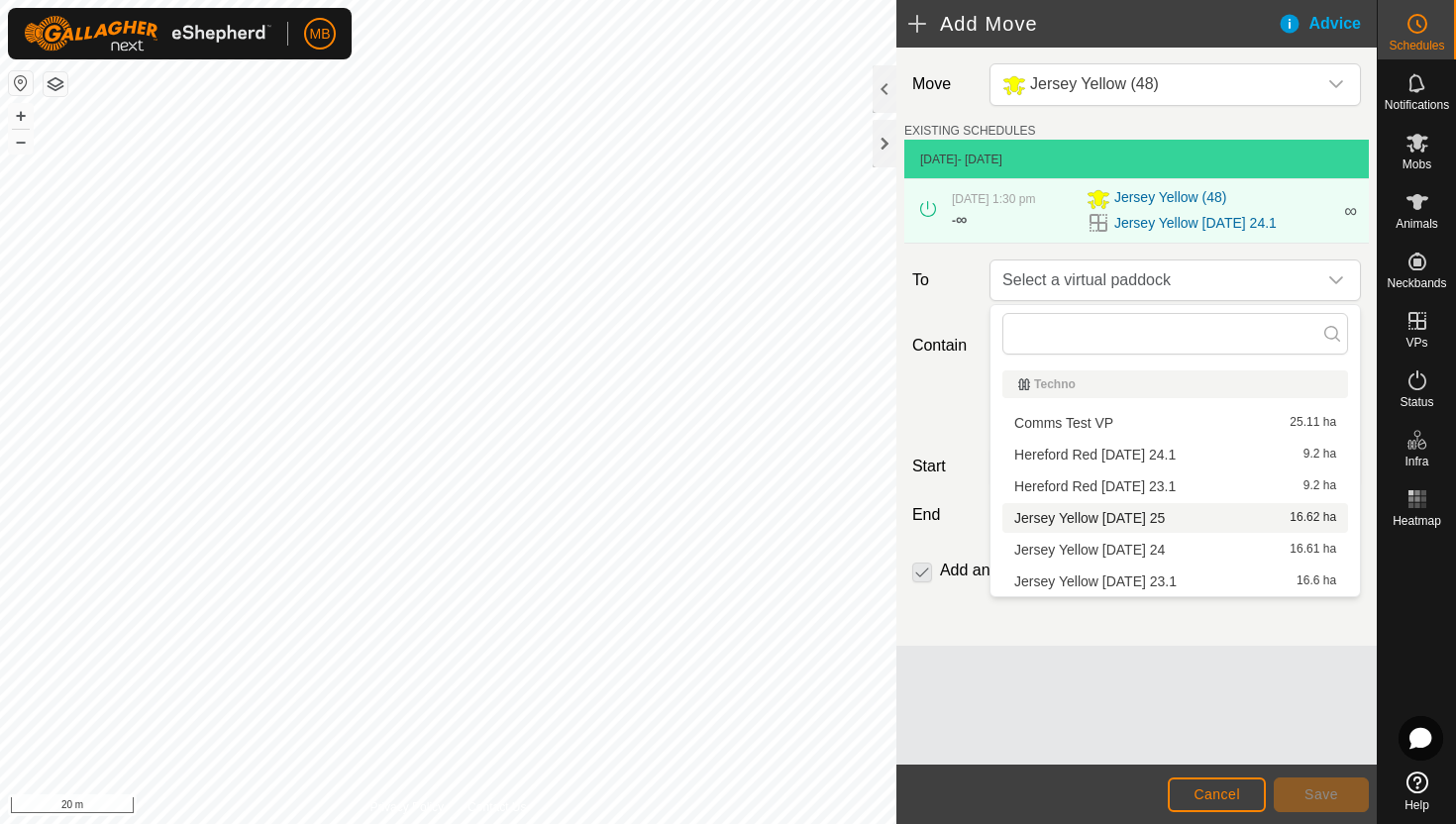 click on "Jersey Yellow Friday 25  16.62 ha" at bounding box center (1175, 518) 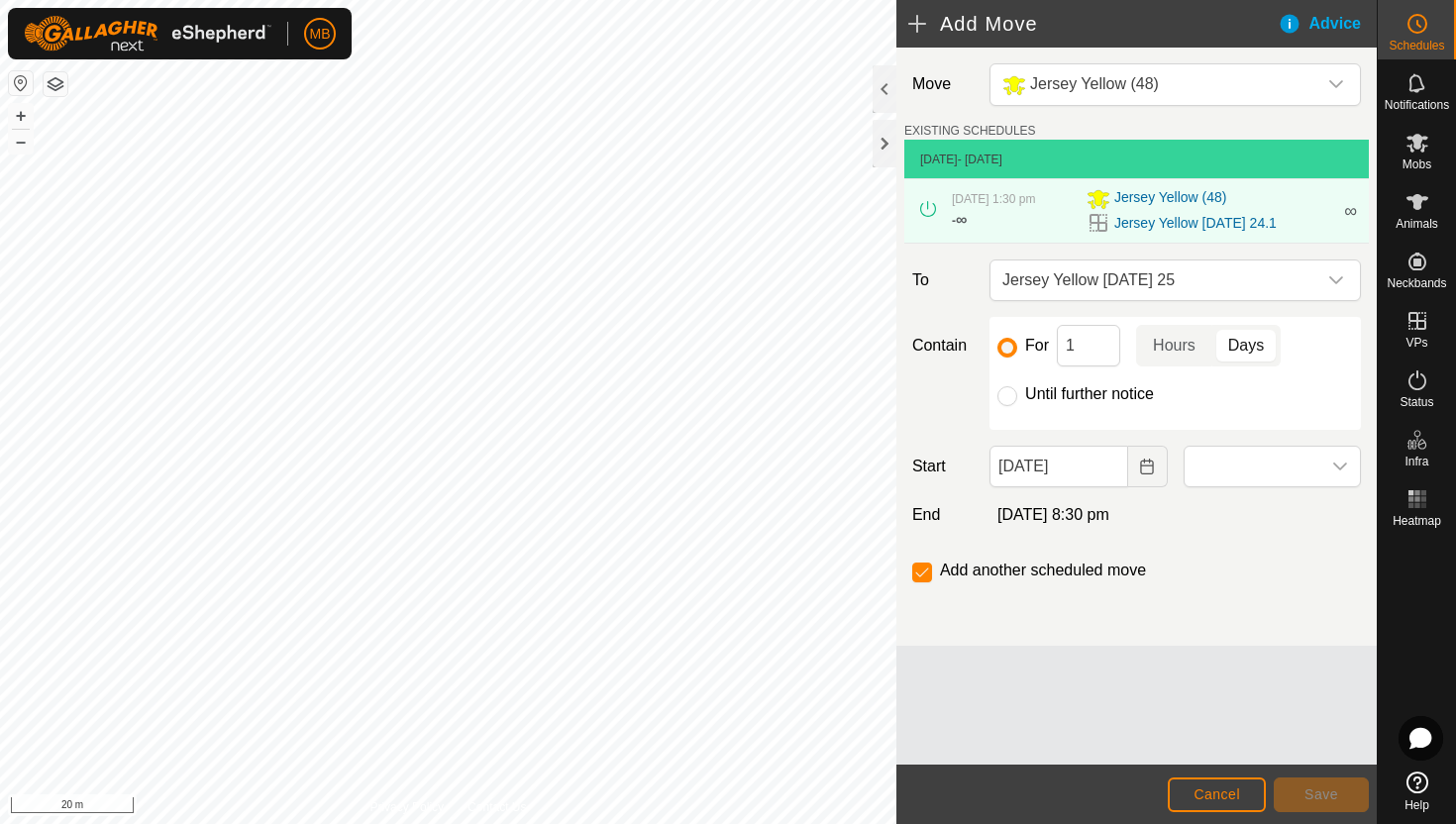 click on "Until further notice" 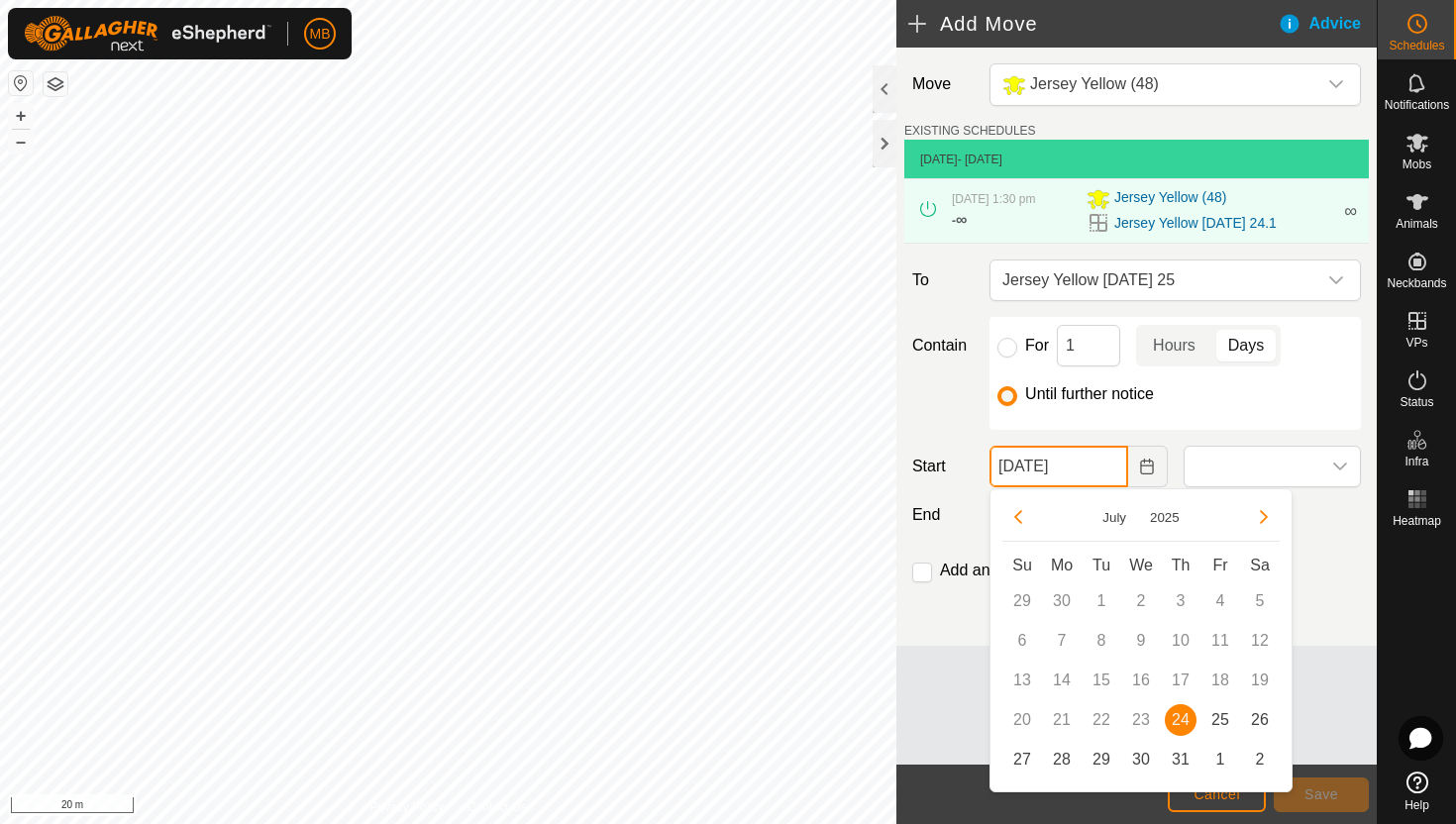 click on "24 Jul, 2025" 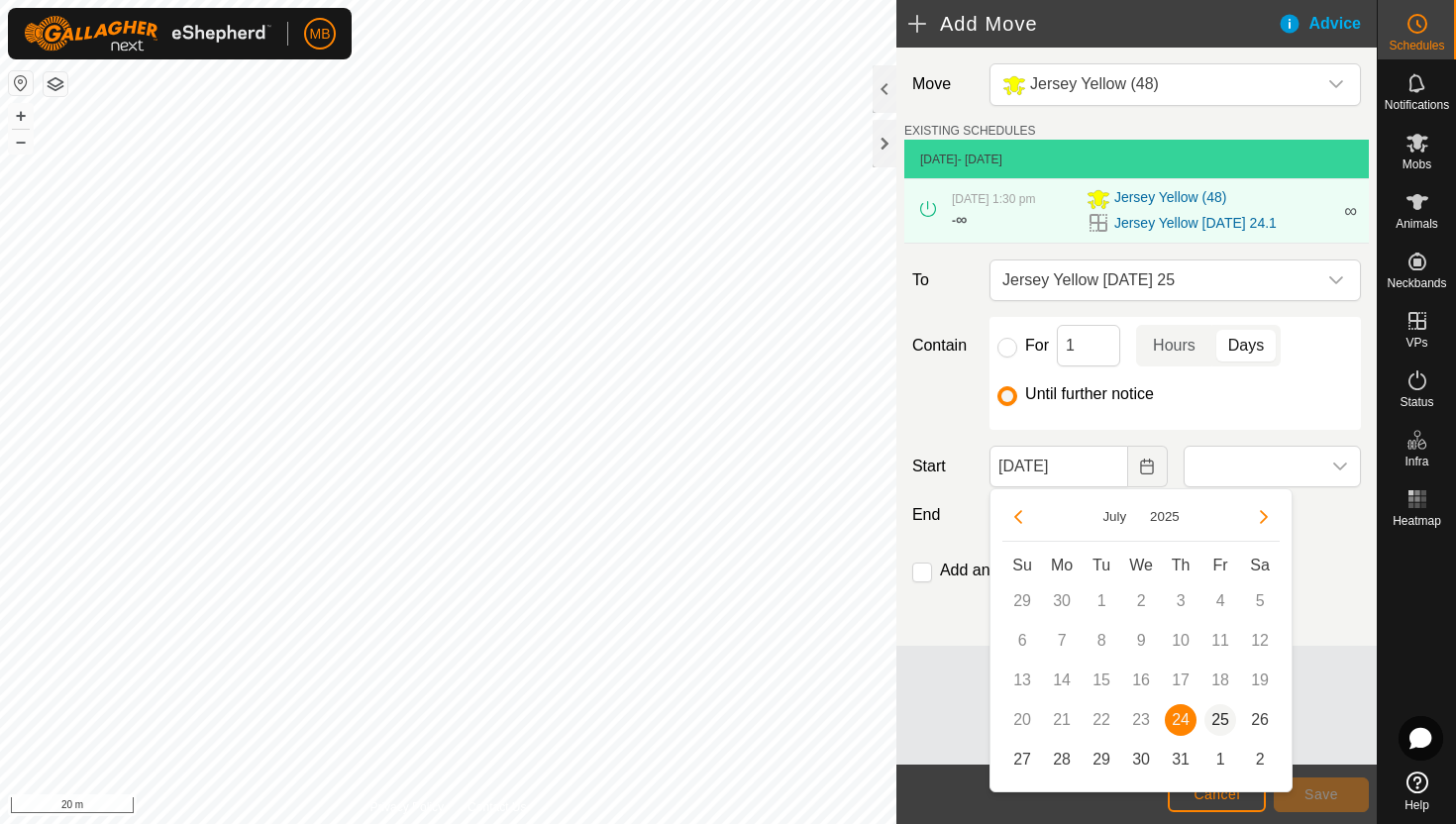 click on "25" at bounding box center (1220, 720) 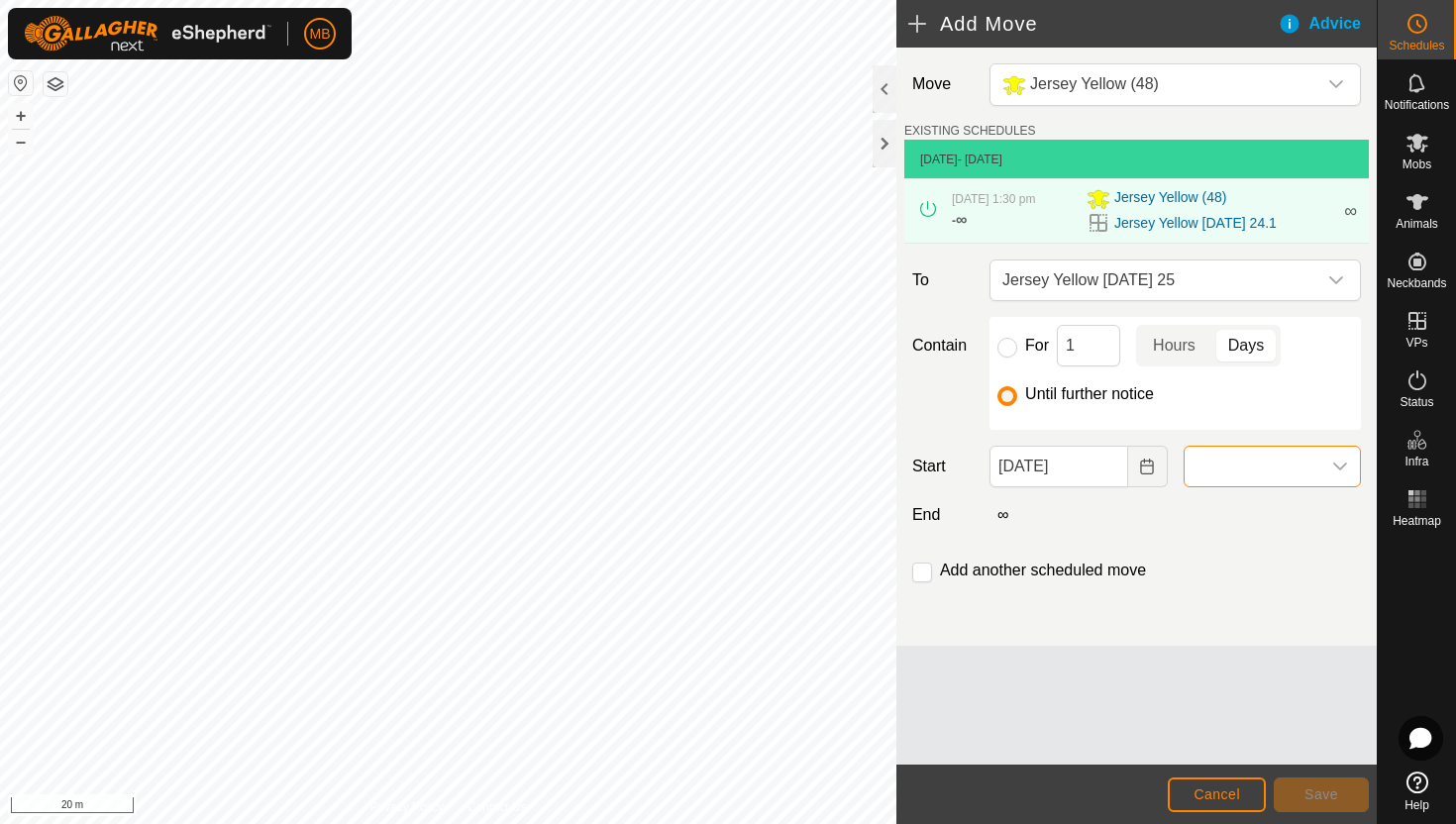 click at bounding box center [1252, 466] 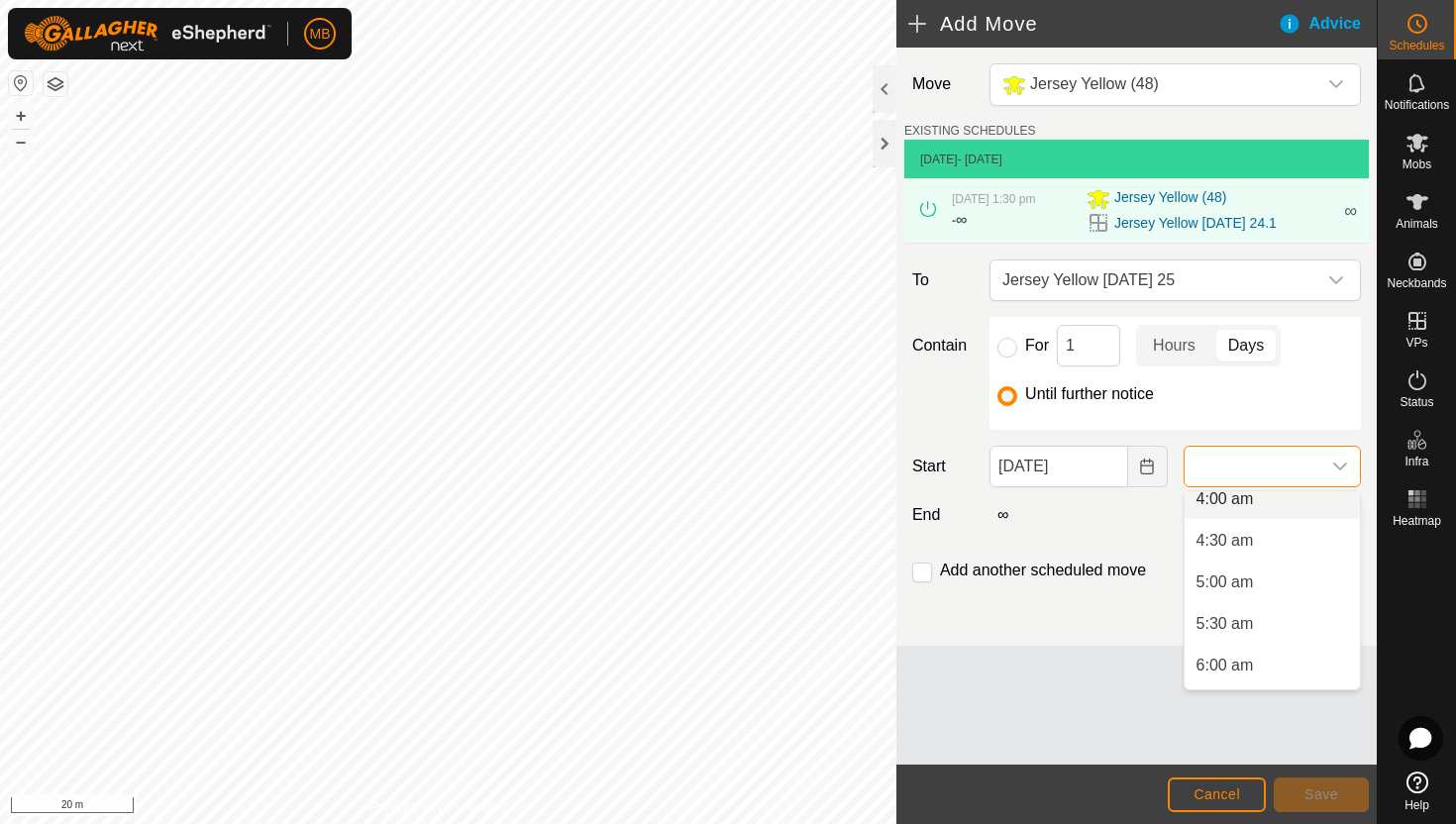 scroll, scrollTop: 333, scrollLeft: 0, axis: vertical 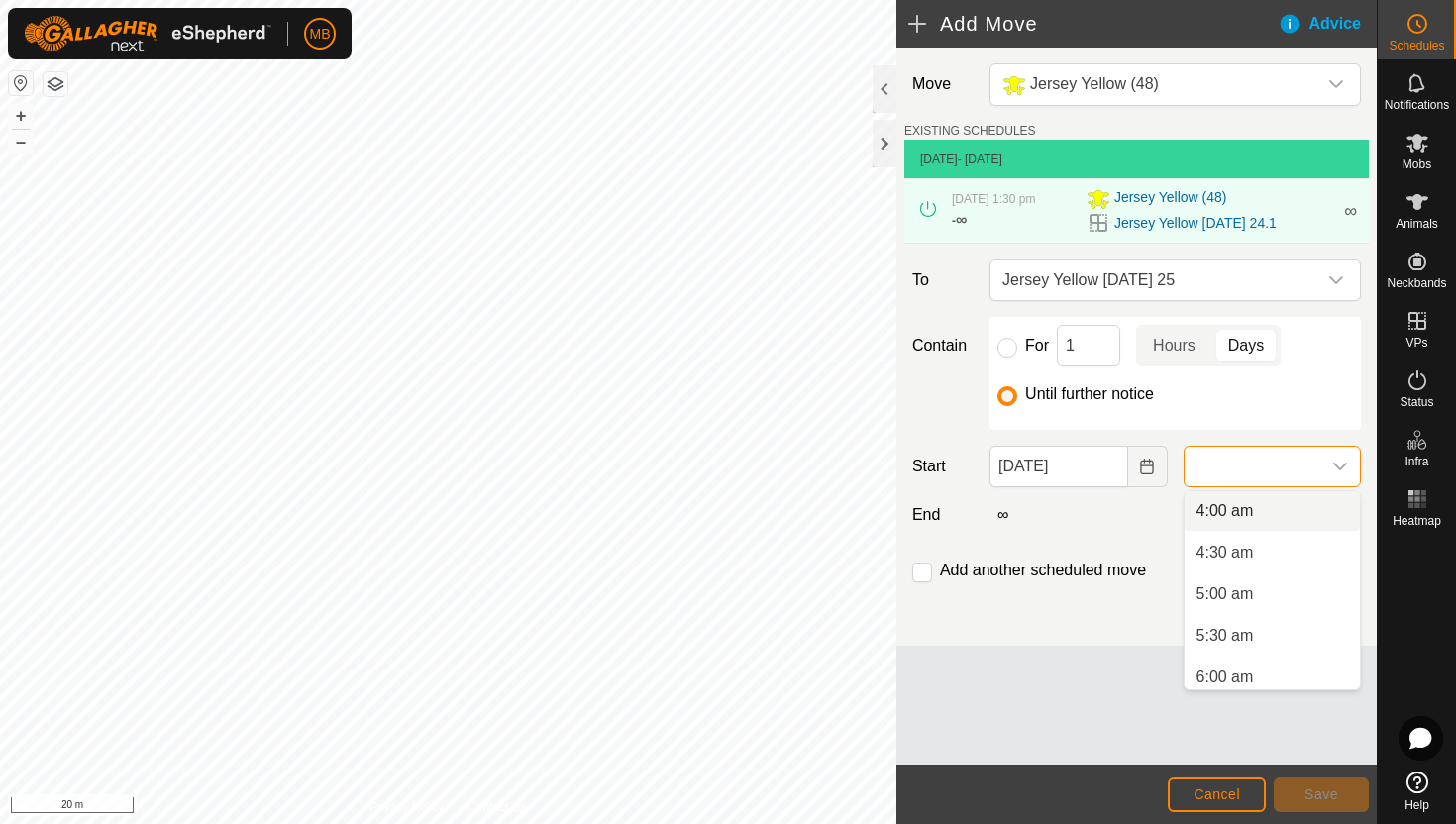 click on "4:00 am" at bounding box center (1272, 511) 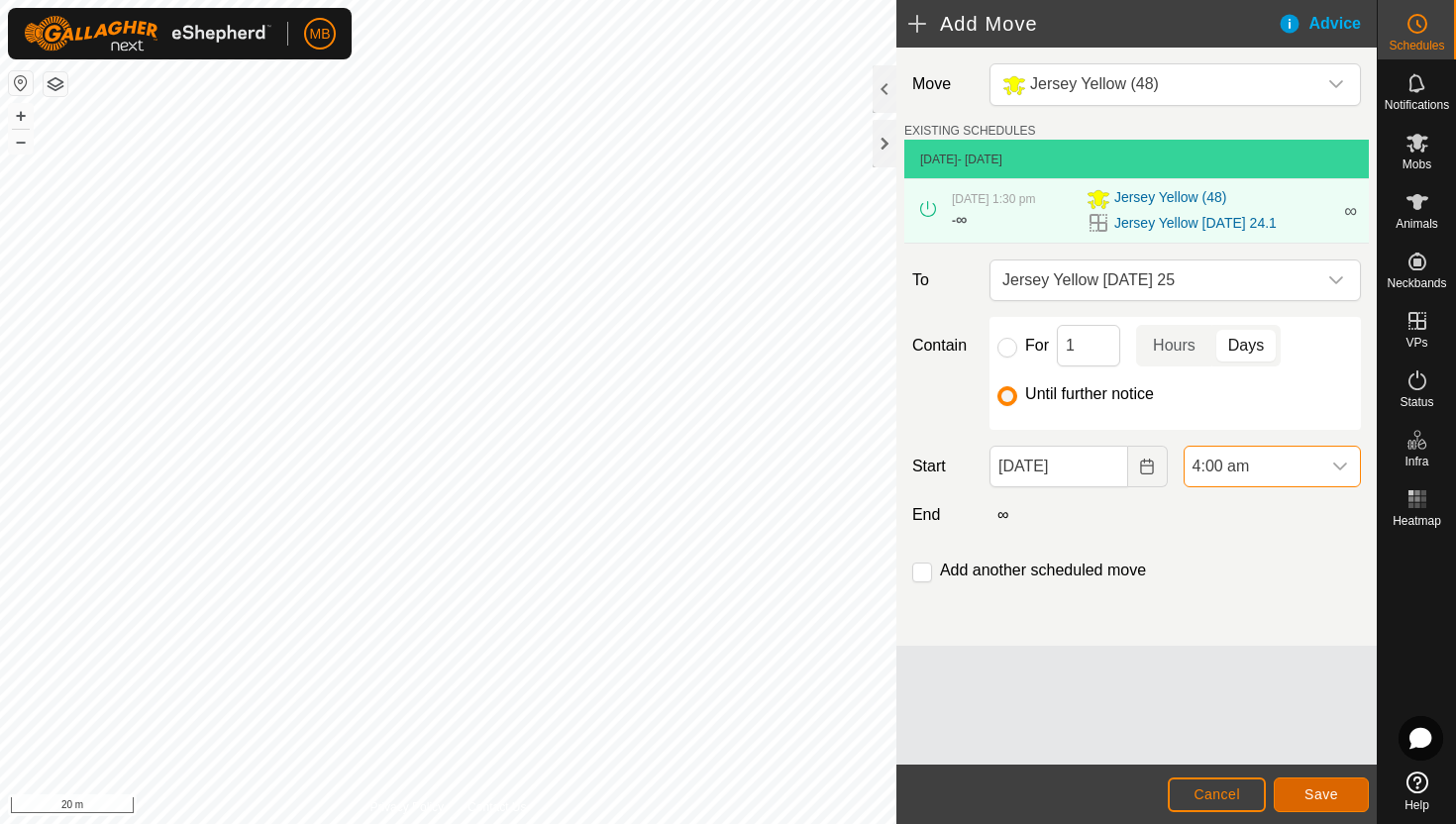 click on "Save" 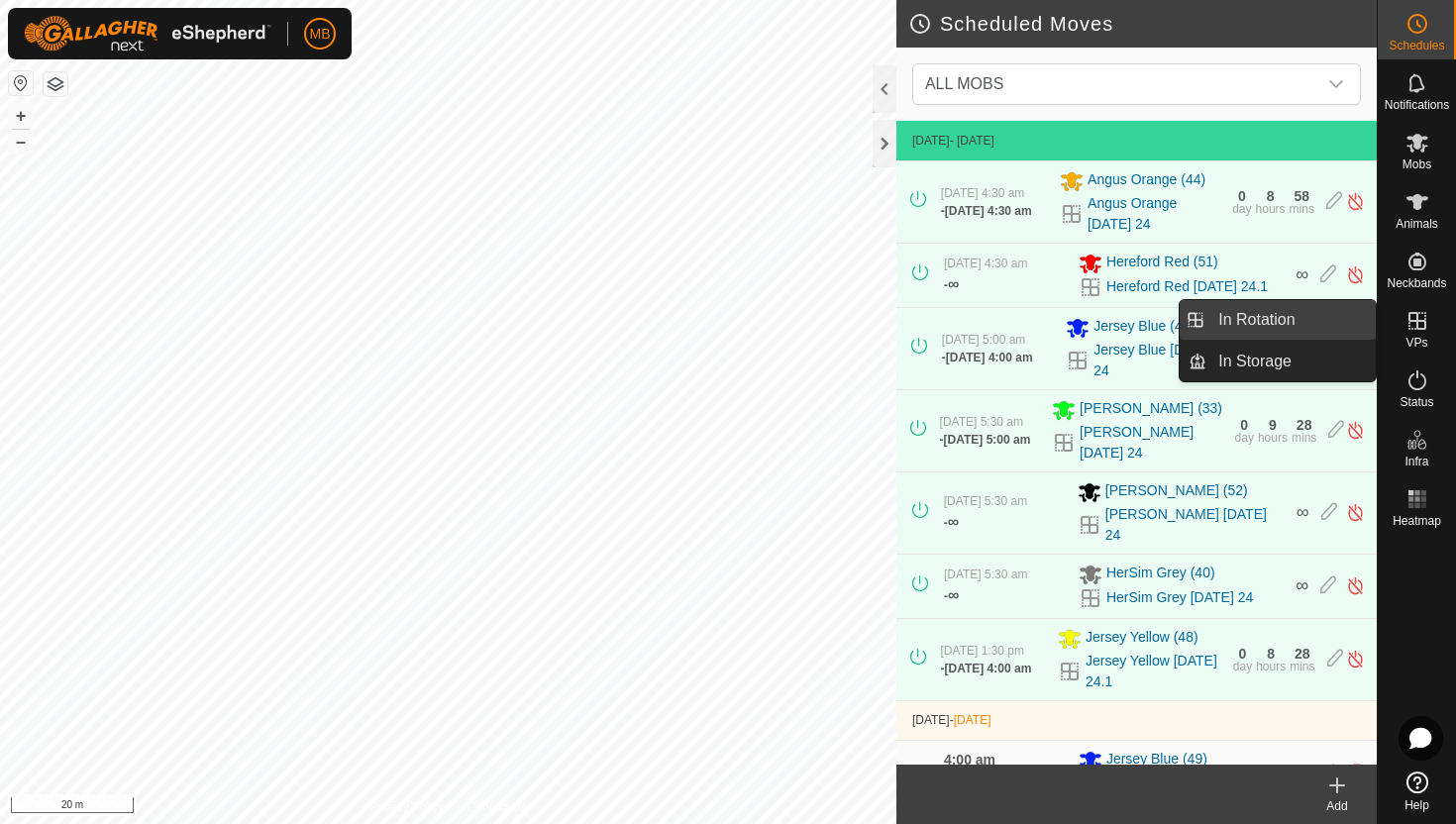 click on "In Rotation" at bounding box center (1291, 320) 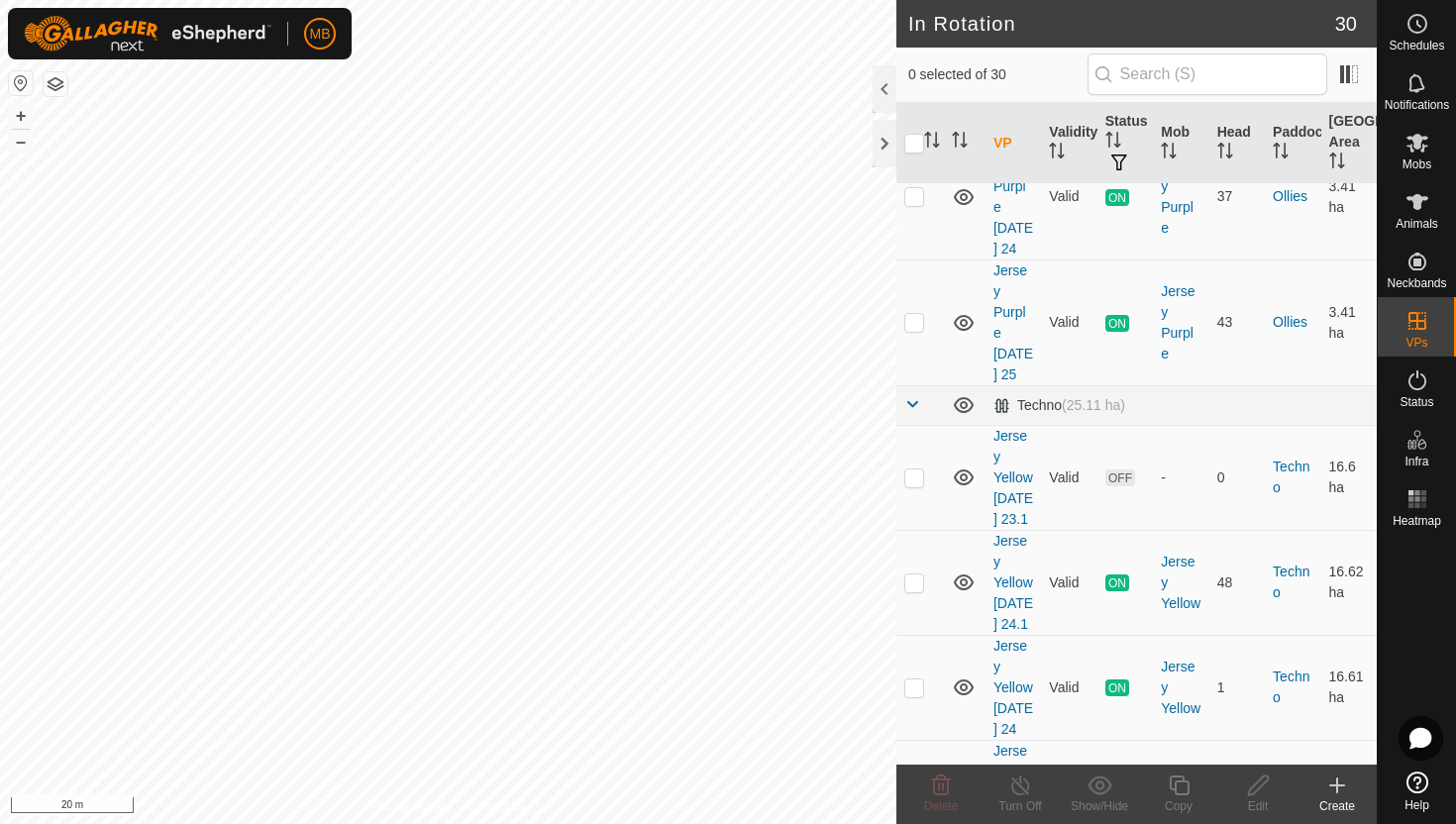scroll, scrollTop: 1547, scrollLeft: 0, axis: vertical 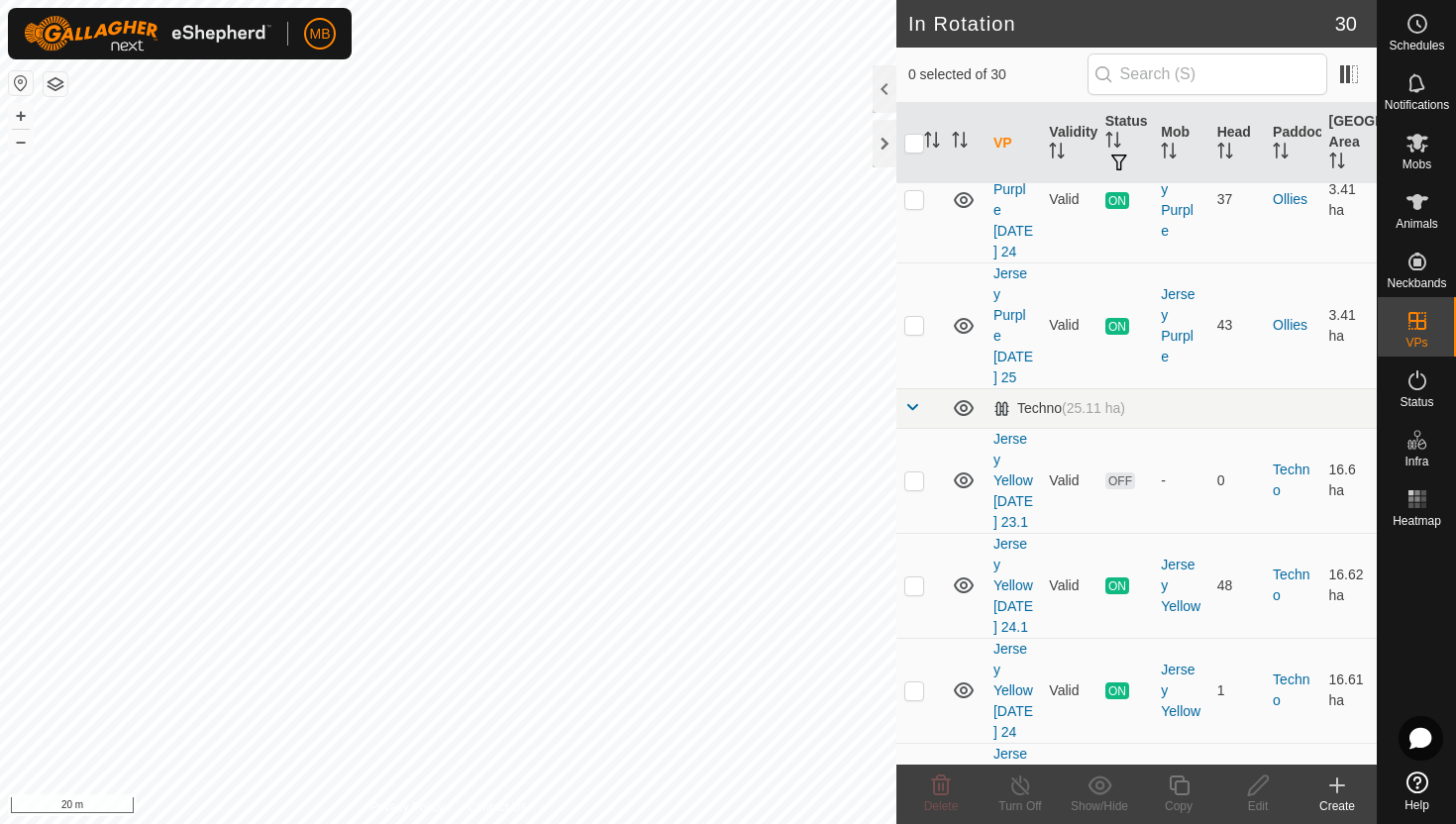 click at bounding box center [914, 795] 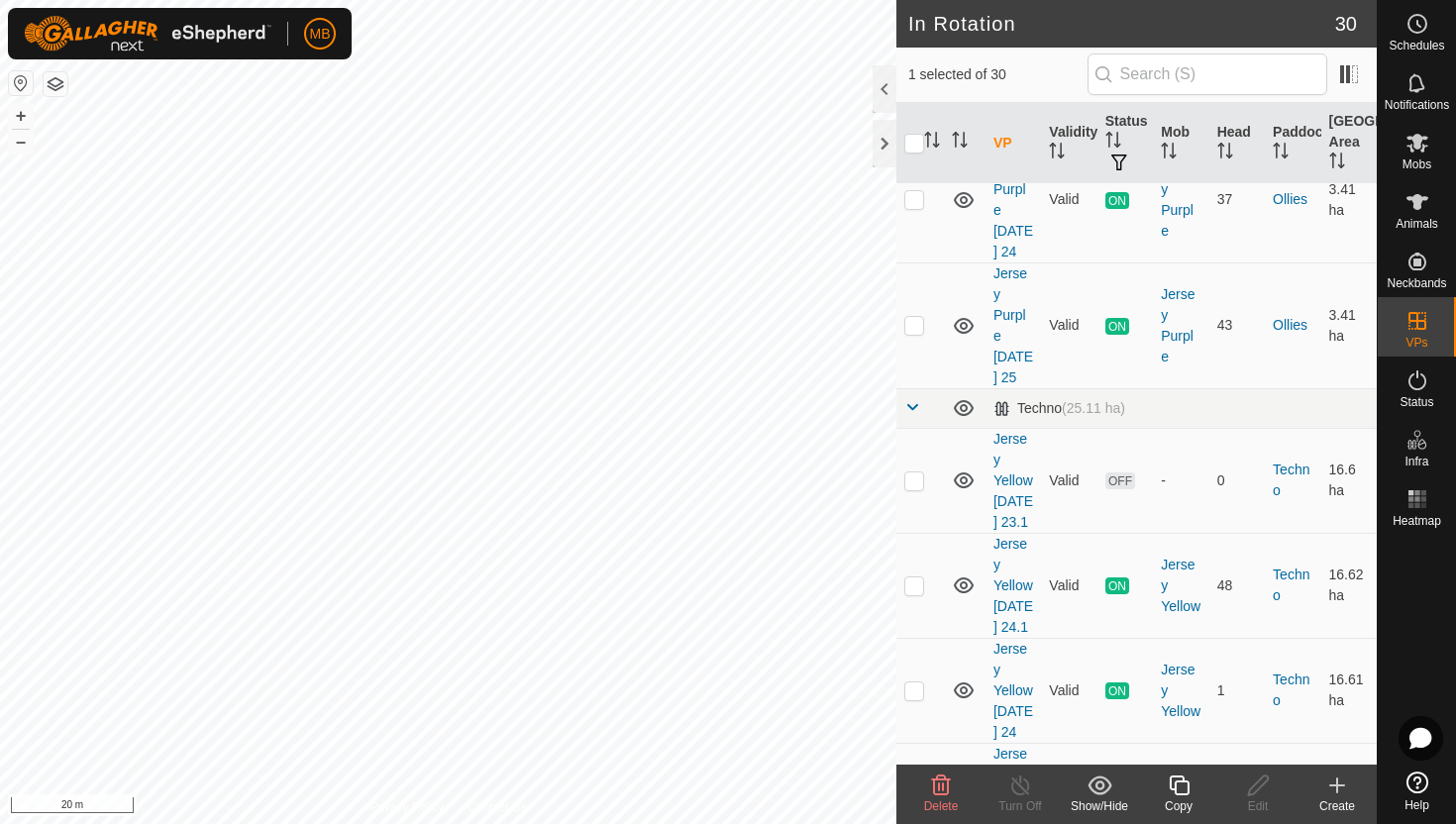 click 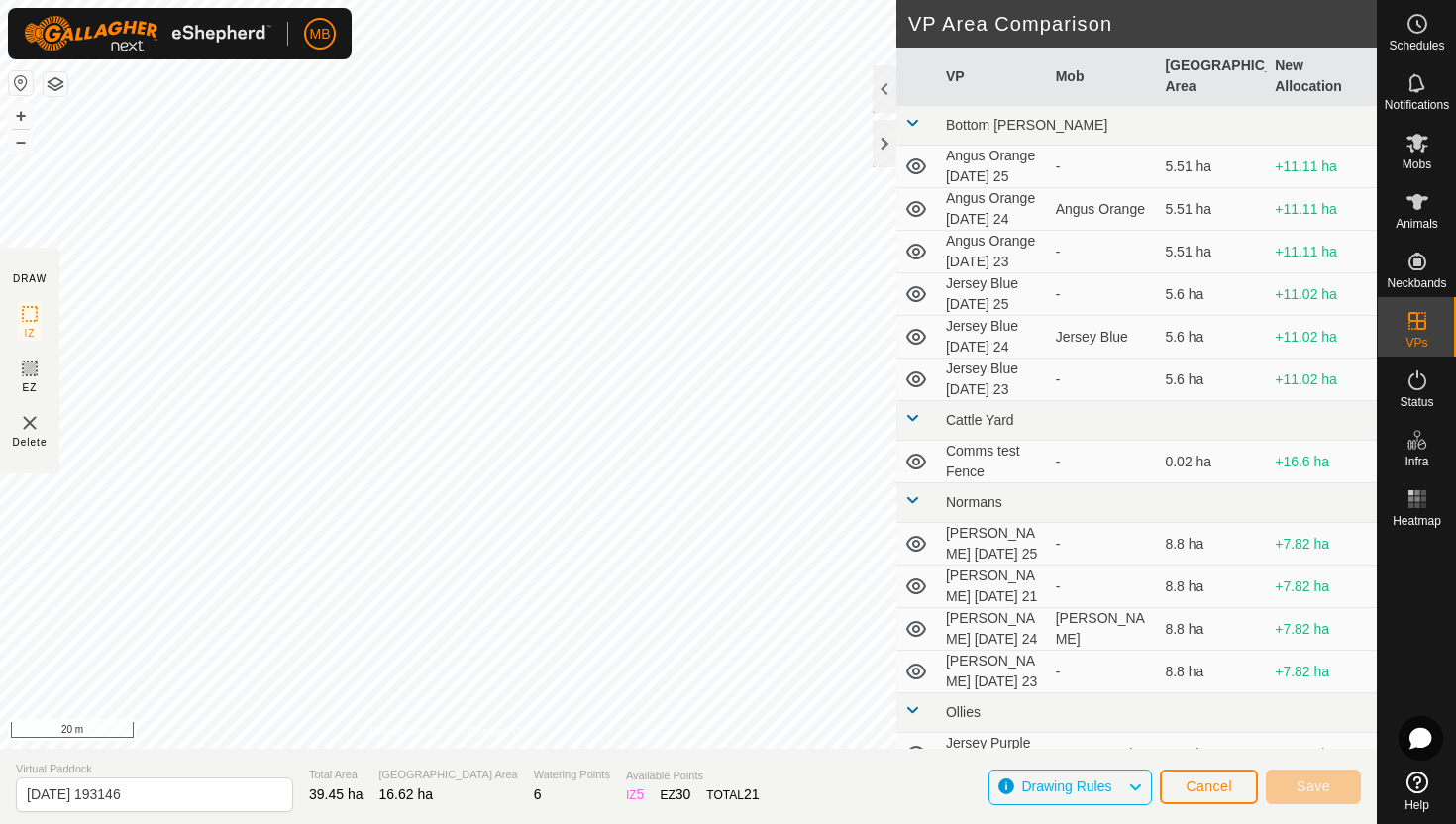 click on "DRAW IZ EZ Delete Privacy Policy Contact Us + – ⇧ i 20 m VP Area Comparison     VP   Mob   Grazing Area   New Allocation  Bottom Davey  Angus Orange Friday 25  -  5.51 ha  +11.11 ha  Angus Orange Thursday 24   Angus Orange   5.51 ha  +11.11 ha  Angus Orange Wednesday 23  -  5.51 ha  +11.11 ha  Jersey Blue Friday 25  -  5.6 ha  +11.02 ha  Jersey Blue Thursday 24   Jersey Blue   5.6 ha  +11.02 ha  Jersey Blue Wednesday 23  -  5.6 ha  +11.02 ha Cattle Yard  Comms test Fence  -  0.02 ha  +16.6 ha Normans  Angus Green Friday 25  -  8.8 ha  +7.82 ha  Angus Green Monday 21  -  8.8 ha  +7.82 ha  Angus Green Thursday 24   Angus Green   8.8 ha  +7.82 ha  Angus Green Wednesday 23  -  8.8 ha  +7.82 ha Ollies  Jersey Purple Friday 25   Jersey Purple   3.41 ha  +13.21 ha  Jersey Purple Thursday 24   Jersey Purple   3.41 ha  +13.21 ha Techno  Comms Test VP  -  25.11 ha  -8.49 ha  Hereford Red Thursday 24.1   Hereford Red   9.2 ha  +7.42 ha  Hereford Red Wednesday 23.1  -  9.2 ha  +7.42 ha  Jersey Yellow Thursday 24   -" 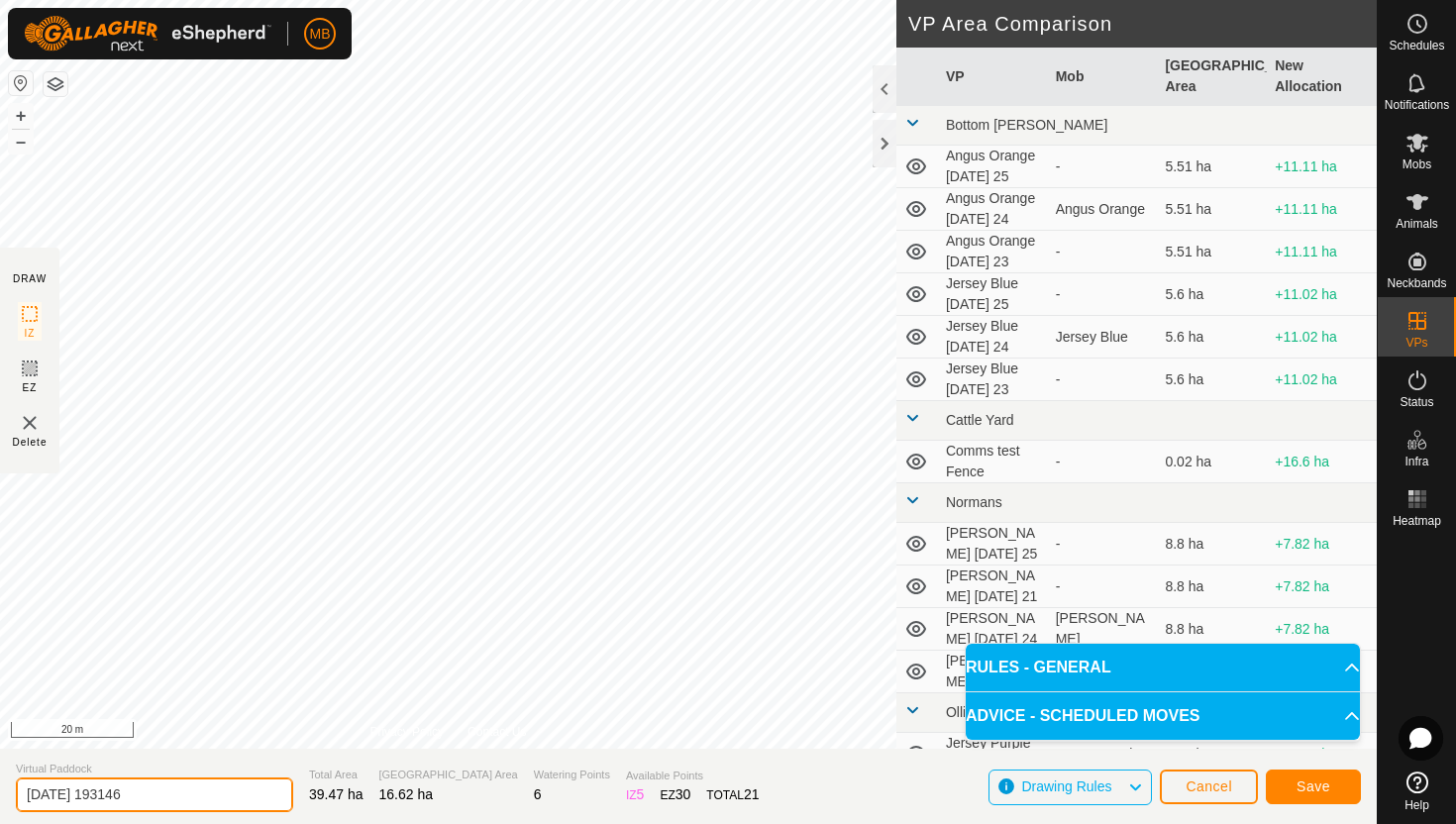 click on "2025-07-24 193146" 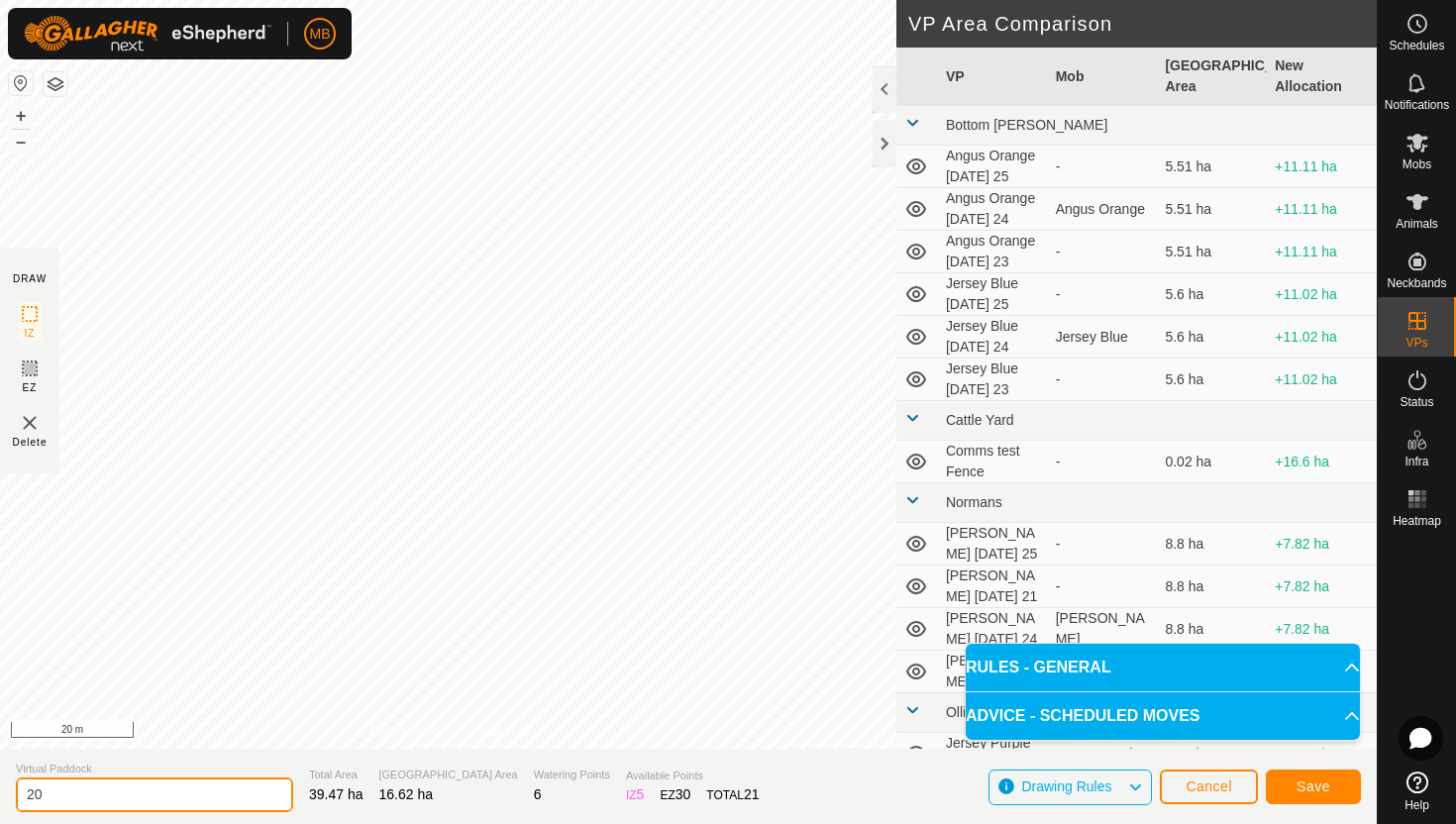 type on "2" 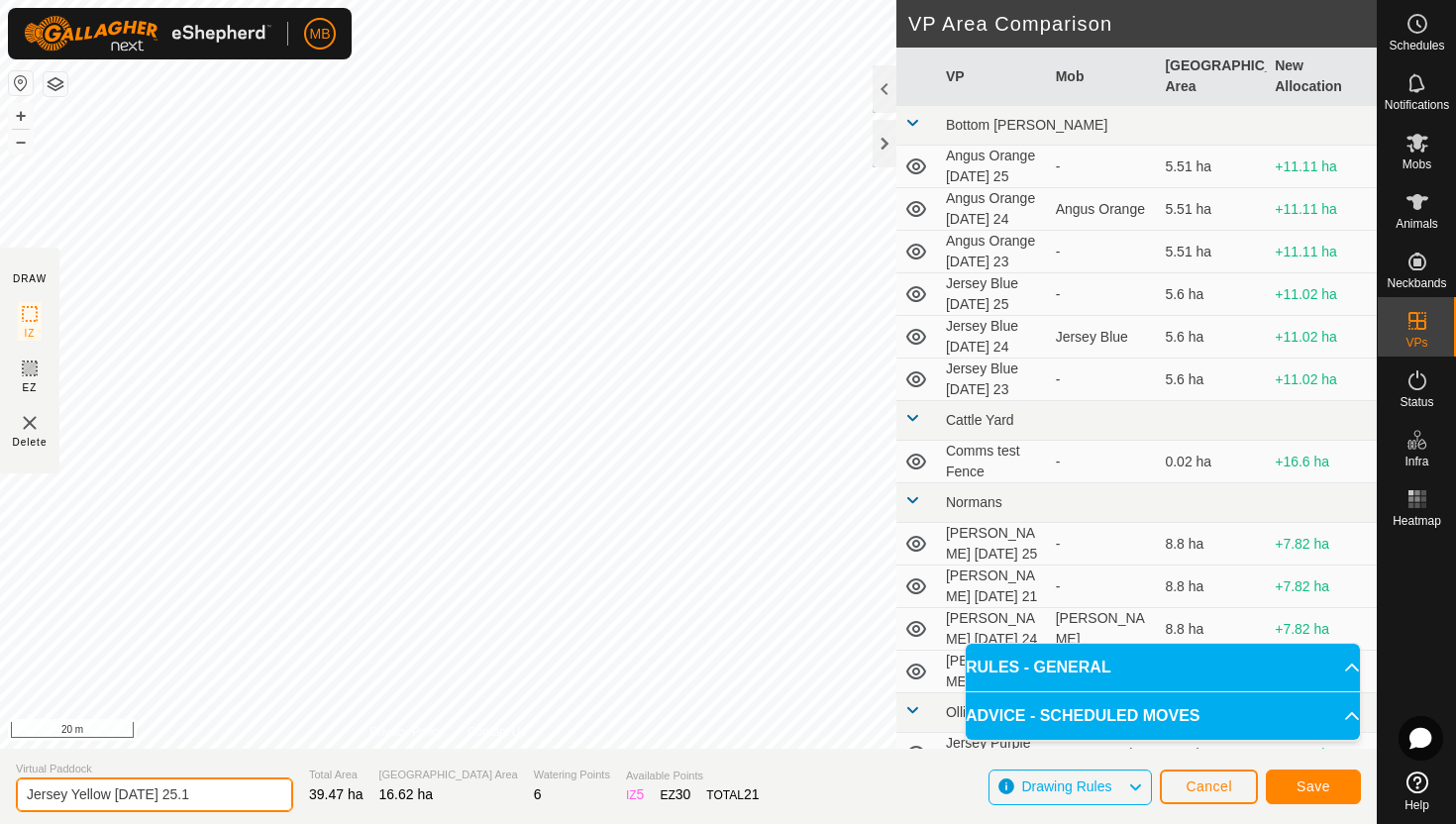 type on "Jersey Yellow Friday 25.1" 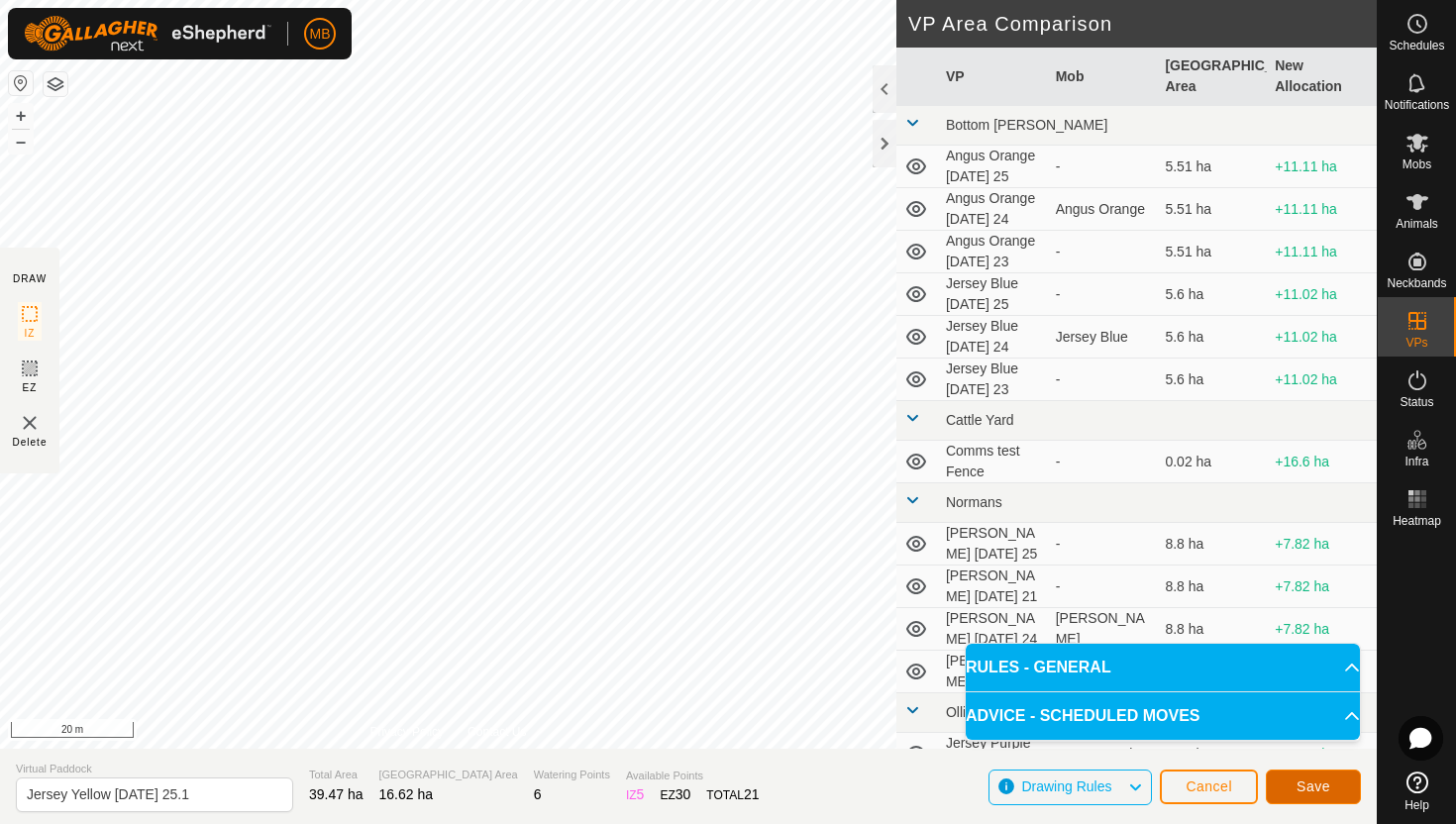 click on "Save" 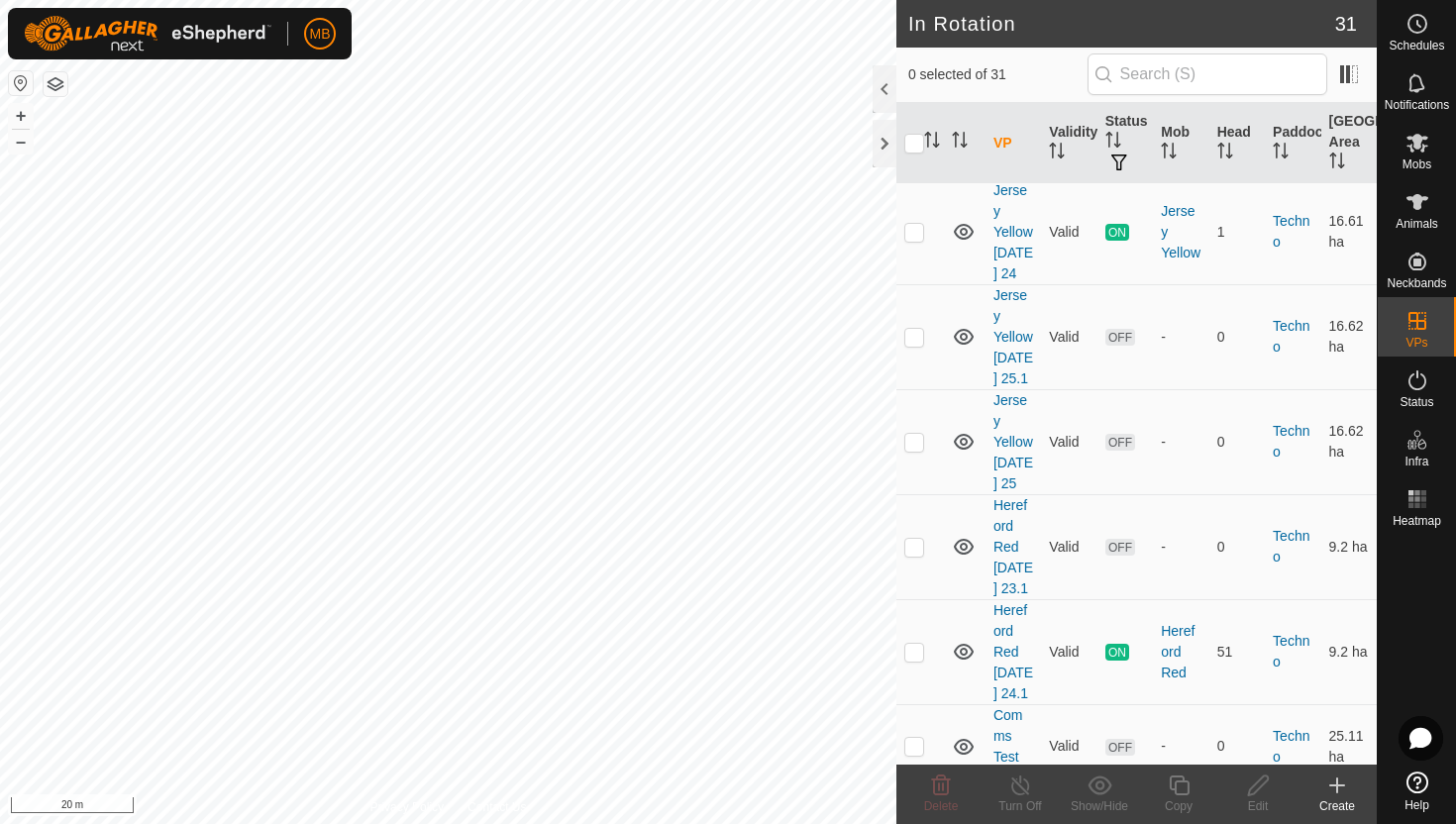 scroll, scrollTop: 2017, scrollLeft: 0, axis: vertical 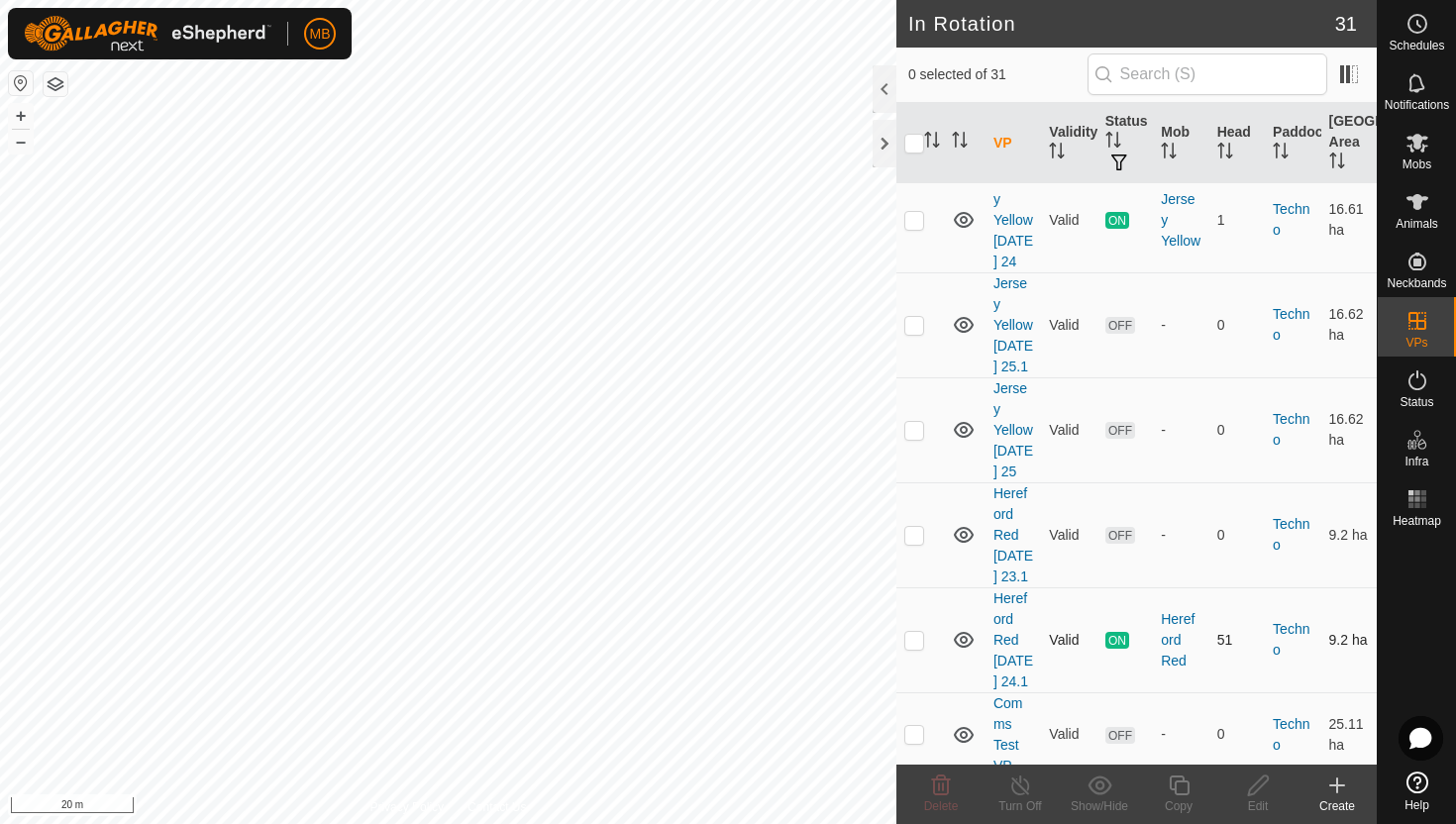 click at bounding box center [914, 640] 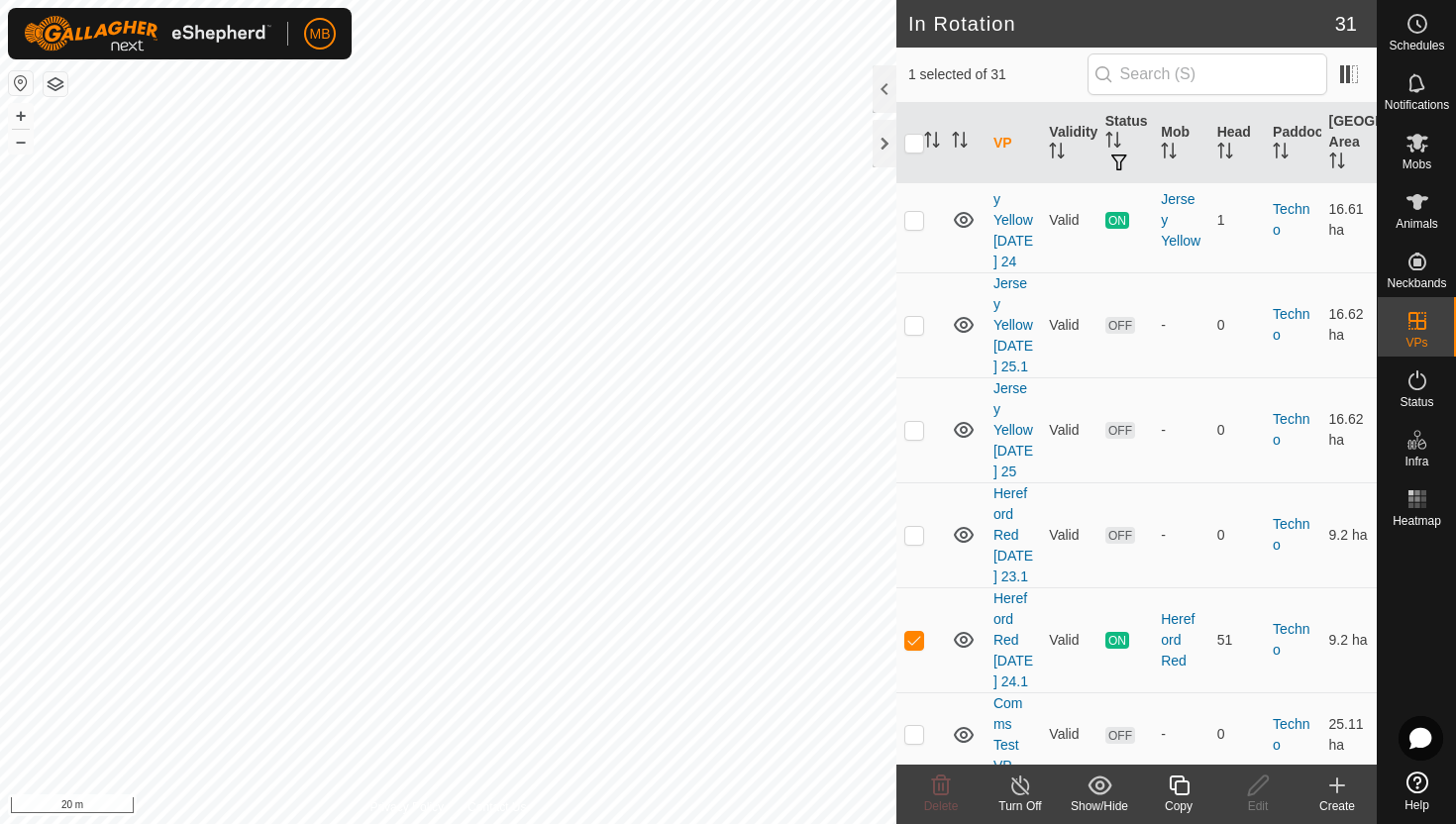 click 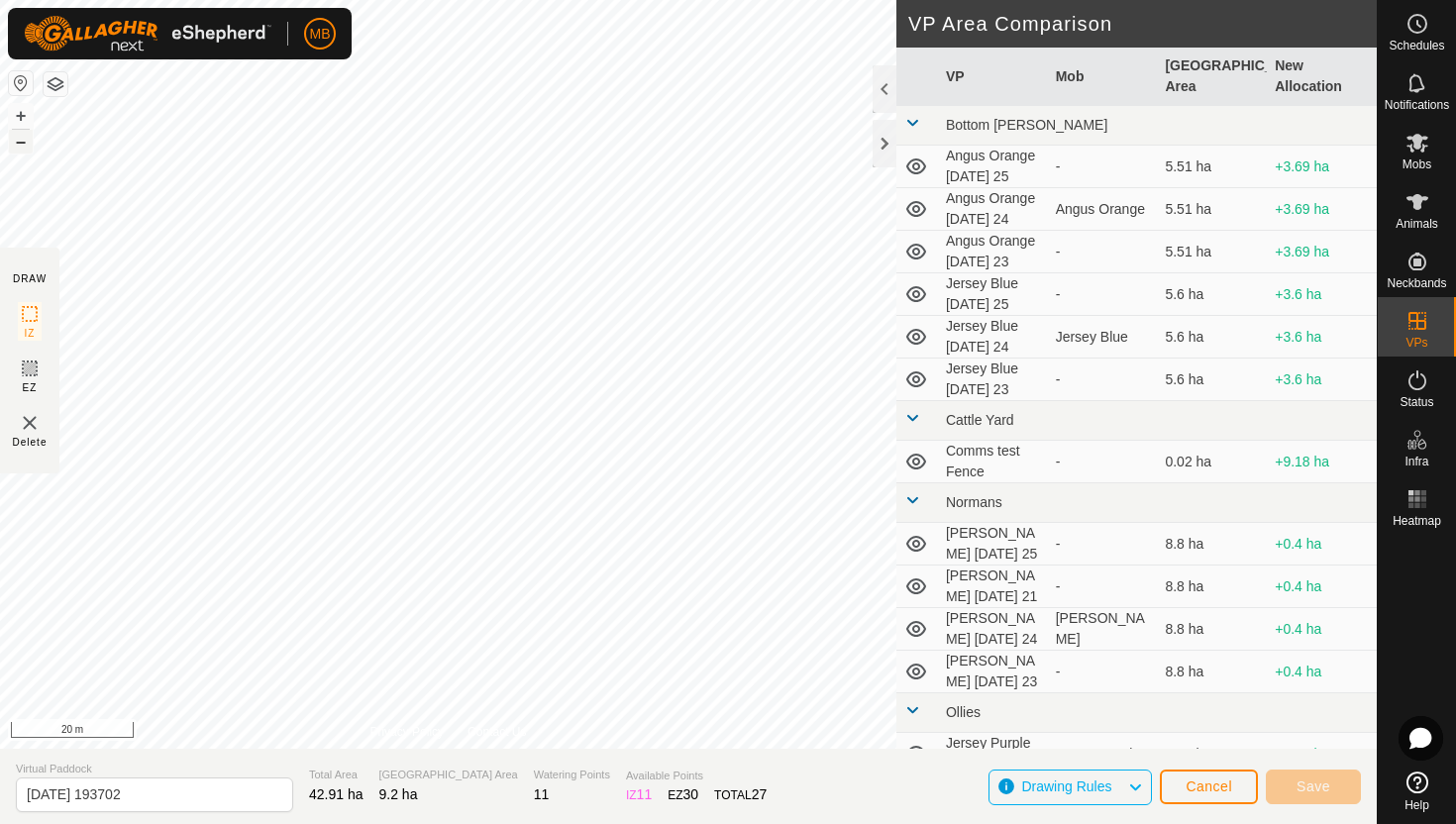 click on "–" at bounding box center (21, 142) 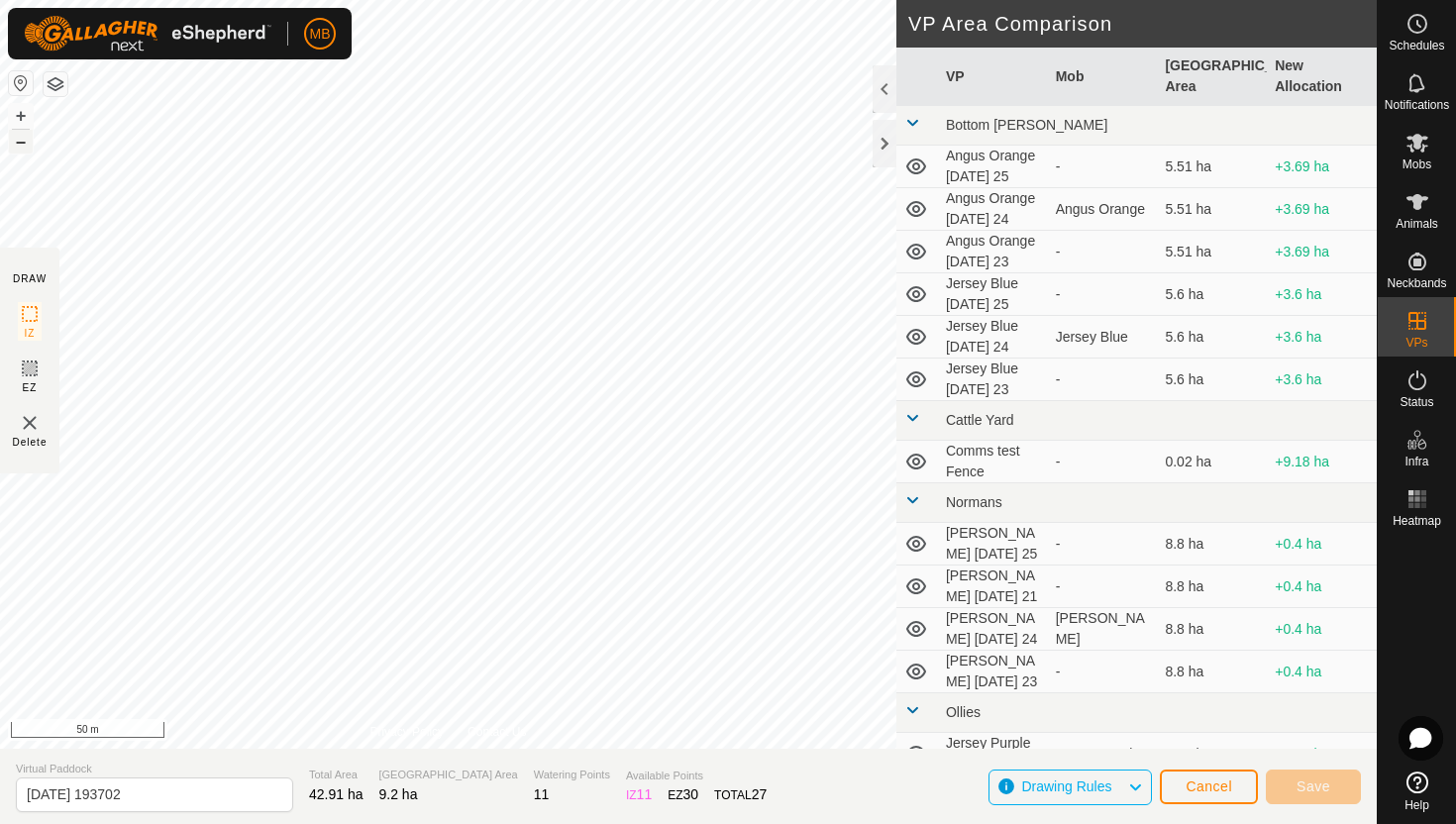 click on "–" at bounding box center (21, 142) 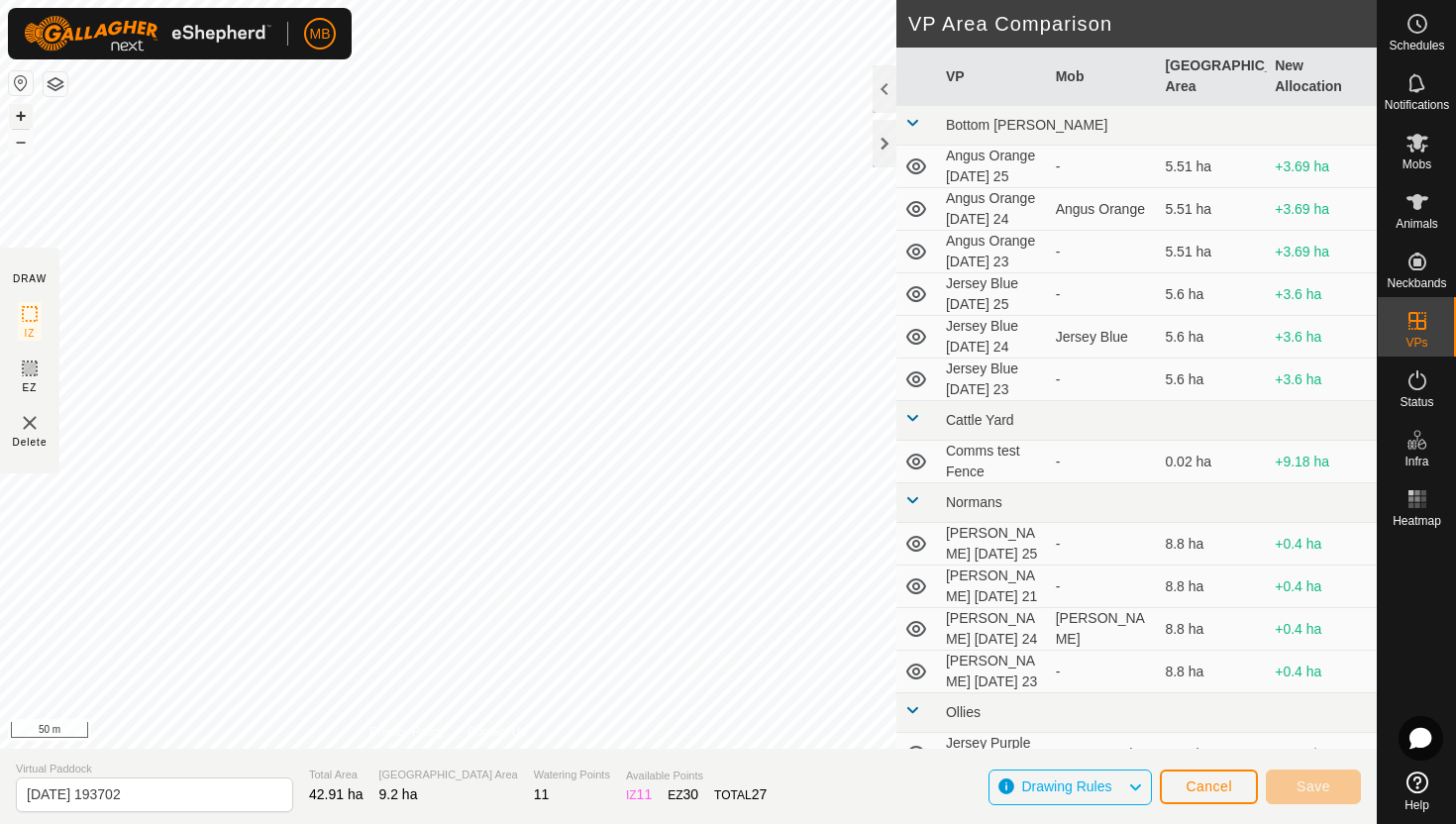 click on "+" at bounding box center (21, 116) 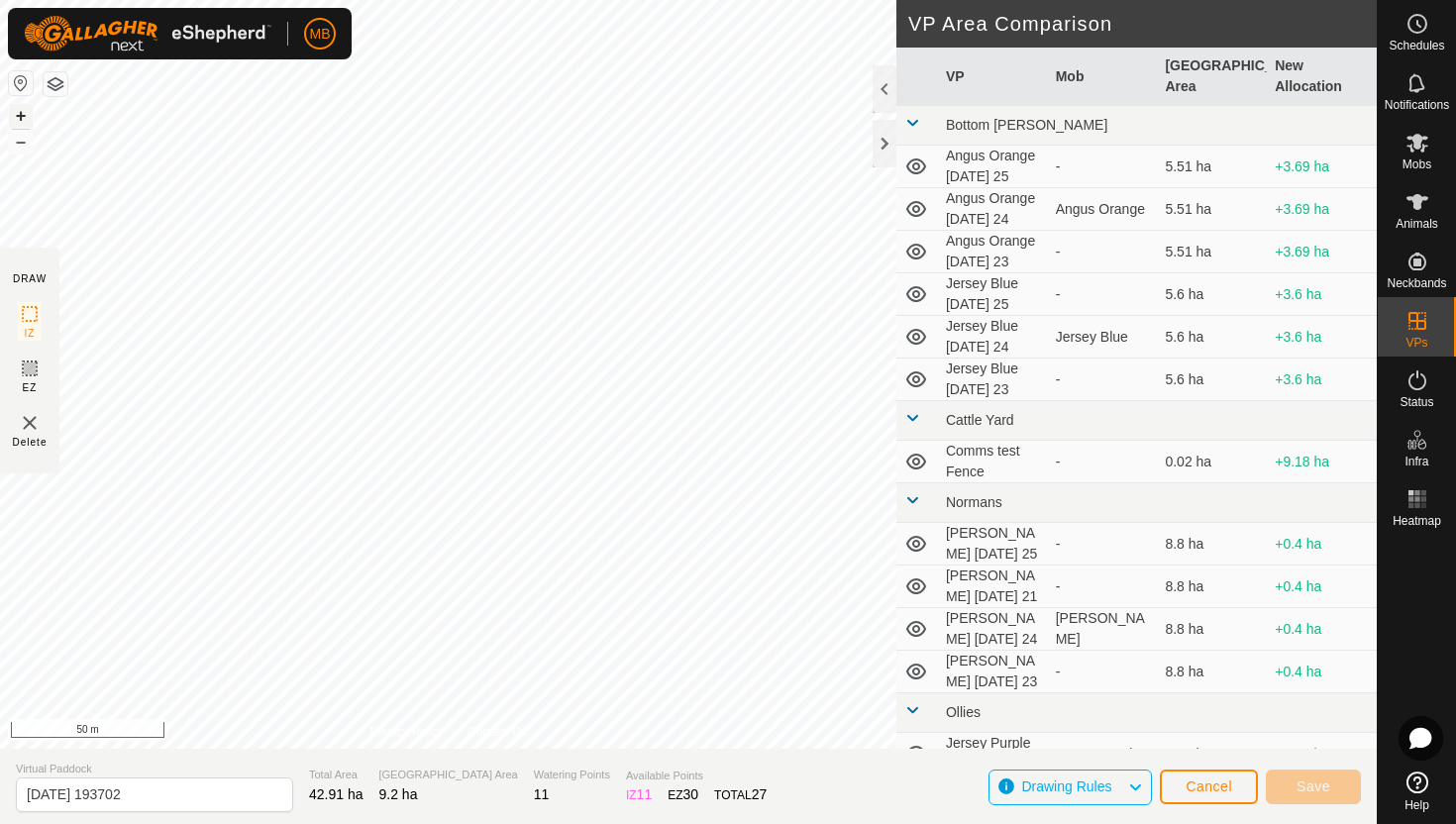 click on "+" at bounding box center (21, 116) 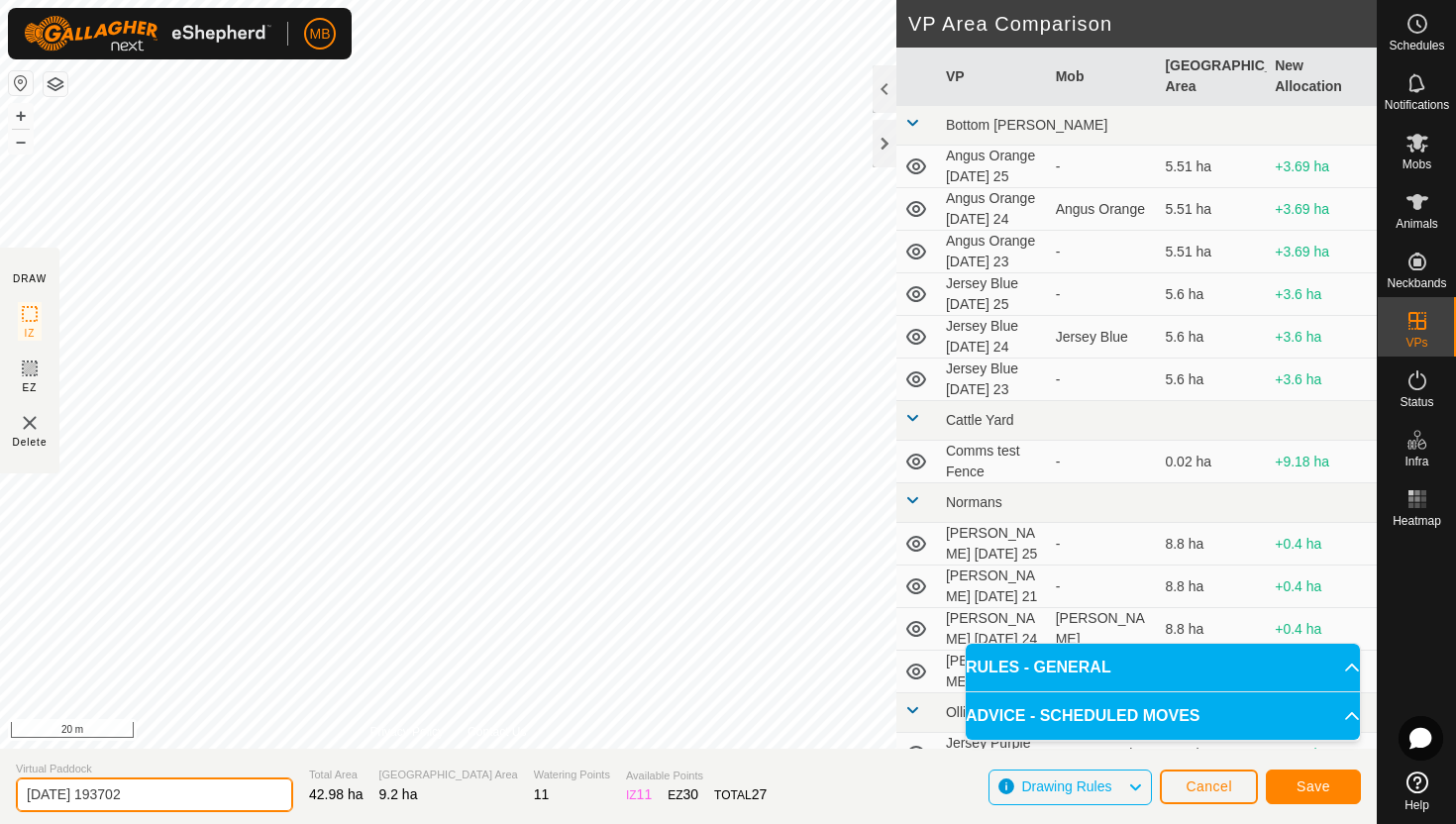 click on "2025-07-24 193702" 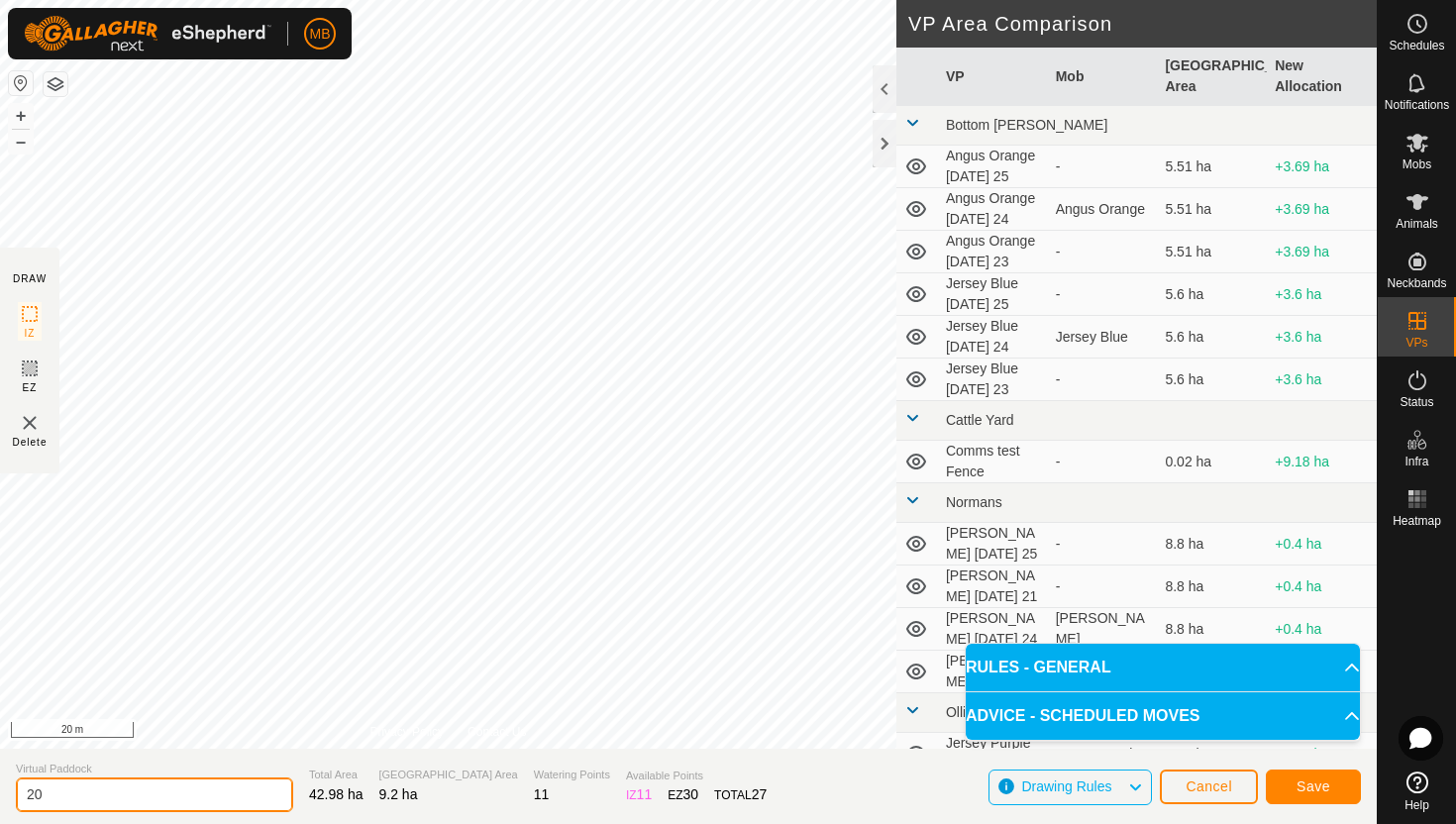 type on "2" 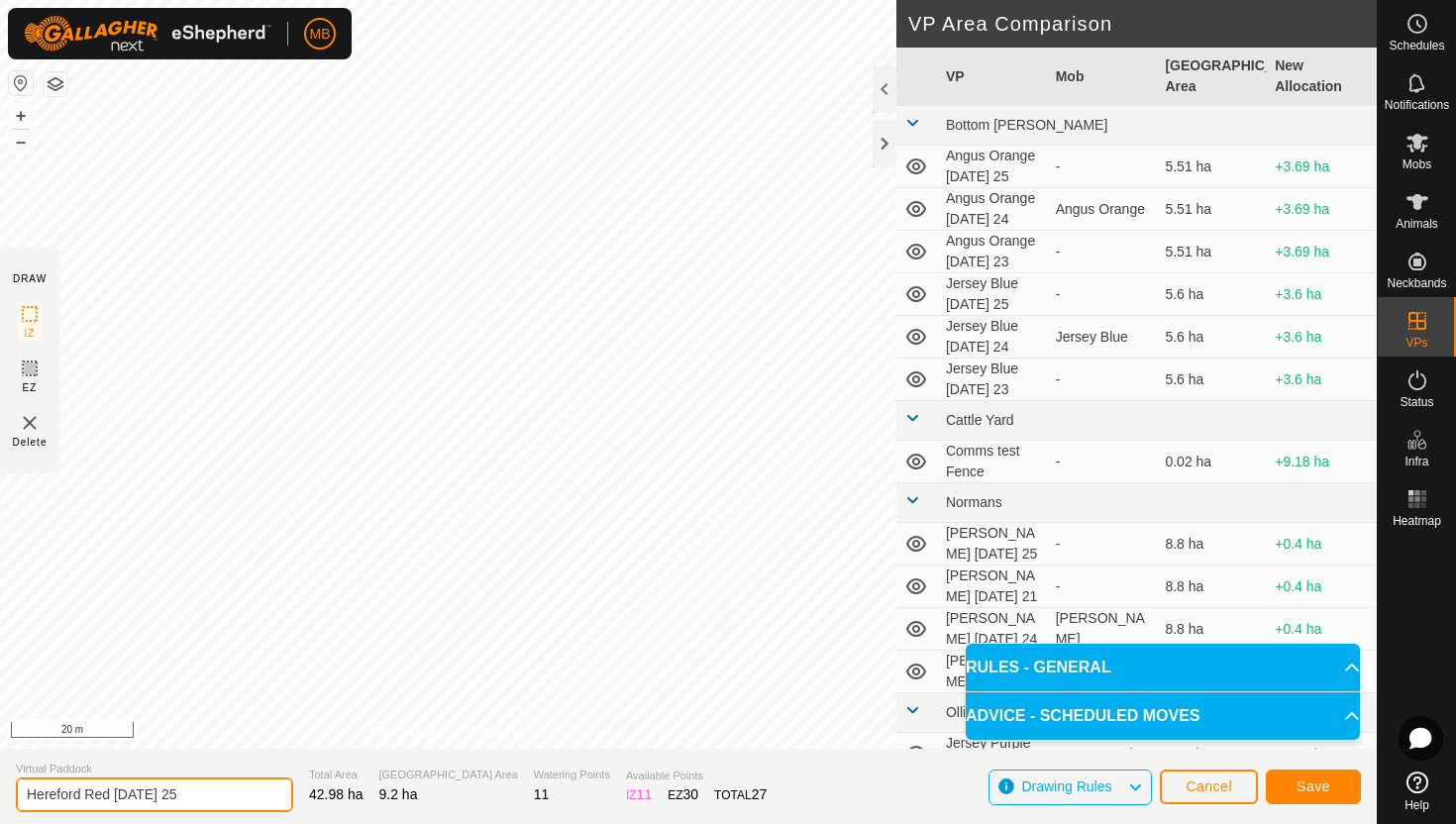 type on "Hereford Red Friday 25" 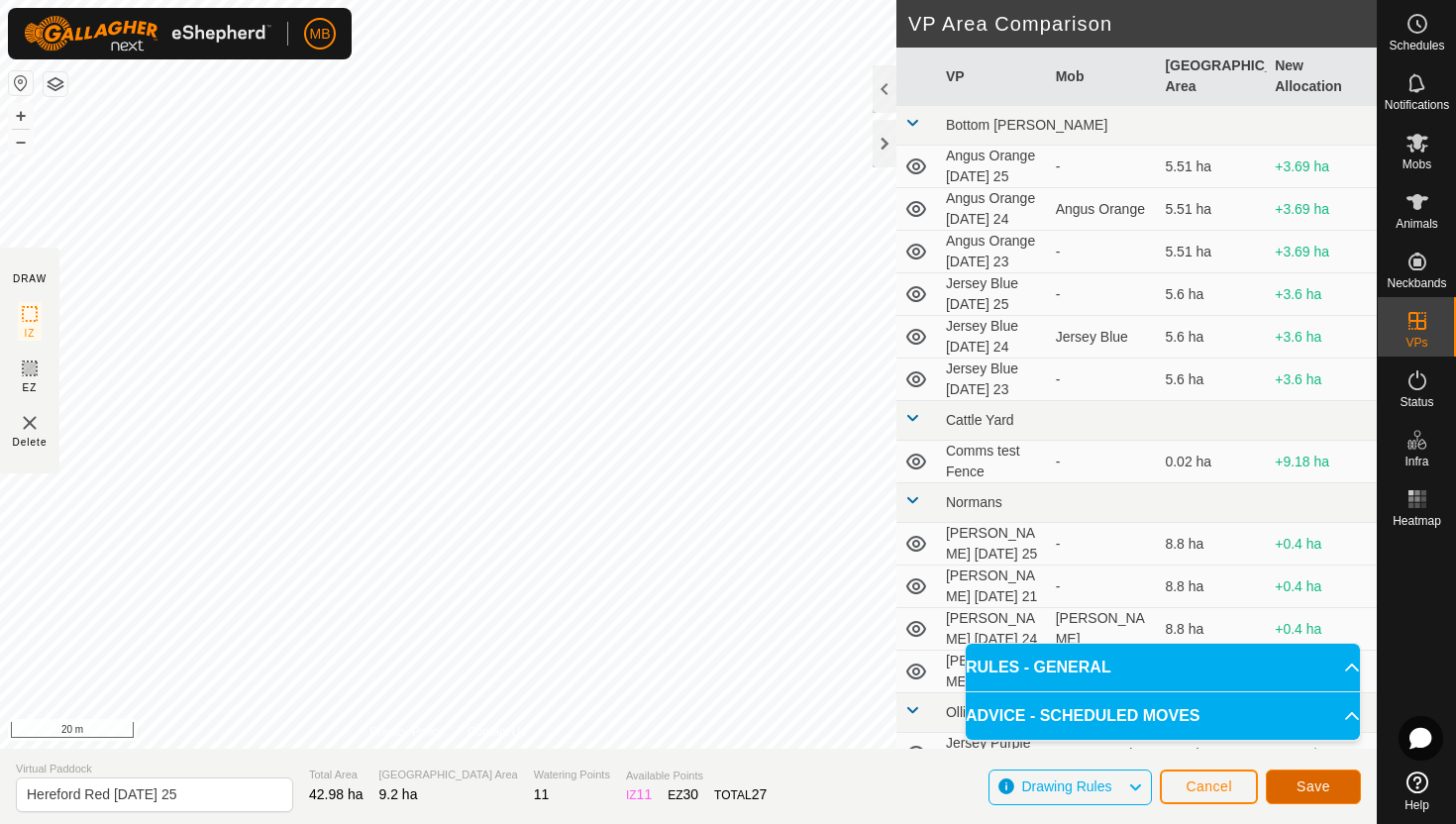 click on "Save" 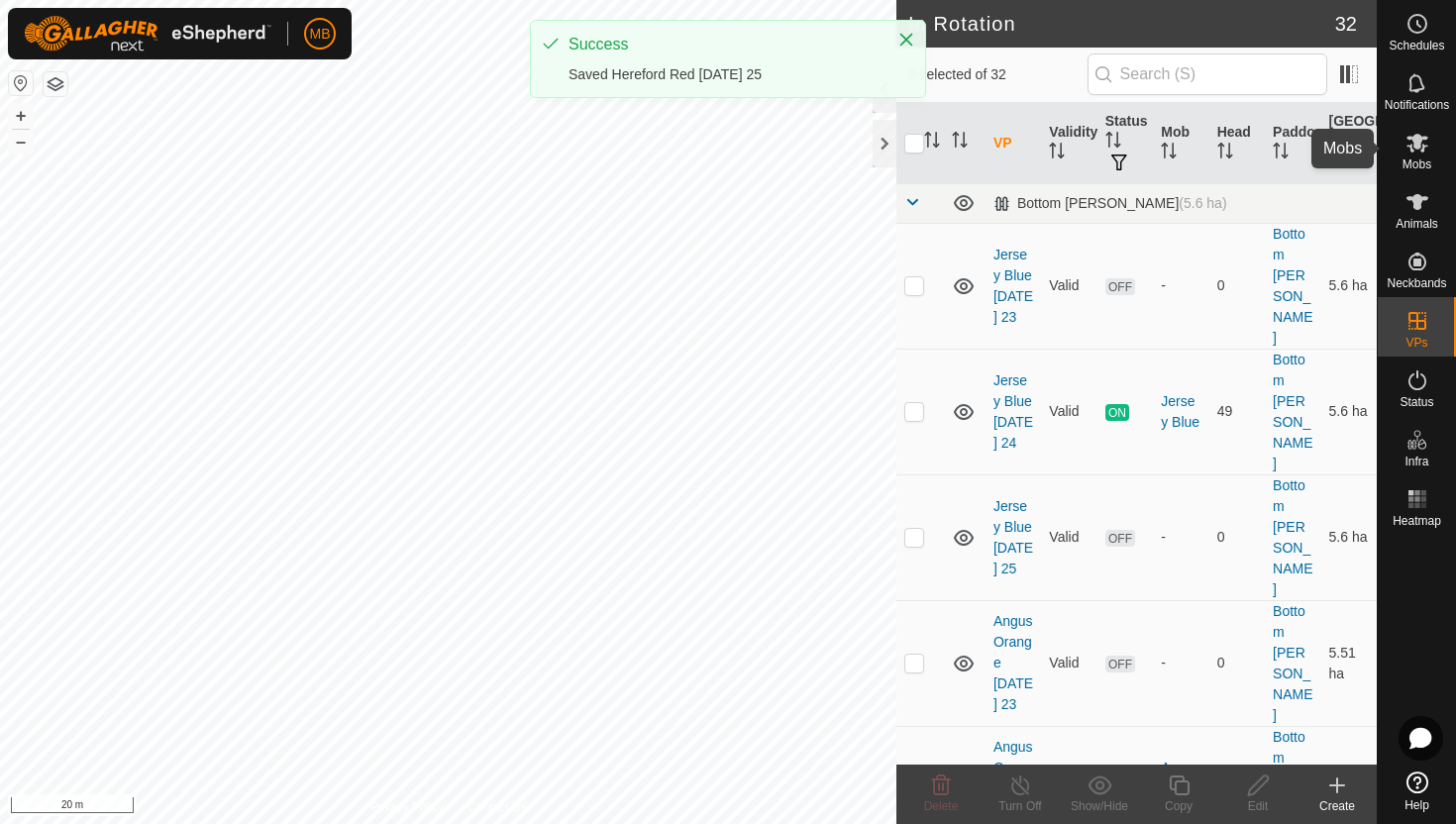 click 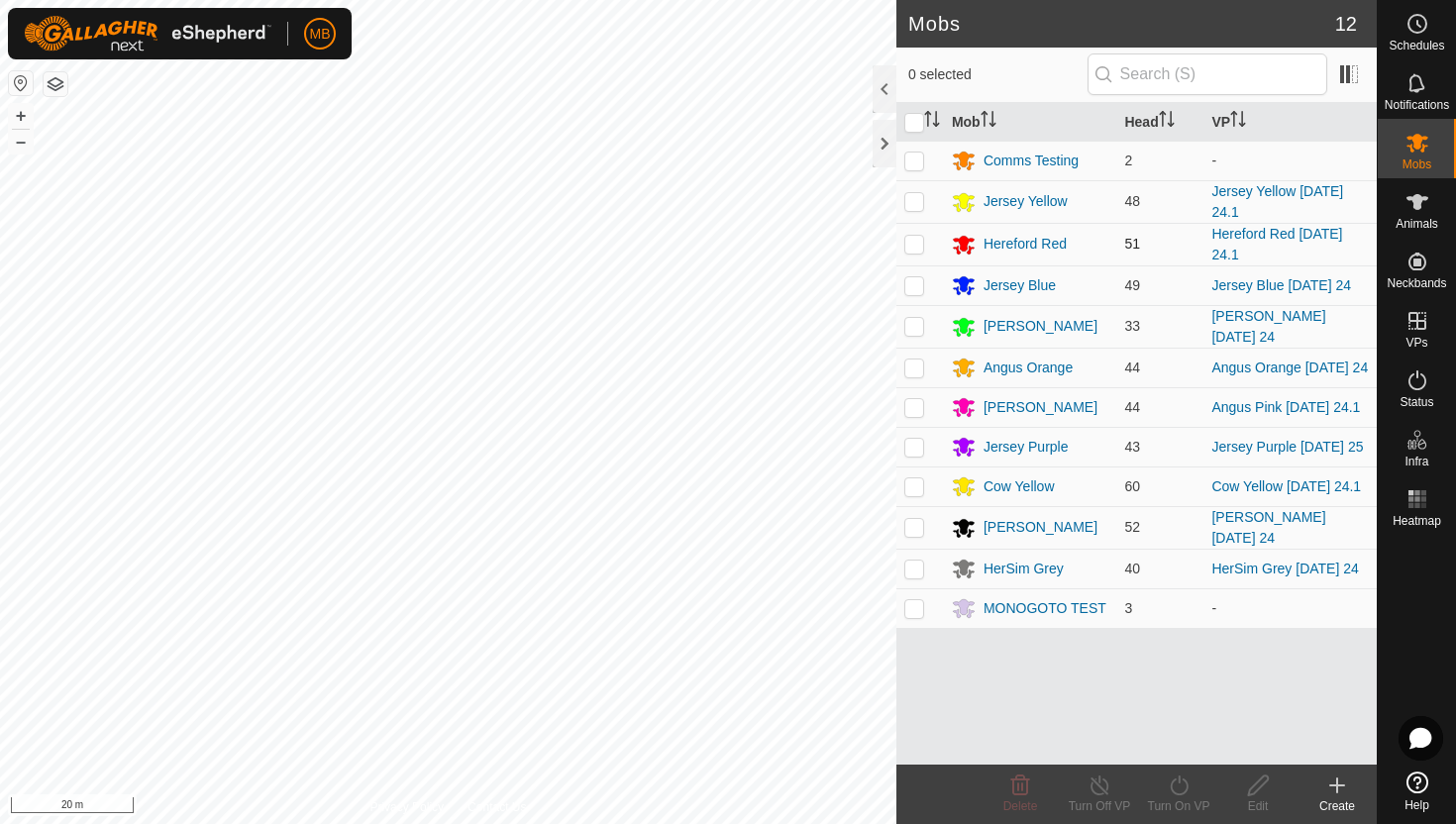 click at bounding box center (914, 244) 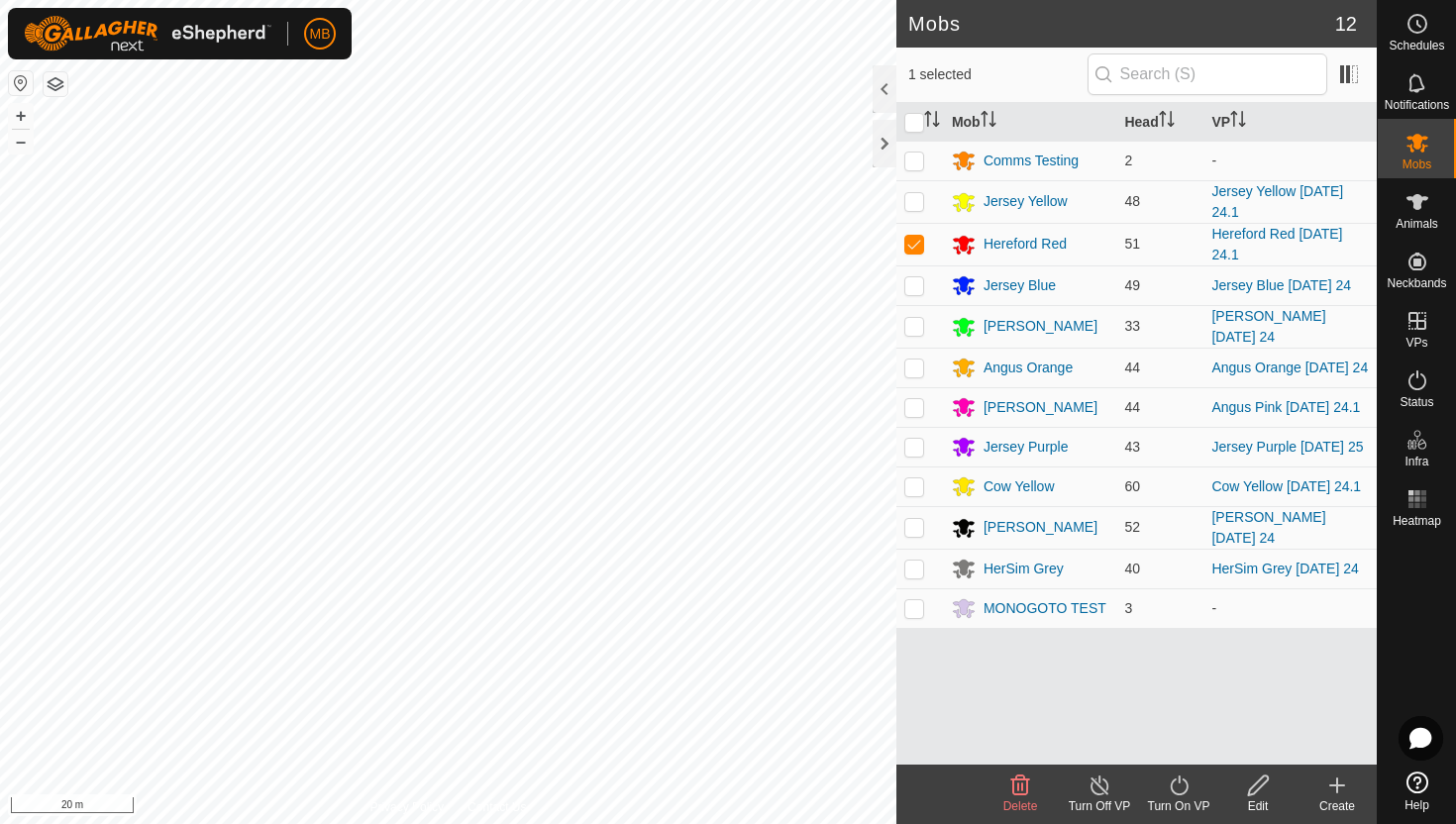 click 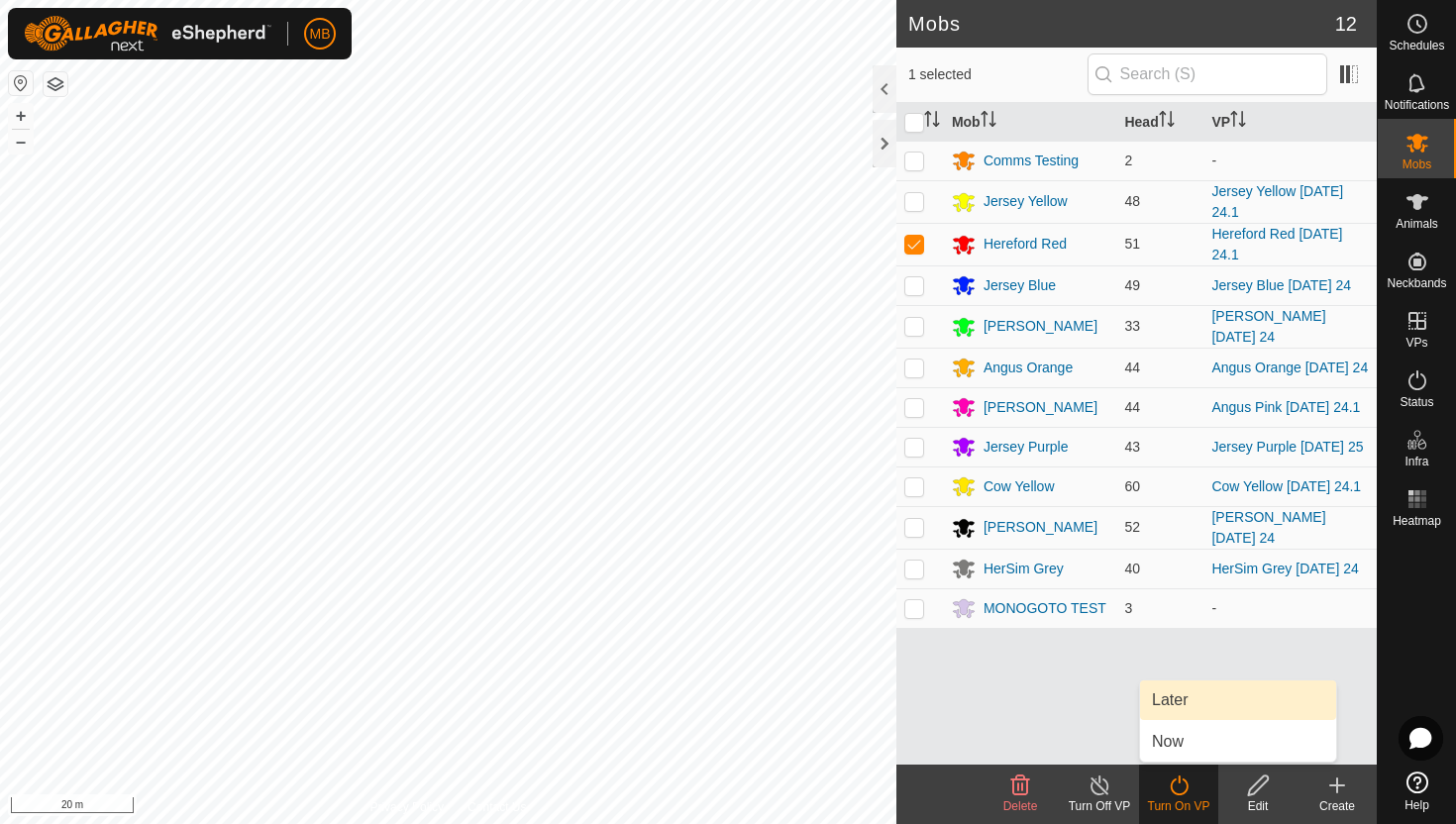 click on "Later" at bounding box center (1238, 700) 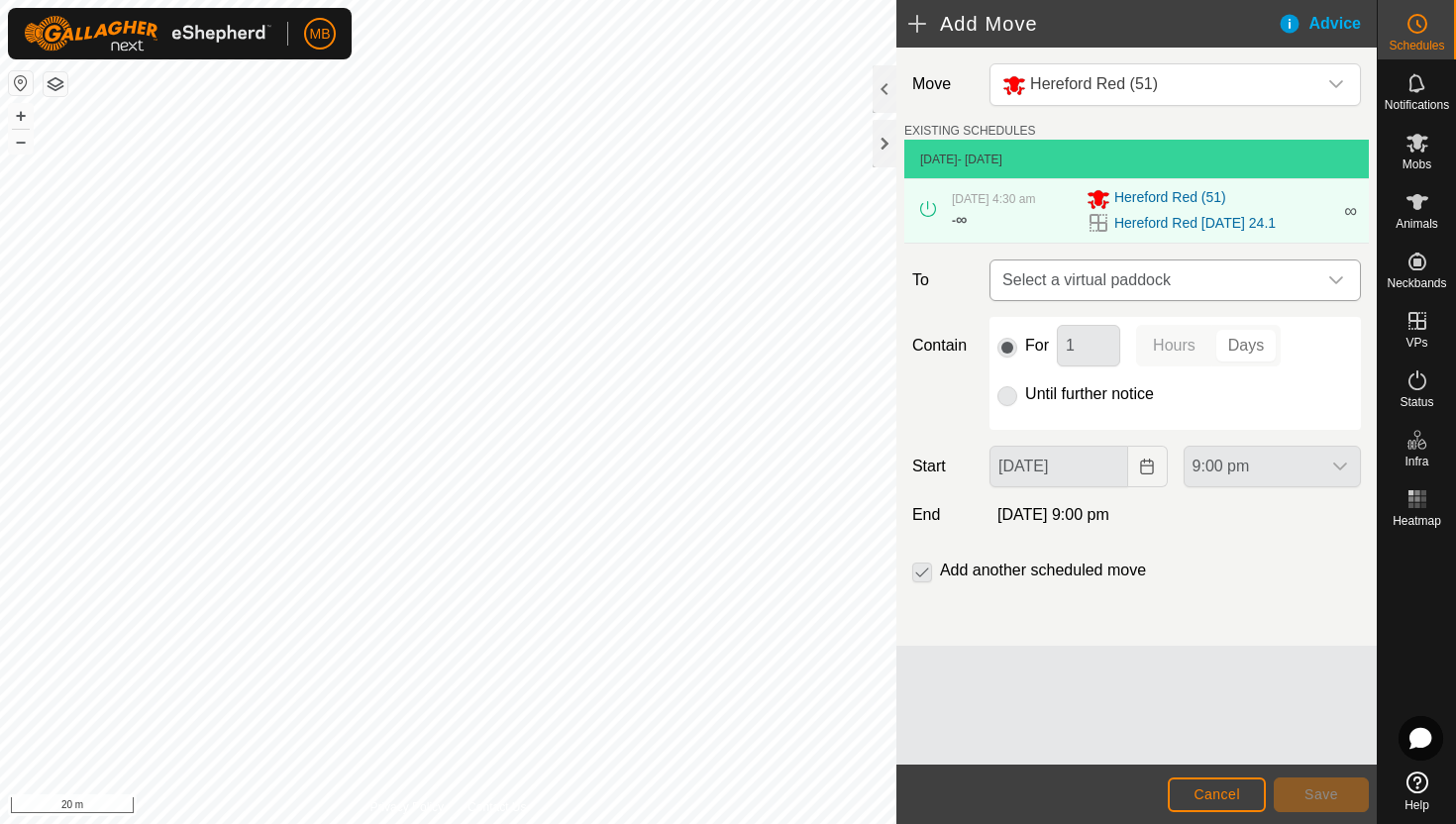 click at bounding box center [1336, 280] 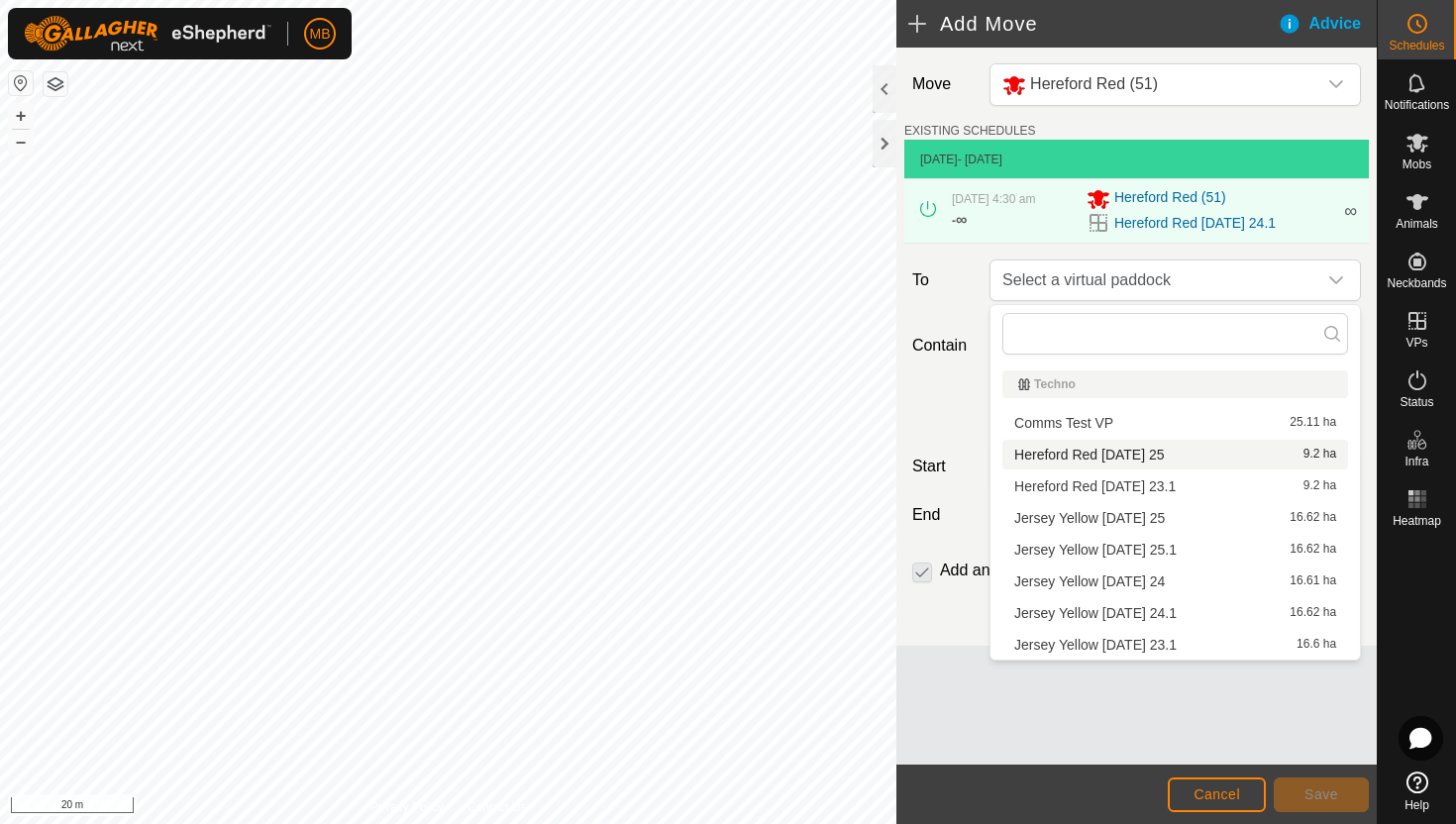 click on "Hereford Red Friday 25  9.2 ha" at bounding box center [1175, 455] 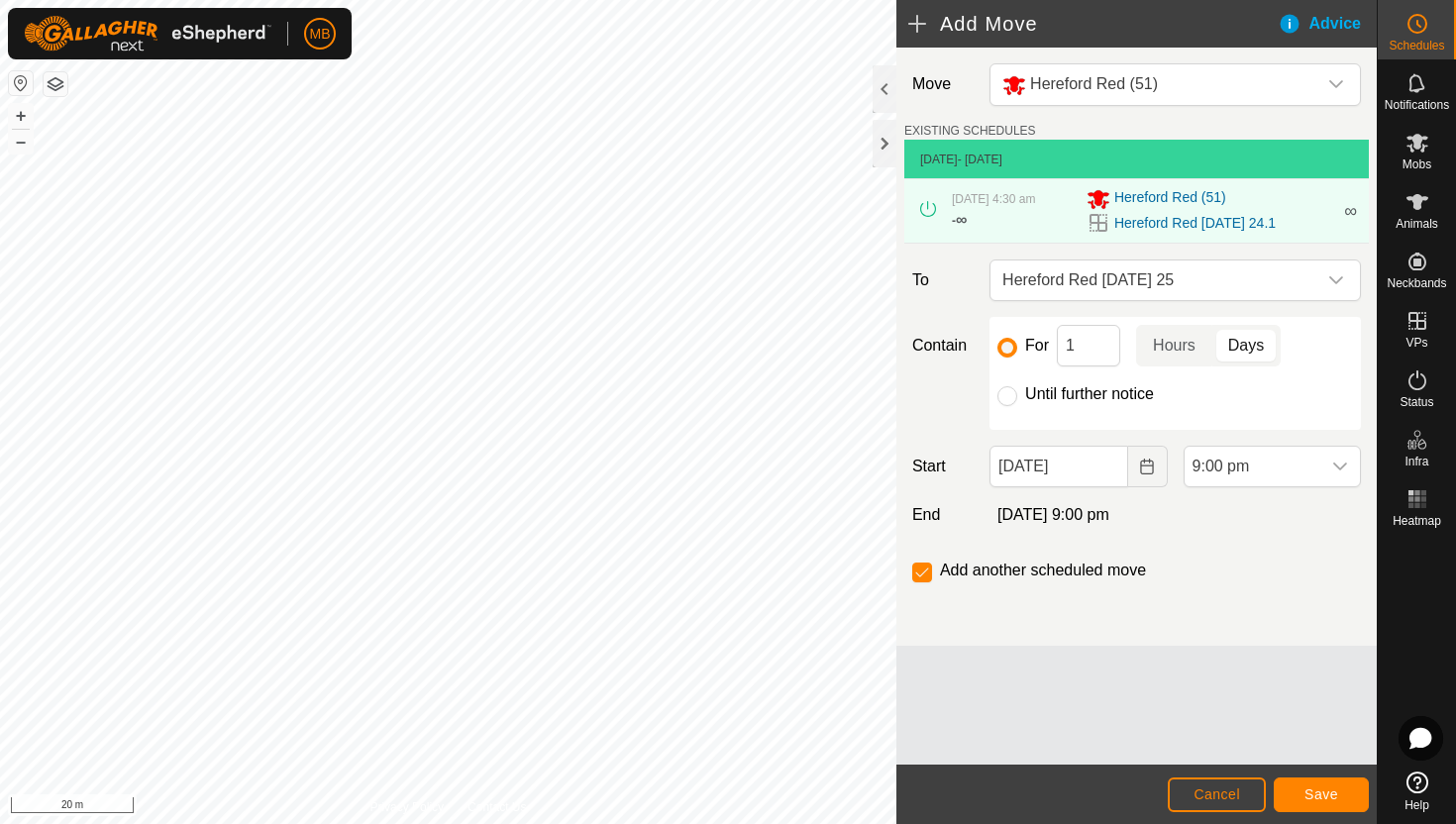 click on "Until further notice" 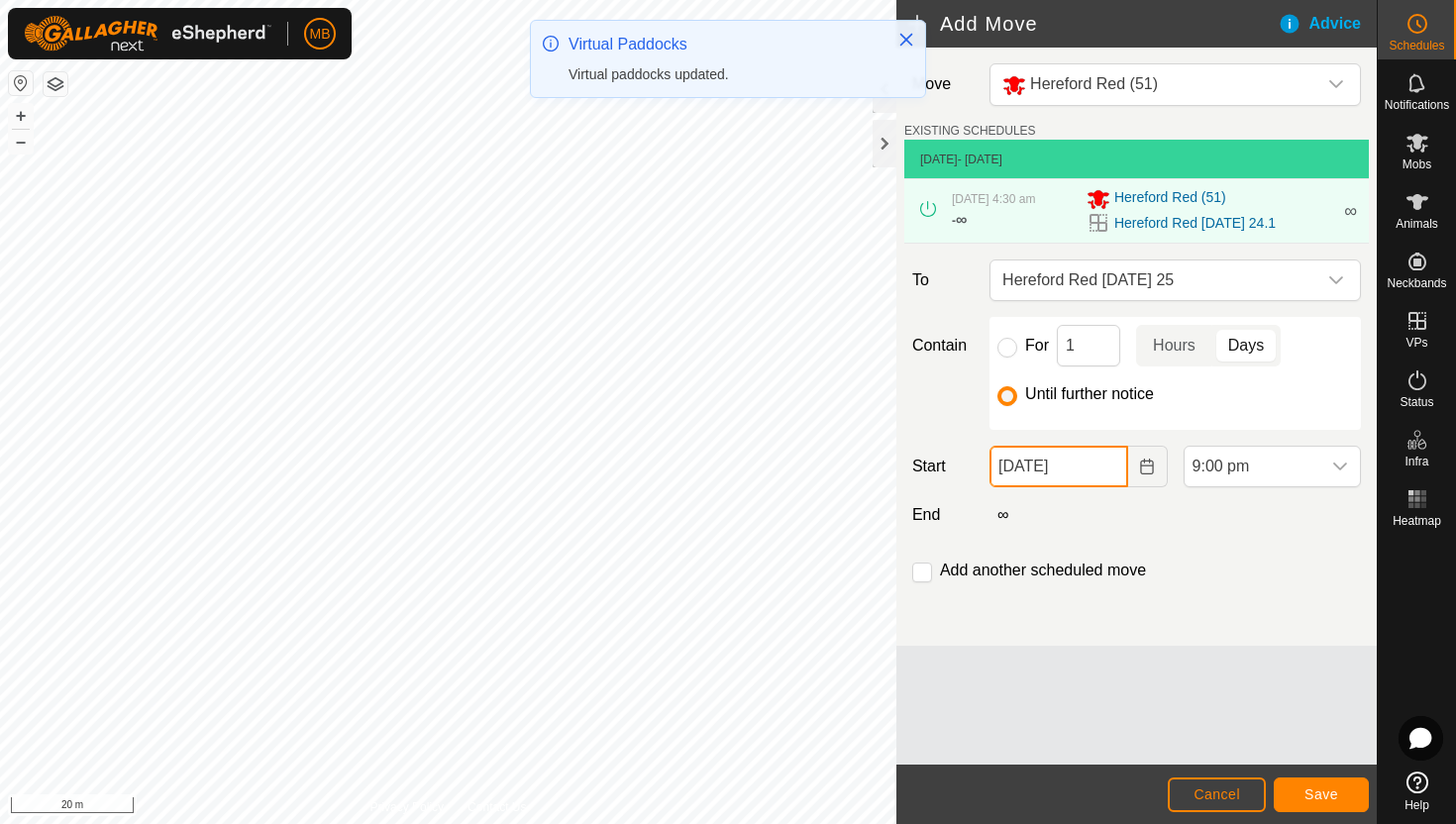 click on "24 Jul, 2025" 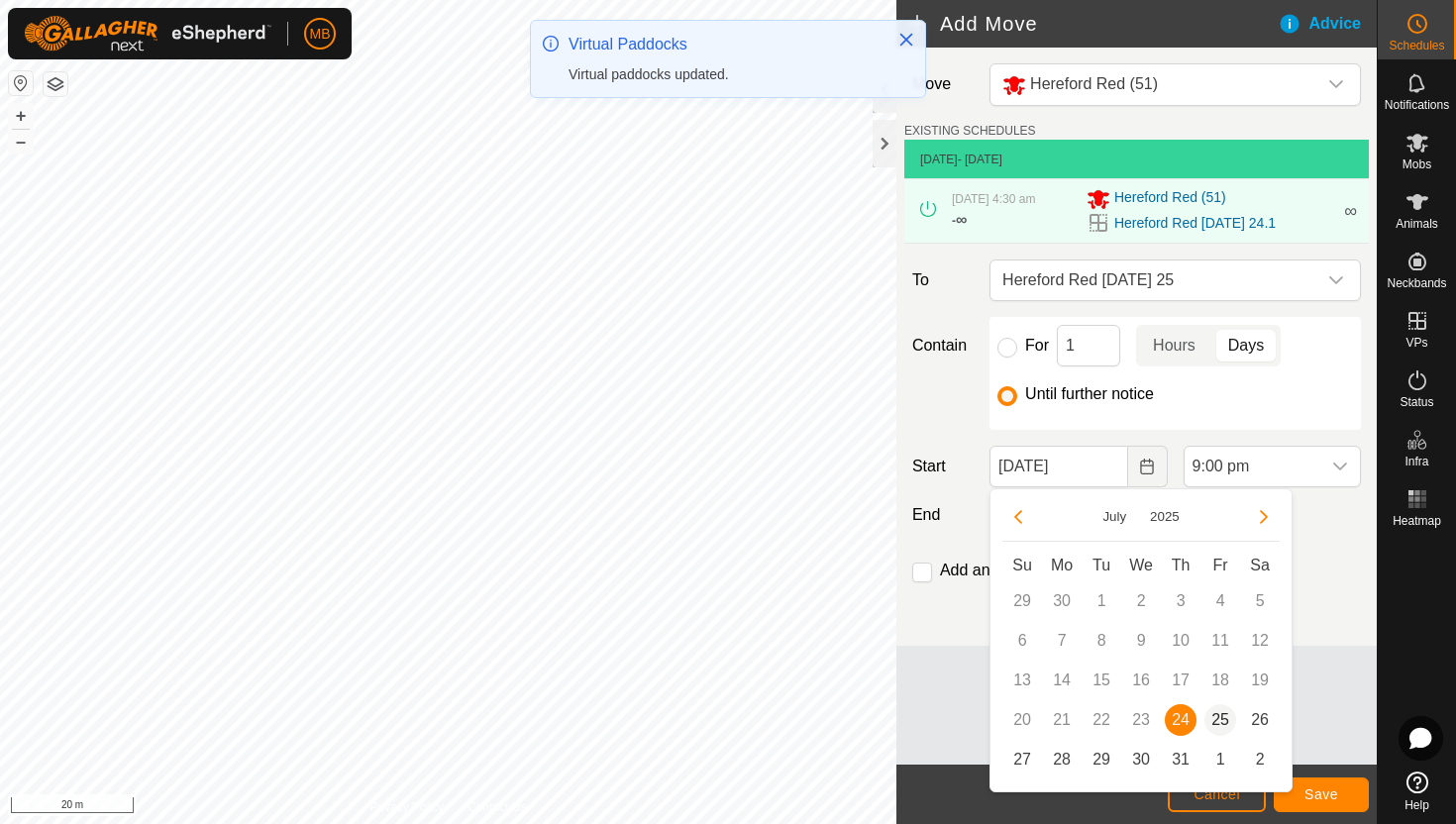 click on "25" at bounding box center [1220, 720] 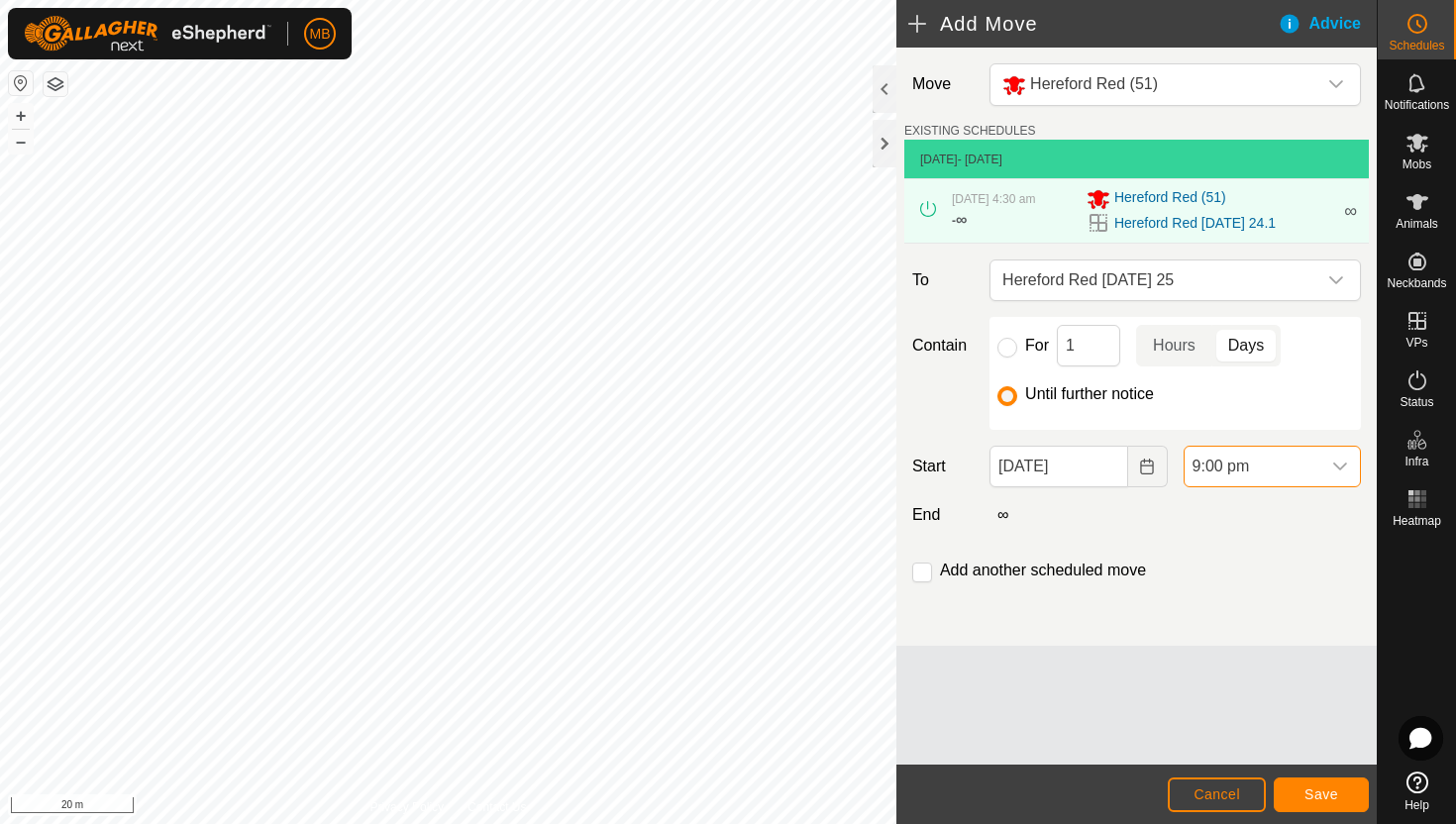 click on "9:00 pm" at bounding box center (1252, 466) 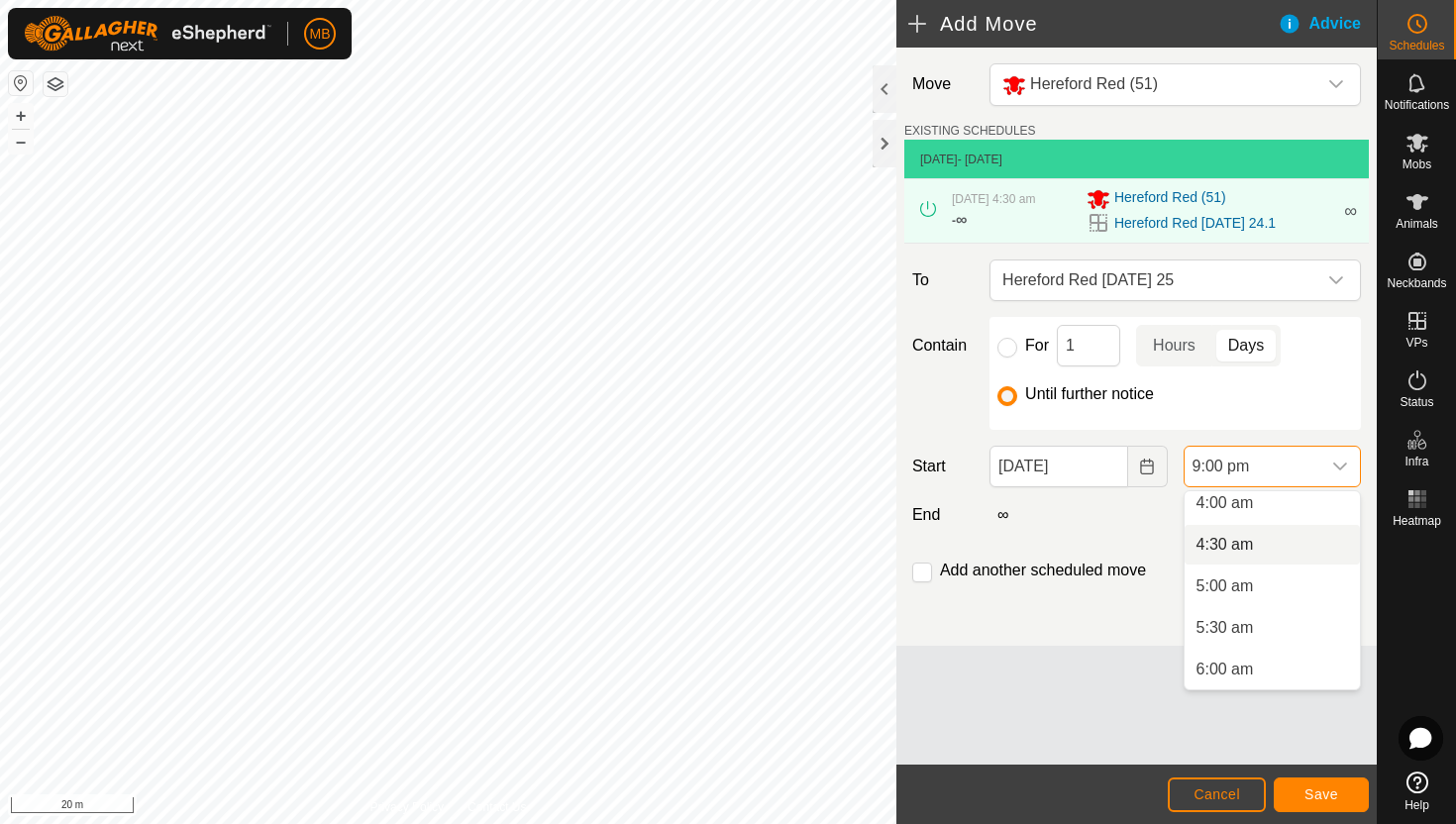 scroll, scrollTop: 337, scrollLeft: 0, axis: vertical 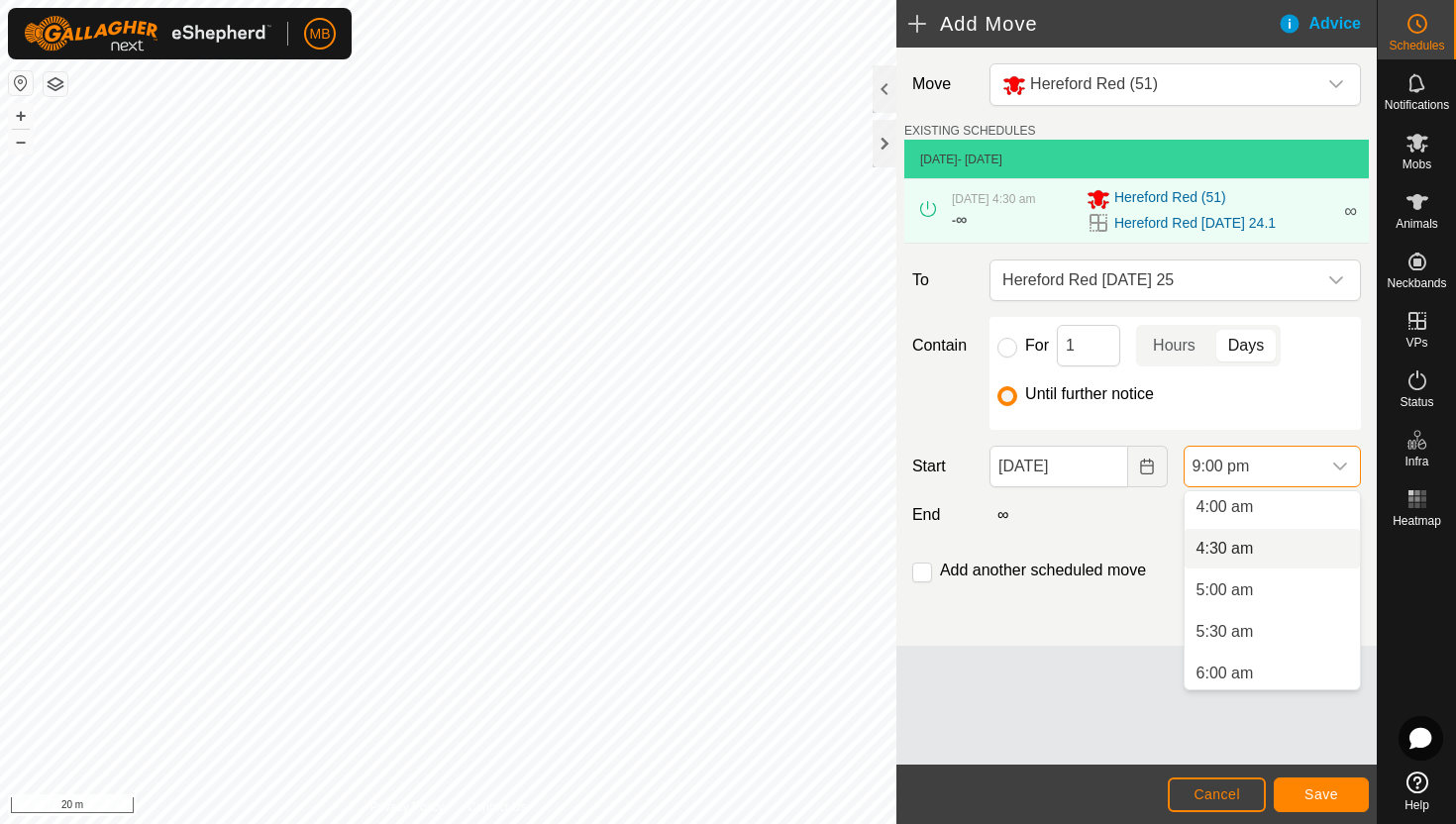click on "4:30 am" at bounding box center [1272, 549] 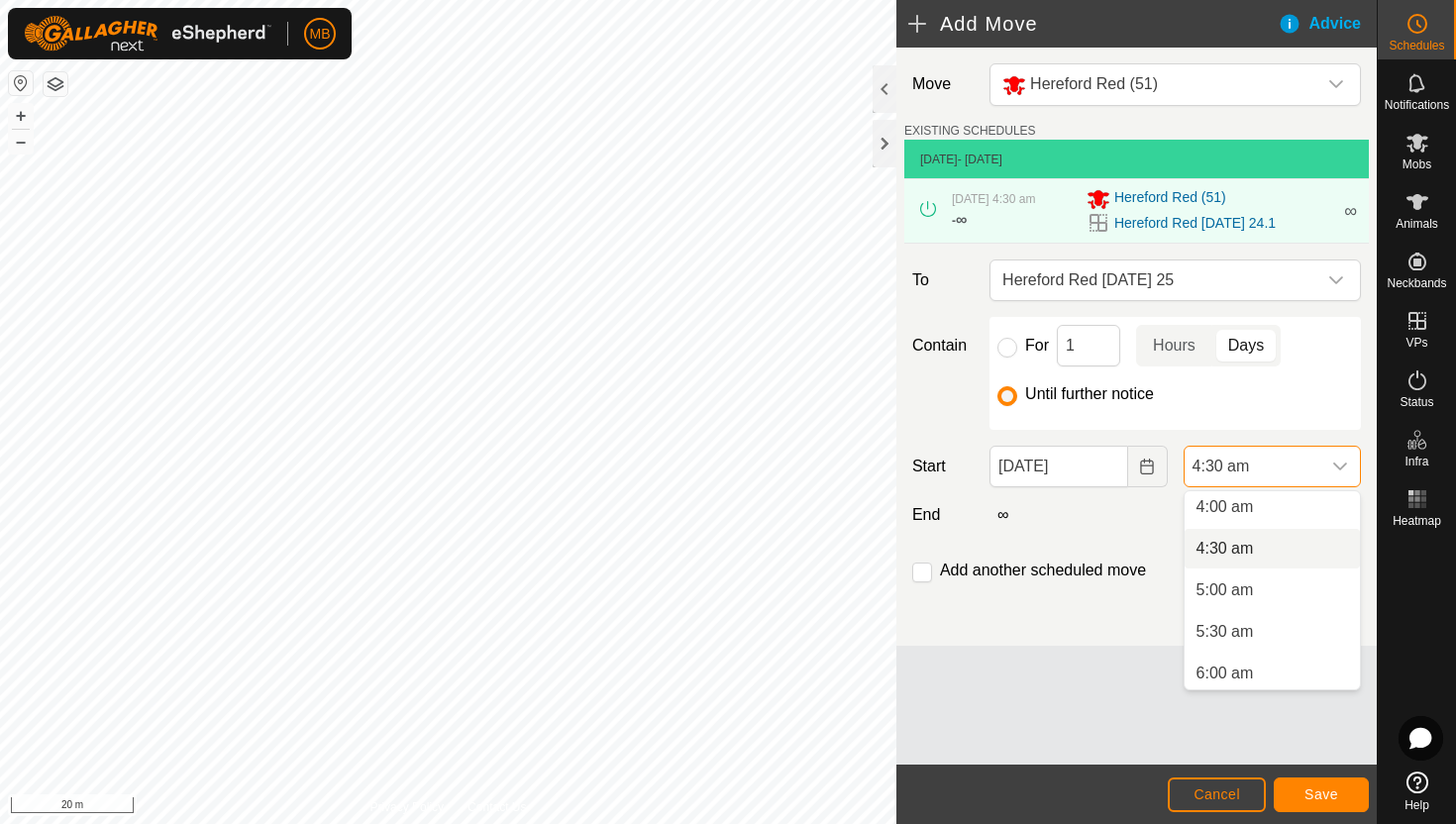 scroll, scrollTop: 0, scrollLeft: 0, axis: both 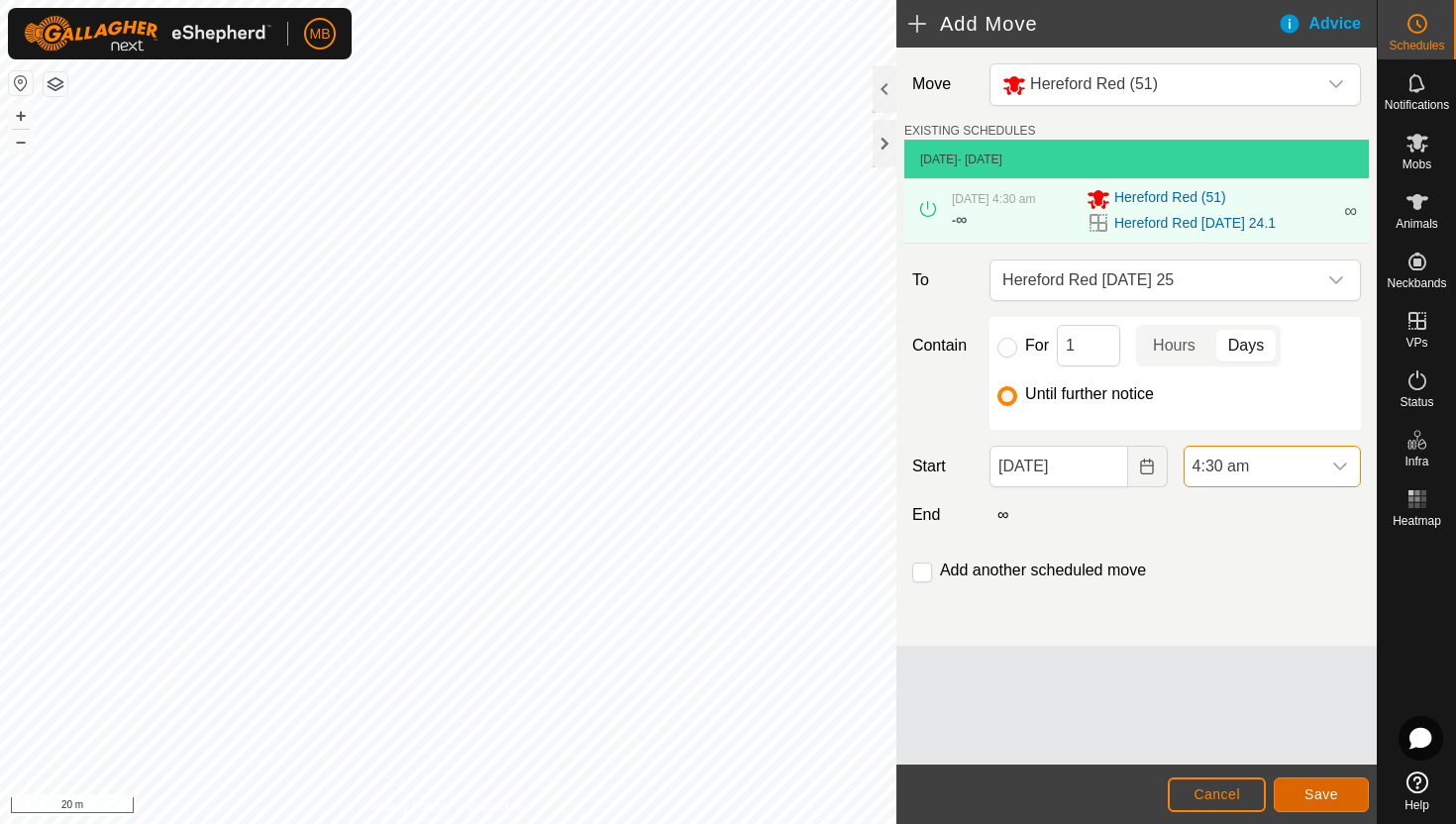 click on "Save" 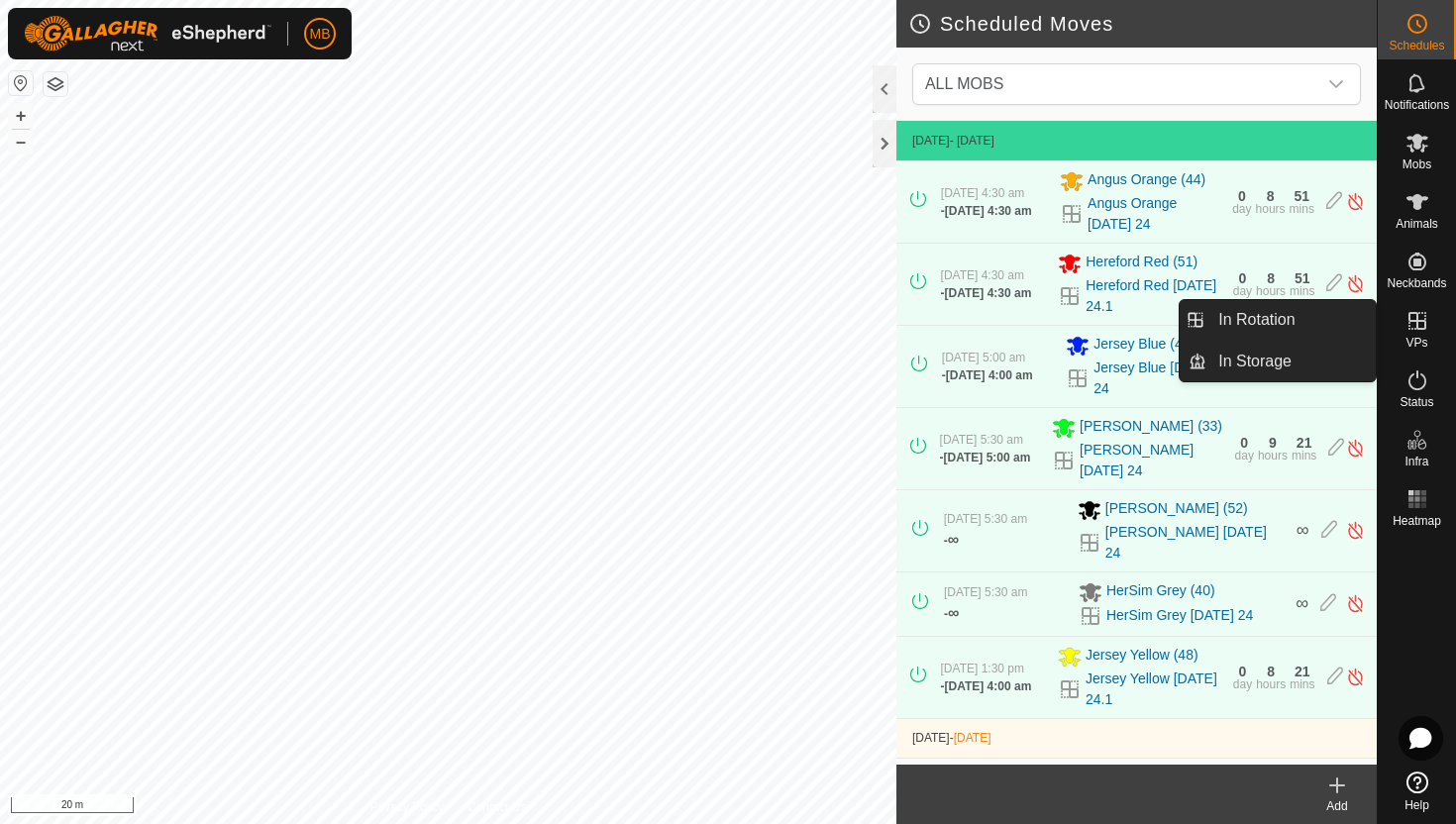click 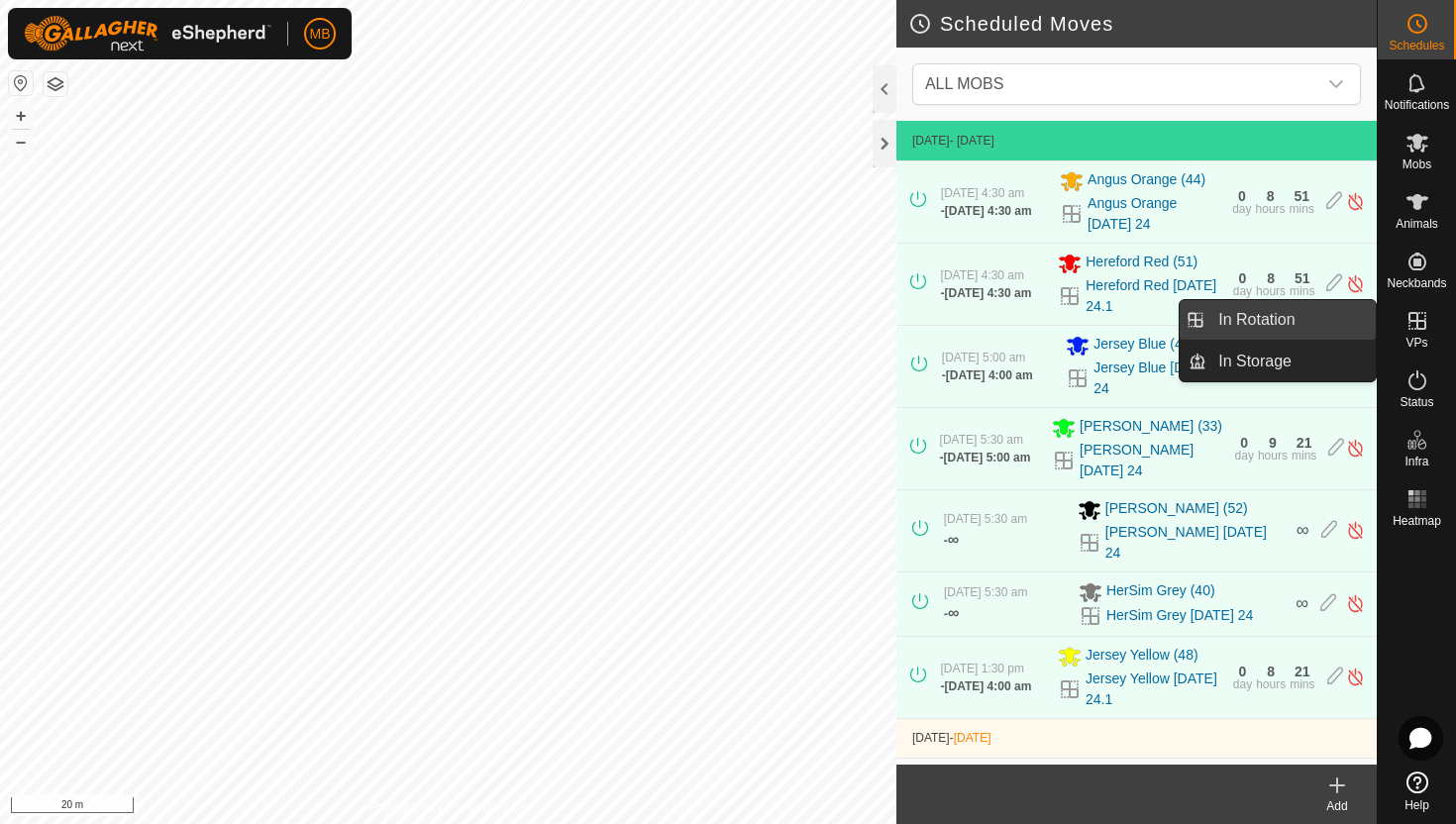 click on "In Rotation" at bounding box center (1291, 320) 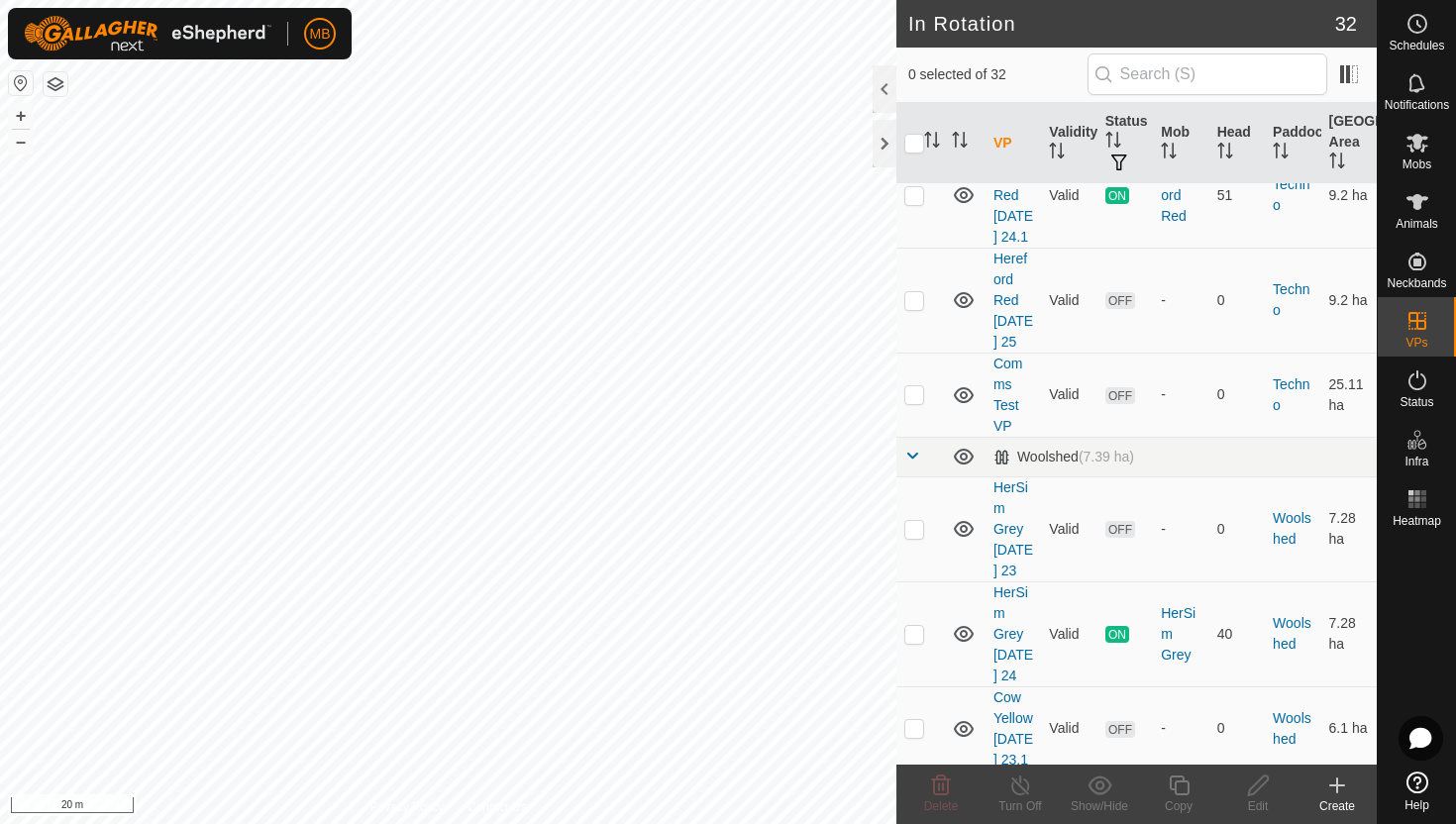 scroll, scrollTop: 2465, scrollLeft: 0, axis: vertical 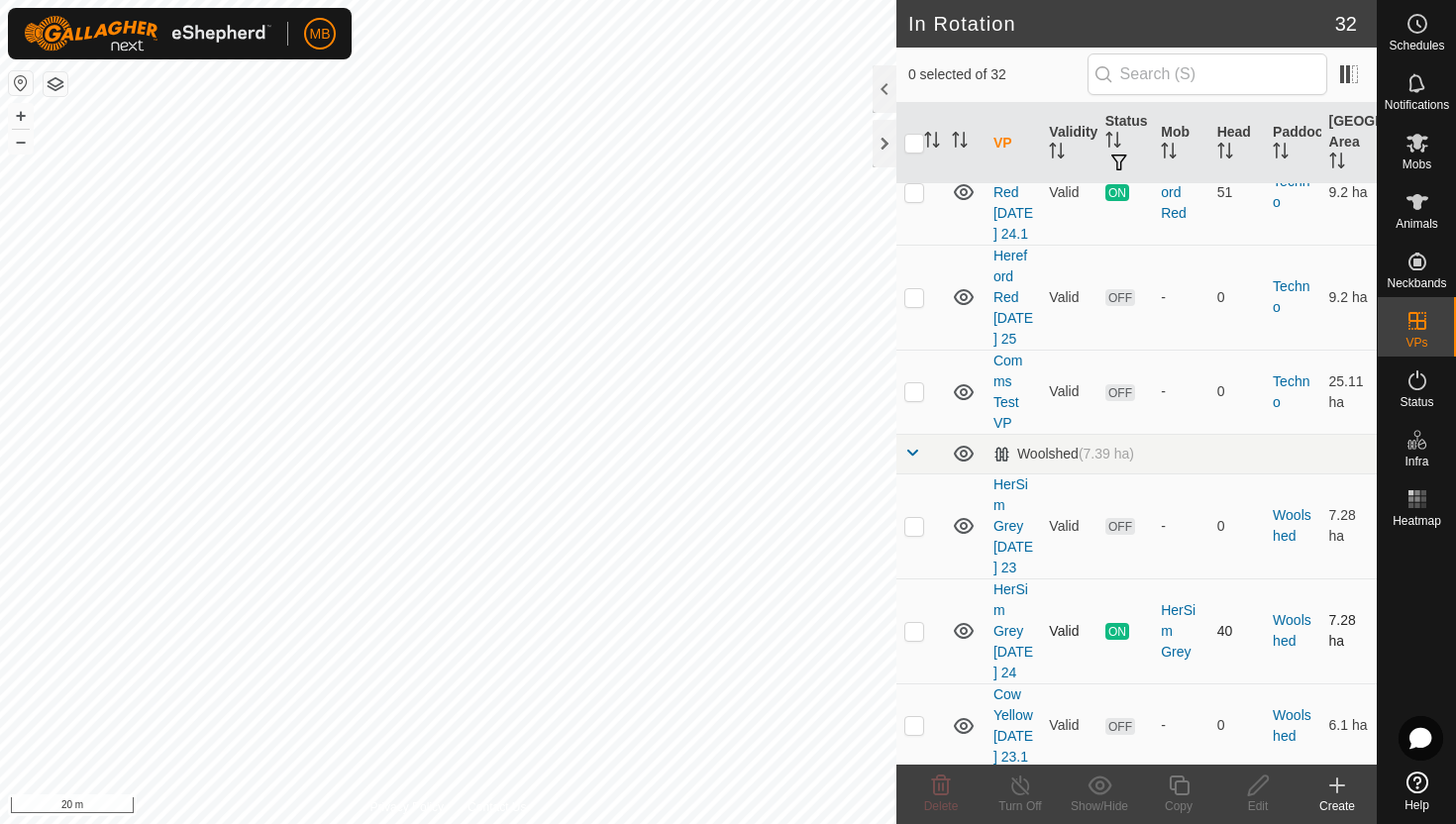click at bounding box center (914, 631) 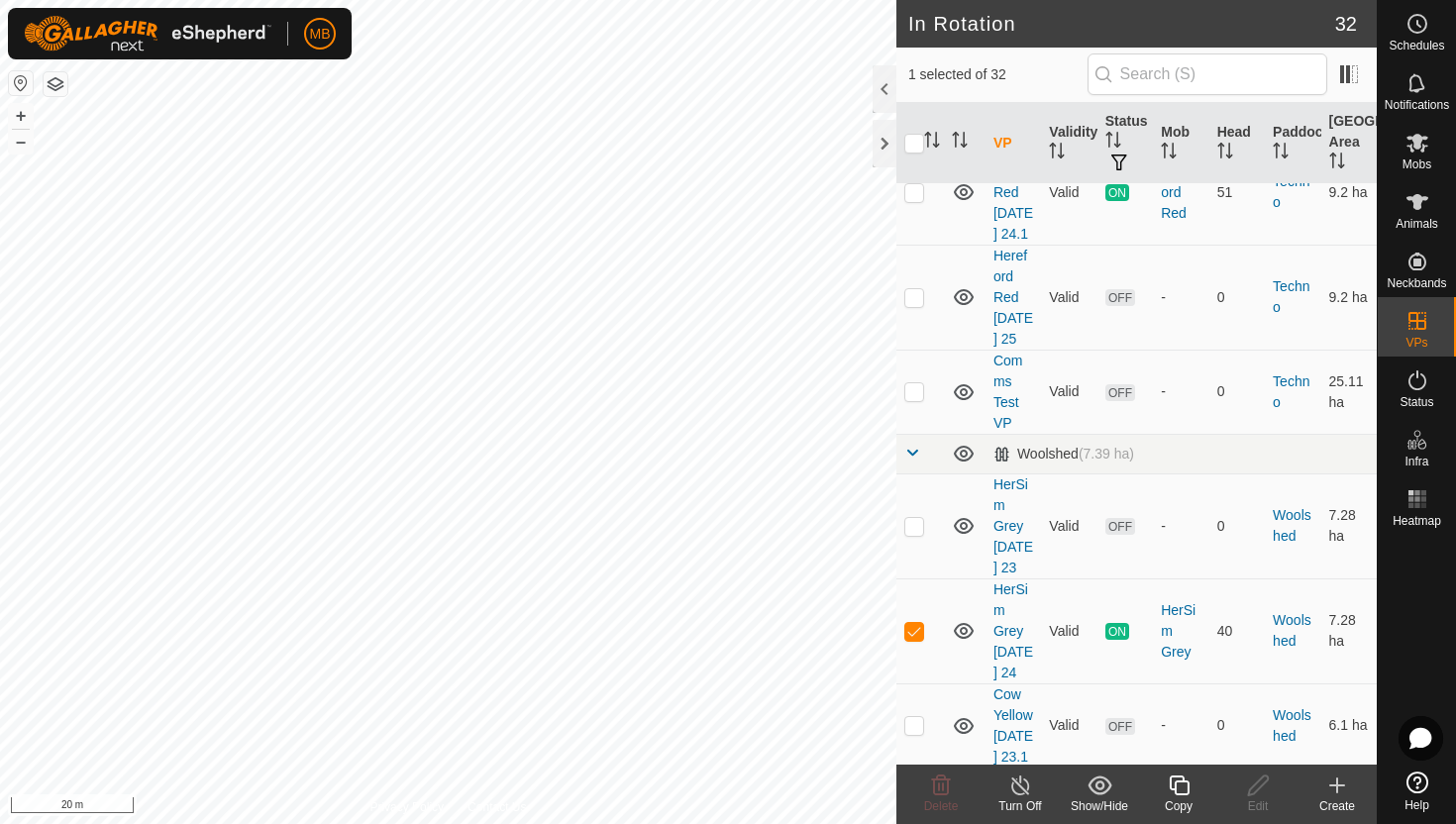 click 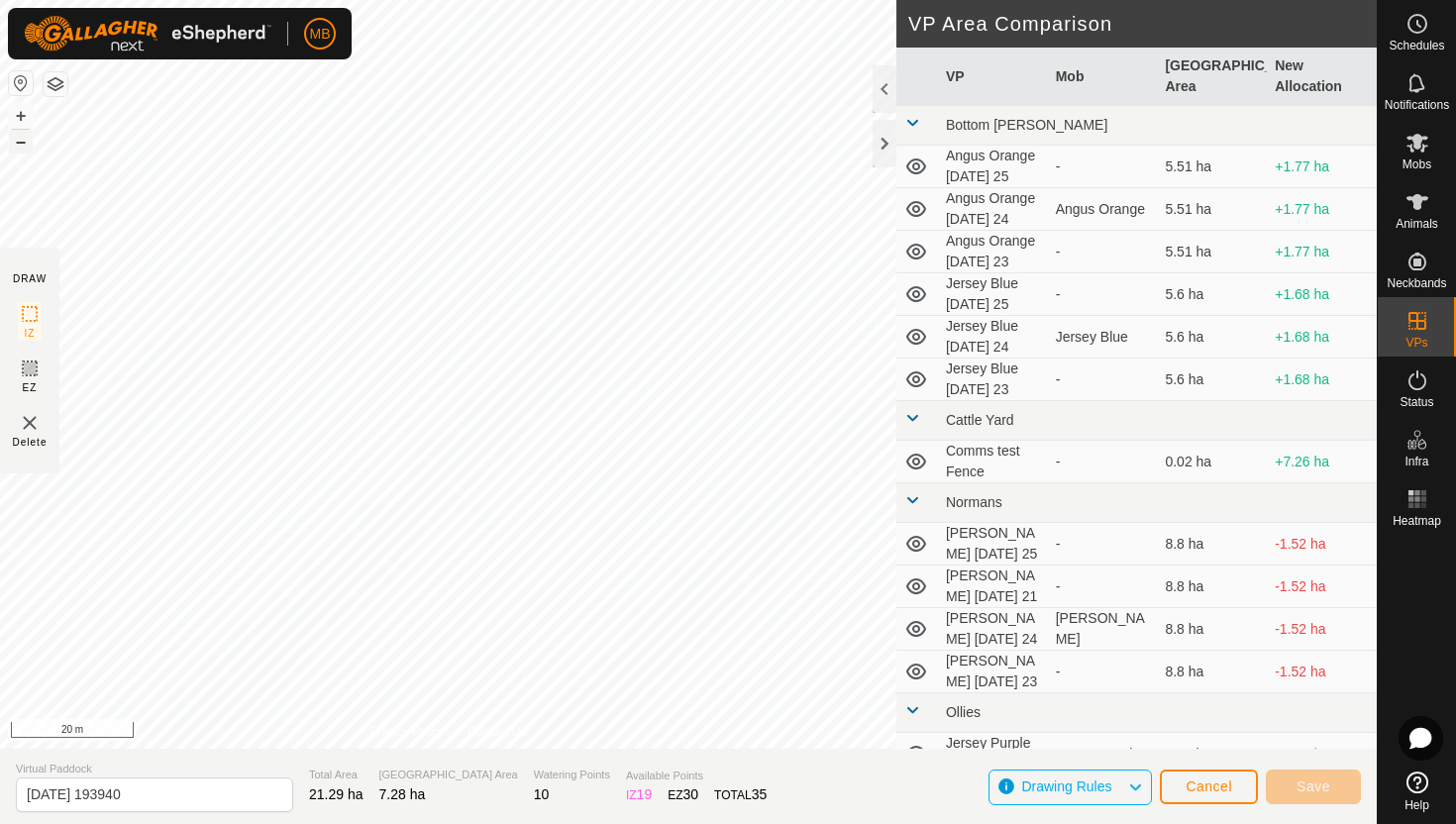 click on "–" at bounding box center [21, 142] 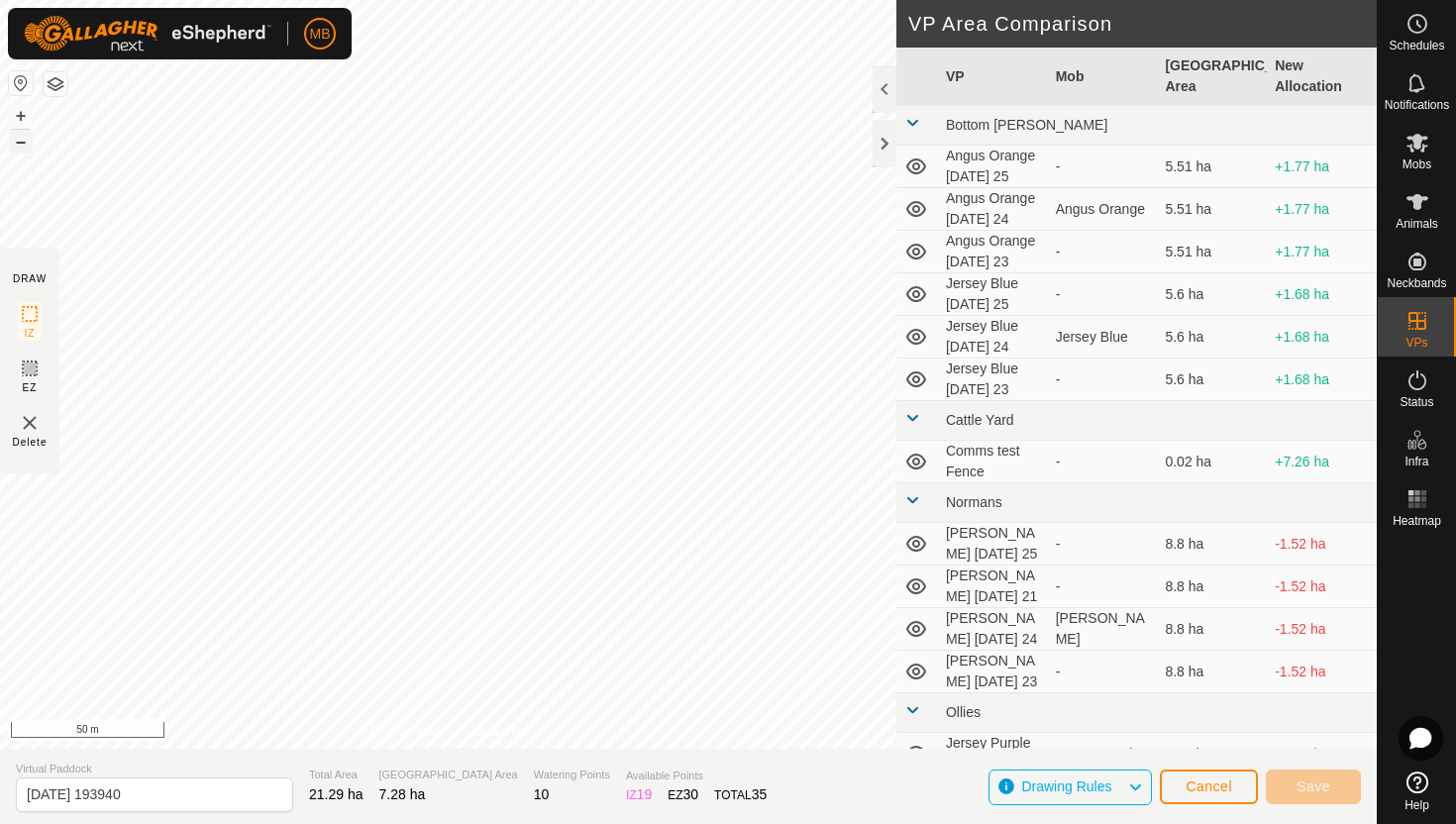 click on "–" at bounding box center (21, 142) 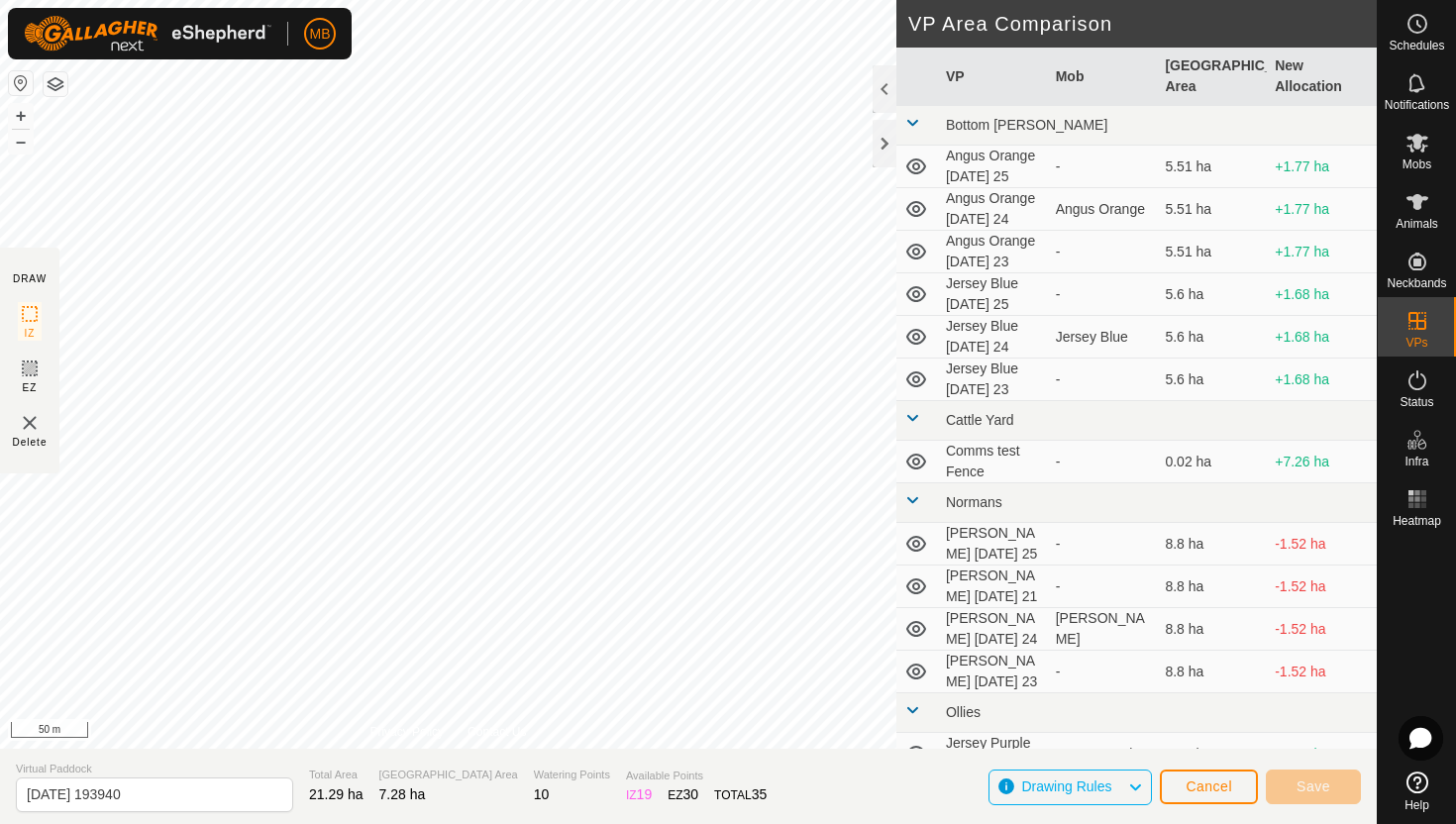 click on "MB Schedules Notifications Mobs Animals Neckbands VPs Status Infra Heatmap Help DRAW IZ EZ Delete Privacy Policy Contact Us + – ⇧ i 50 m VP Area Comparison     VP   Mob   Grazing Area   New Allocation  Bottom Davey  Angus Orange Friday 25  -  5.51 ha  +1.77 ha  Angus Orange Thursday 24   Angus Orange   5.51 ha  +1.77 ha  Angus Orange Wednesday 23  -  5.51 ha  +1.77 ha  Jersey Blue Friday 25  -  5.6 ha  +1.68 ha  Jersey Blue Thursday 24   Jersey Blue   5.6 ha  +1.68 ha  Jersey Blue Wednesday 23  -  5.6 ha  +1.68 ha Cattle Yard  Comms test Fence  -  0.02 ha  +7.26 ha Normans  Angus Green Friday 25  -  8.8 ha  -1.52 ha  Angus Green Monday 21  -  8.8 ha  -1.52 ha  Angus Green Thursday 24   Angus Green   8.8 ha  -1.52 ha  Angus Green Wednesday 23  -  8.8 ha  -1.52 ha Ollies  Jersey Purple Friday 25   Jersey Purple   3.41 ha  +3.87 ha  Jersey Purple Thursday 24   Jersey Purple   3.41 ha  +3.87 ha Techno  Comms Test VP  -  25.11 ha  -17.83 ha  Hereford Red Friday 25  -  9.2 ha  -1.92 ha  Hereford Red   9.2 ha  -" 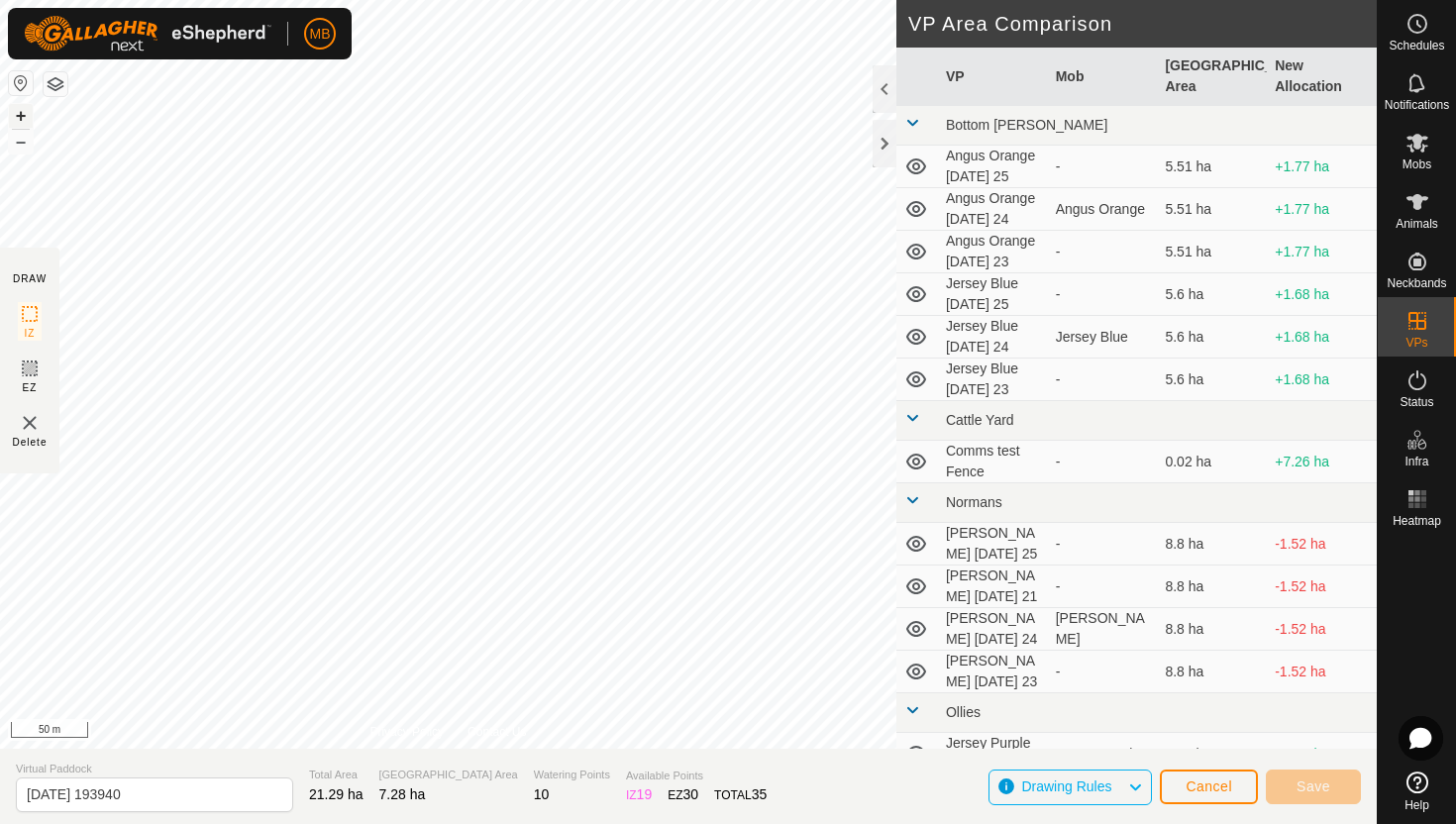 click on "+" at bounding box center [21, 116] 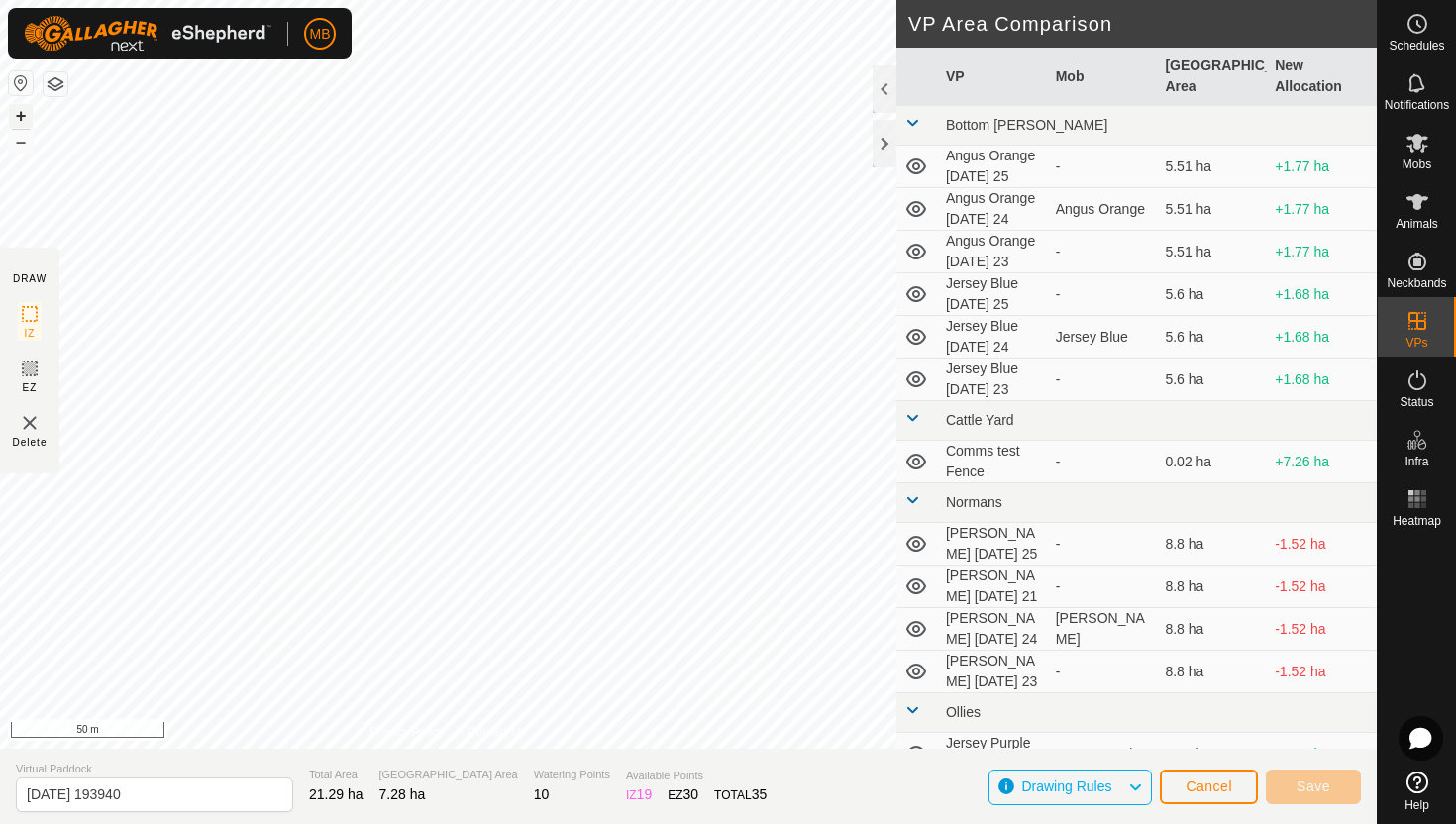 click on "+" at bounding box center [21, 116] 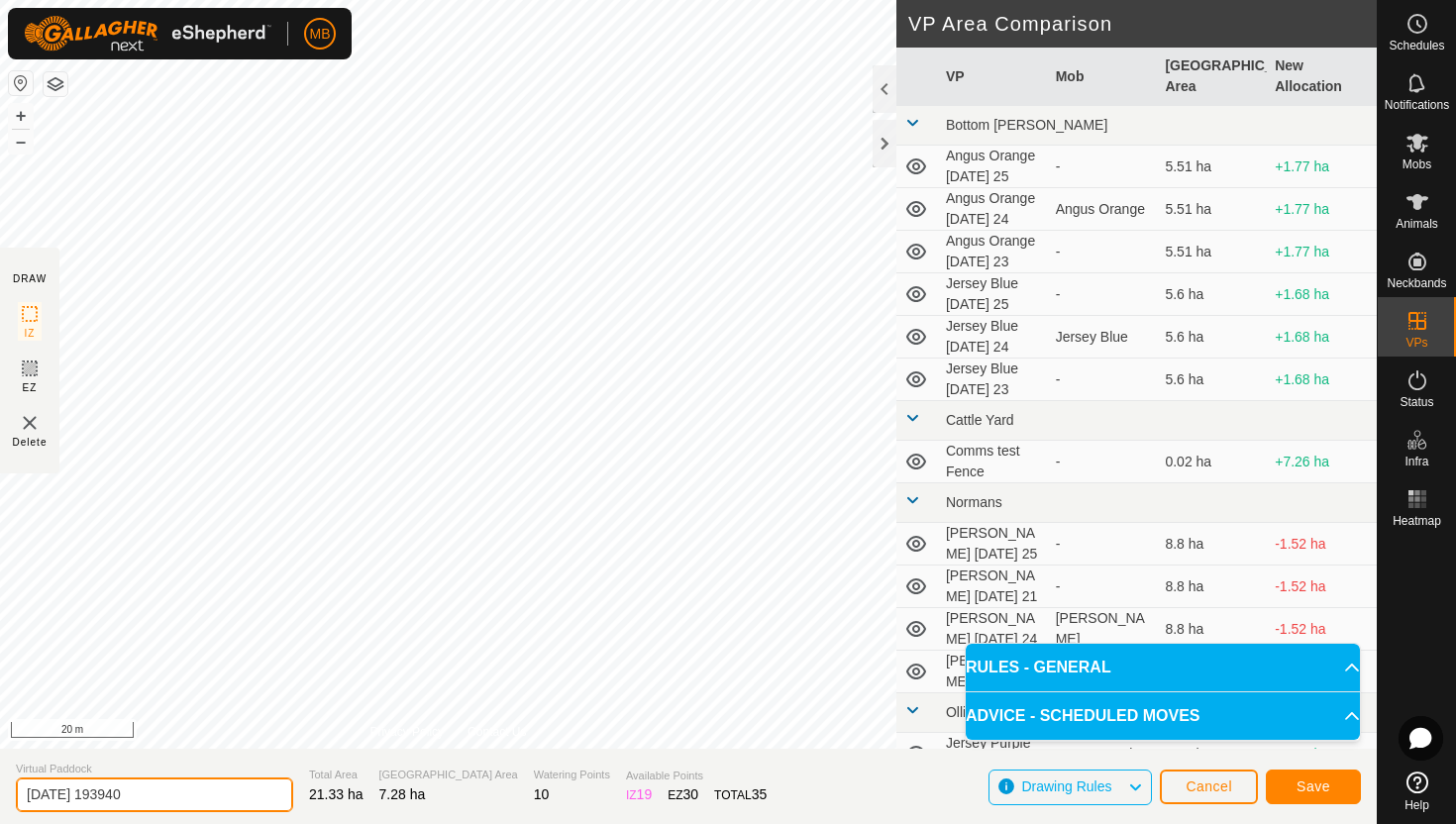 click on "2025-07-24 193940" 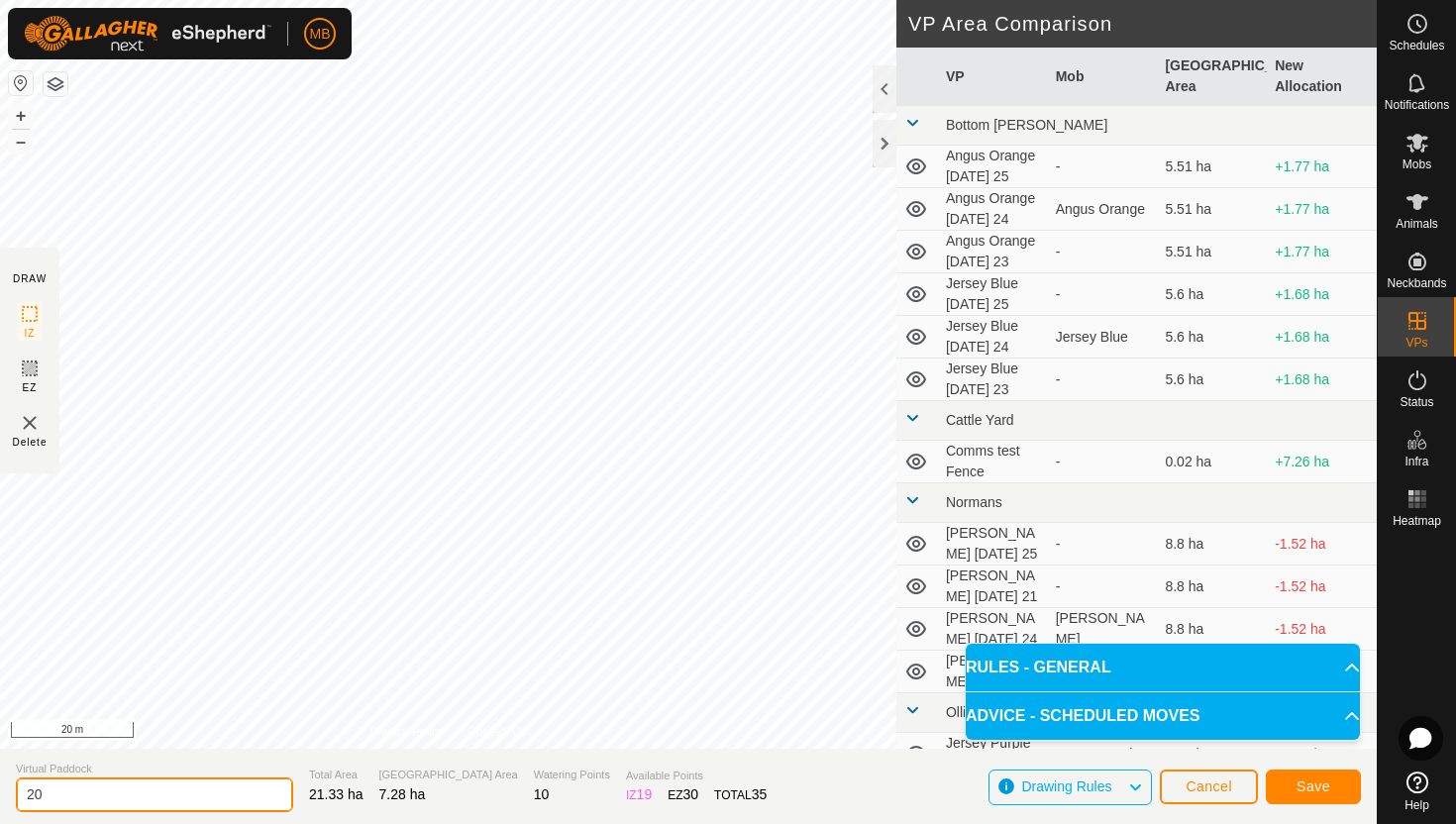 type on "2" 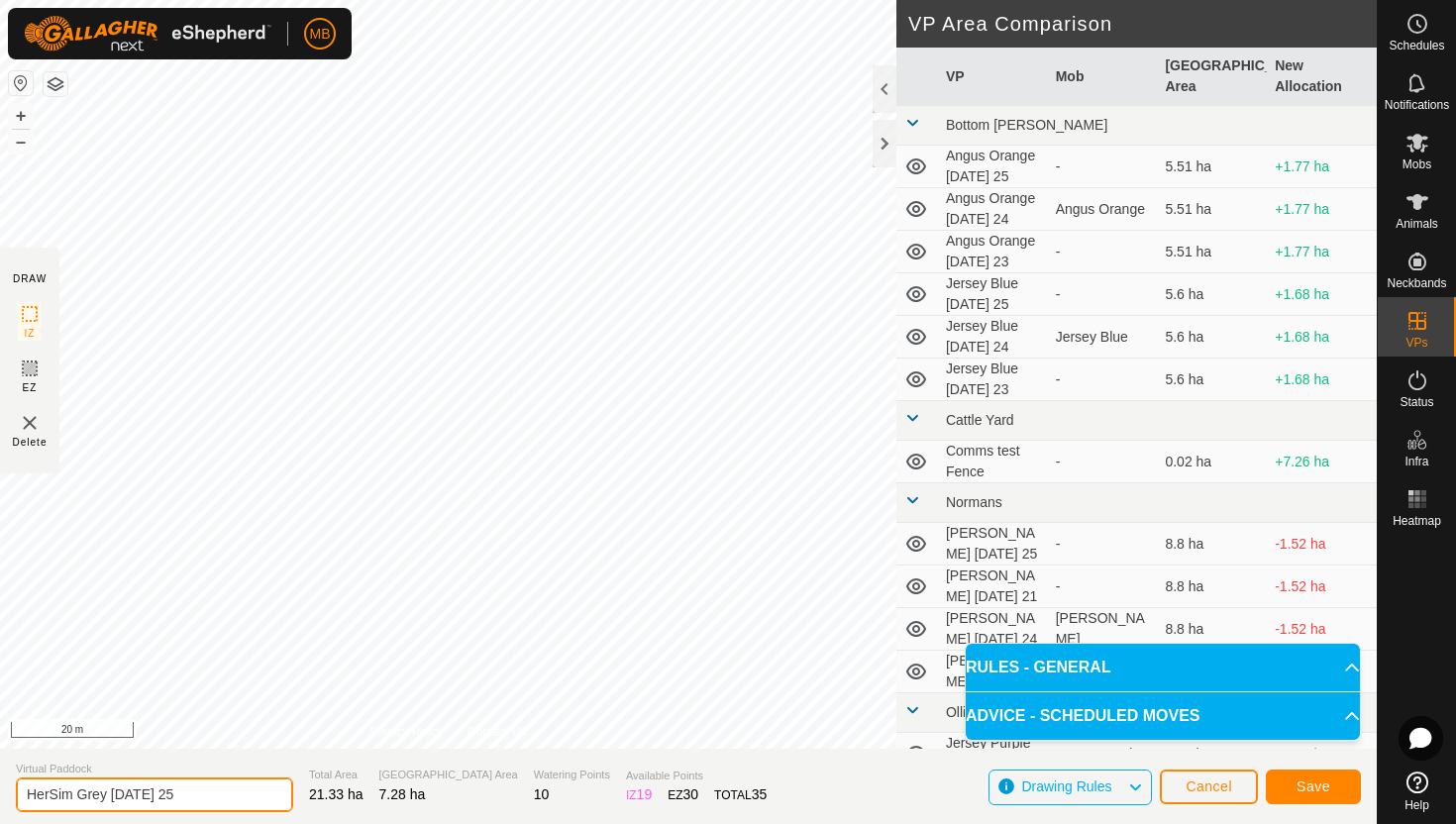 type on "HerSim Grey Friday 25" 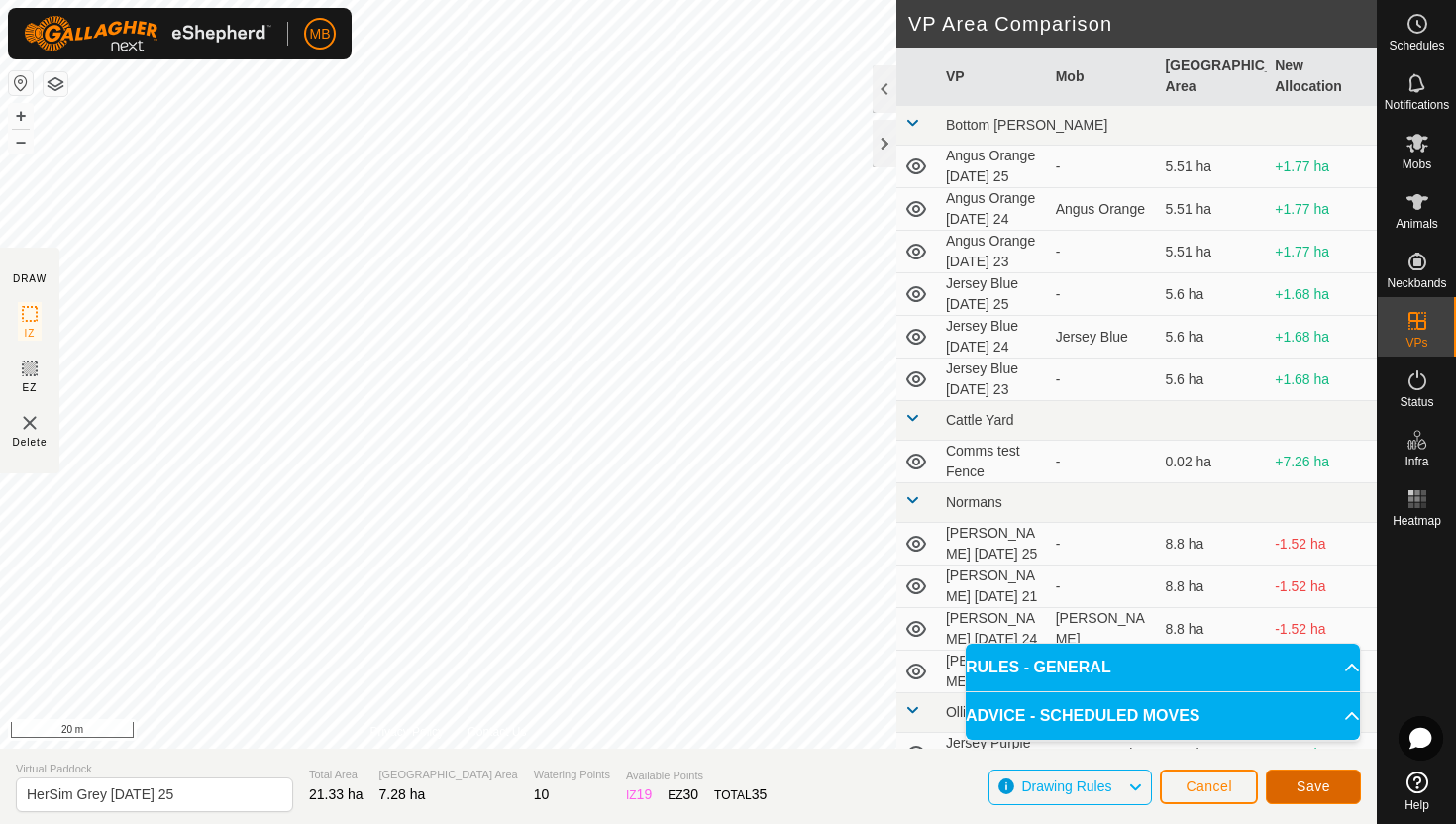 click on "Save" 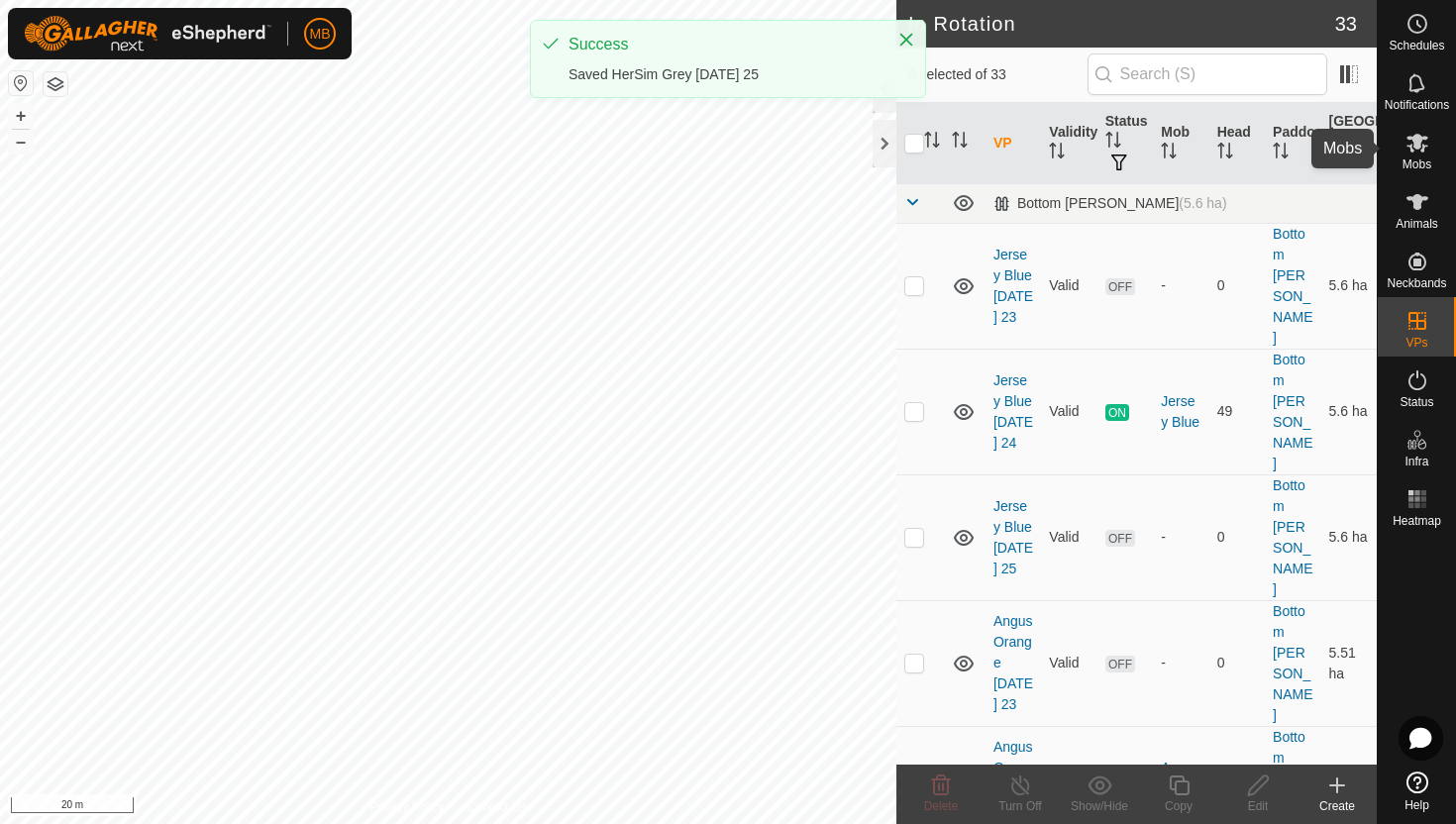 click 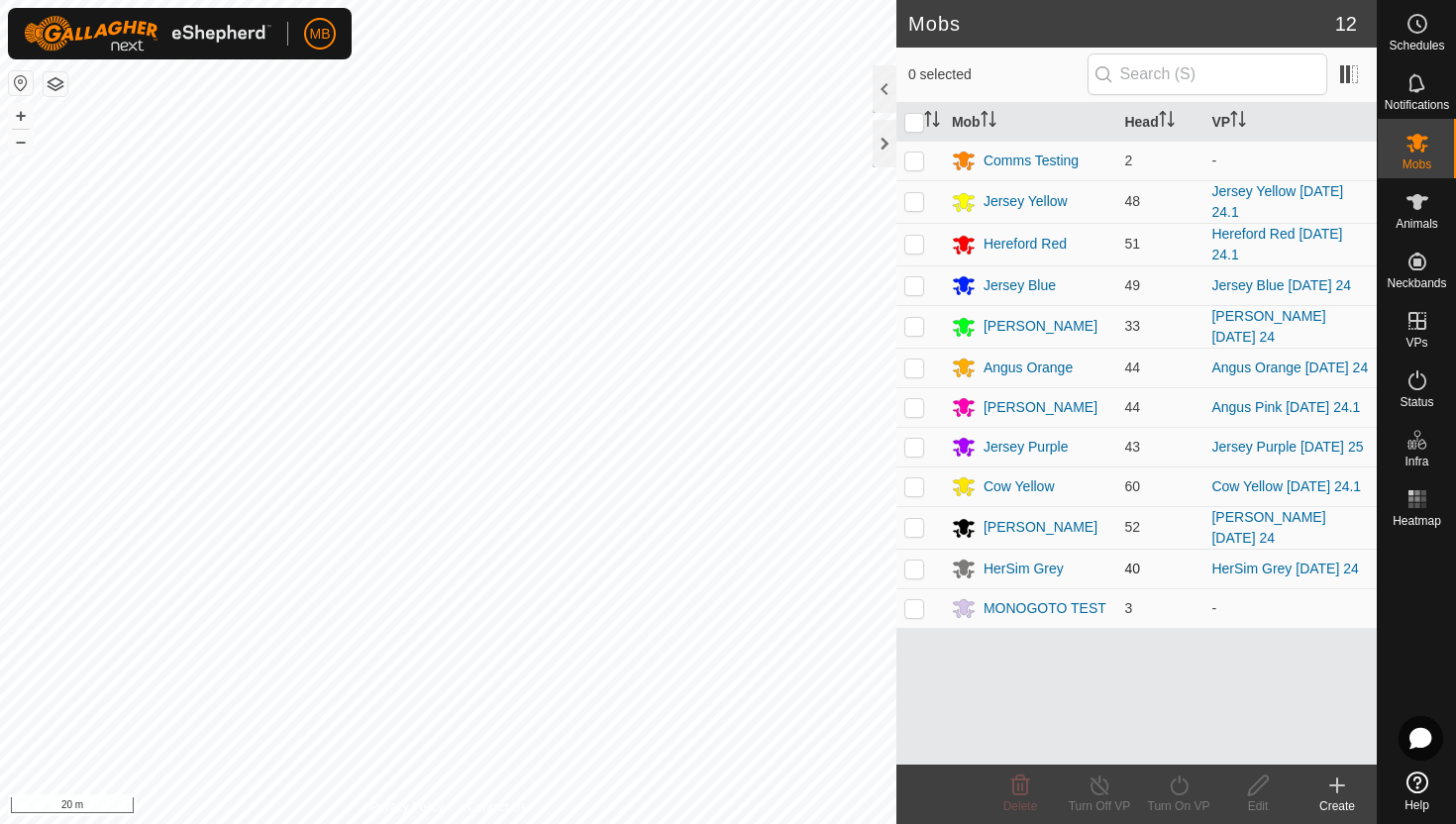 click at bounding box center [914, 568] 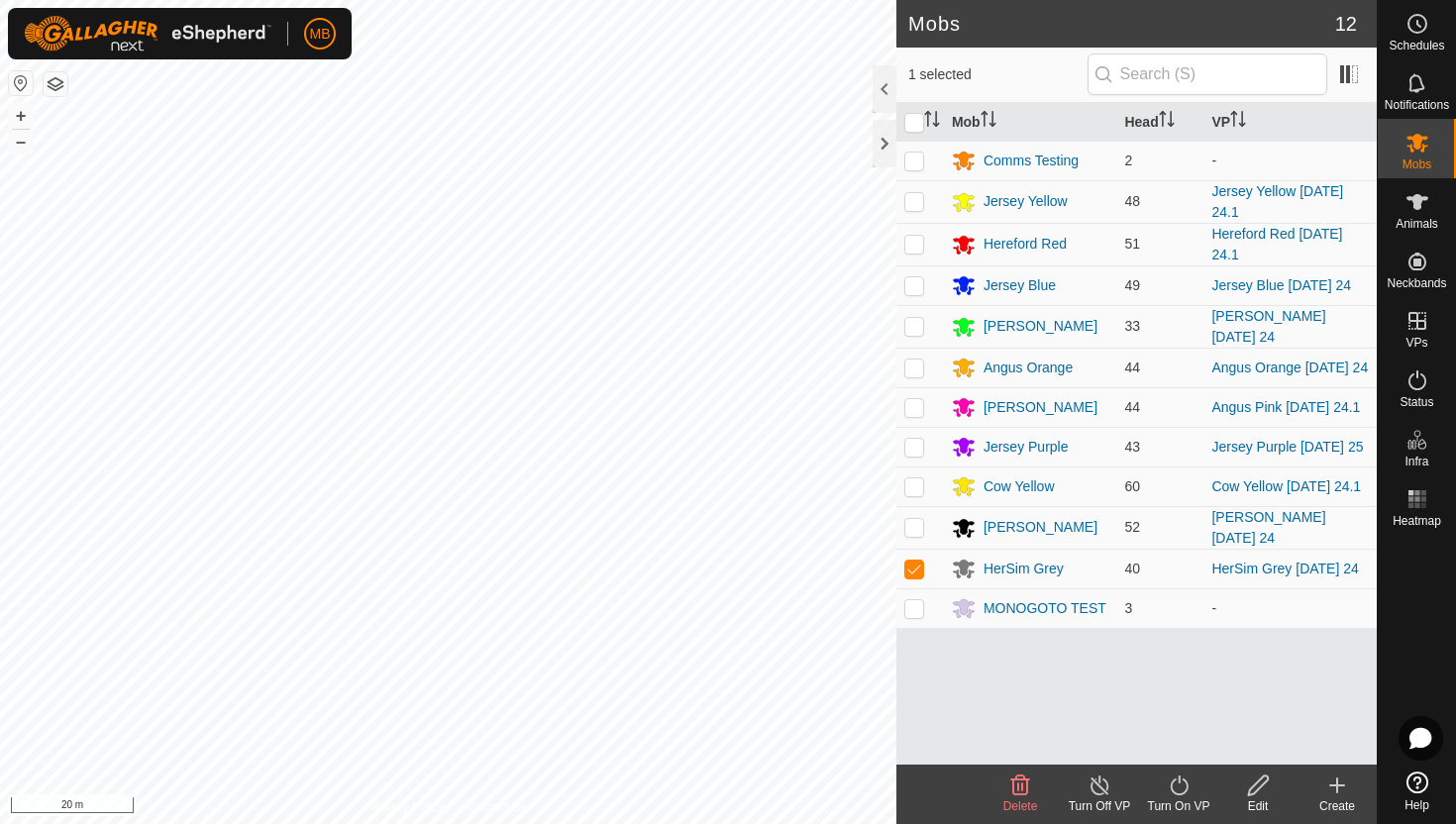 click 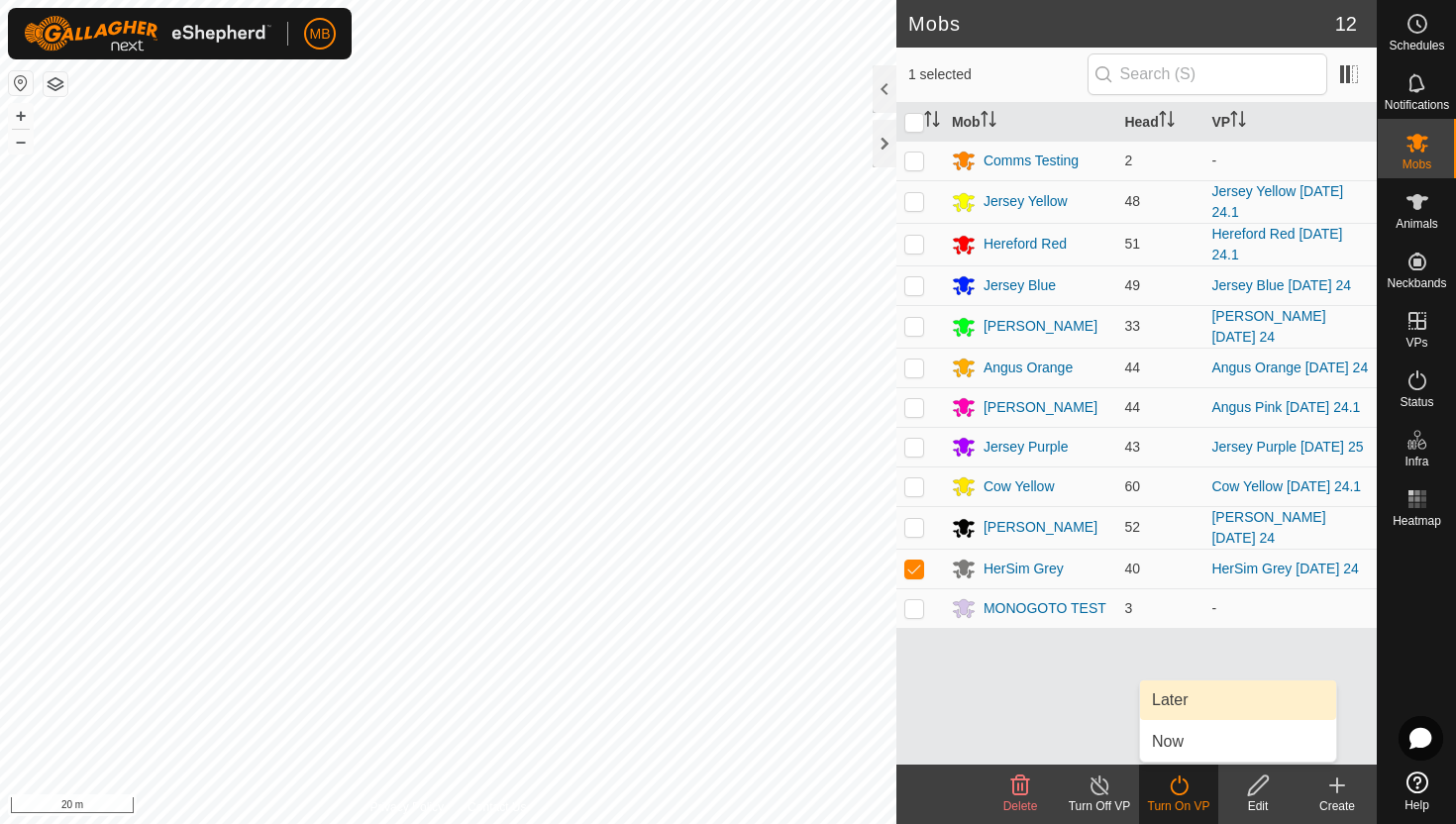 click on "Later" at bounding box center [1238, 700] 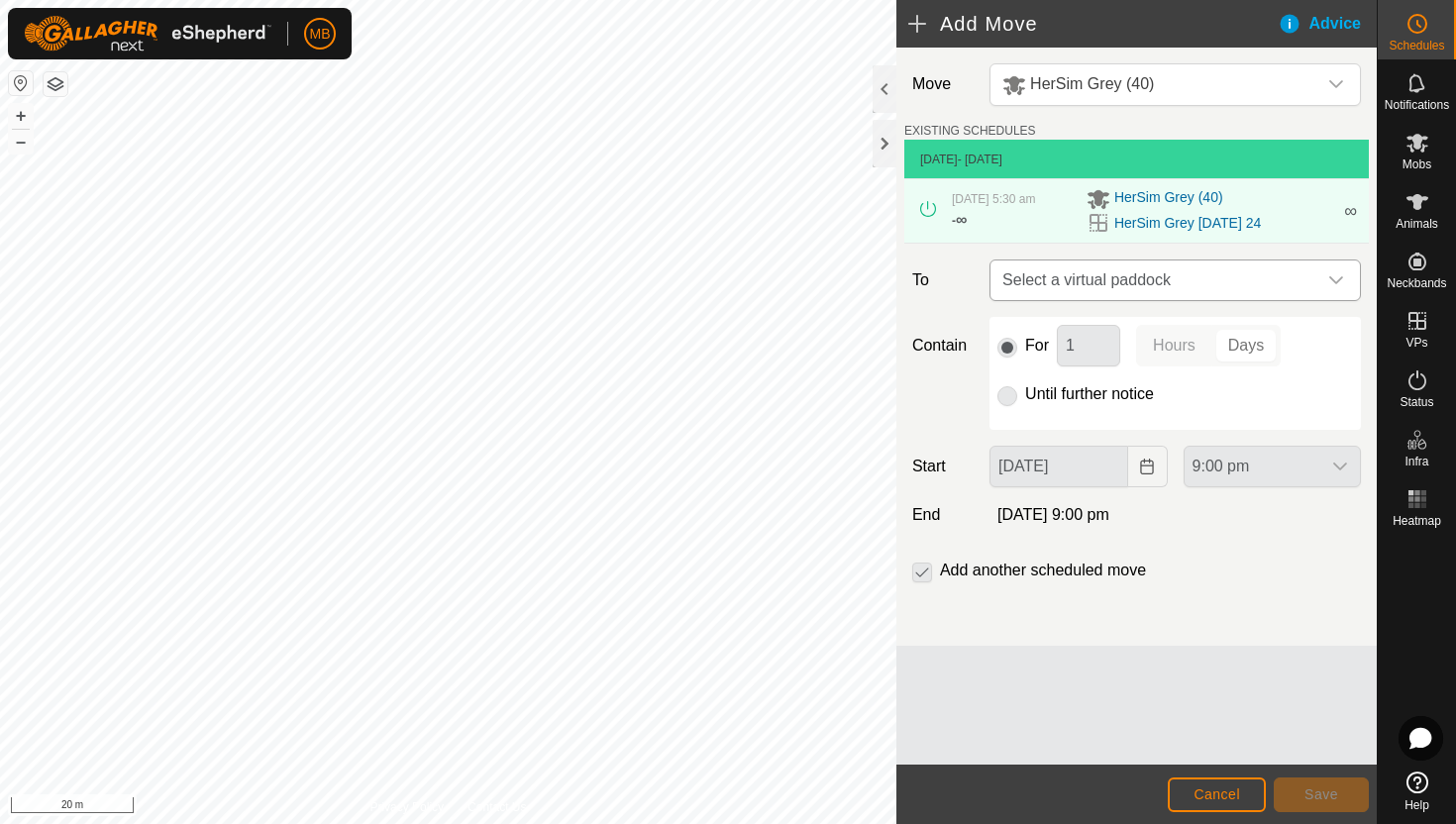 click on "Select a virtual paddock" at bounding box center [1155, 280] 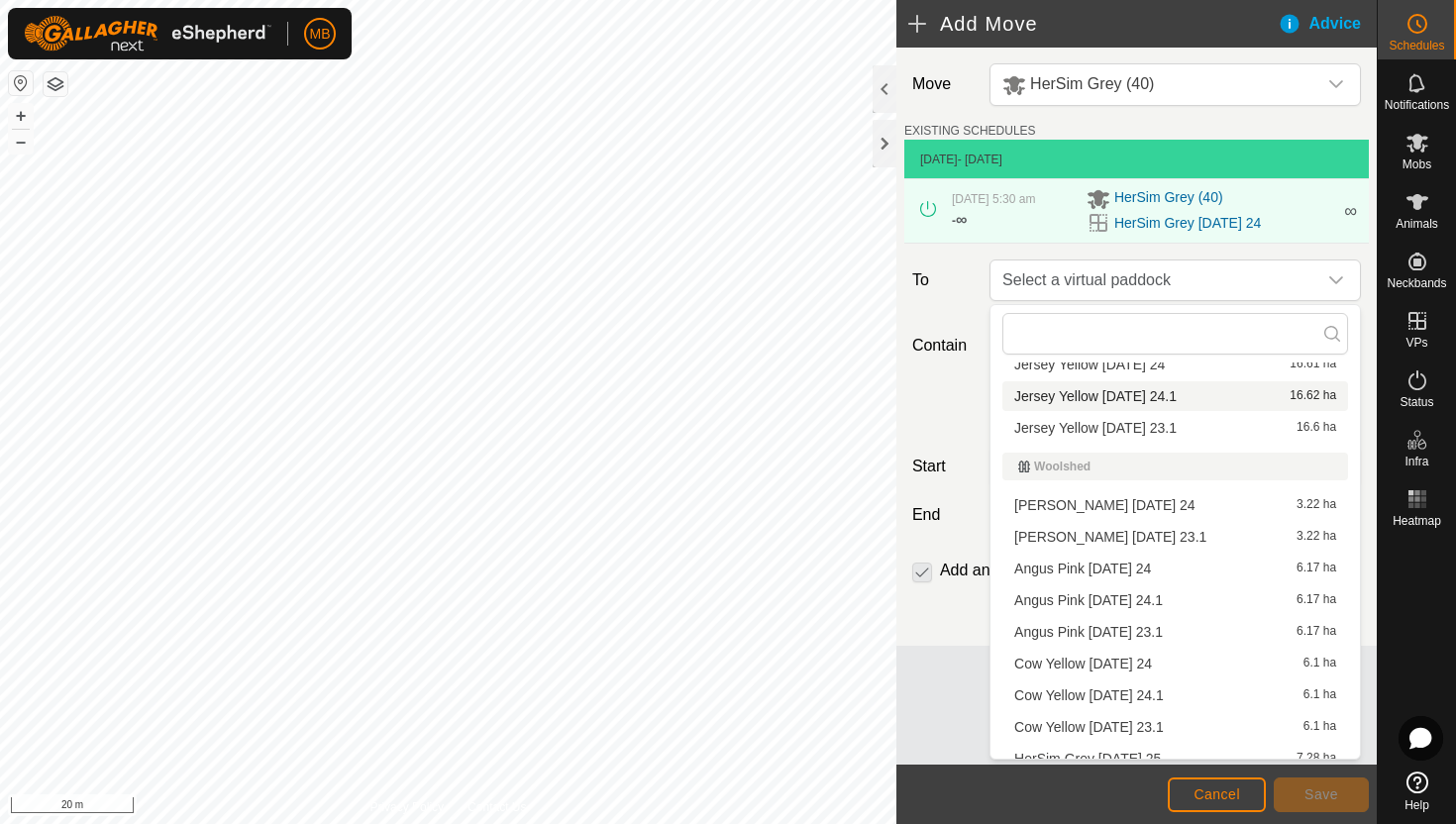scroll, scrollTop: 921, scrollLeft: 0, axis: vertical 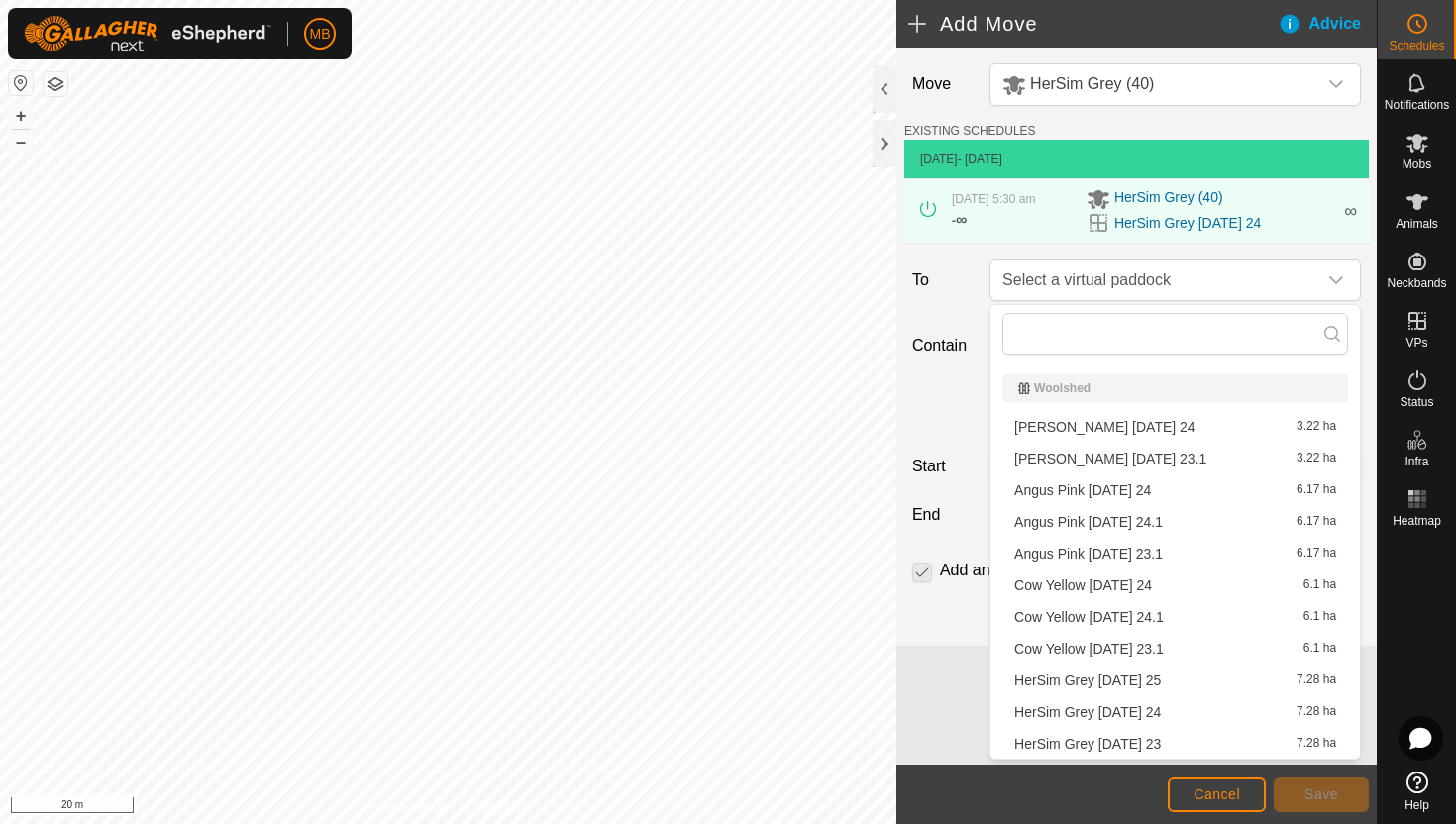 click on "HerSim Grey Friday 25  7.28 ha" at bounding box center [1175, 680] 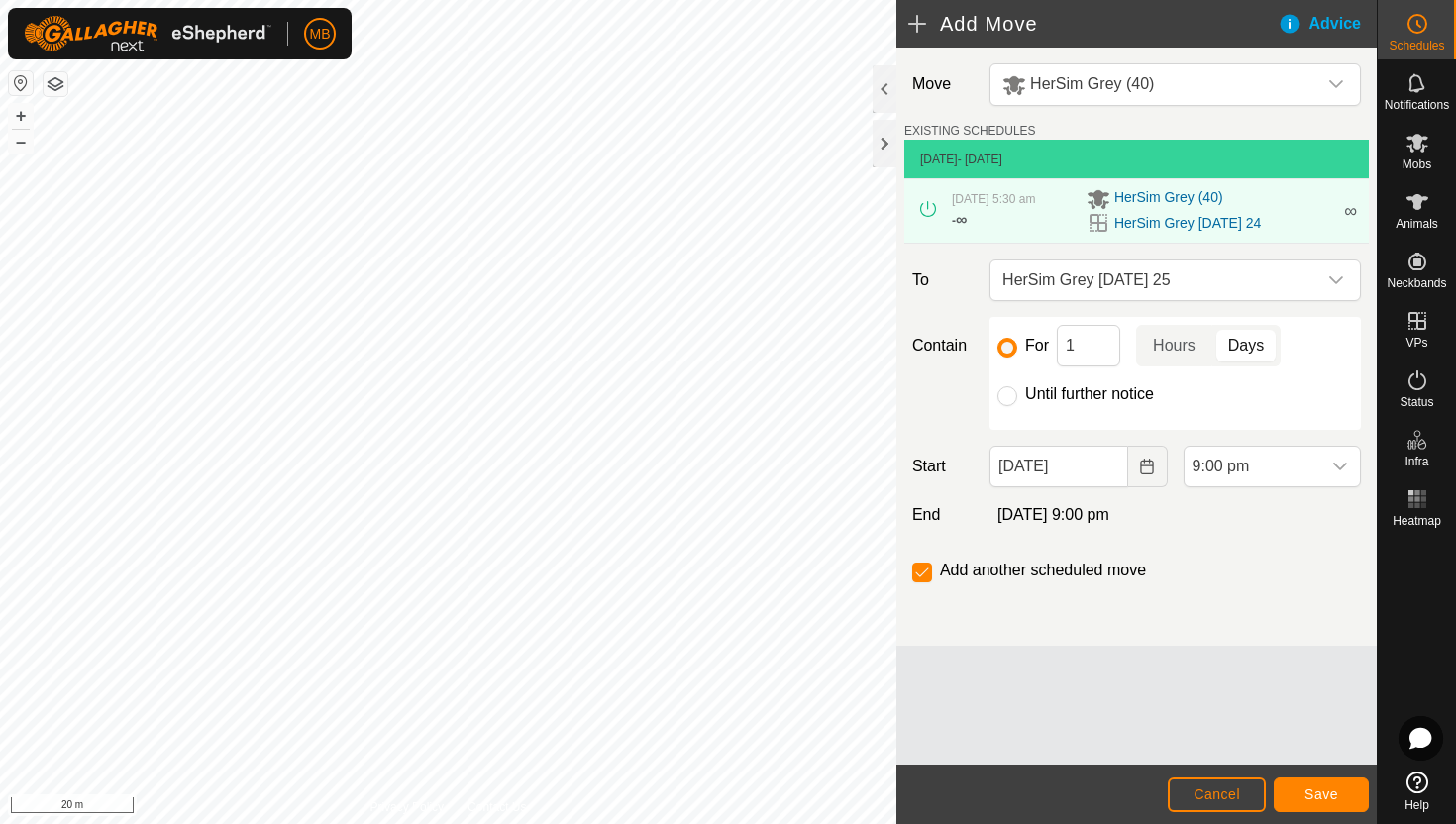 click on "Until further notice" 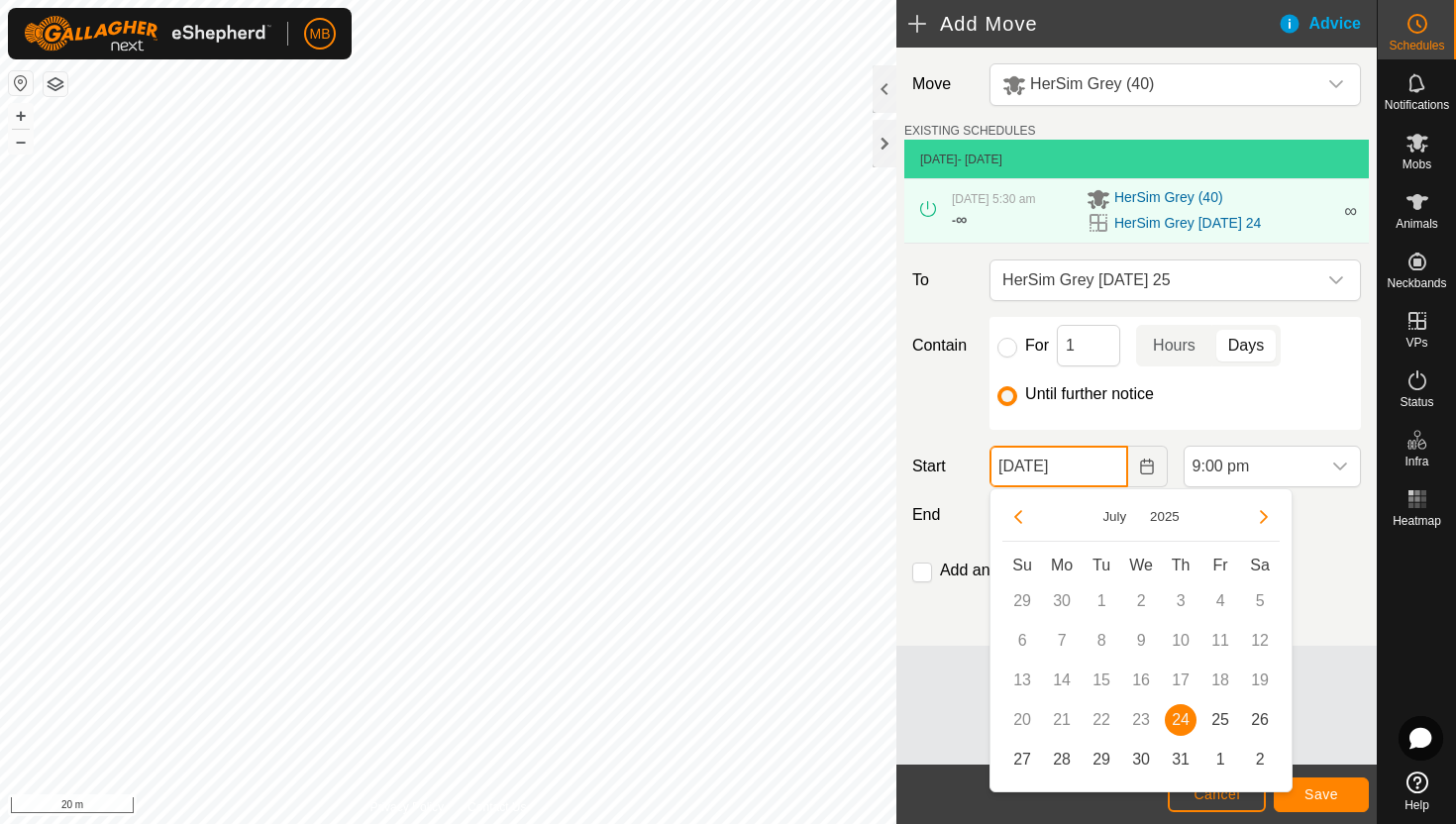 click on "24 Jul, 2025" 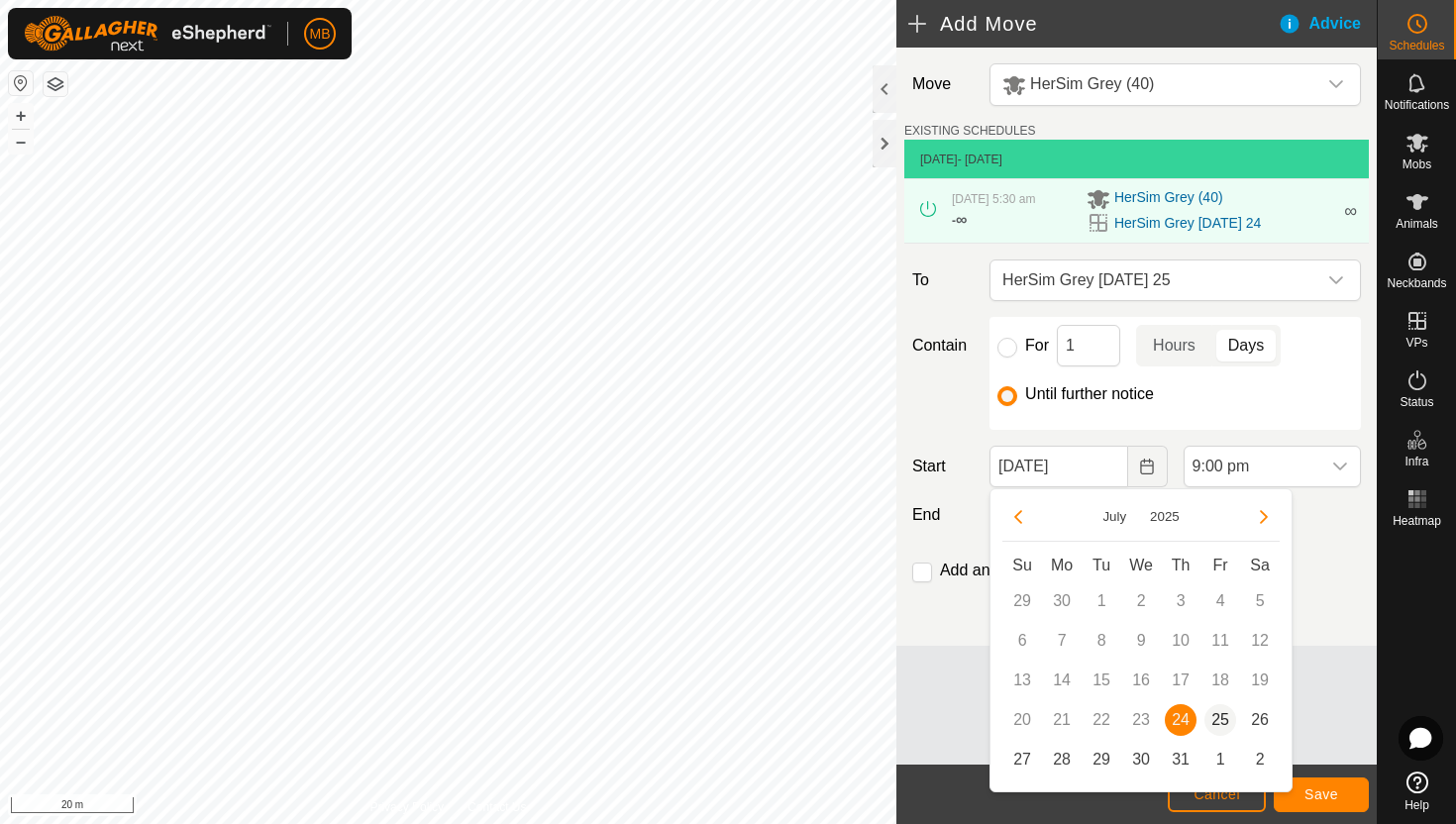 click on "25" at bounding box center [1220, 720] 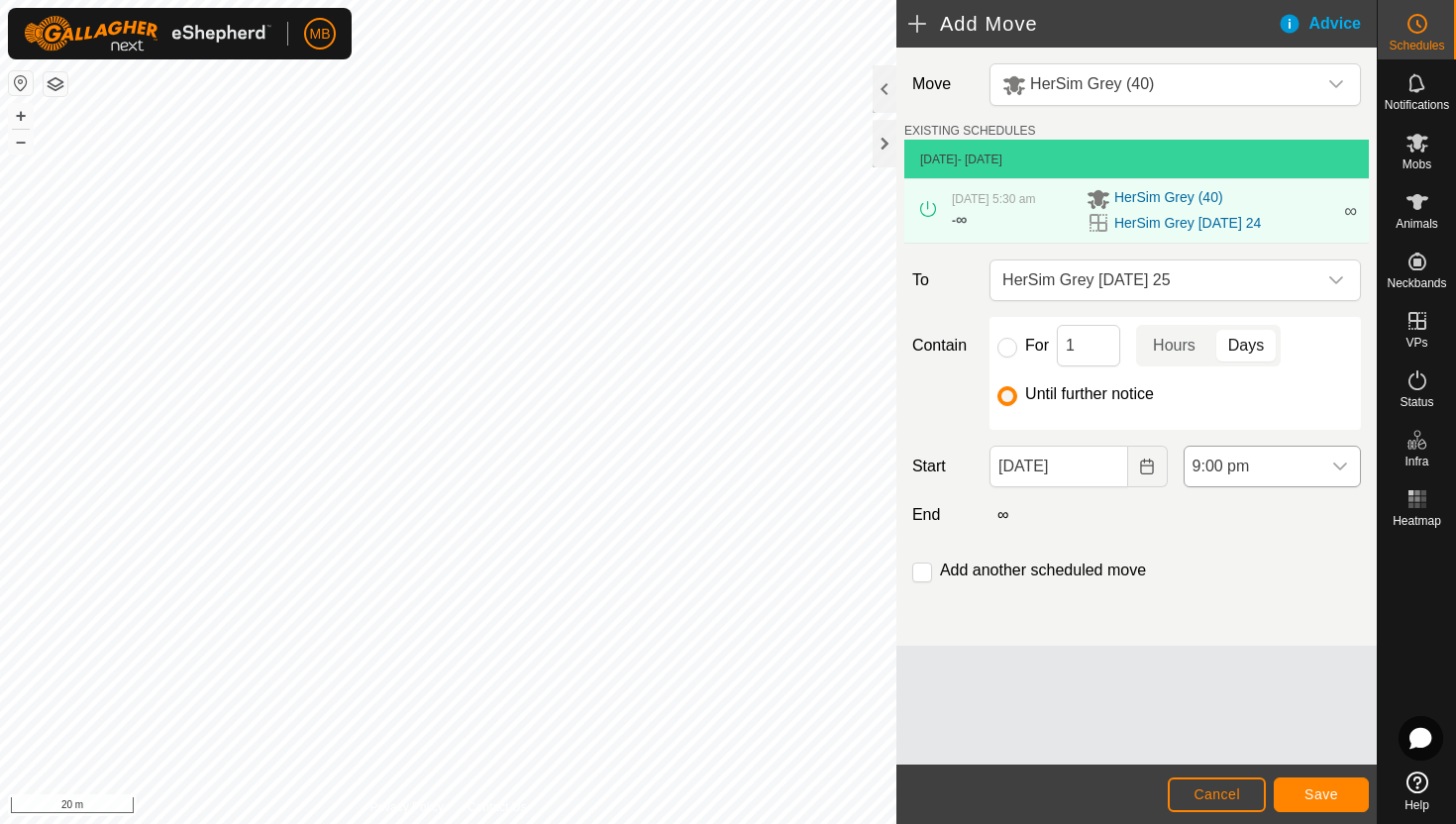 click on "9:00 pm" at bounding box center [1252, 466] 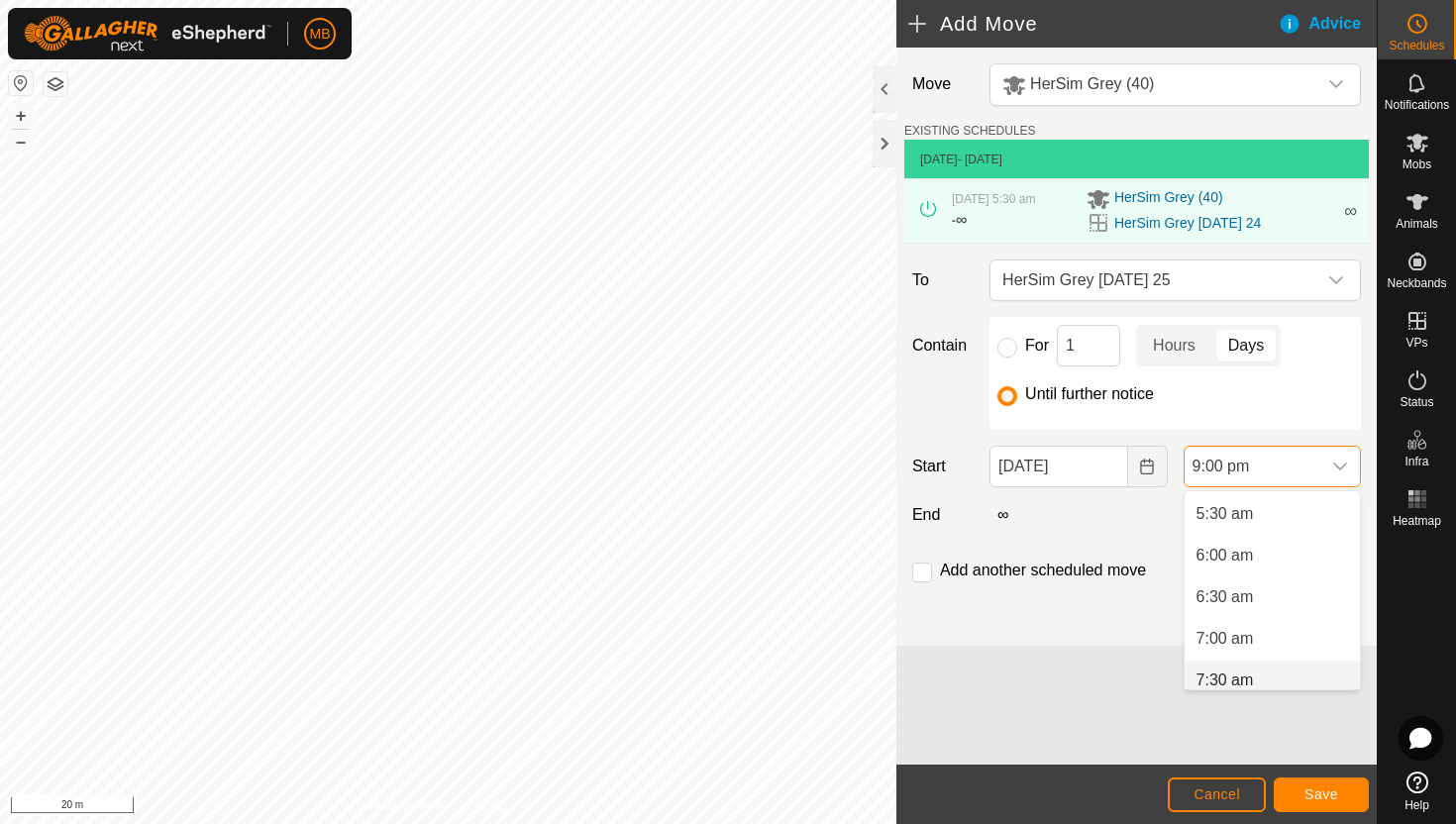 scroll, scrollTop: 450, scrollLeft: 0, axis: vertical 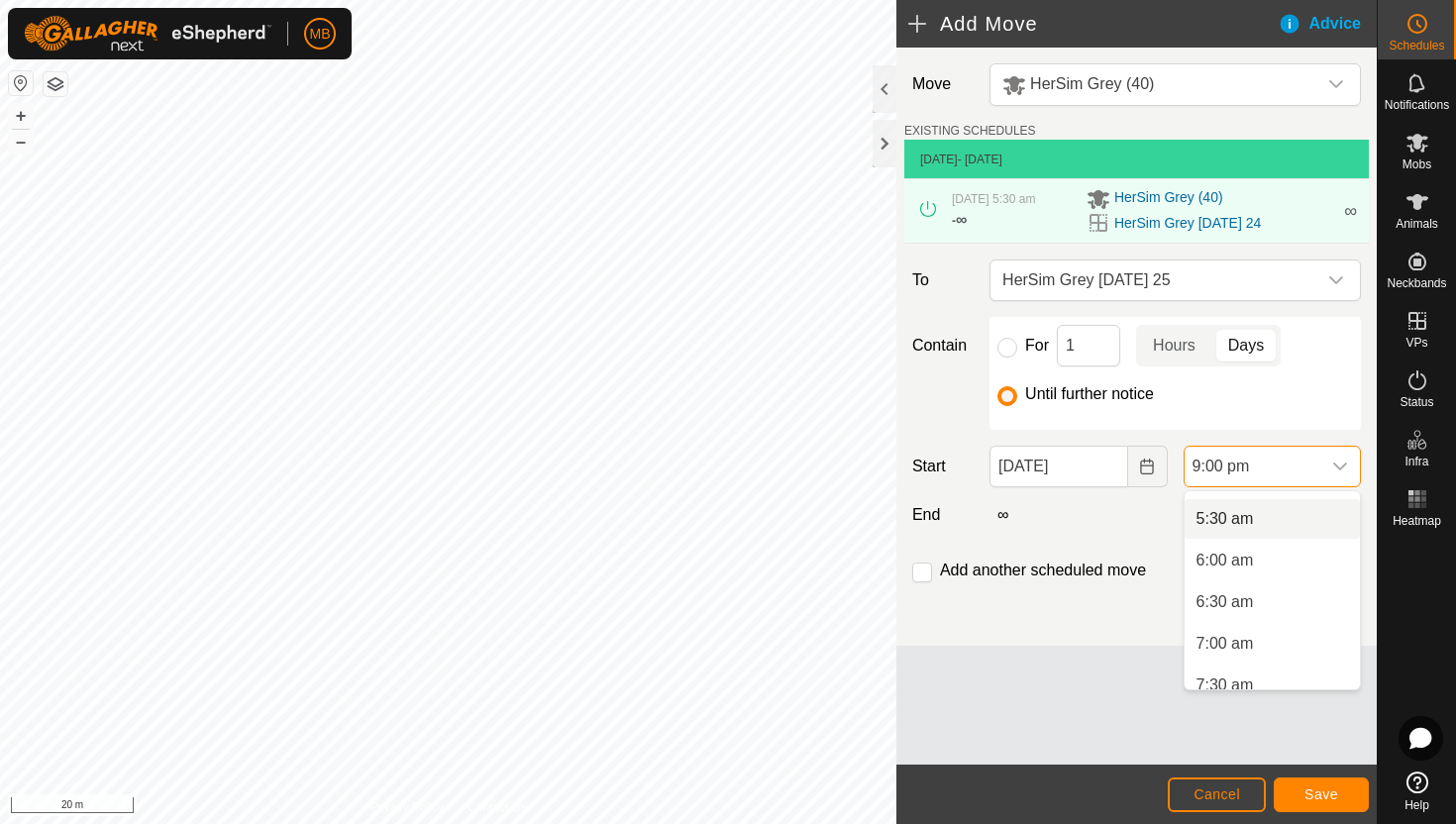 click on "5:30 am" at bounding box center (1272, 519) 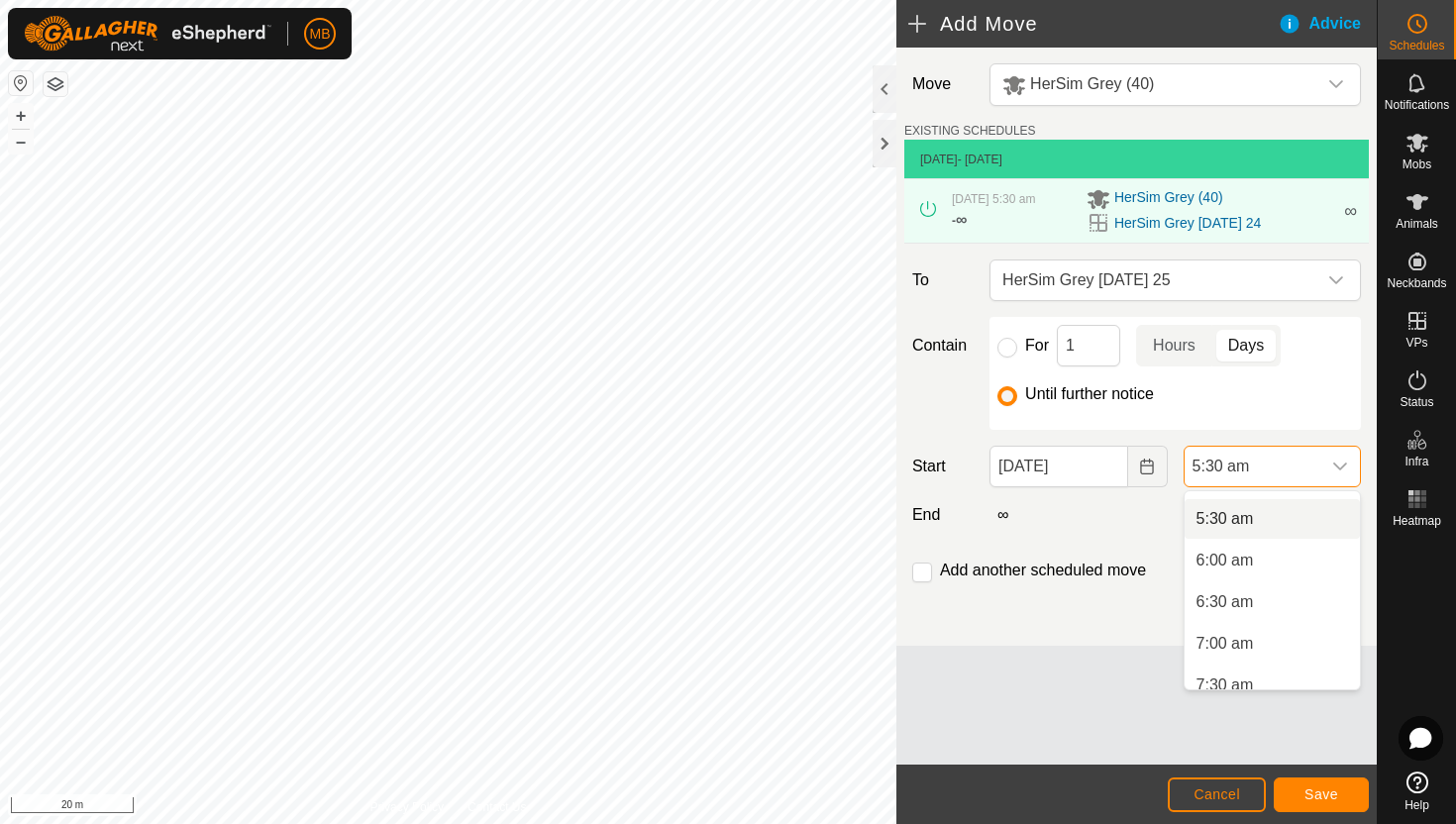 scroll, scrollTop: 0, scrollLeft: 0, axis: both 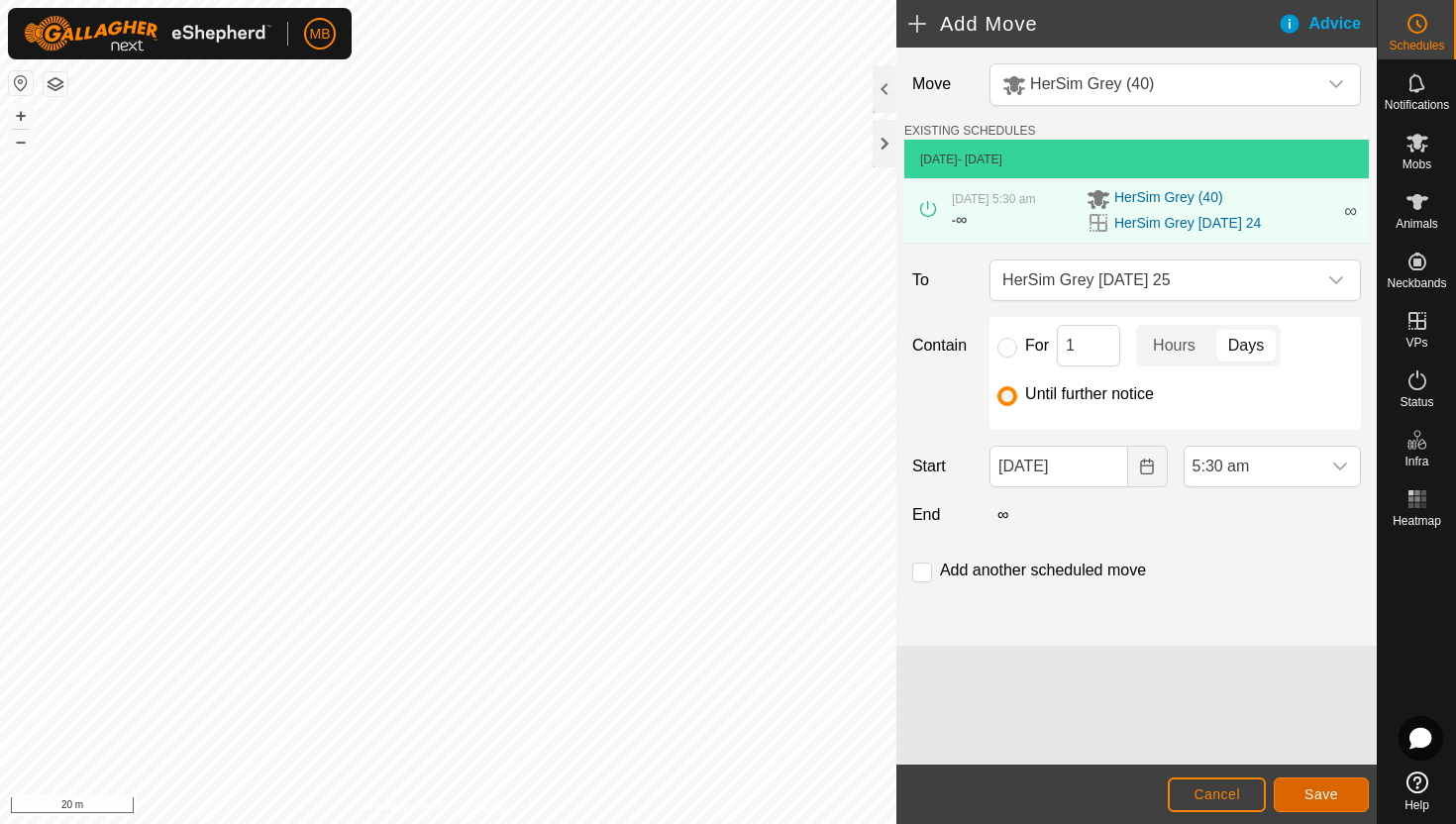click on "Save" 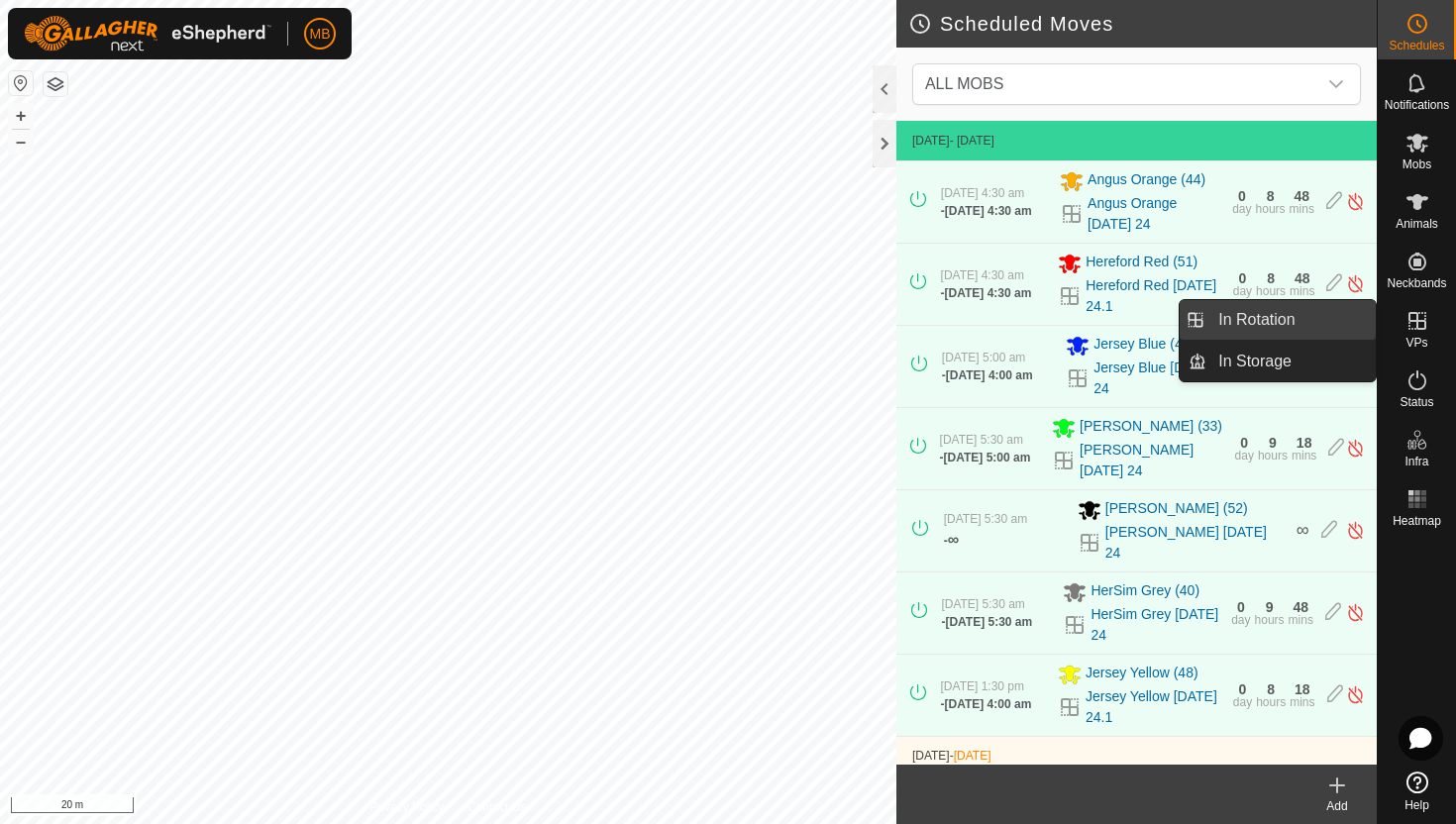 click on "In Rotation" at bounding box center [1291, 320] 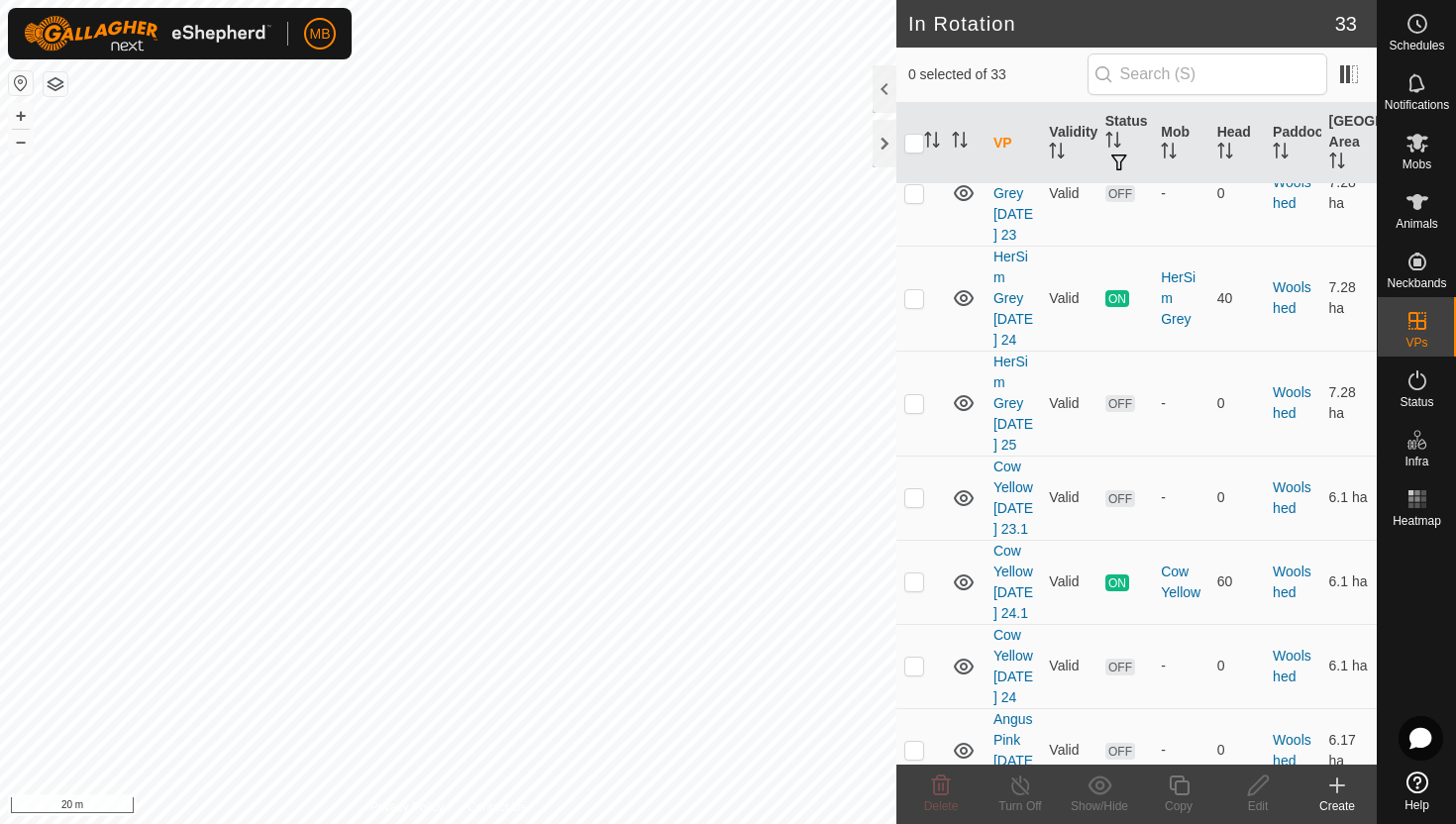 scroll, scrollTop: 2801, scrollLeft: 0, axis: vertical 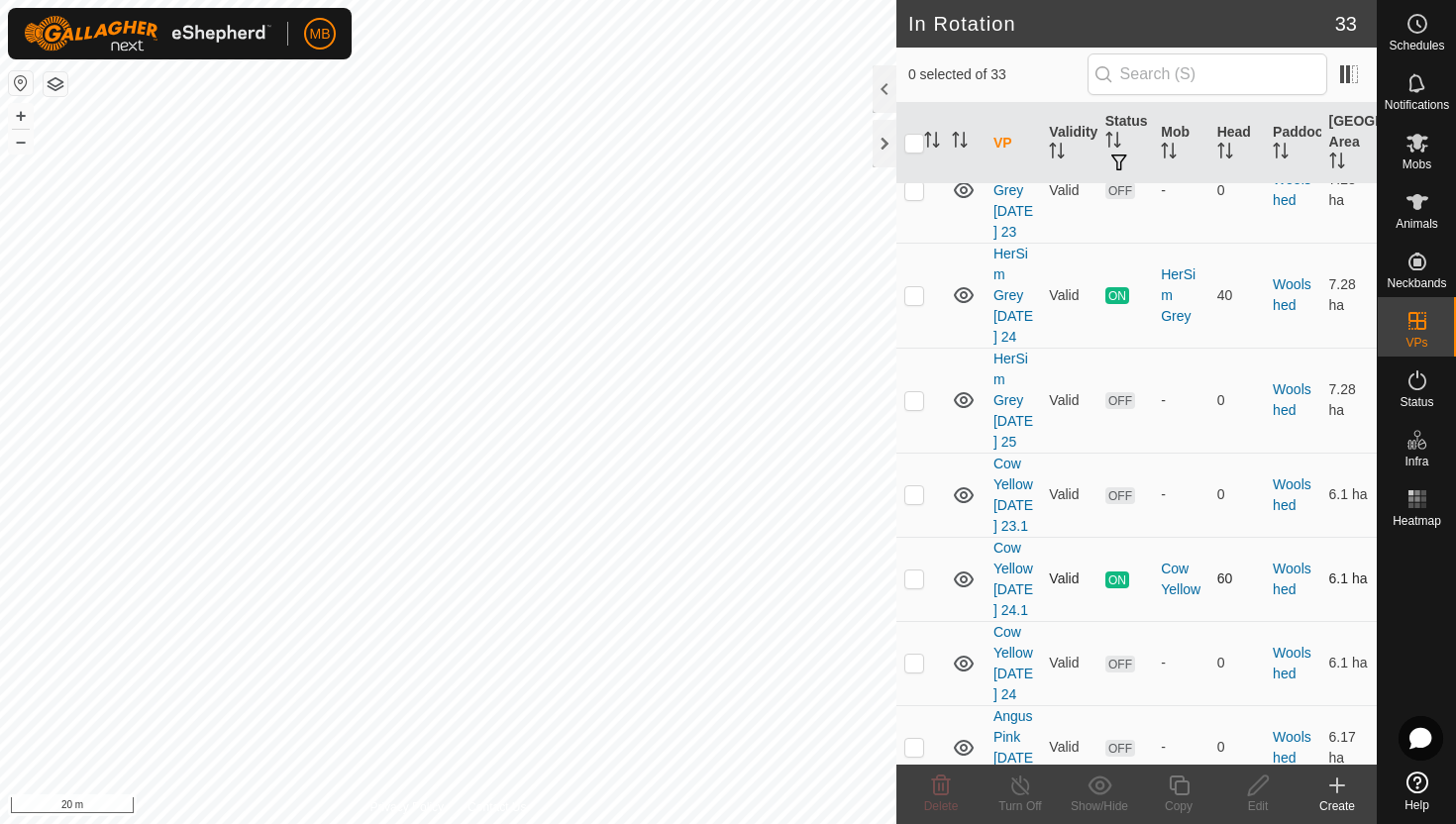 click at bounding box center [914, 578] 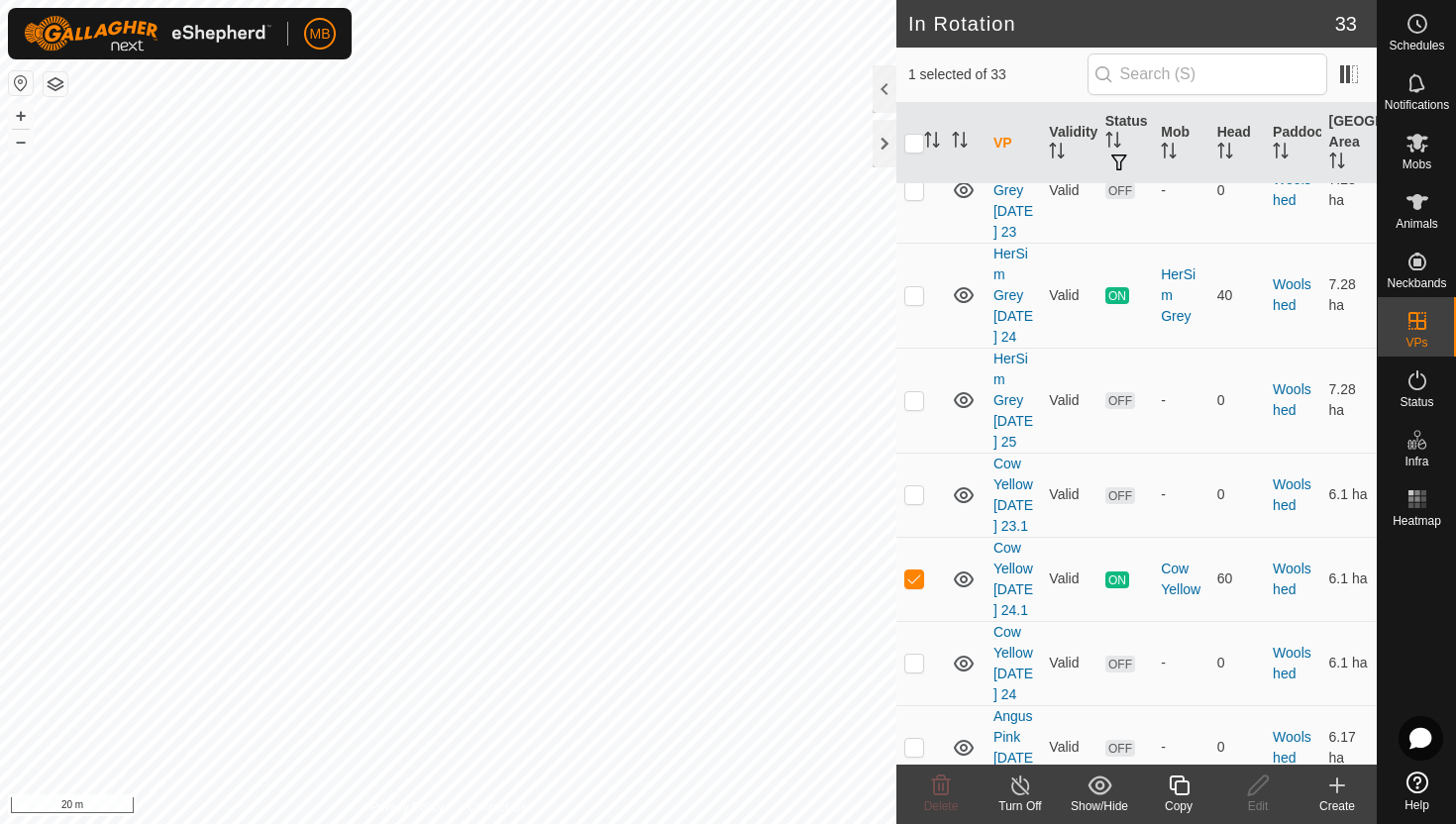 click 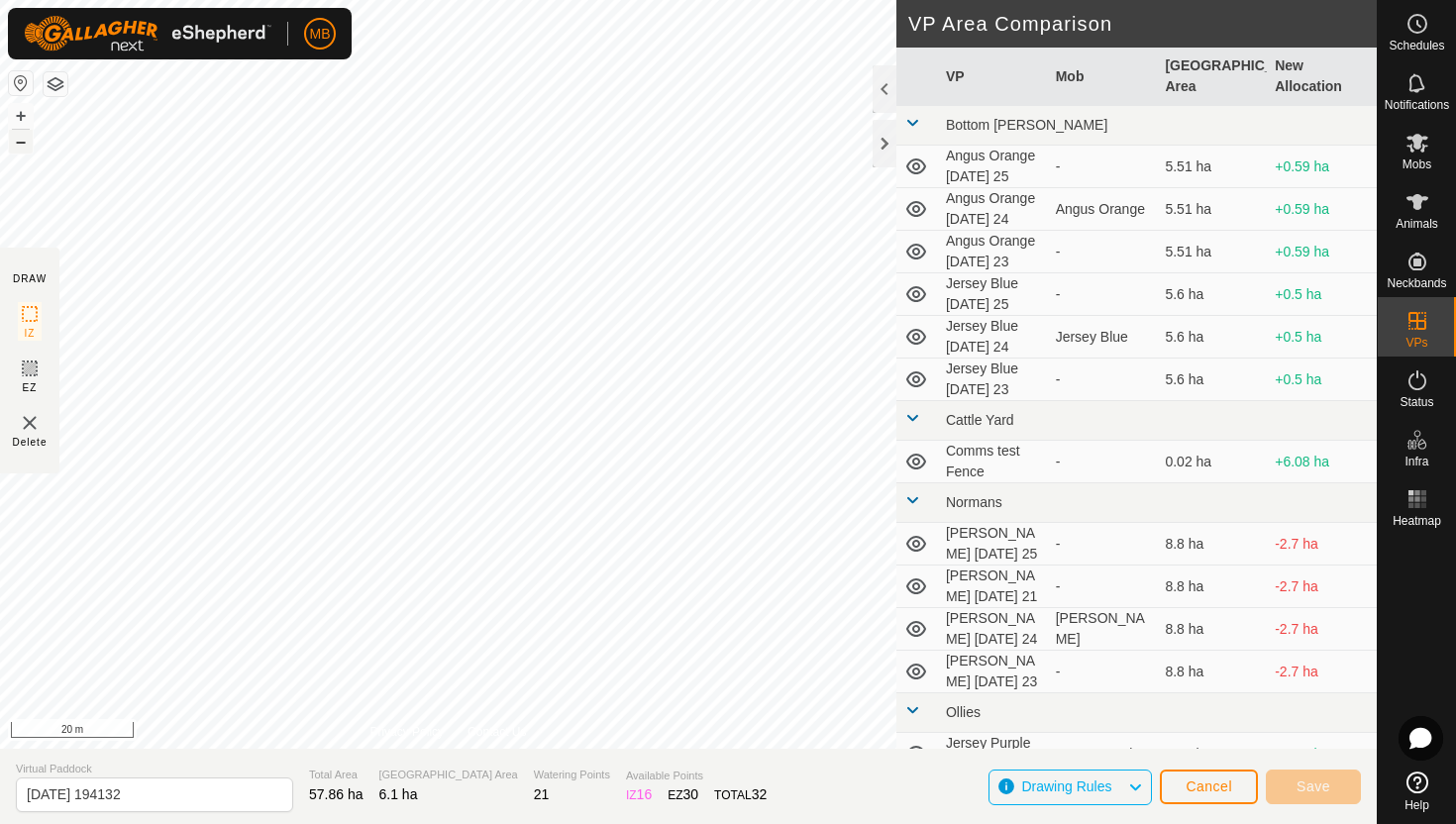 click on "–" at bounding box center (21, 142) 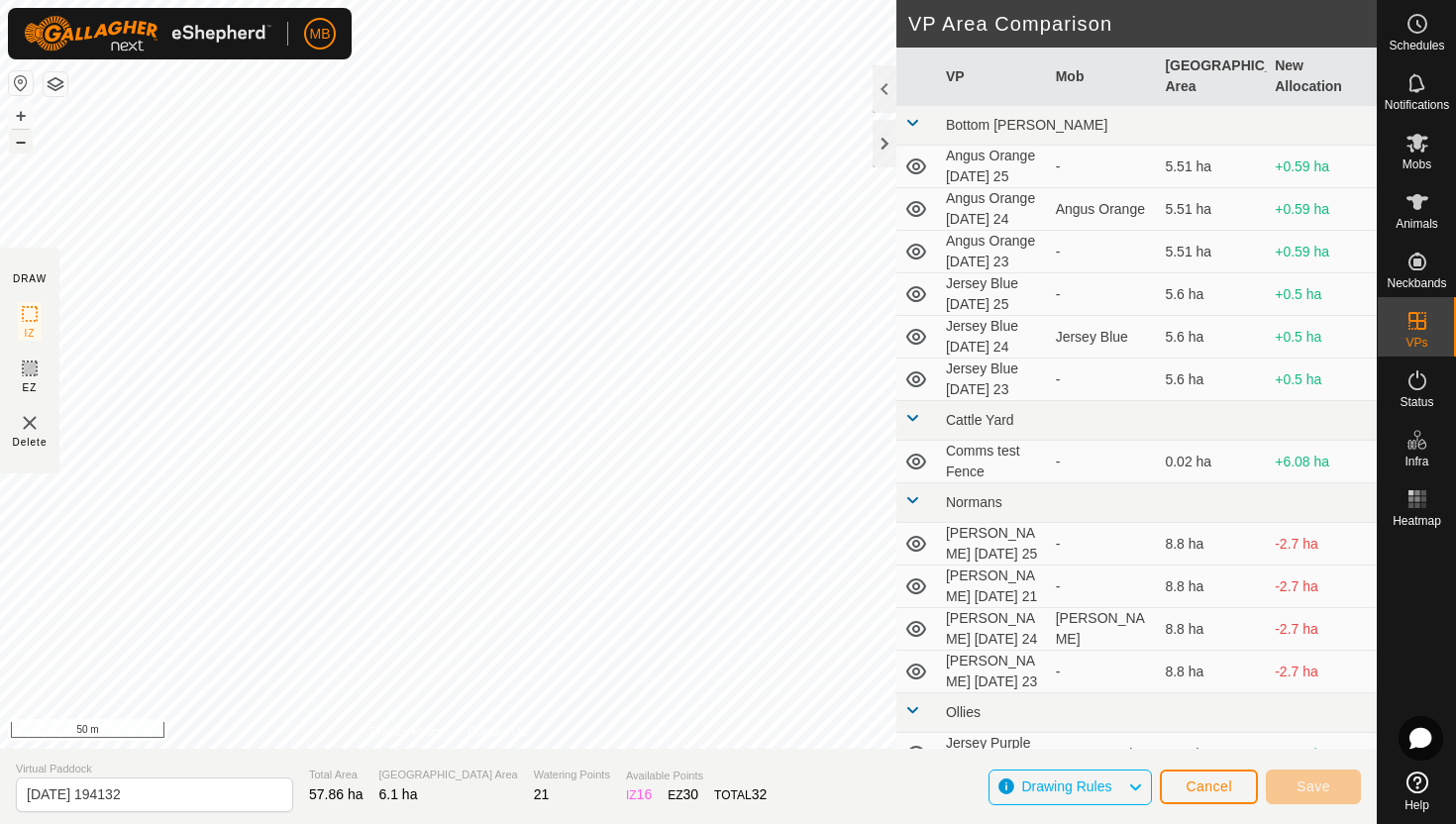 click on "–" at bounding box center [21, 142] 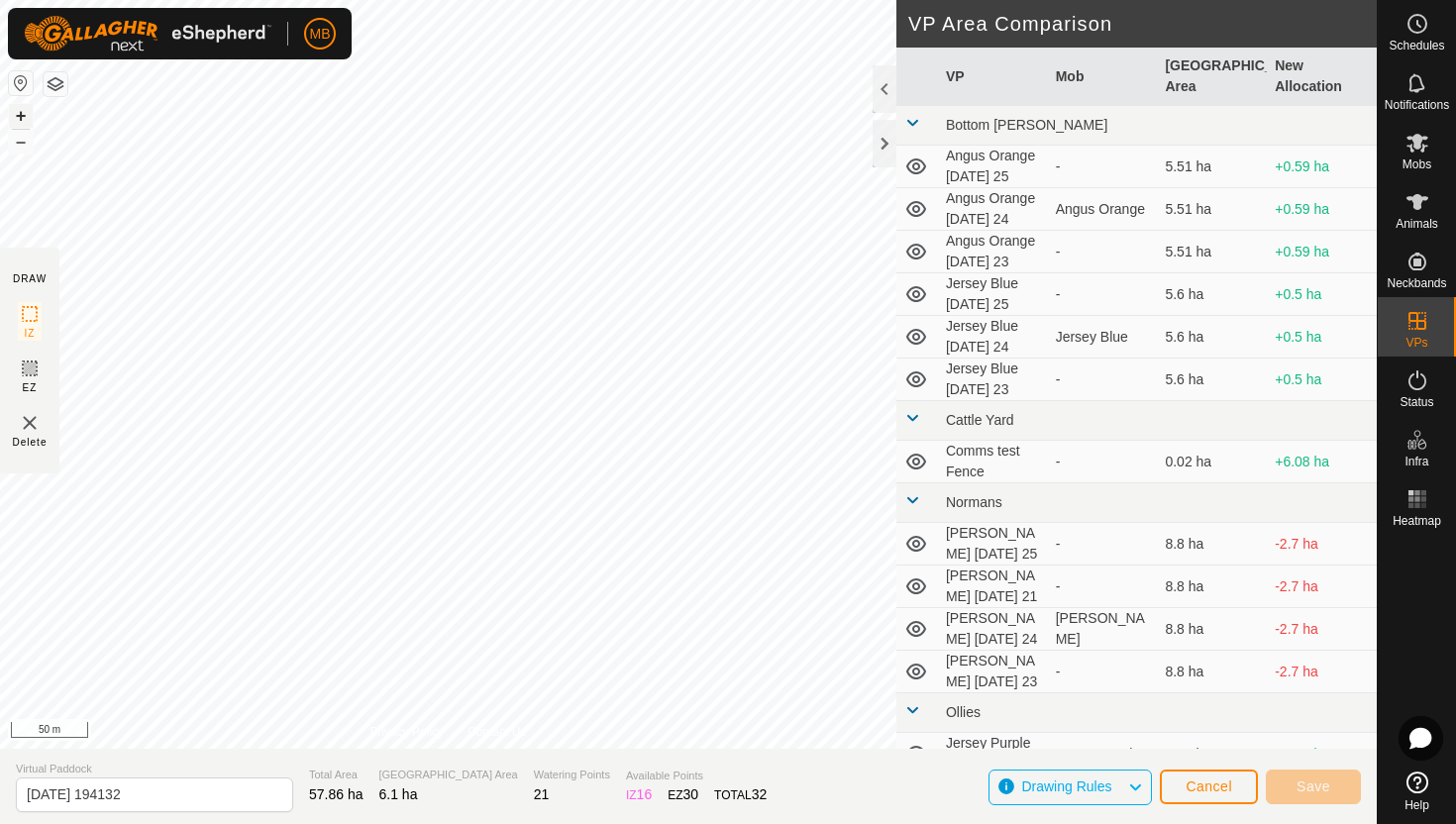 click on "+" at bounding box center (21, 116) 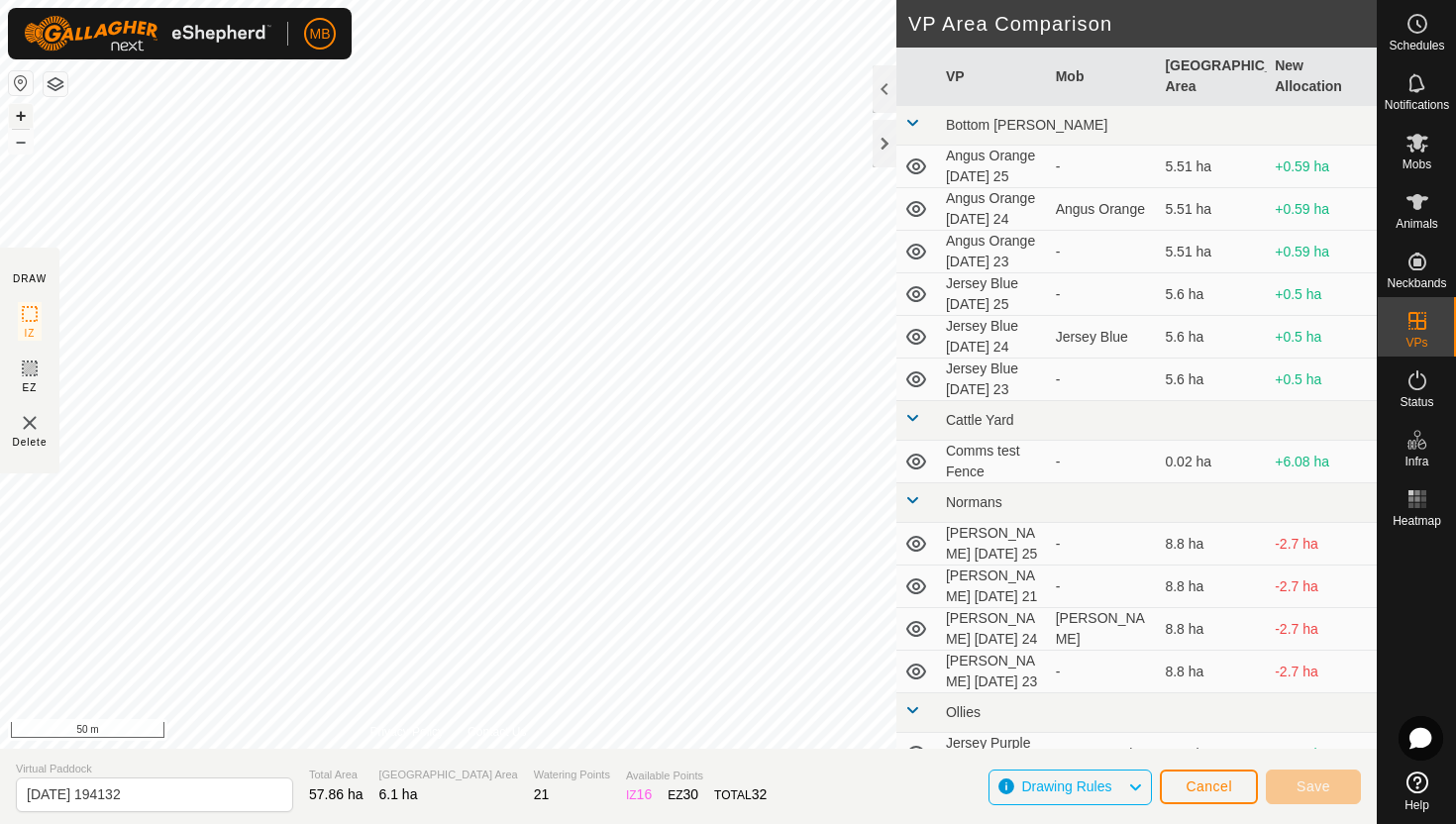 click on "+" at bounding box center (21, 116) 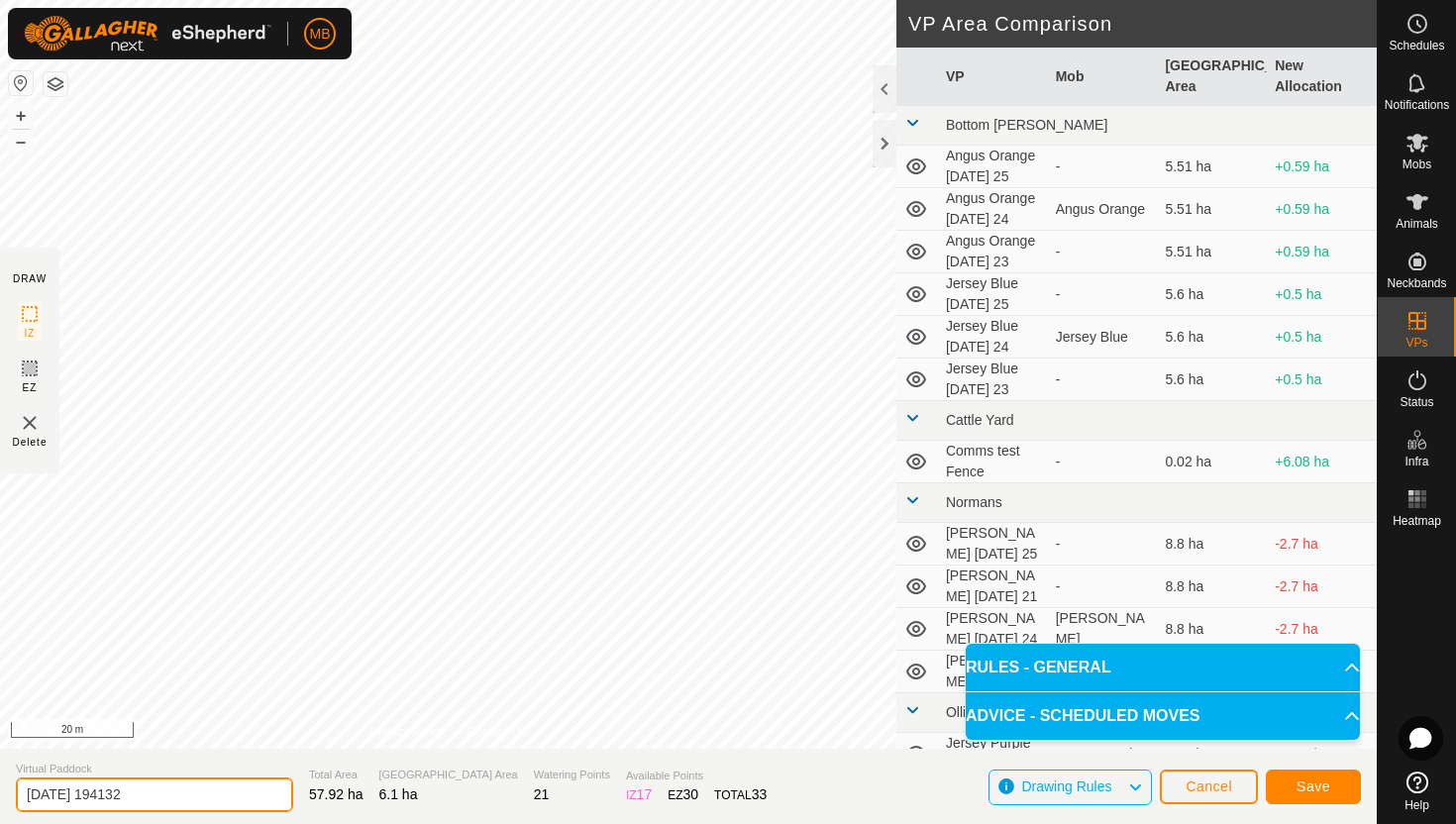 click on "2025-07-24 194132" 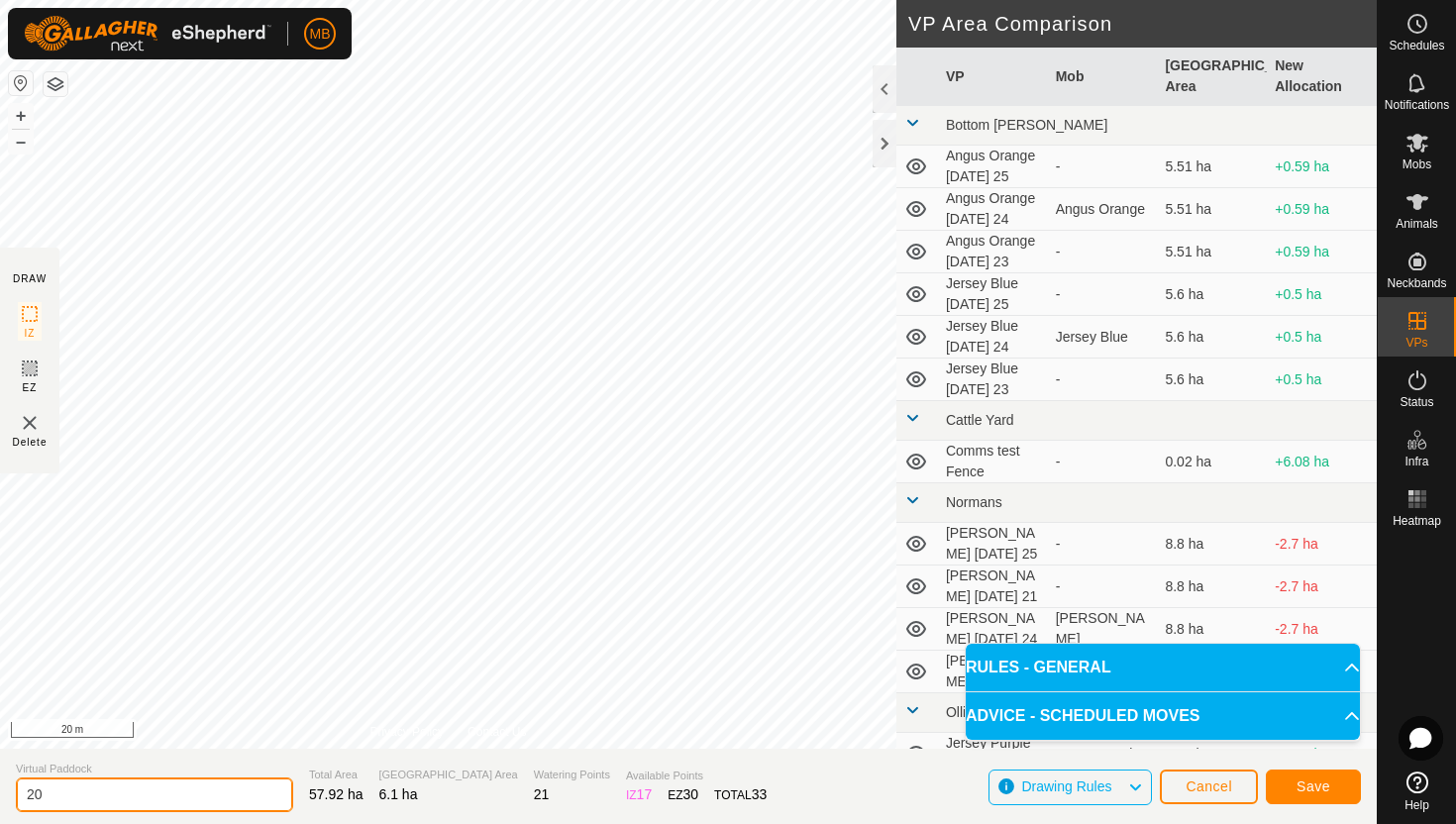 type on "2" 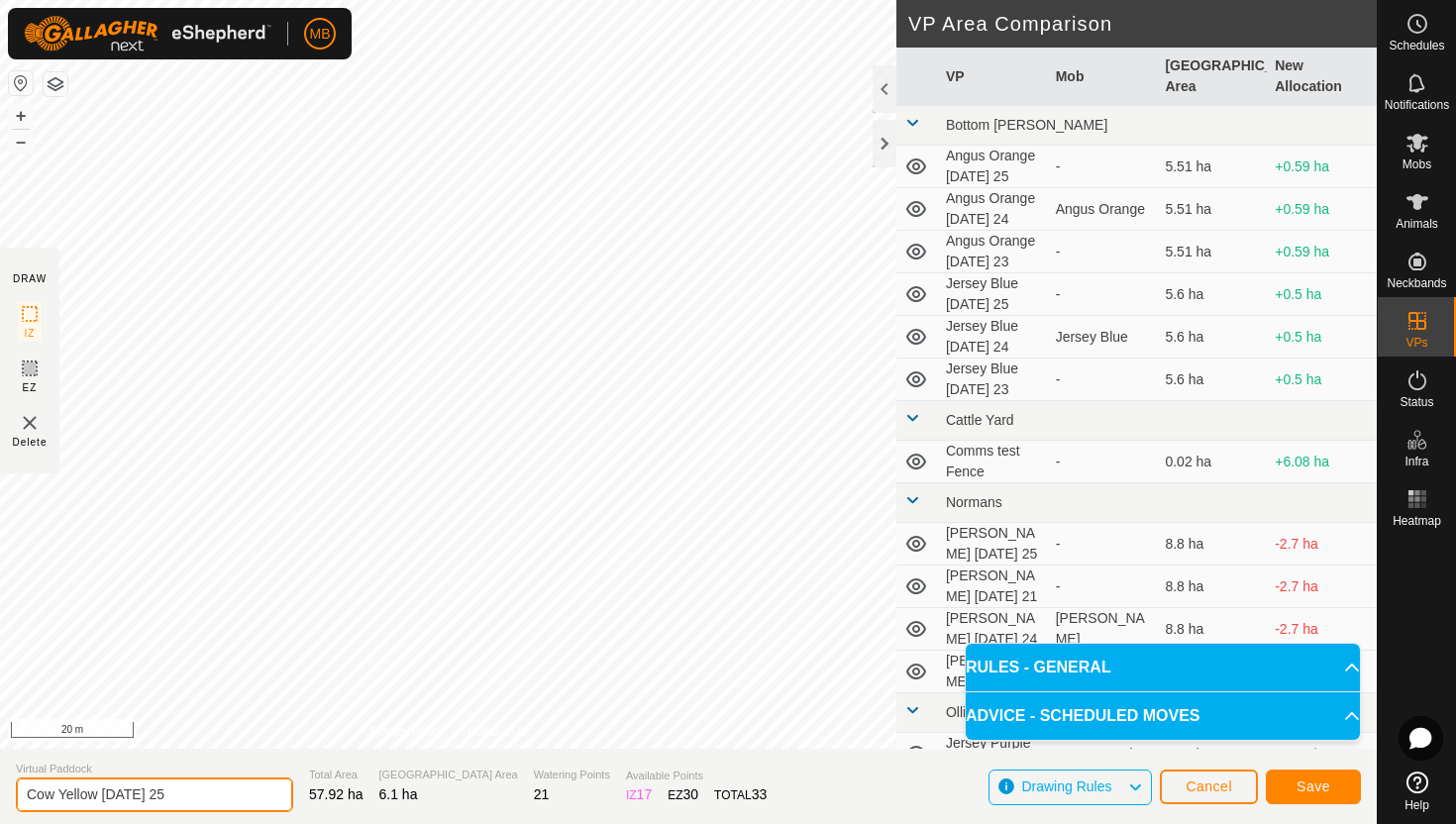 type on "Cow Yellow Friday 25" 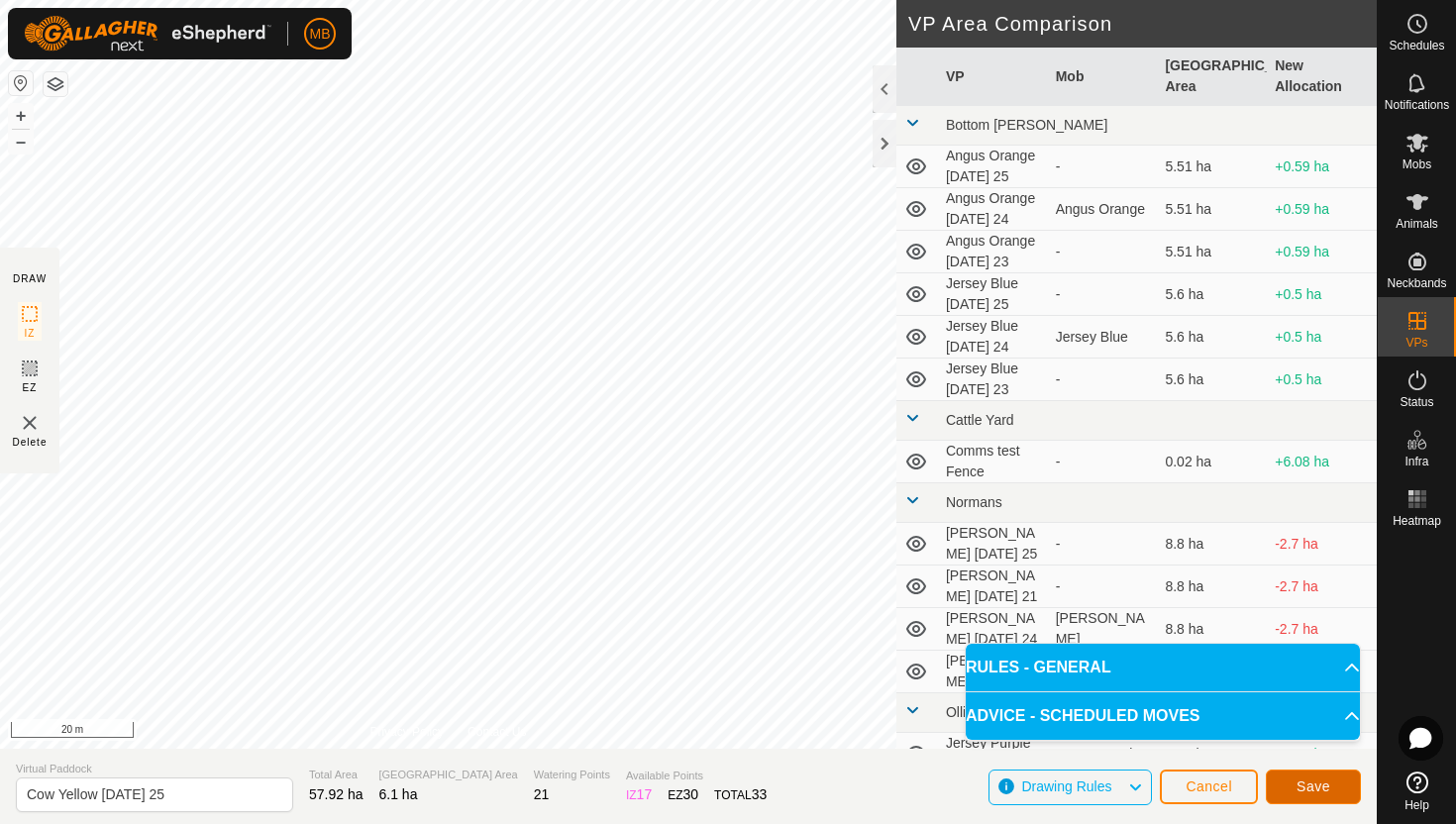 click on "Save" 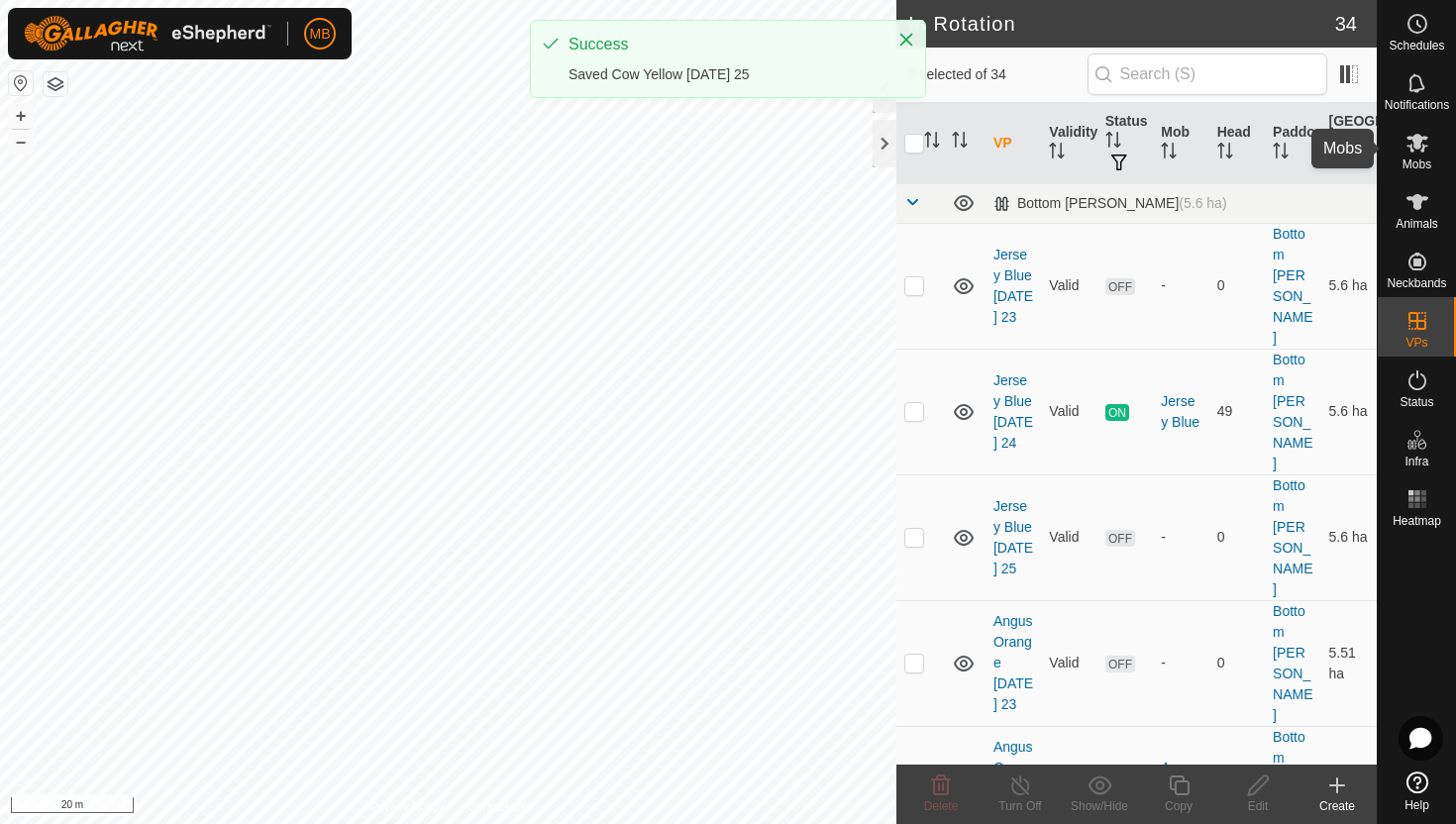 click 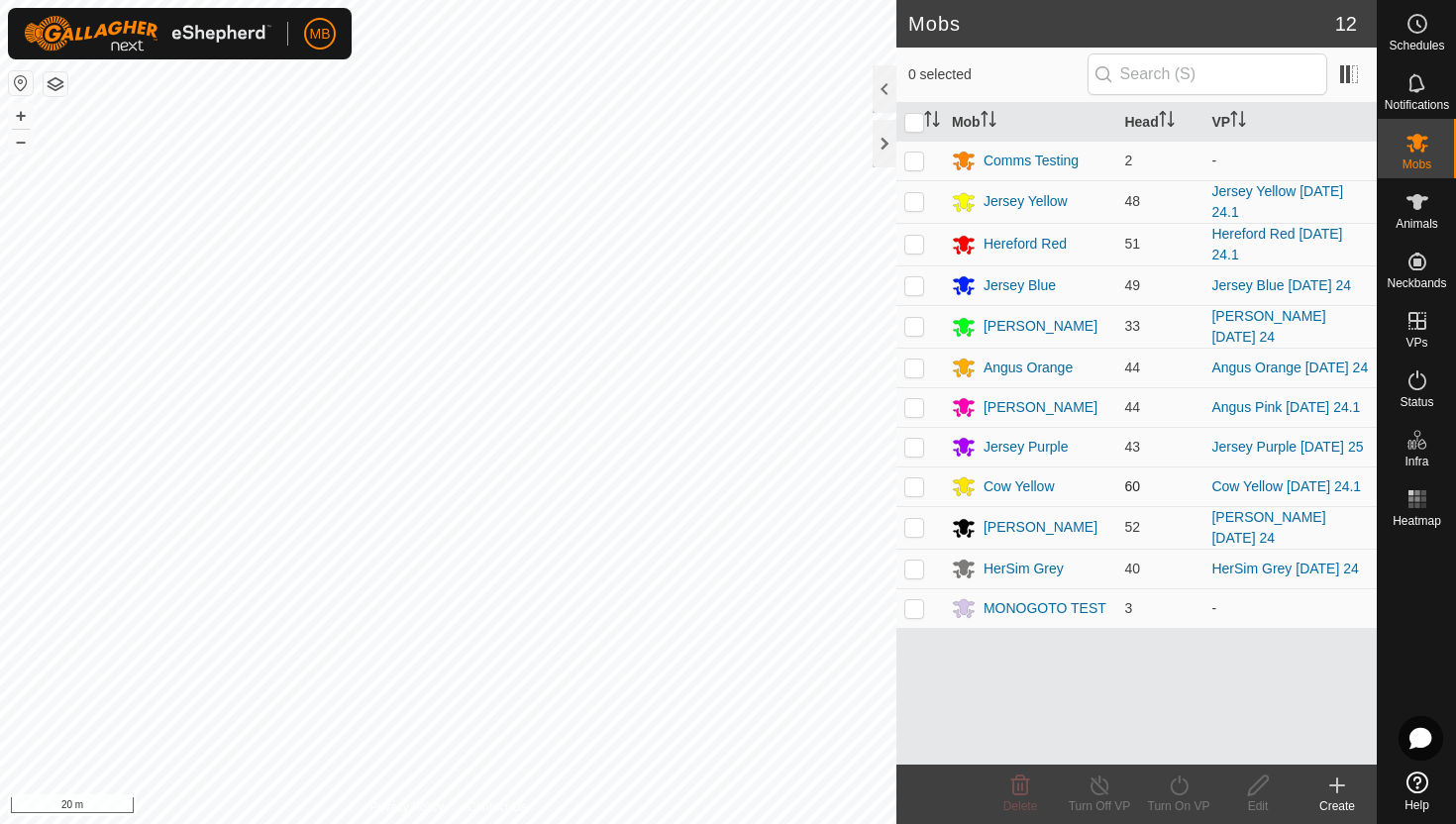 click at bounding box center [914, 486] 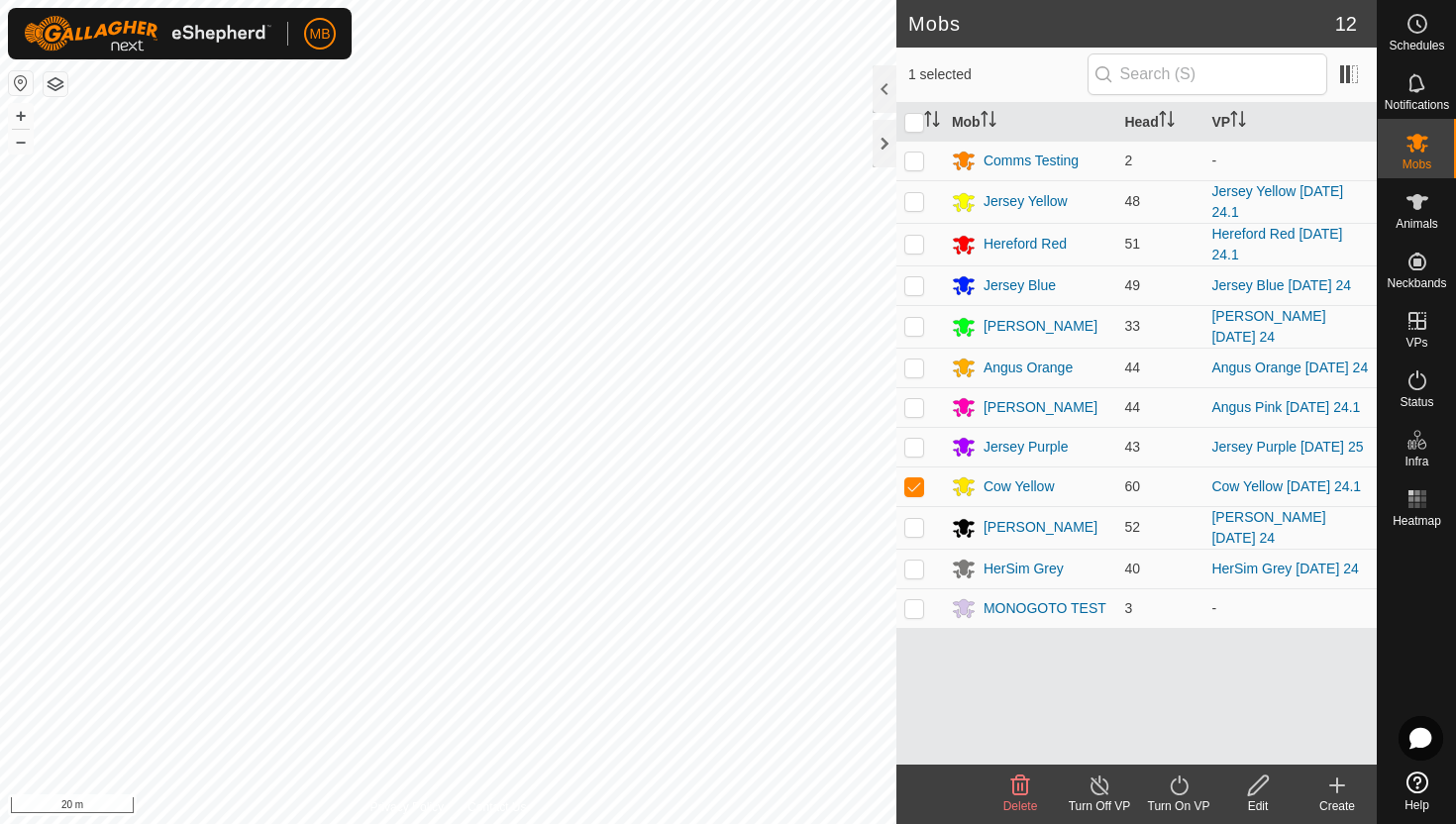 click 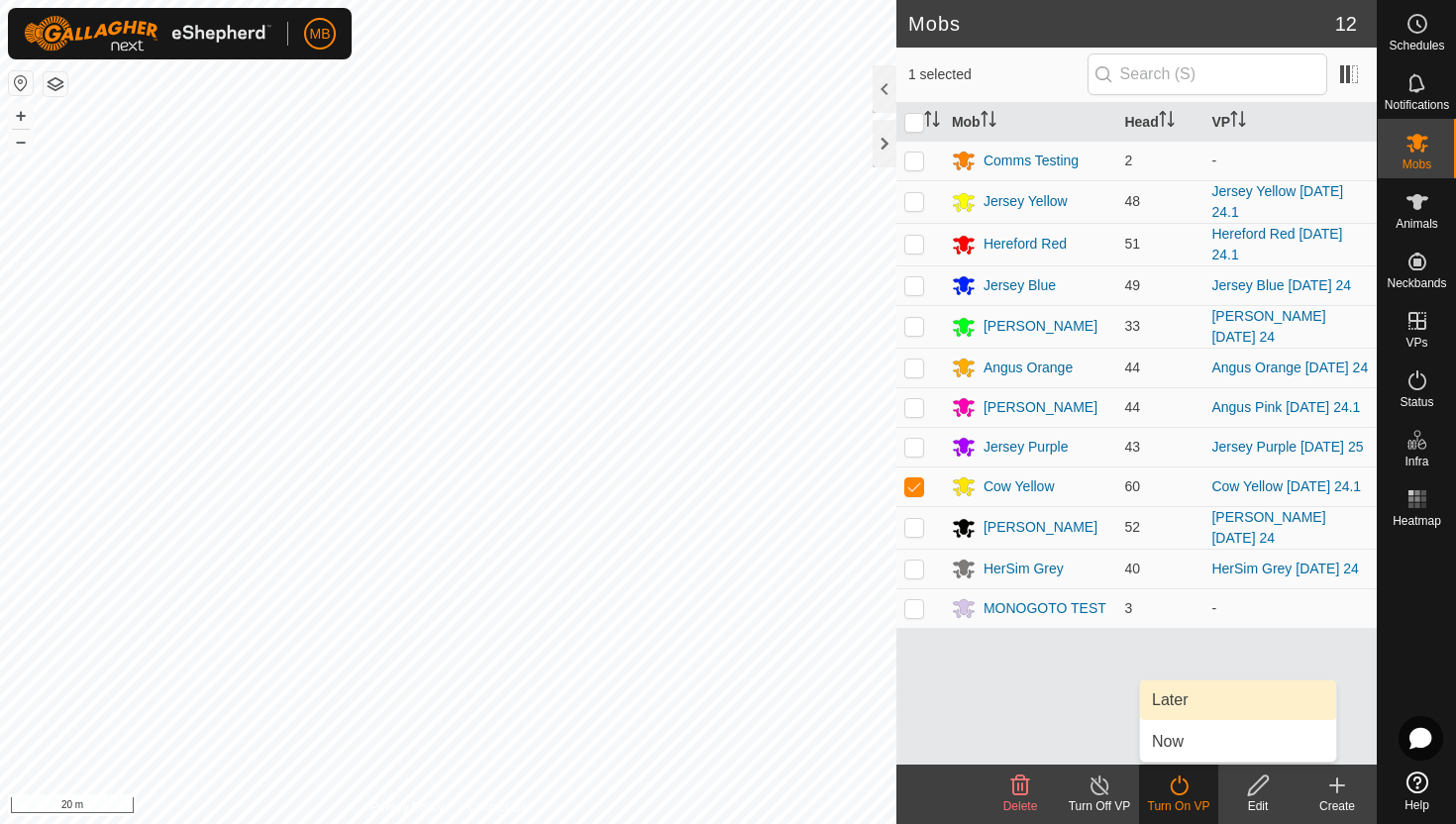 click on "Later" at bounding box center [1238, 700] 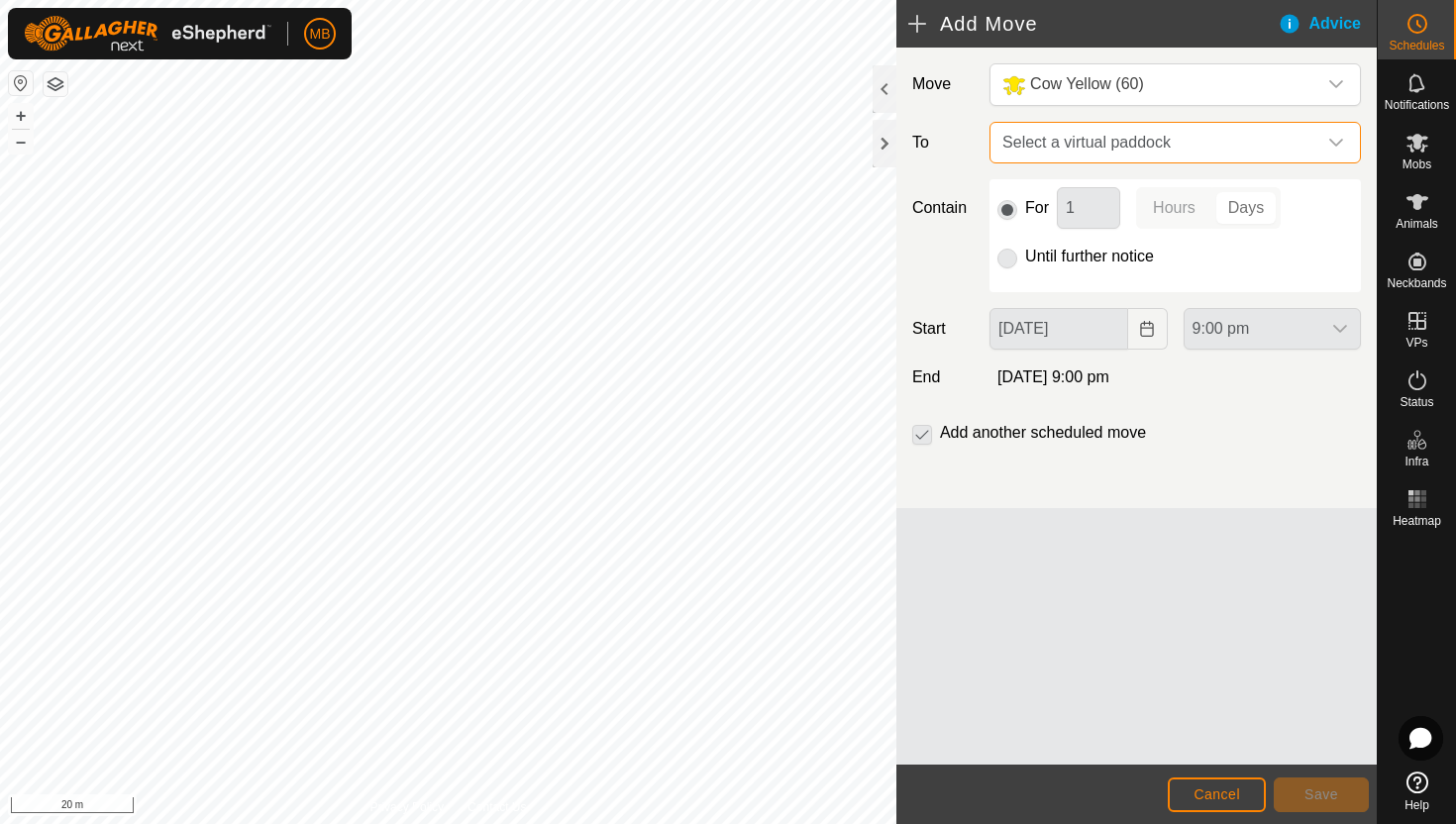 click on "Select a virtual paddock" at bounding box center (1155, 143) 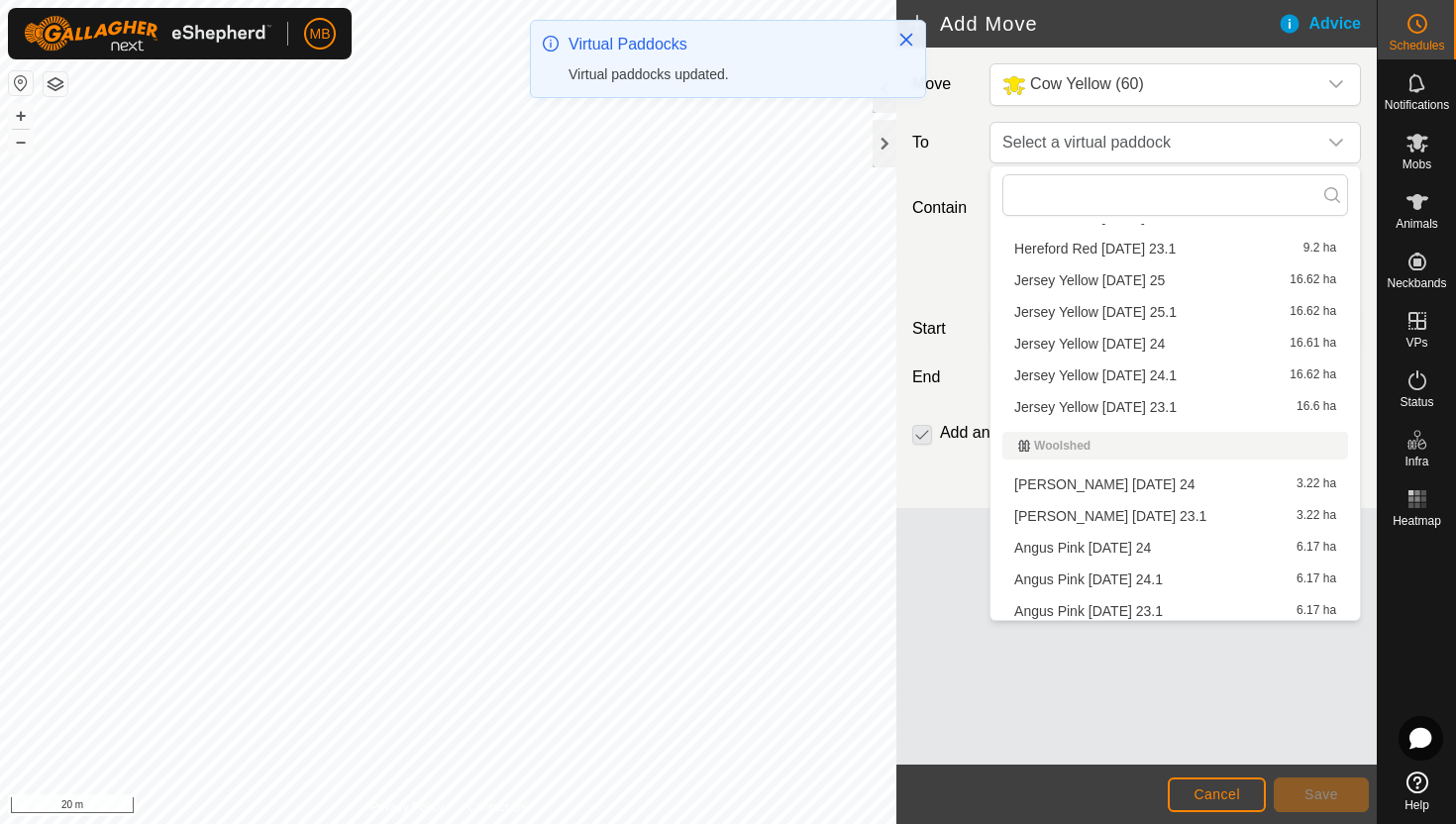 scroll, scrollTop: 953, scrollLeft: 0, axis: vertical 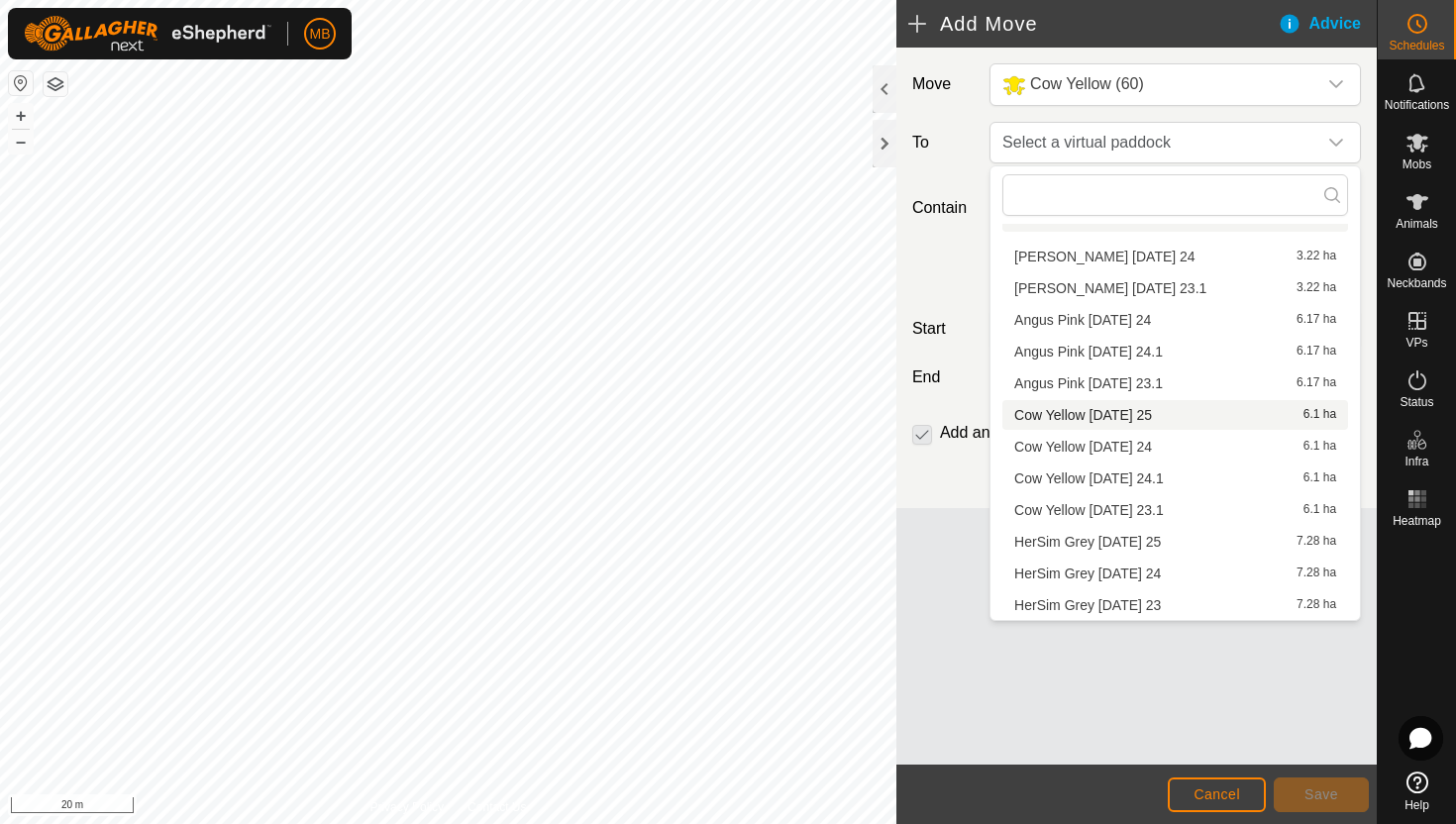 click on "Cow Yellow Friday 25  6.1 ha" at bounding box center (1175, 415) 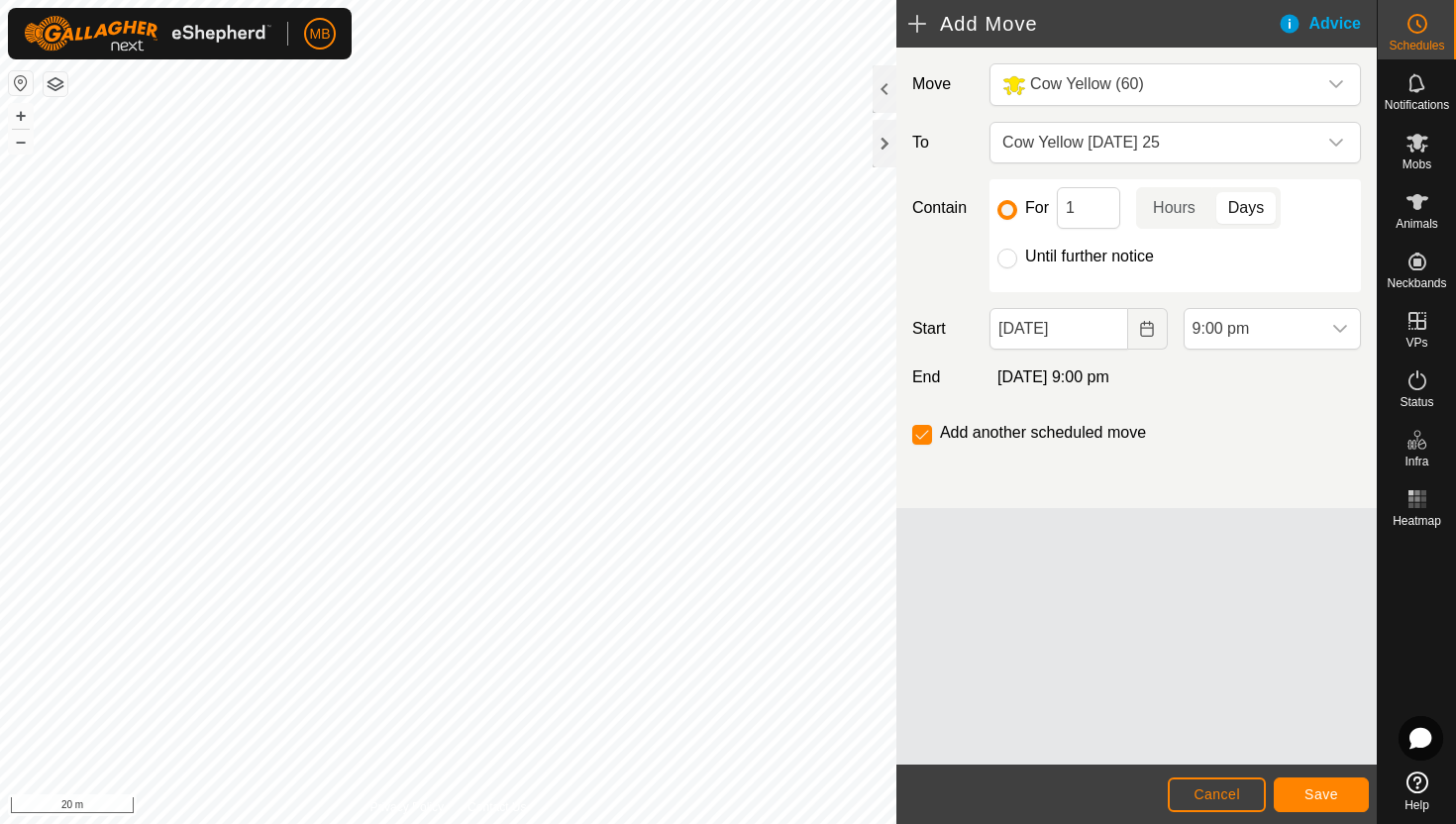 click on "Until further notice" 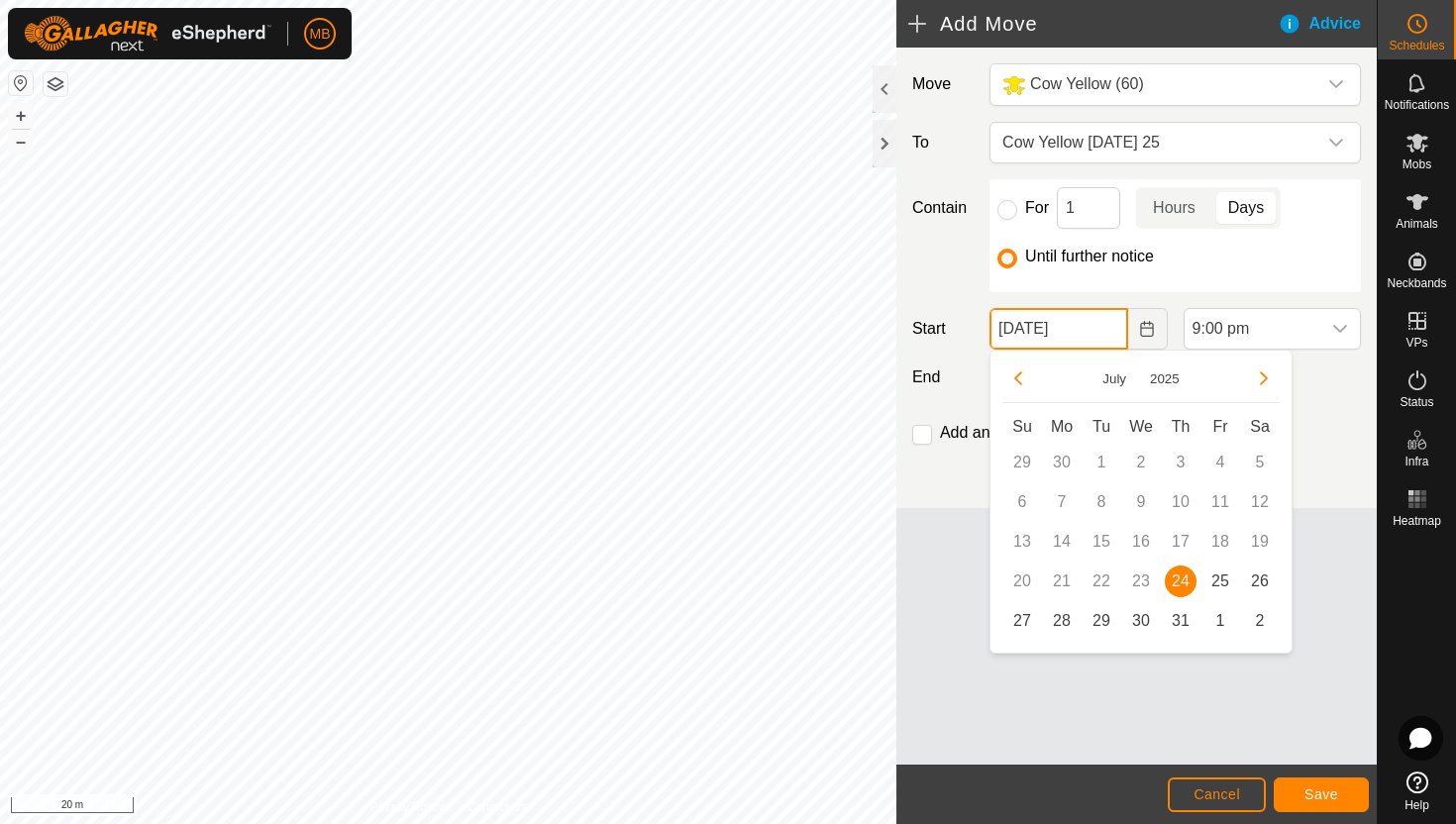 click on "24 Jul, 2025" 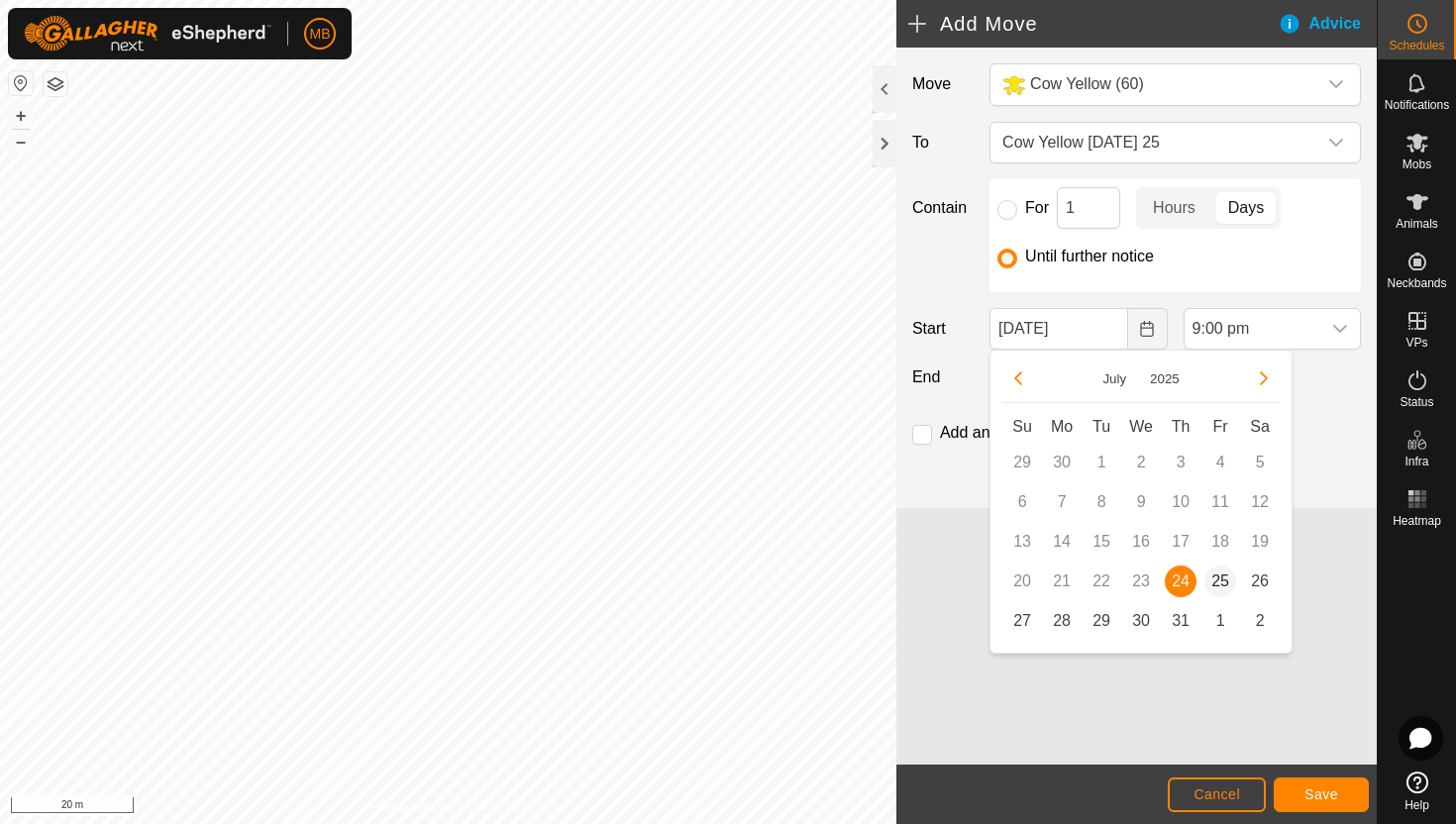 click on "25" at bounding box center [1220, 581] 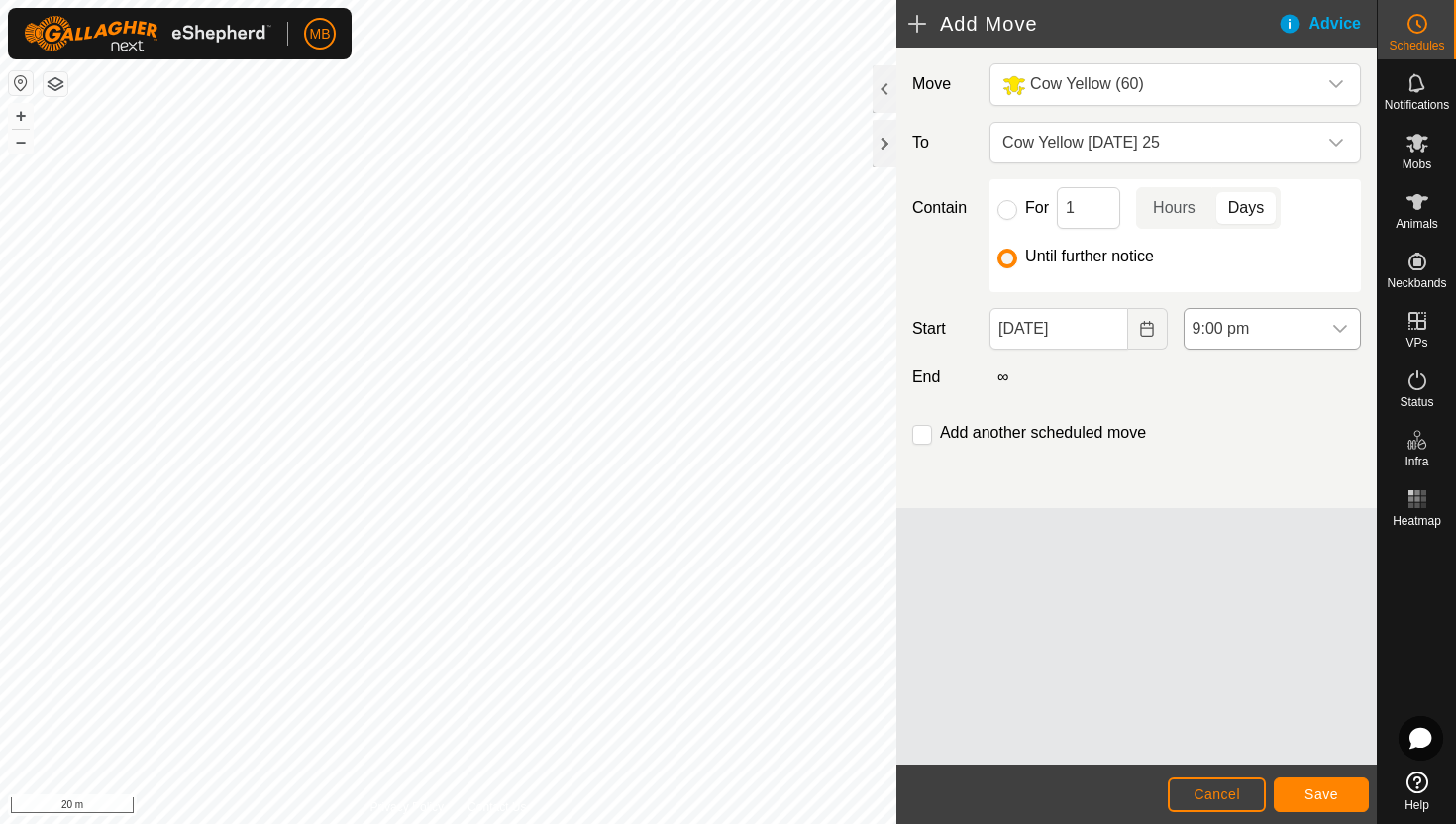 click on "9:00 pm" at bounding box center (1252, 329) 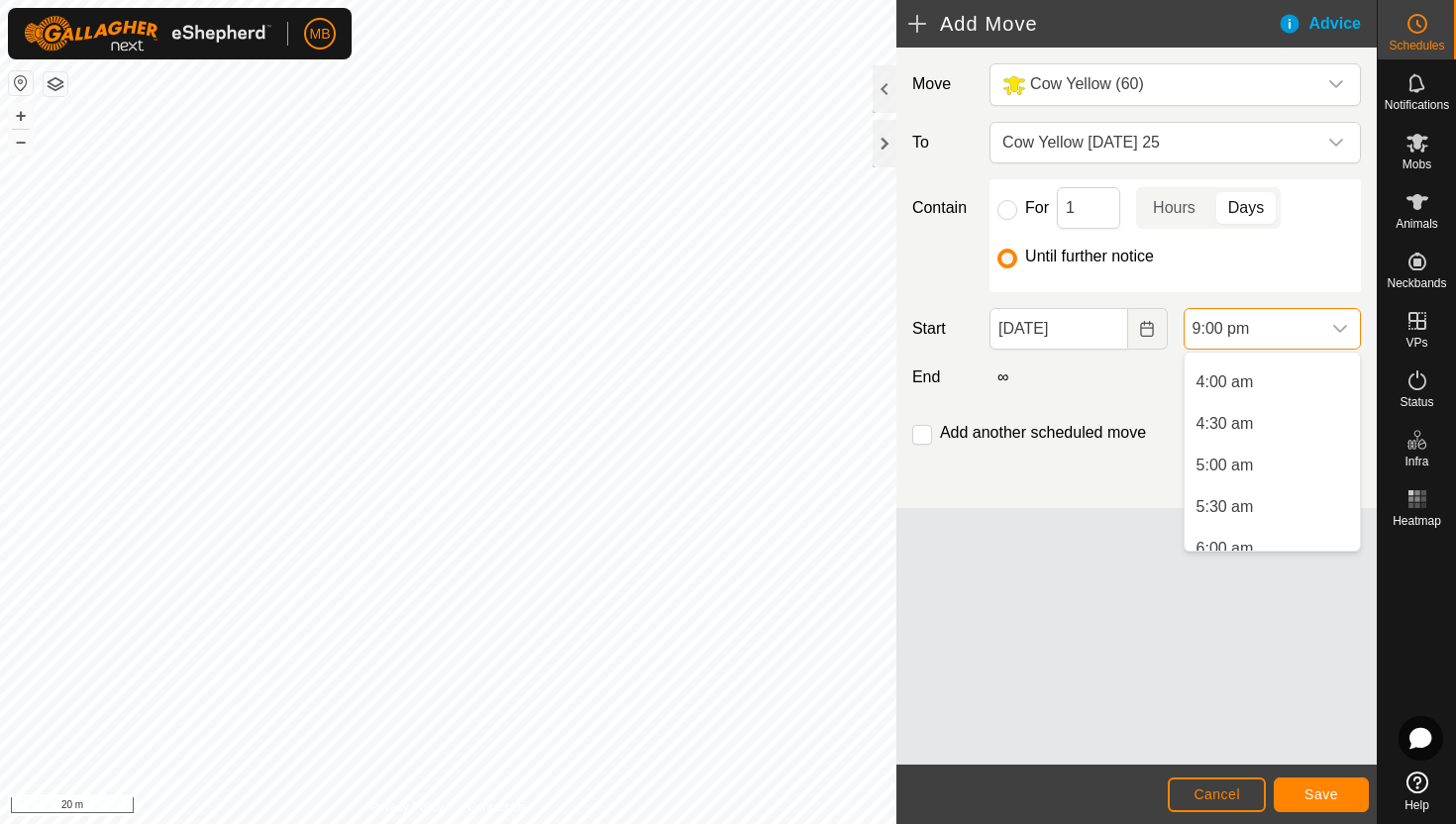 scroll, scrollTop: 315, scrollLeft: 0, axis: vertical 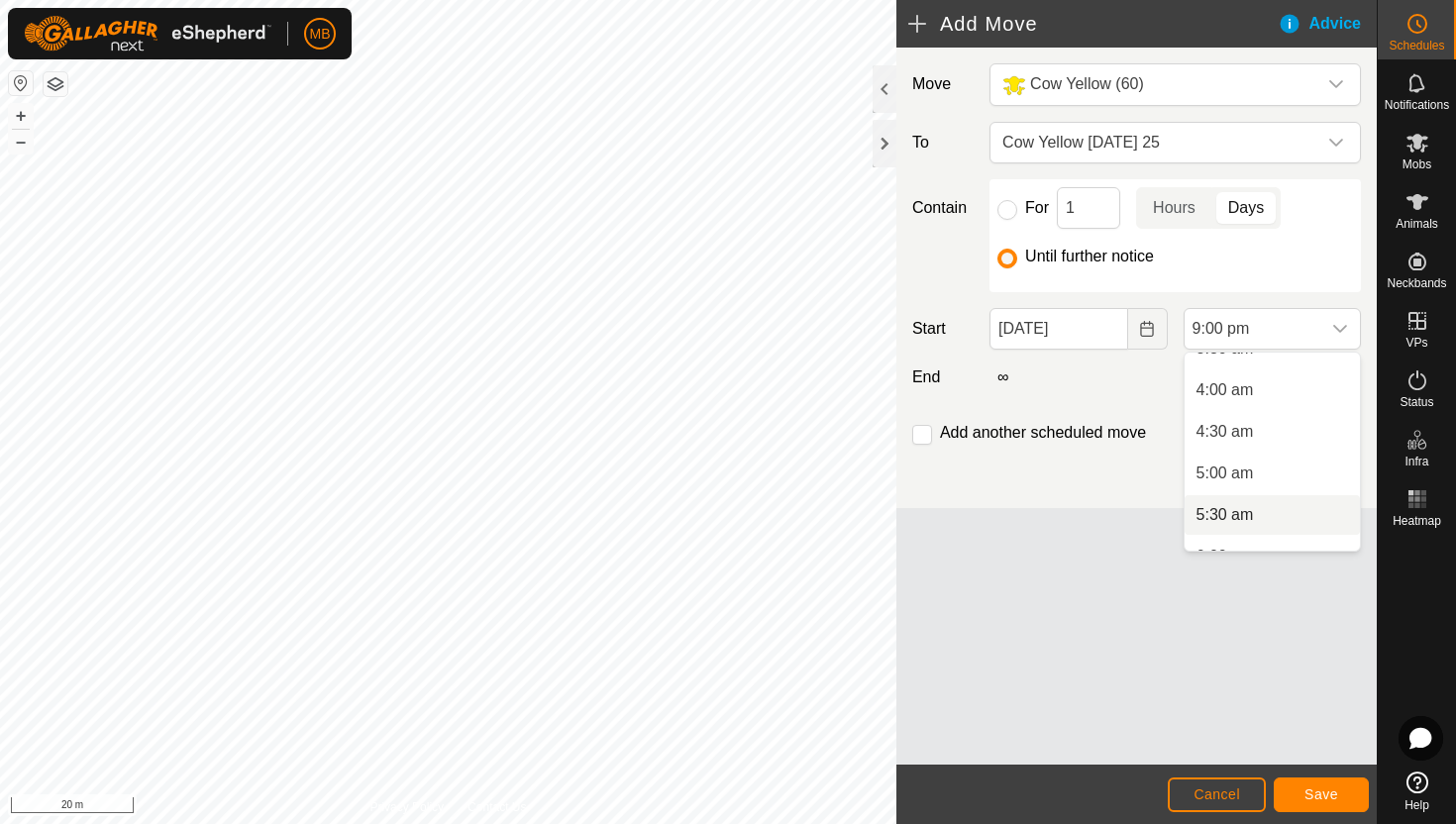 click on "5:30 am" at bounding box center (1272, 515) 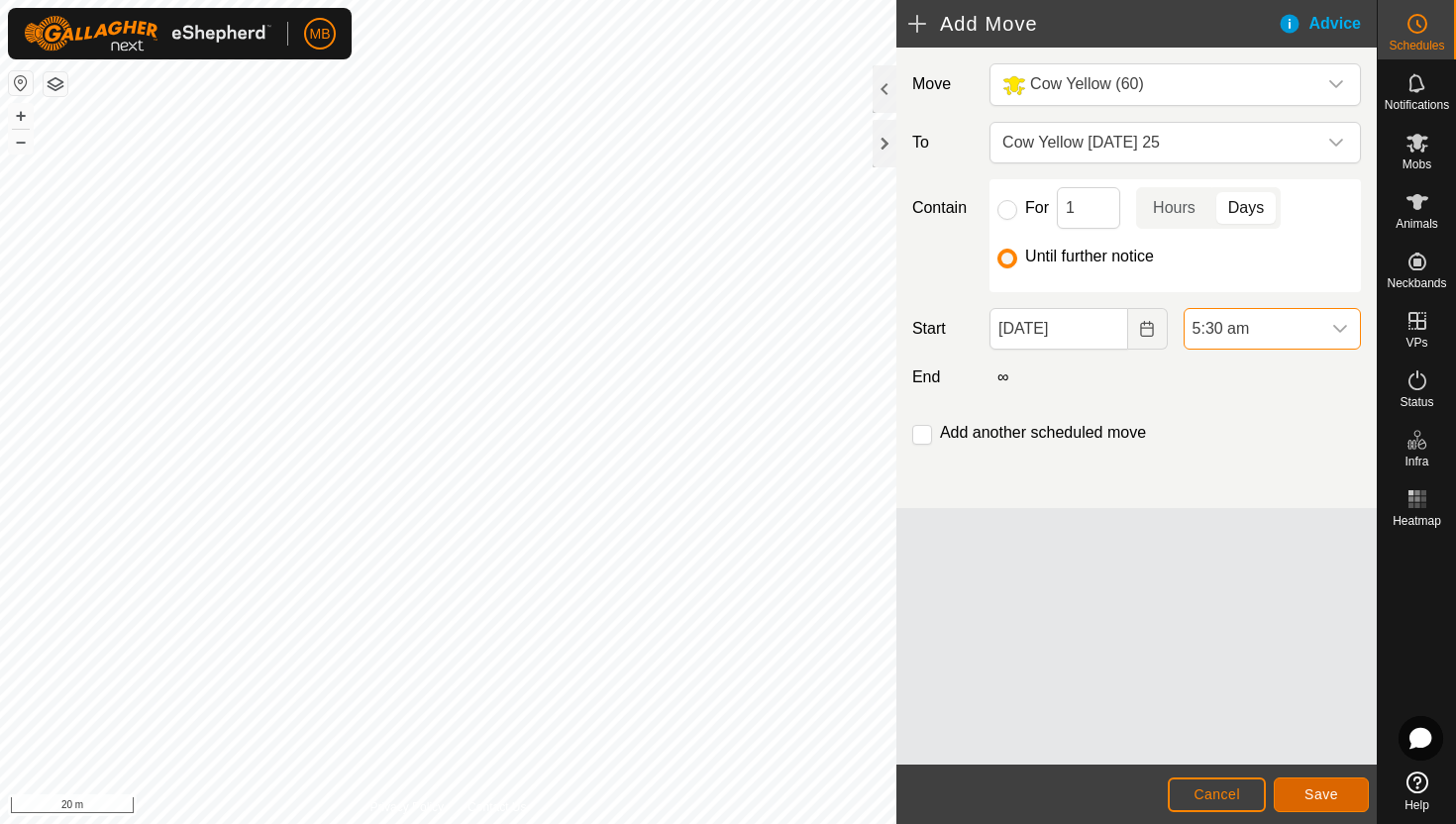 click on "Save" 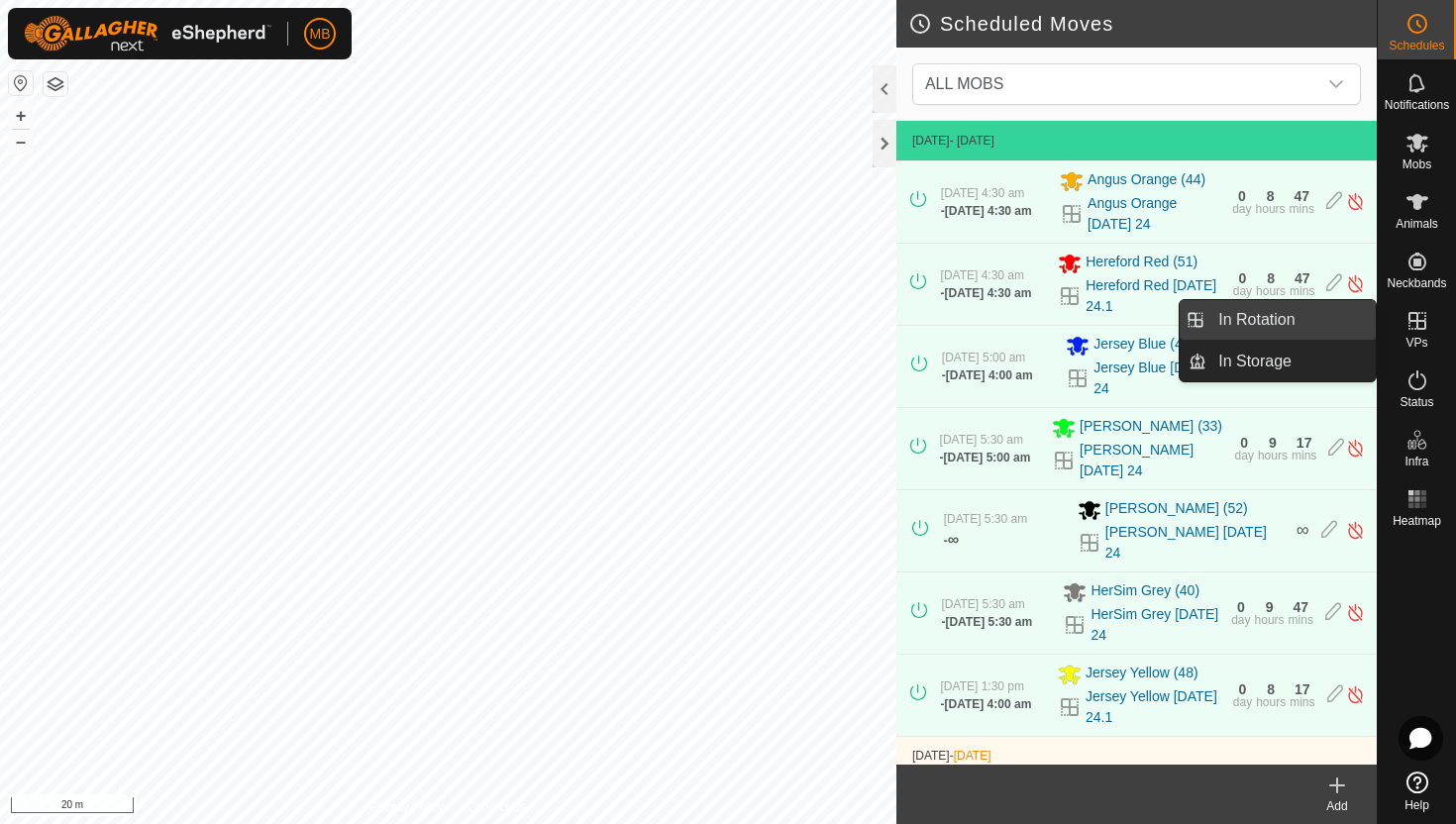 click on "In Rotation" at bounding box center (1291, 320) 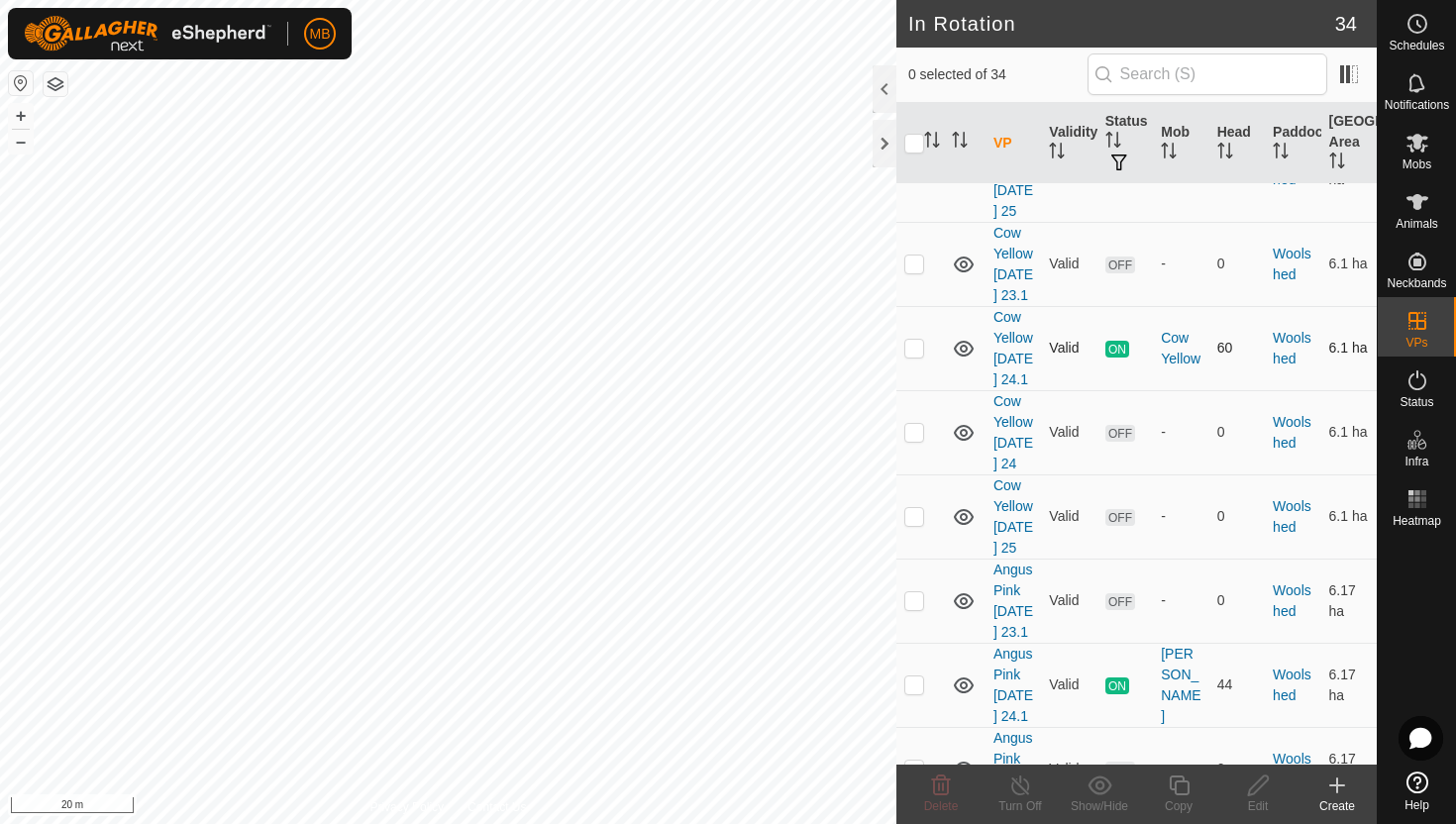 scroll, scrollTop: 3040, scrollLeft: 0, axis: vertical 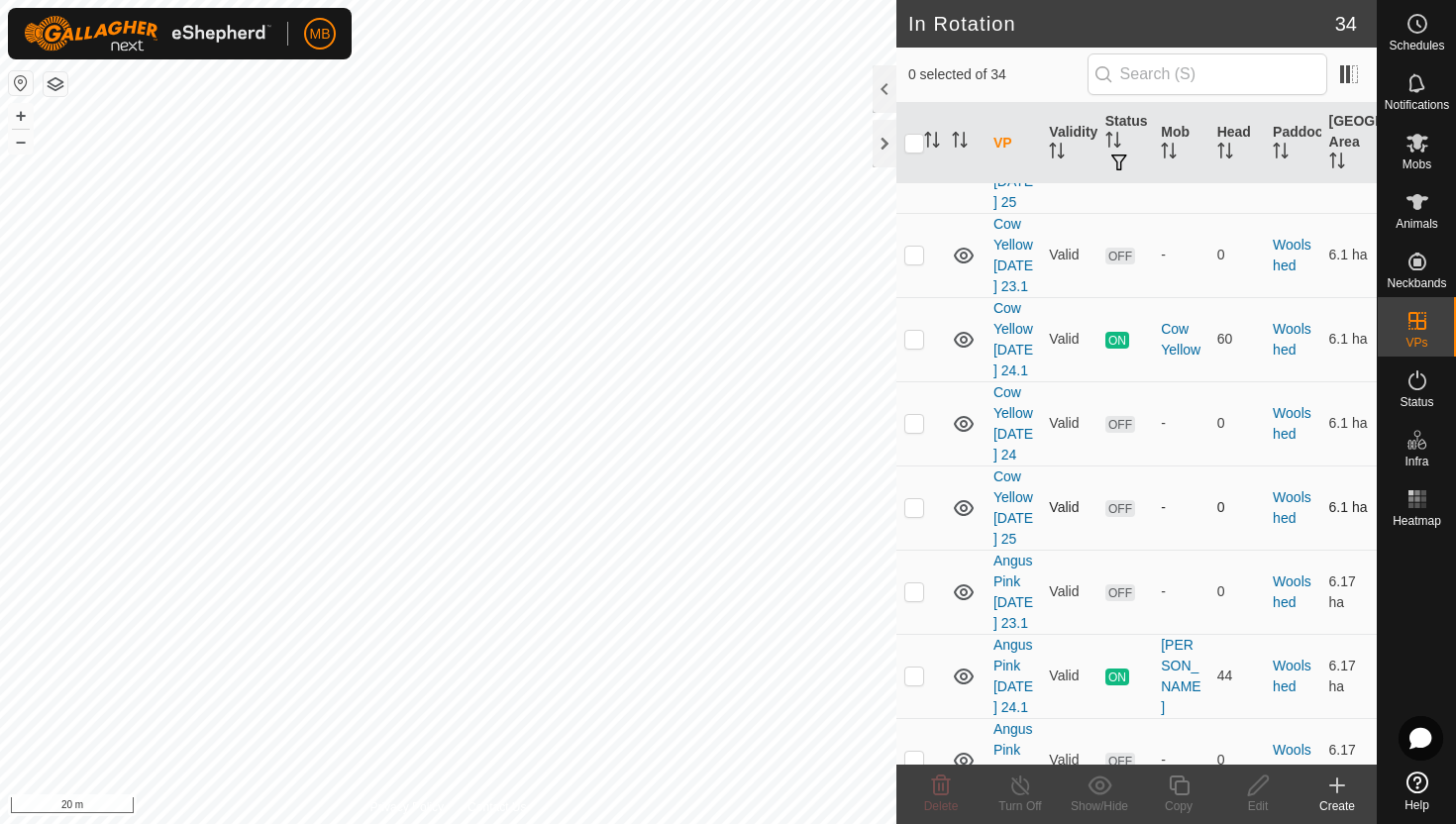 click at bounding box center [914, 507] 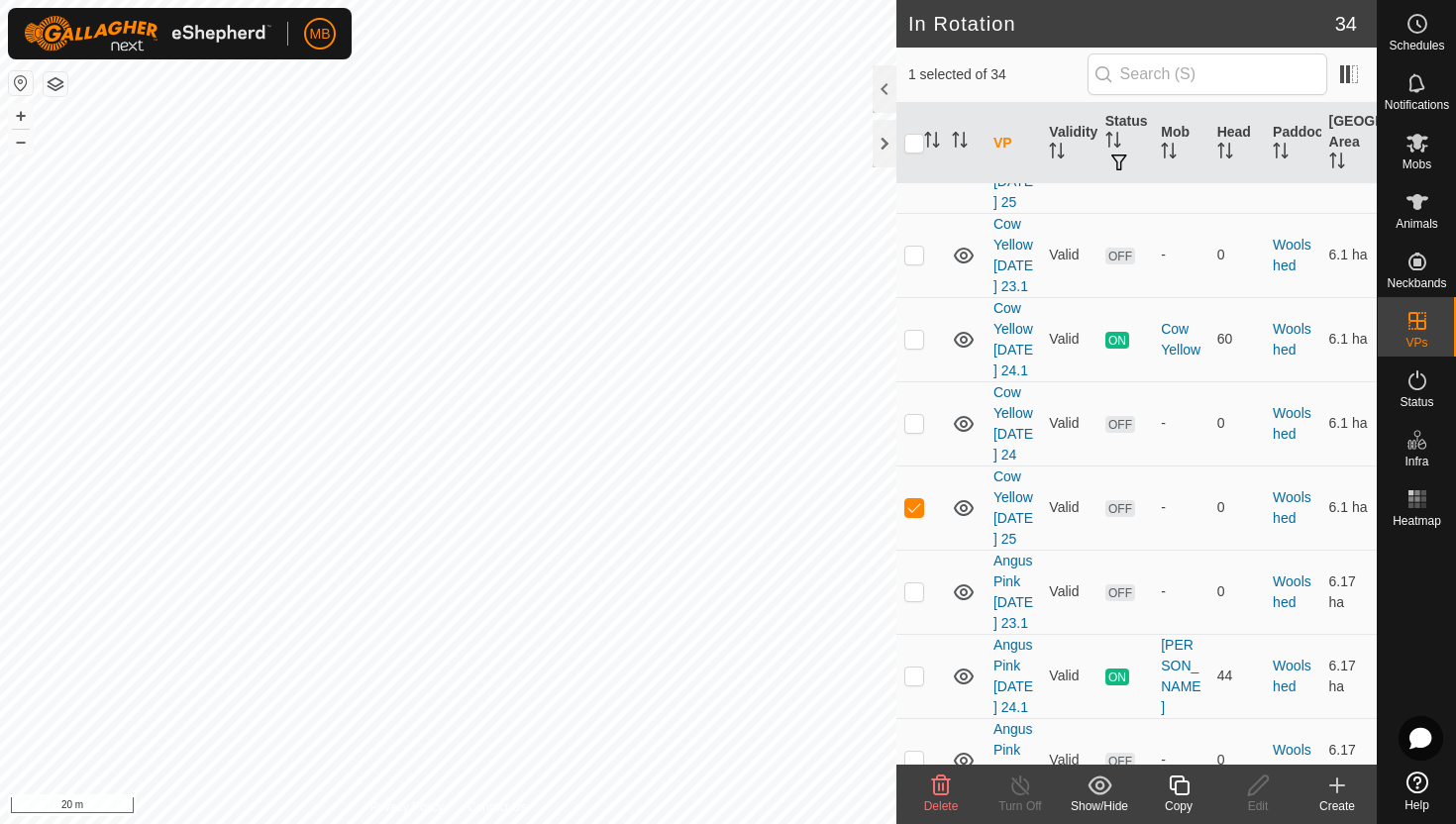 click 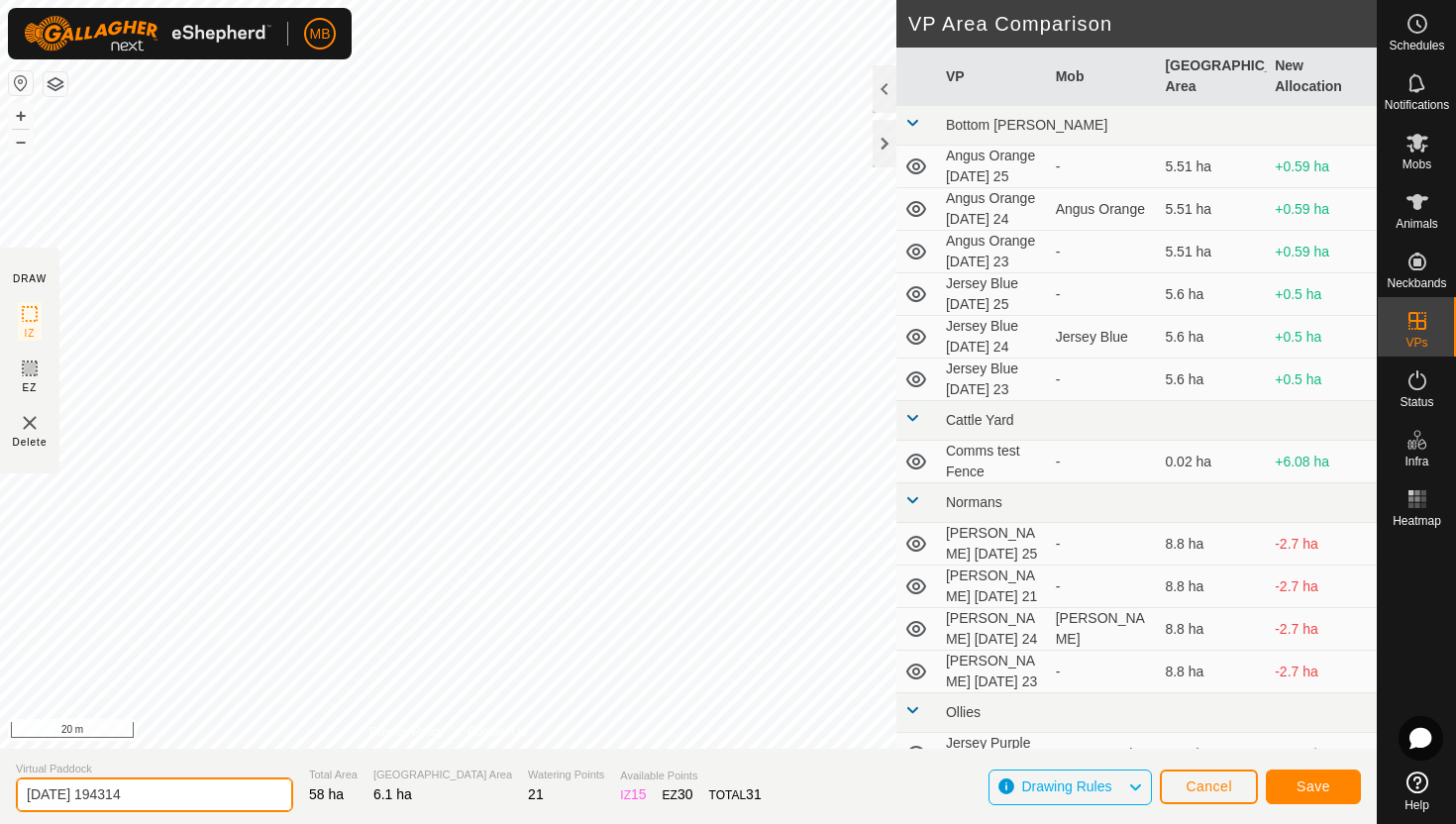 click on "2025-07-24 194314" 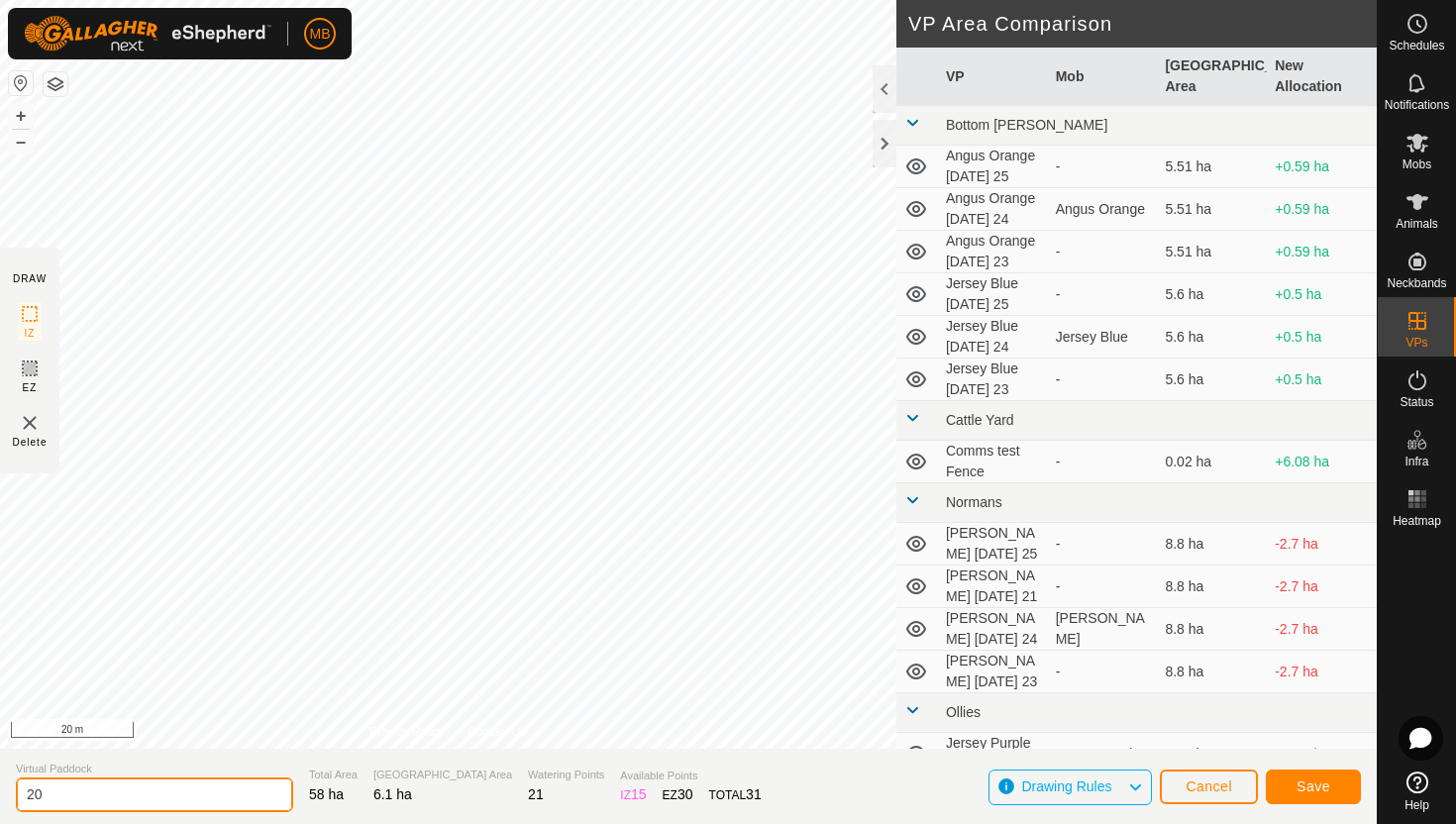 type on "2" 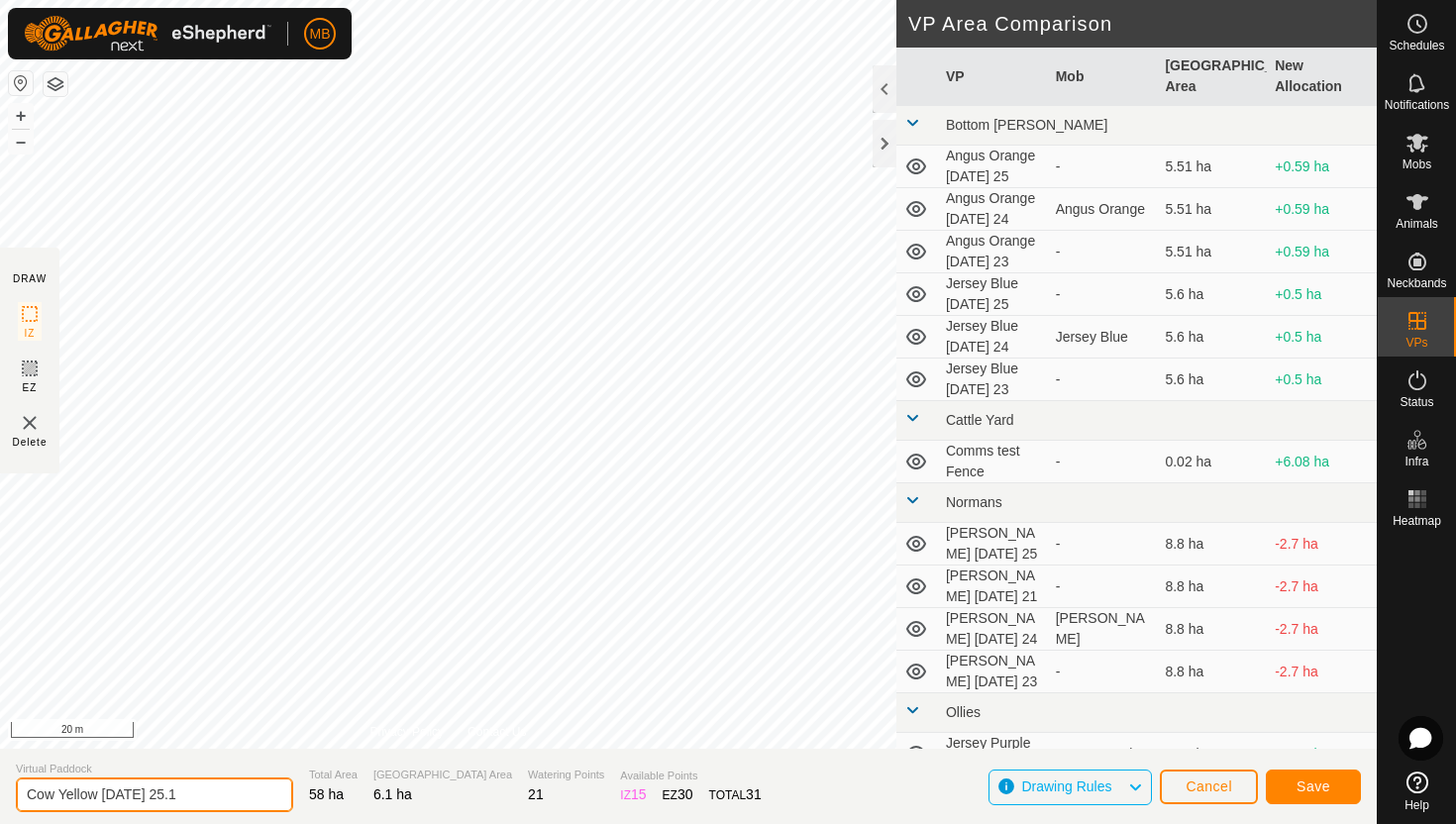 type on "Cow Yellow Friday 25.1" 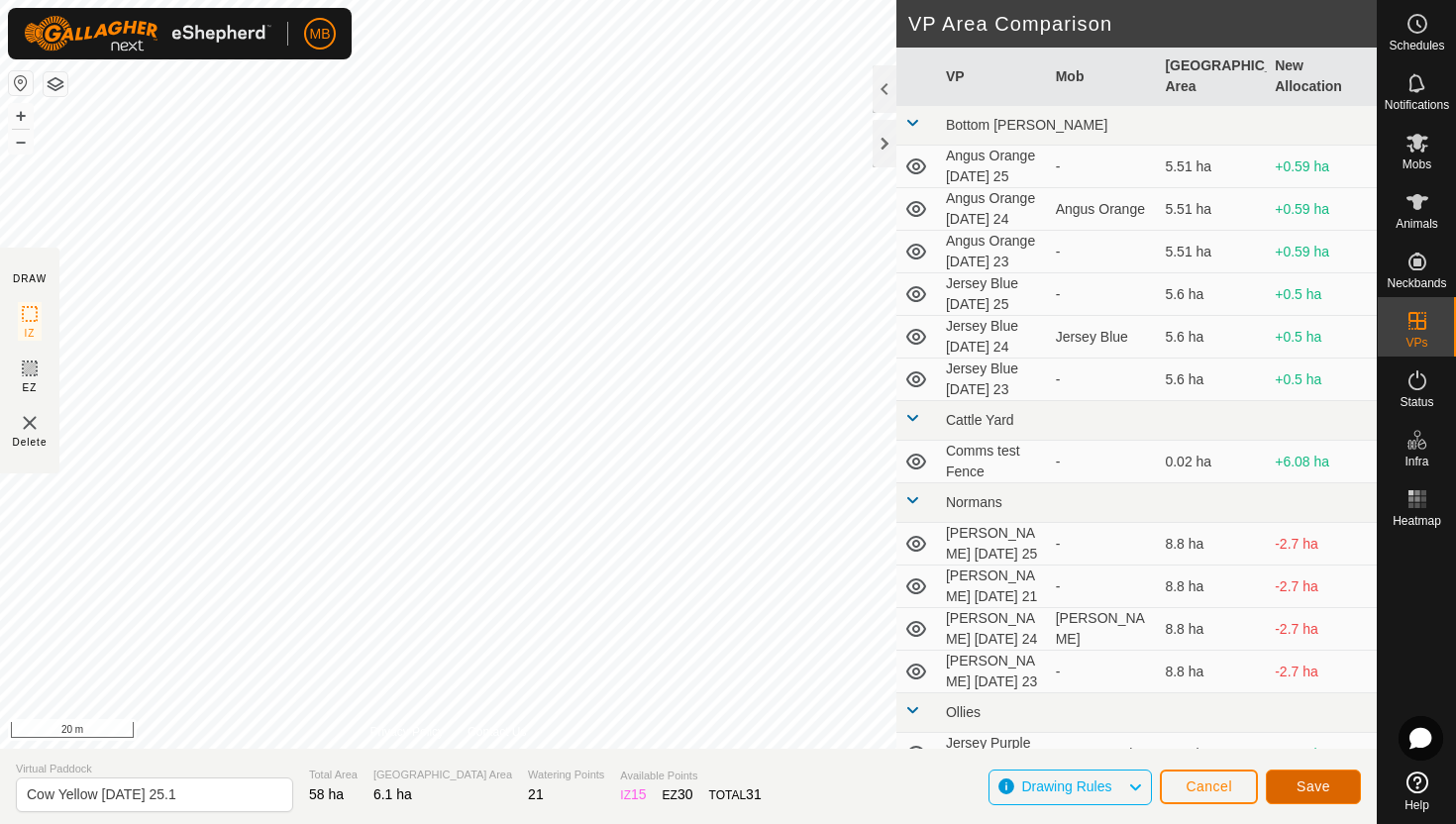 click on "Save" 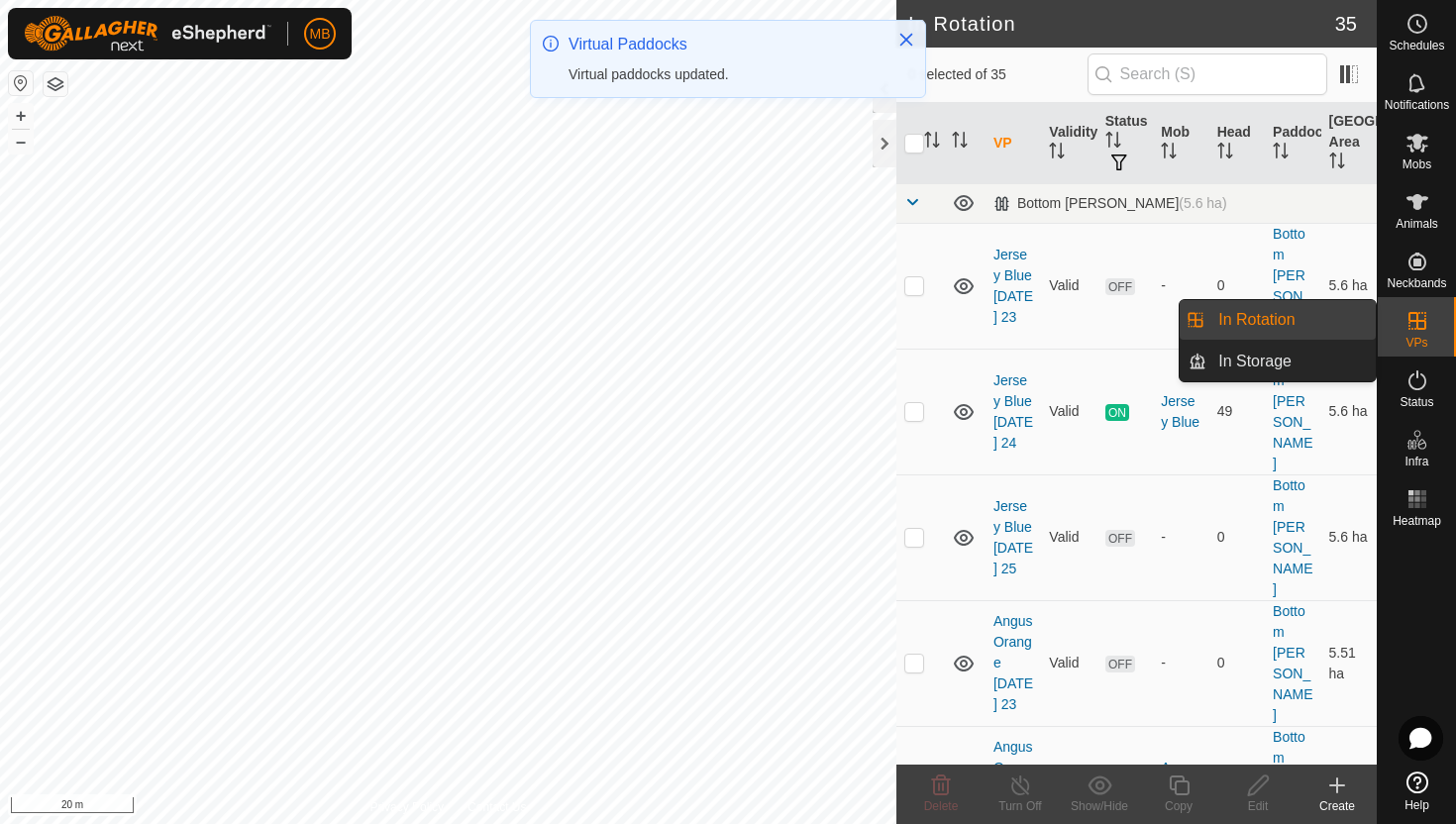 click on "In Rotation" at bounding box center [1291, 320] 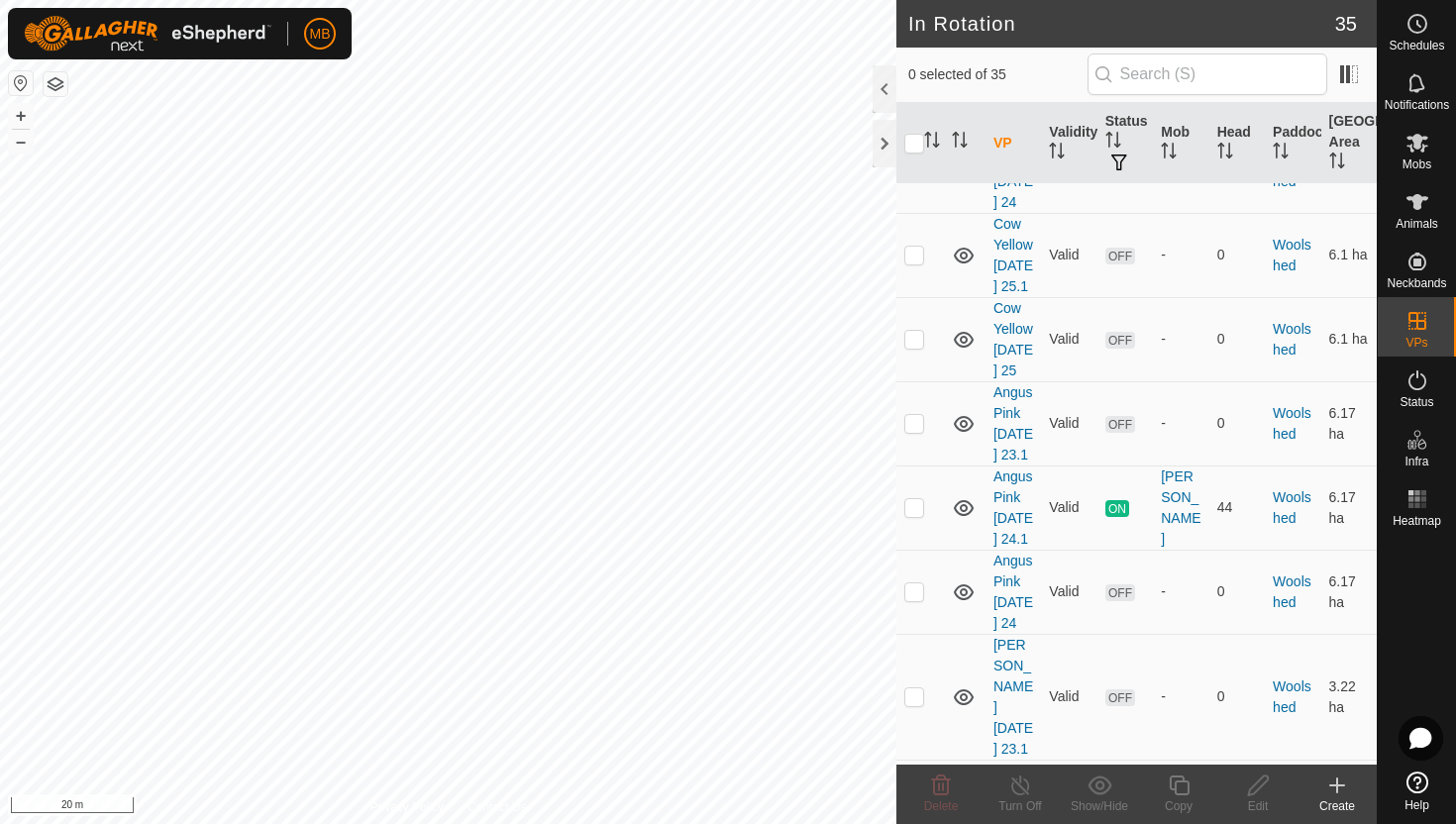 scroll, scrollTop: 3296, scrollLeft: 0, axis: vertical 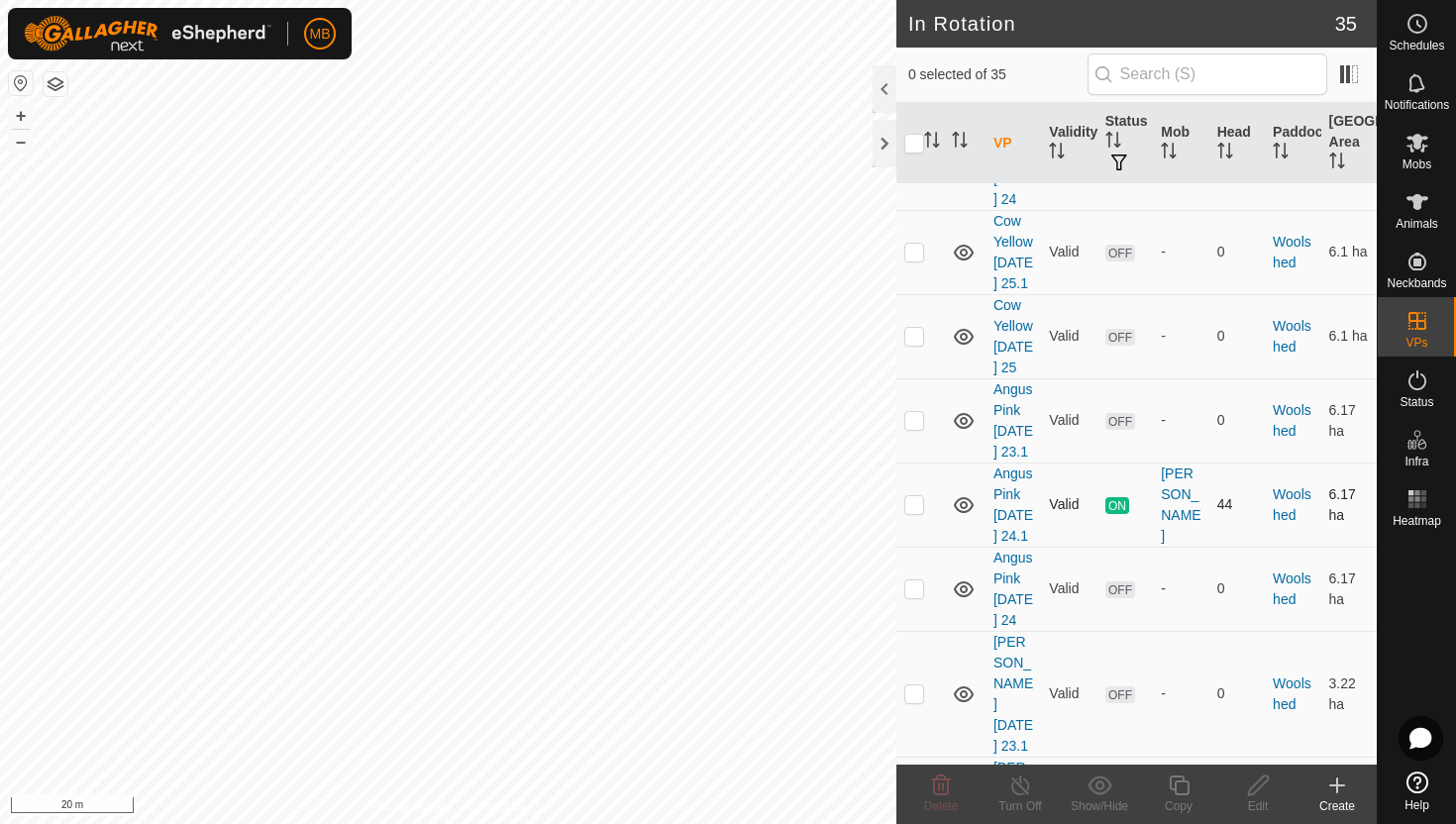 click at bounding box center (914, 504) 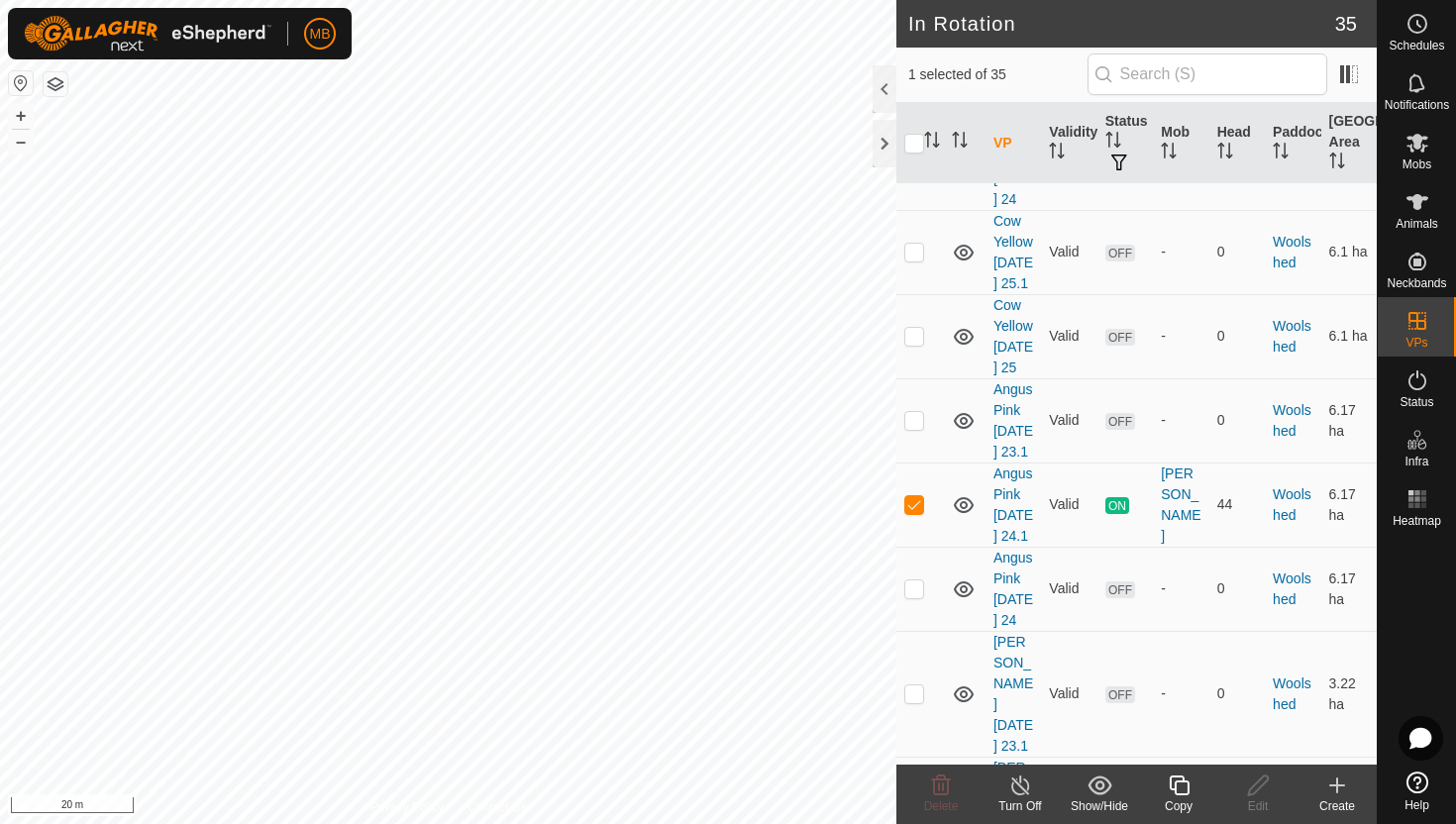 click 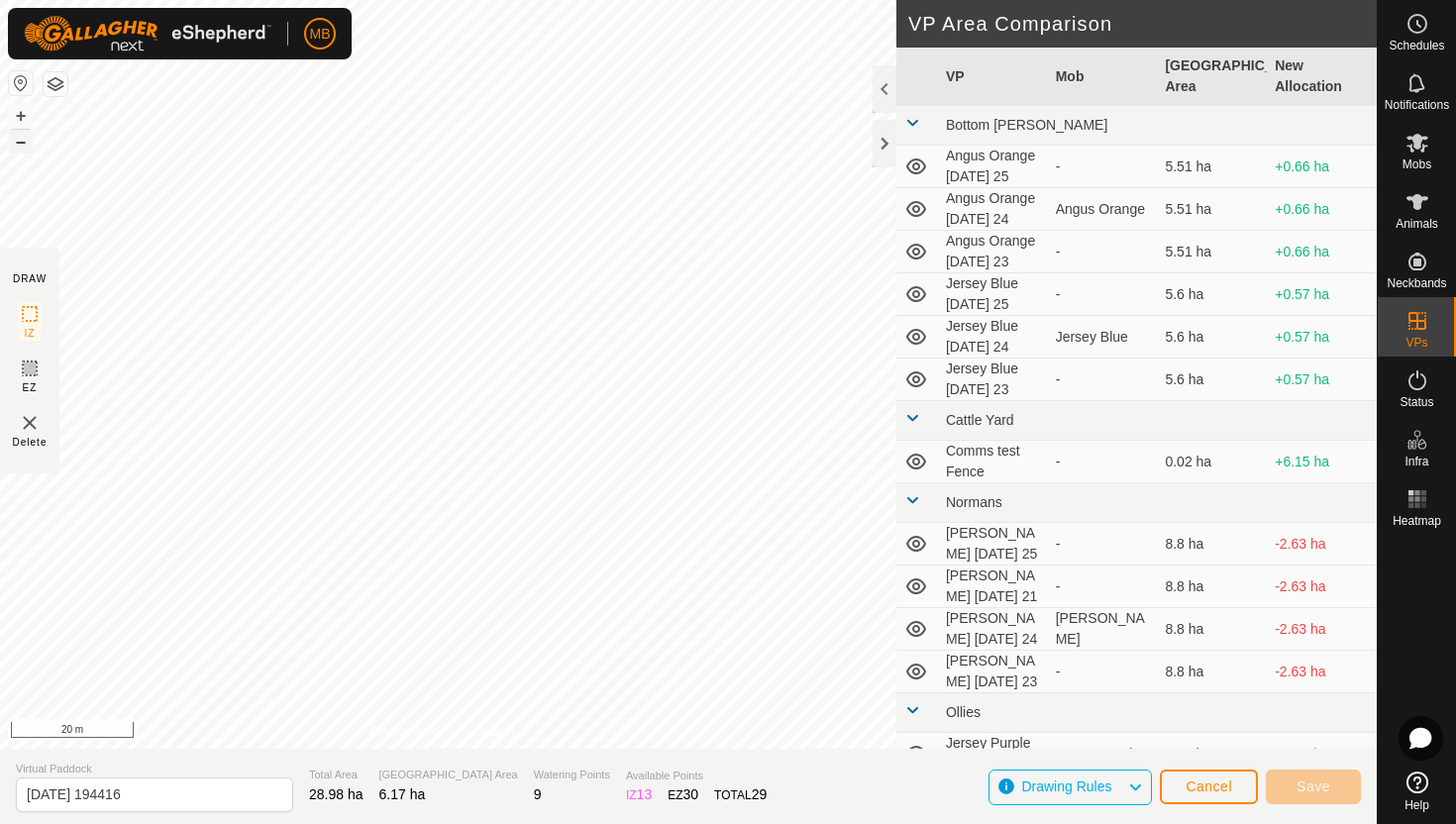 click on "–" at bounding box center (21, 142) 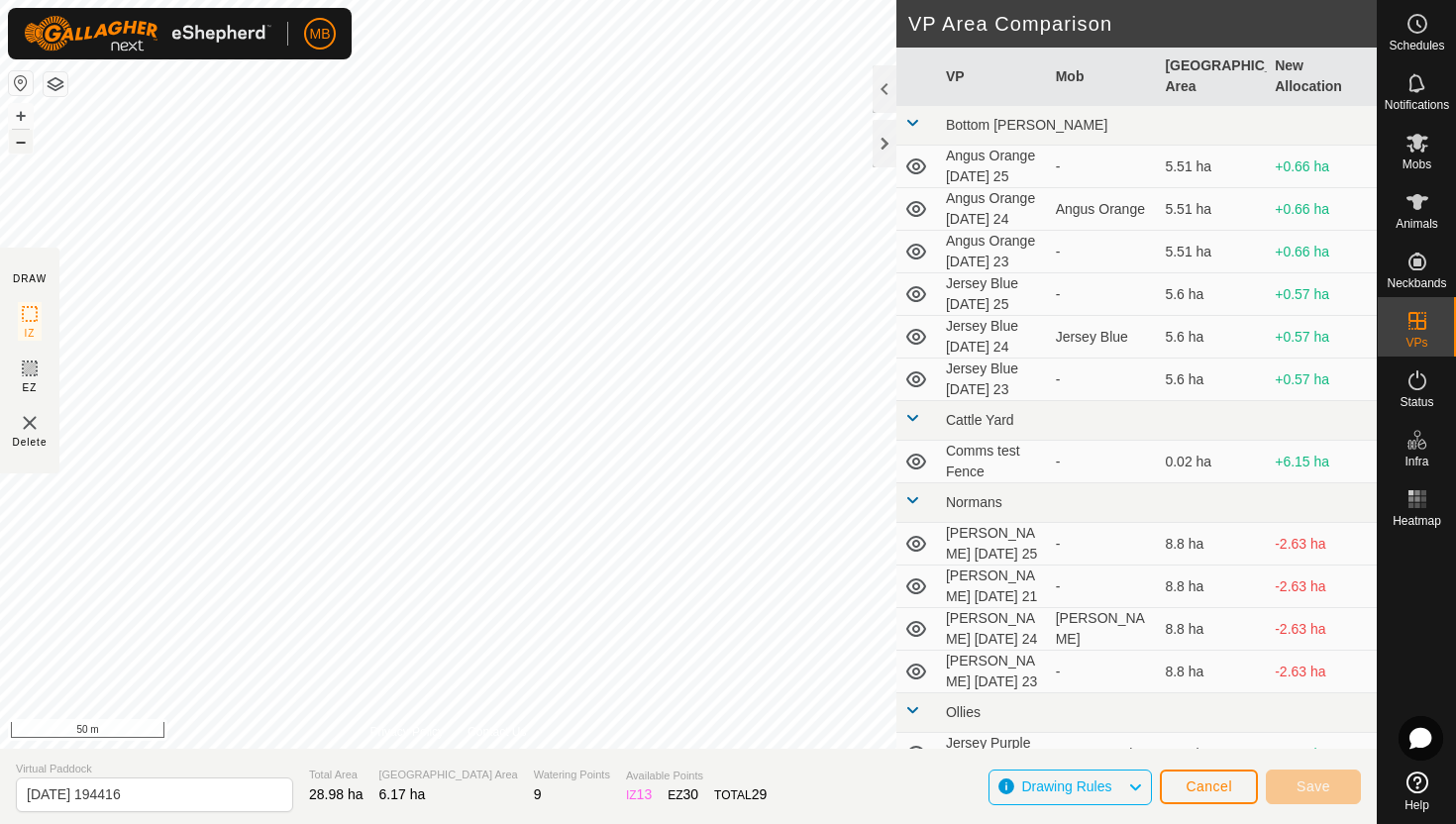 click on "–" at bounding box center [21, 142] 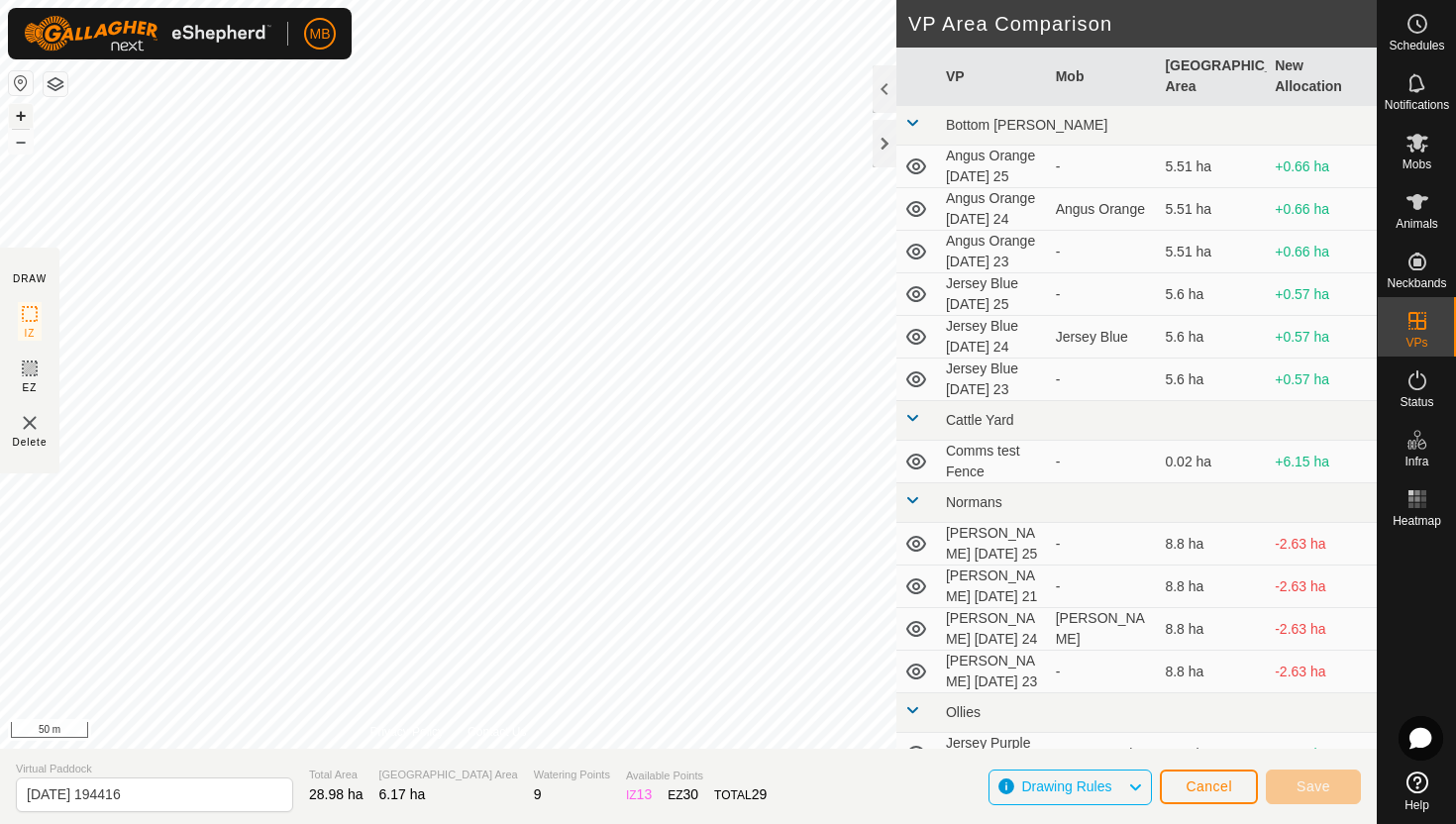 click on "+" at bounding box center [21, 116] 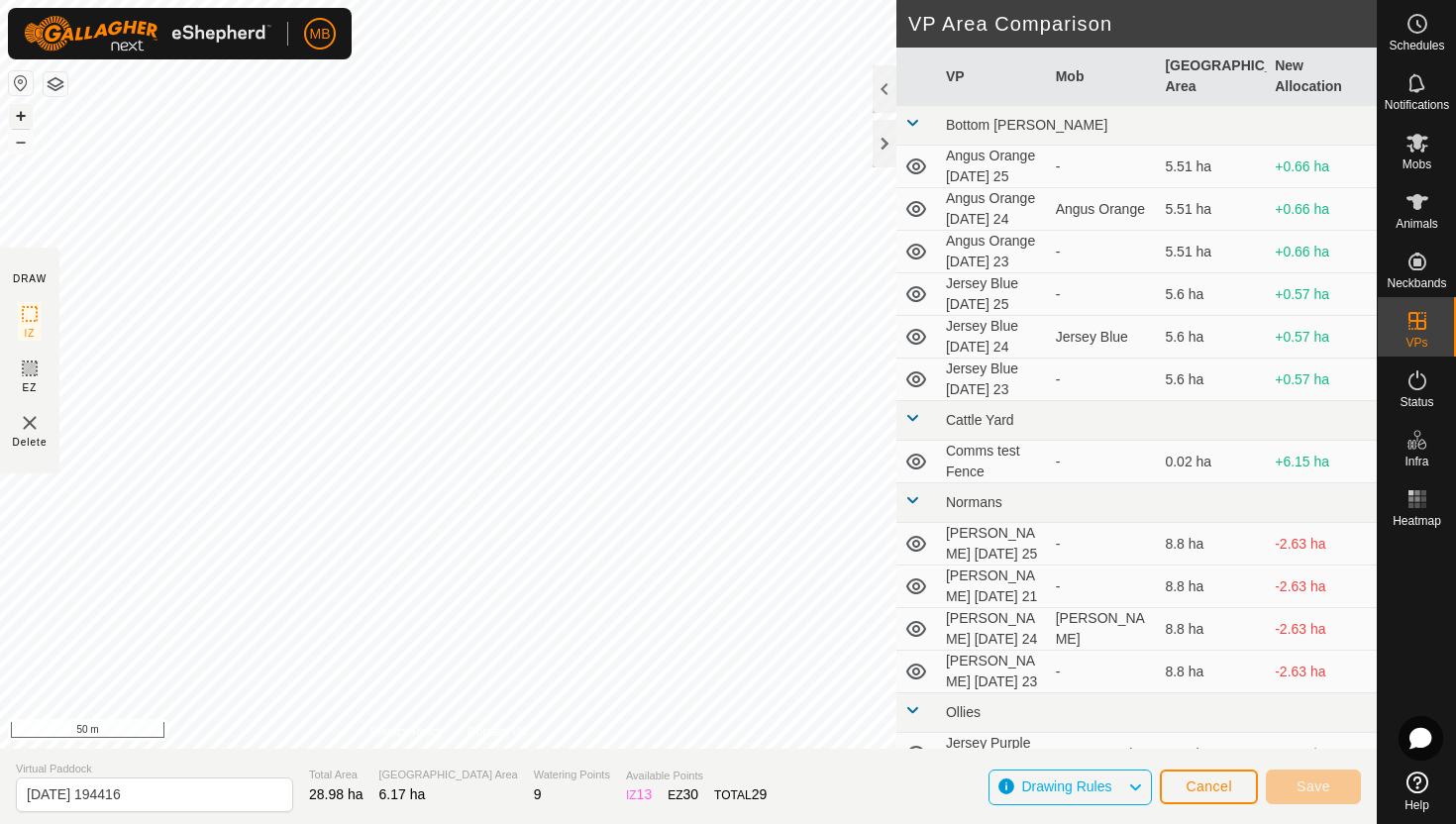 click on "+" at bounding box center (21, 116) 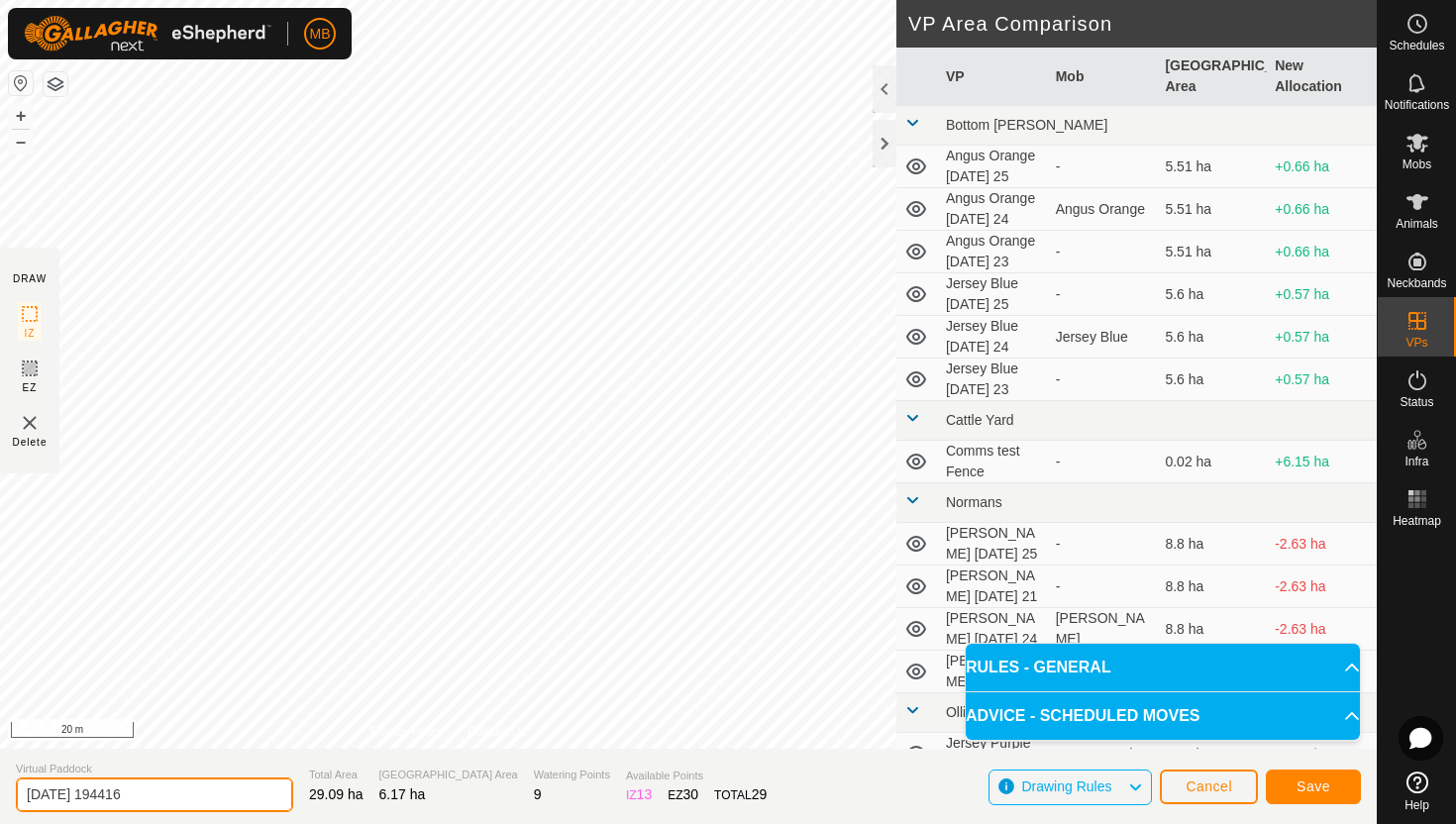 click on "2025-07-24 194416" 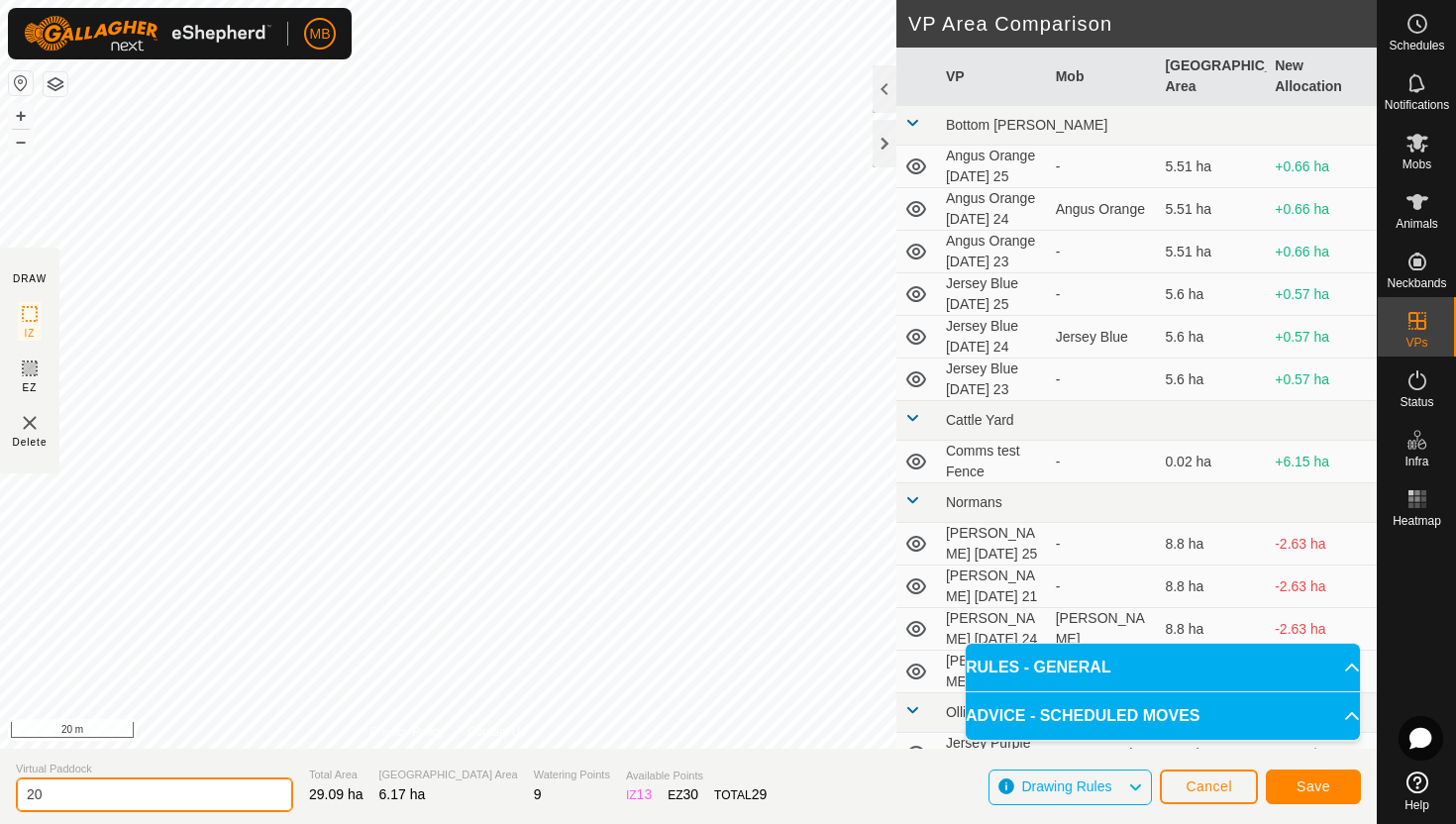 type on "2" 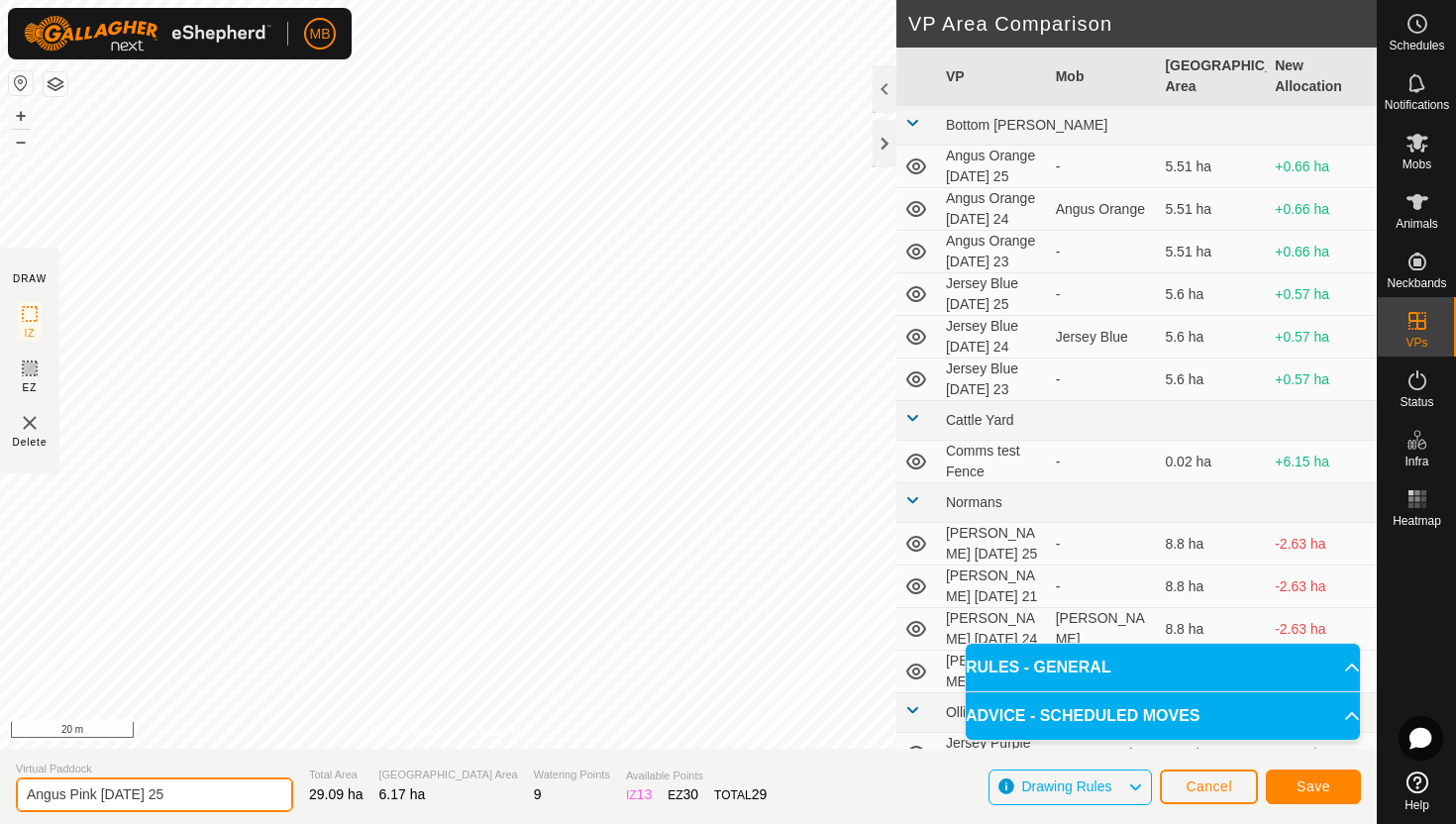 type on "Angus Pink Friday 25" 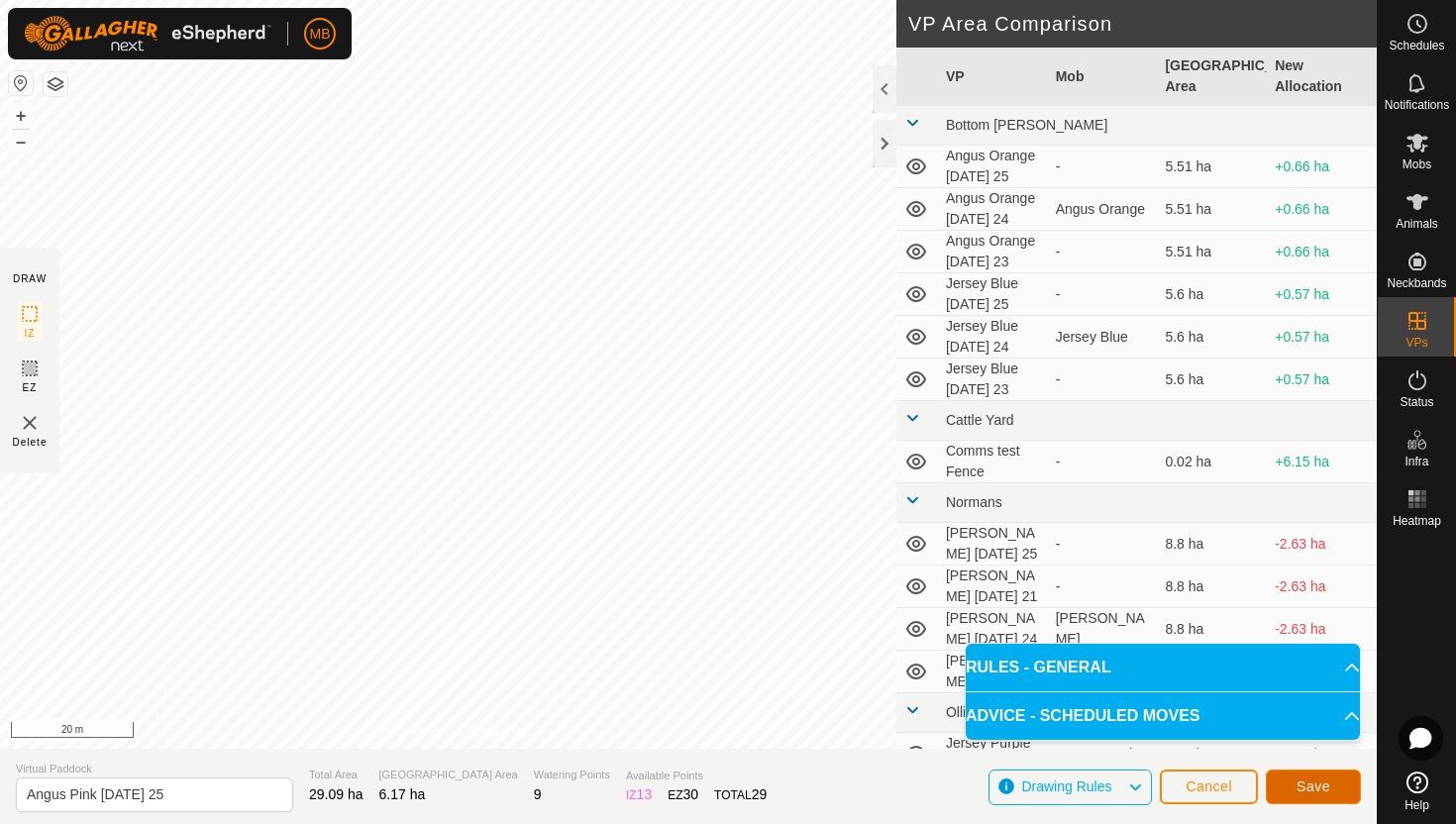 click on "Save" 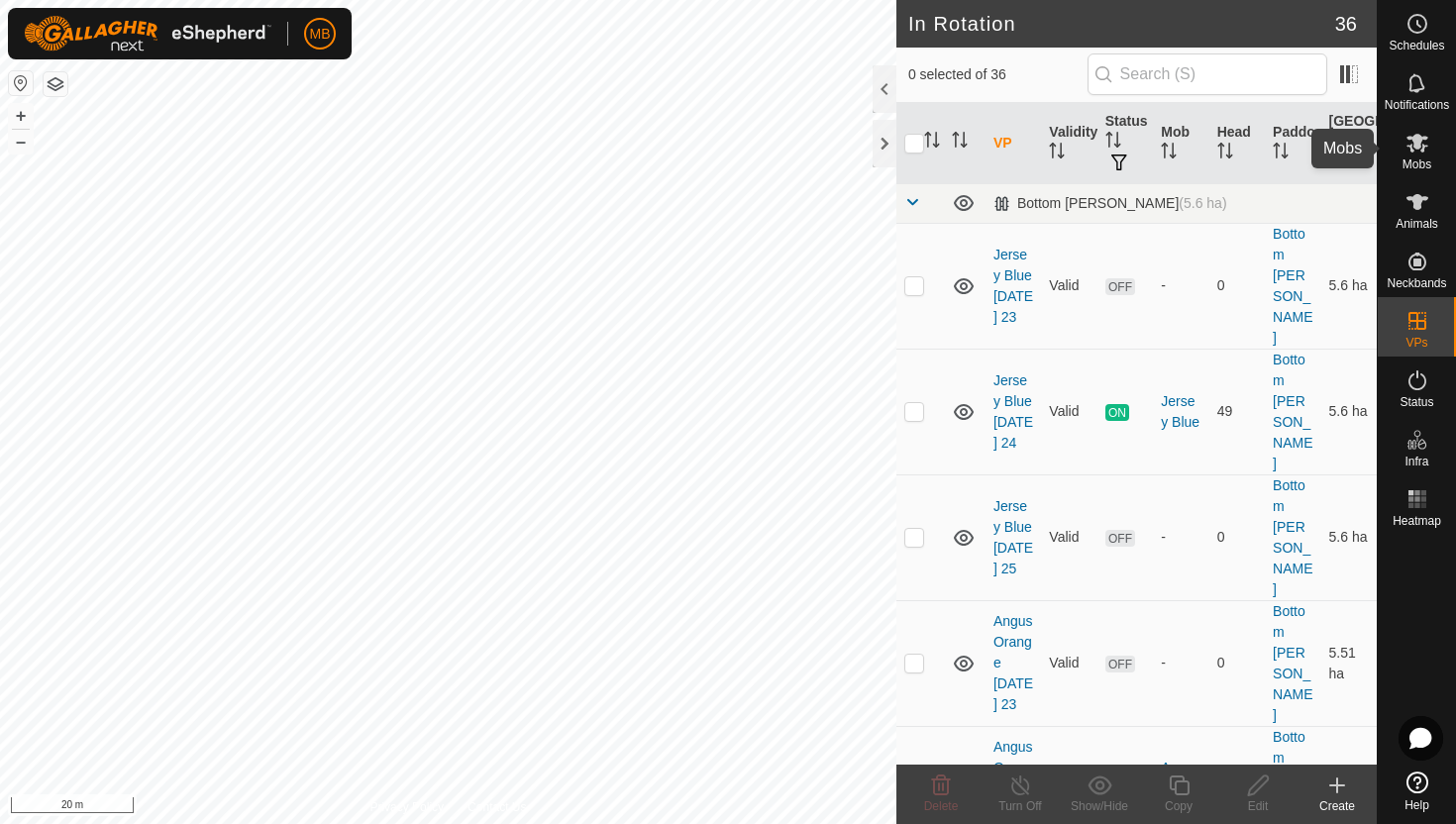 click 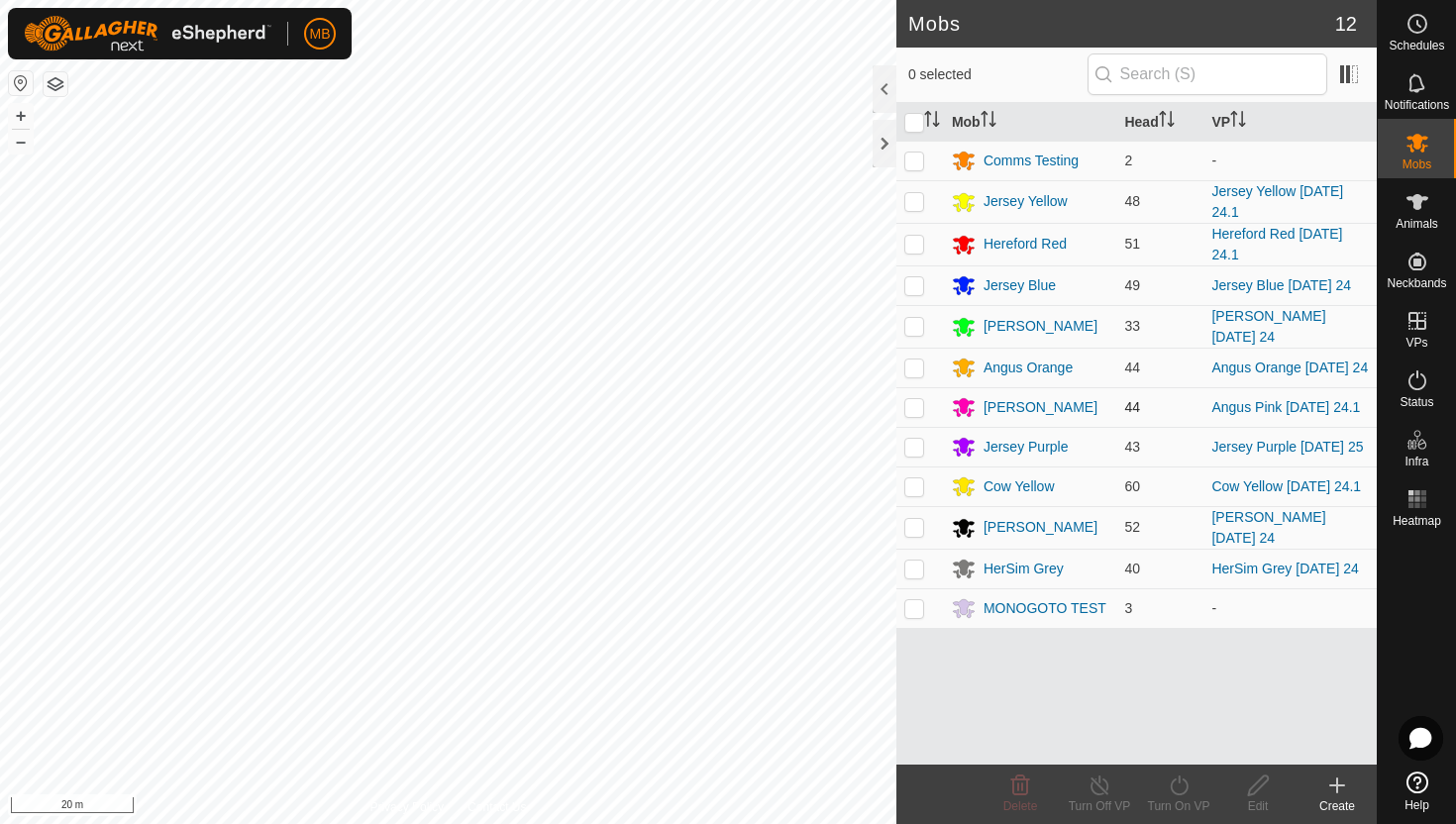 click at bounding box center [914, 407] 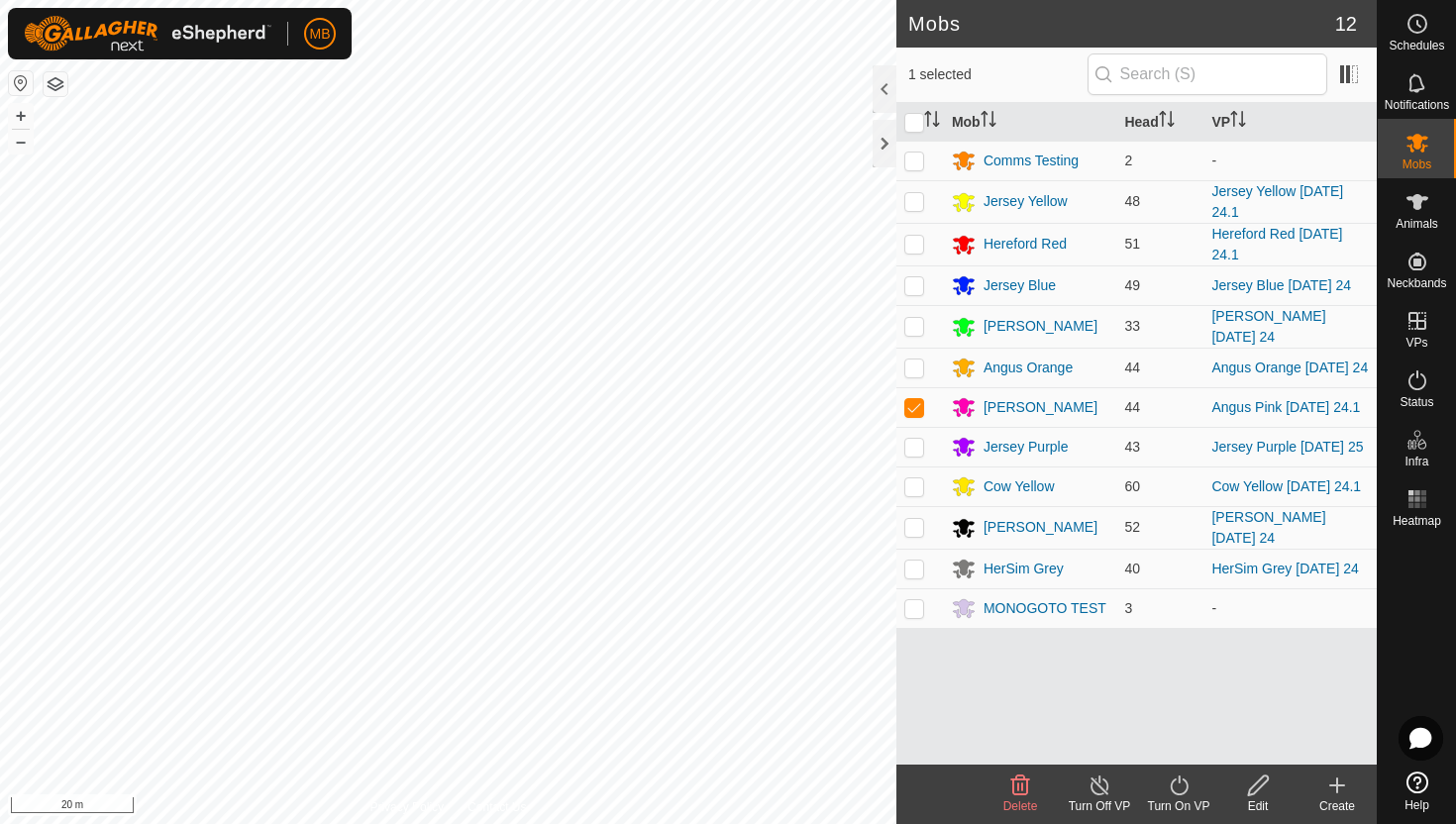 click 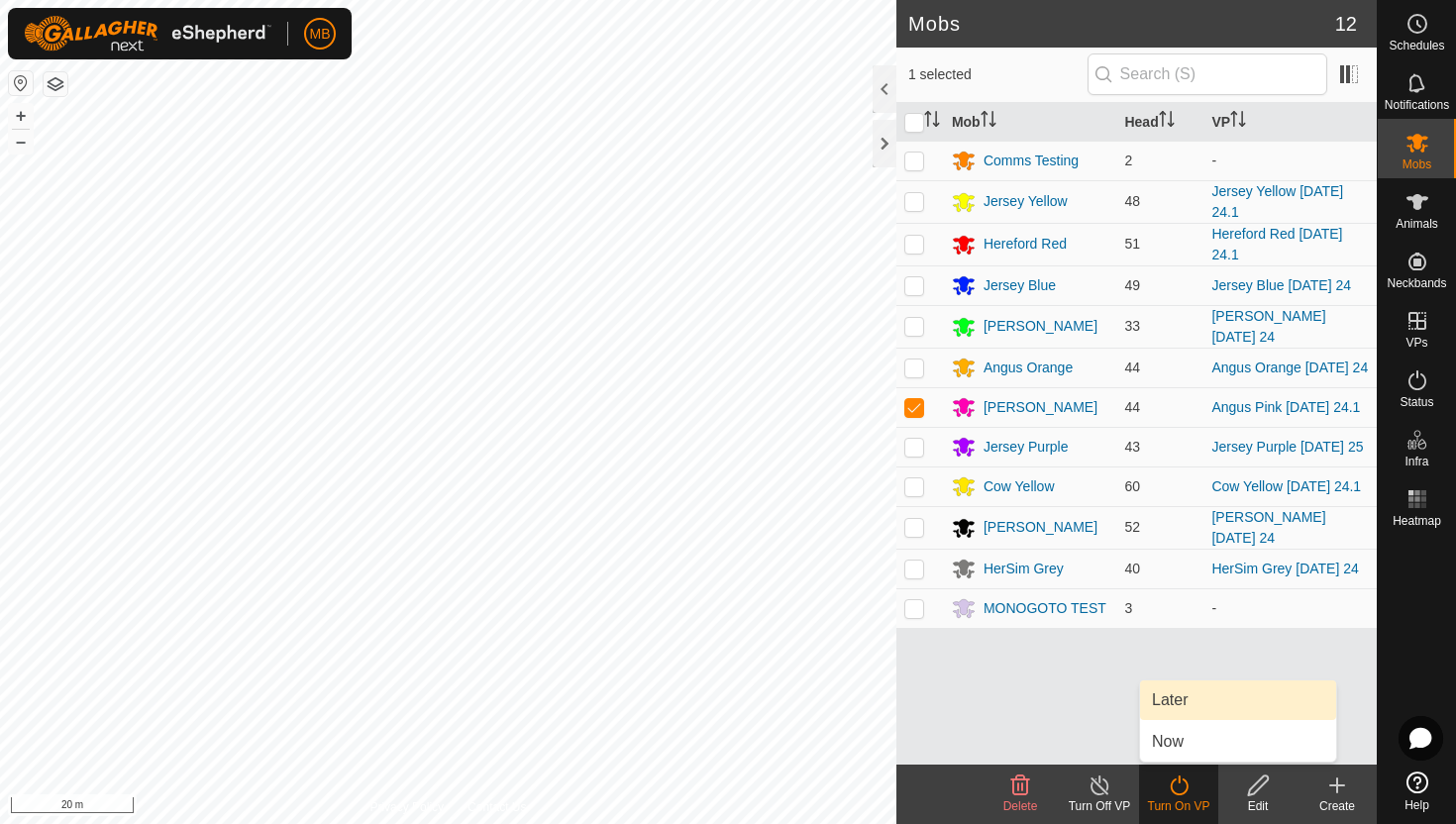 click on "Later" at bounding box center [1238, 700] 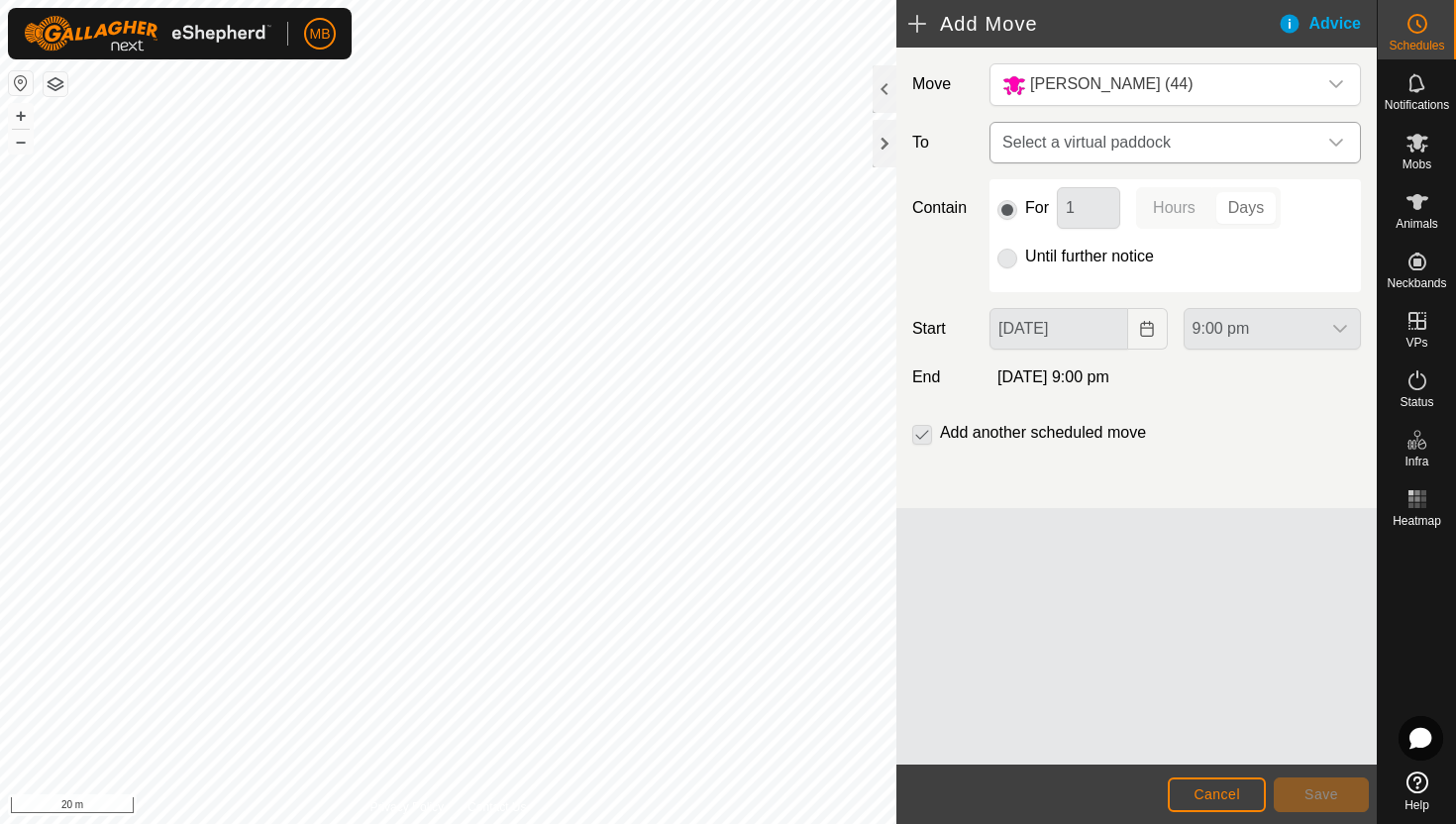 click on "Select a virtual paddock" at bounding box center [1155, 143] 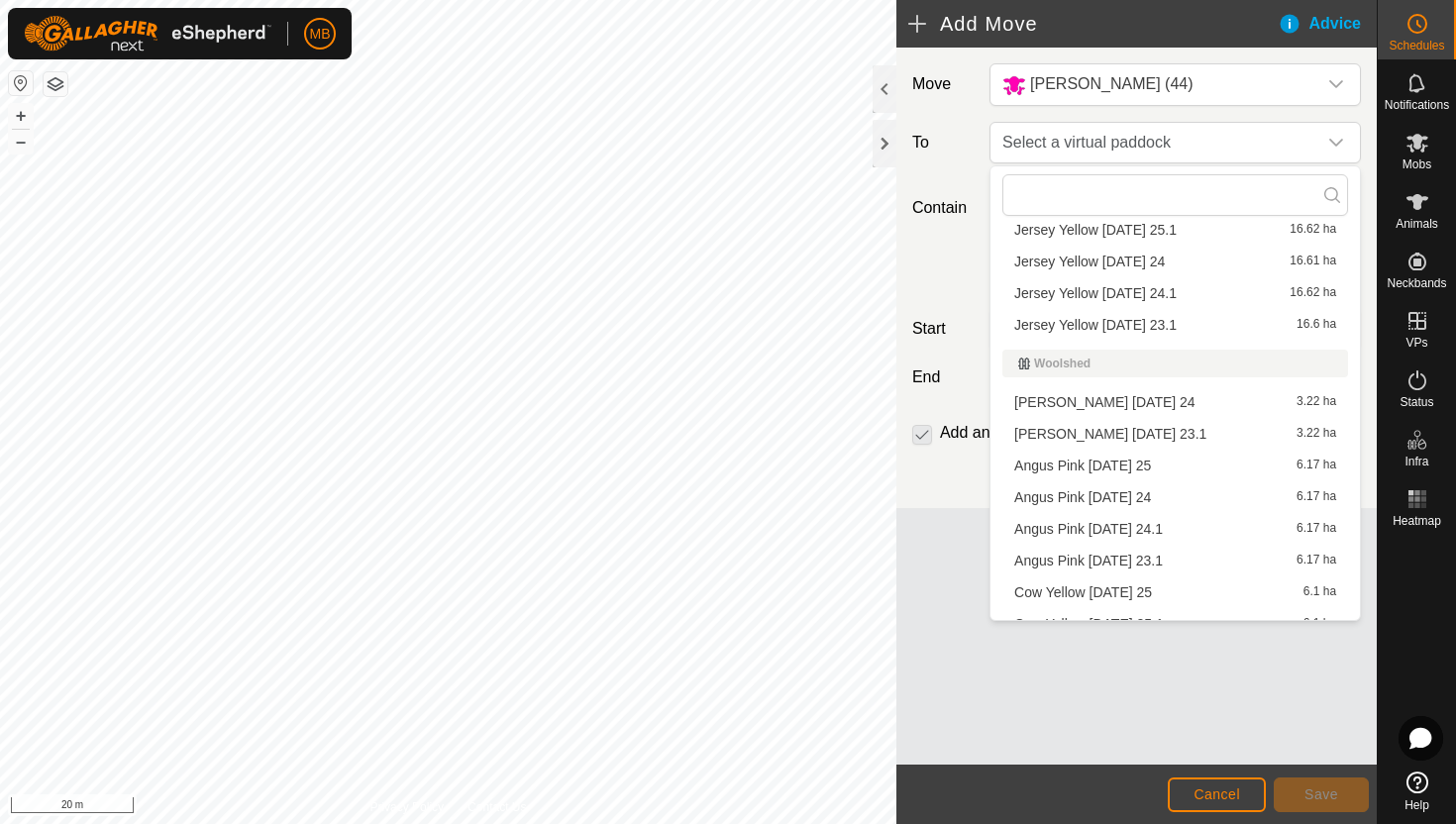 scroll, scrollTop: 814, scrollLeft: 0, axis: vertical 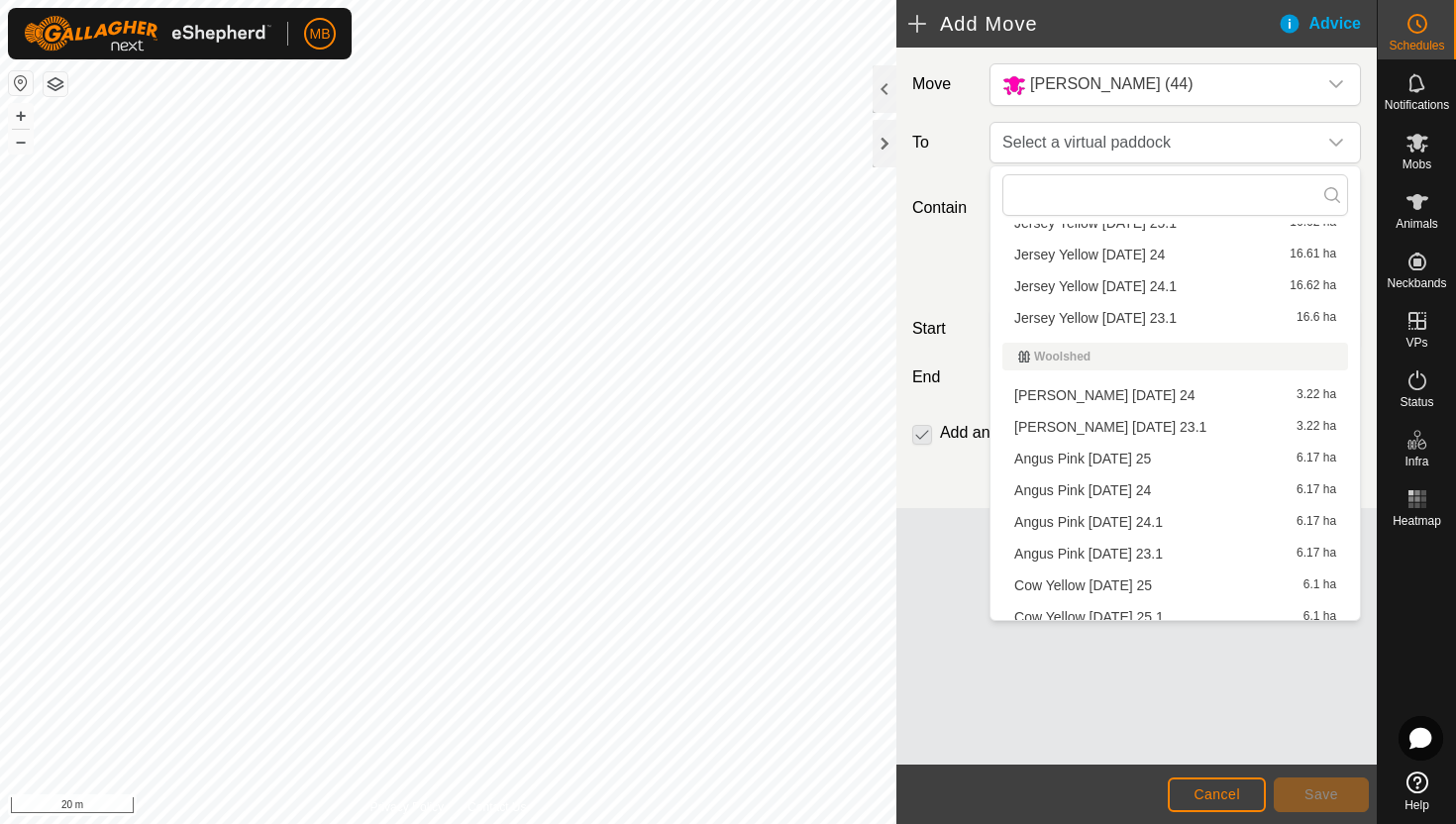 click on "Angus Pink Friday 25  6.17 ha" at bounding box center (1175, 459) 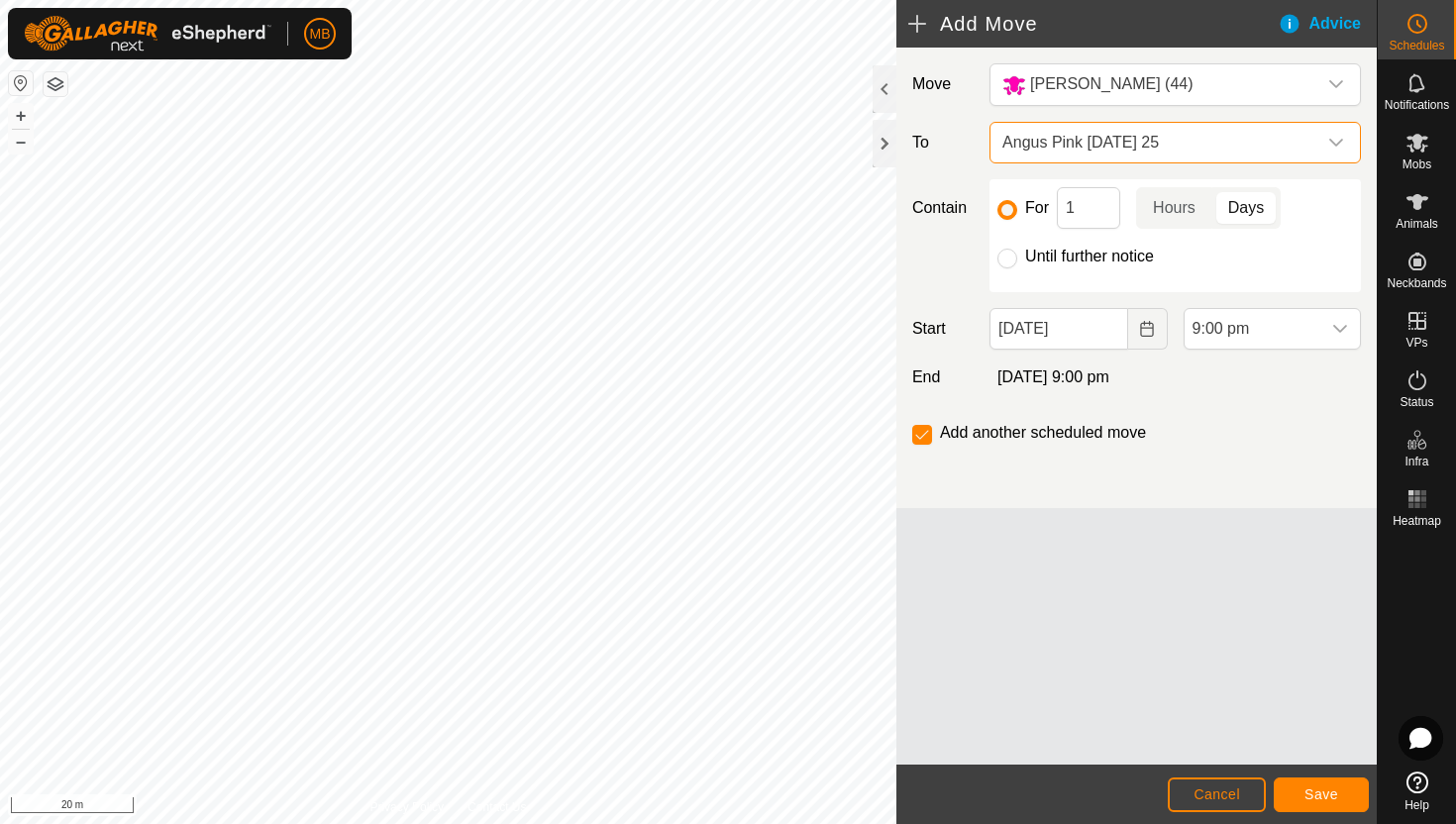 click on "Until further notice" 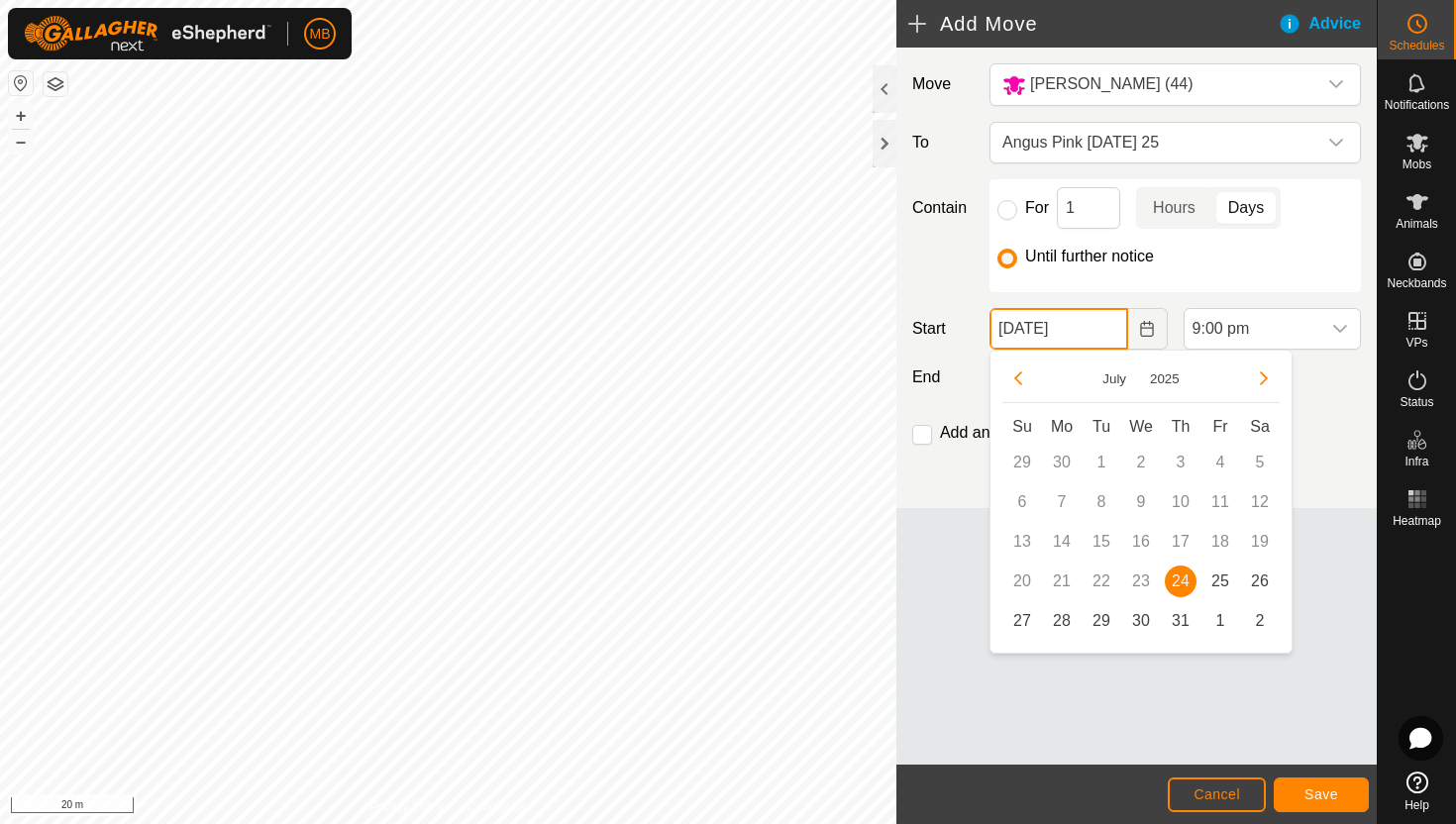click on "24 Jul, 2025" 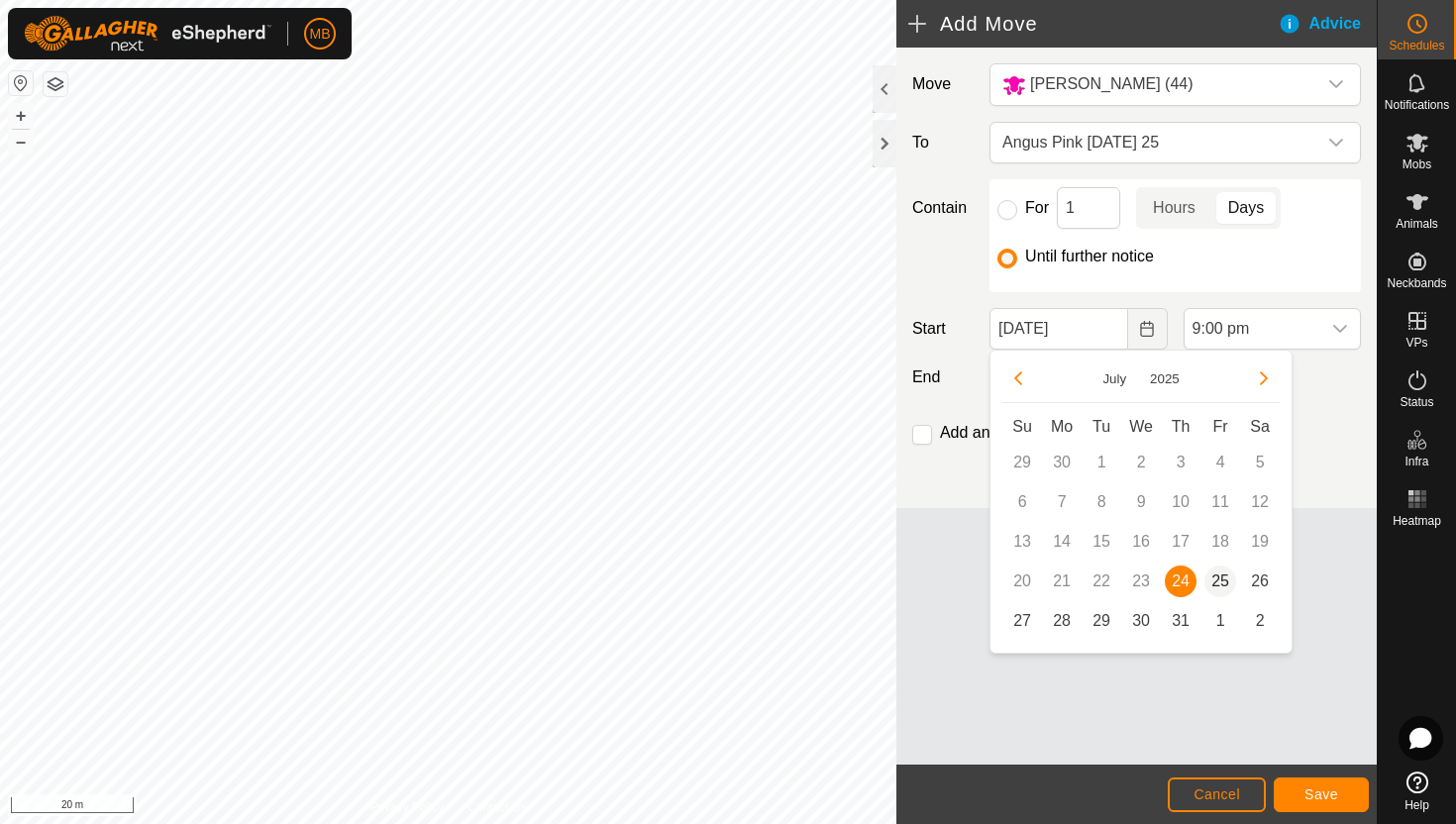 click on "25" at bounding box center (1220, 581) 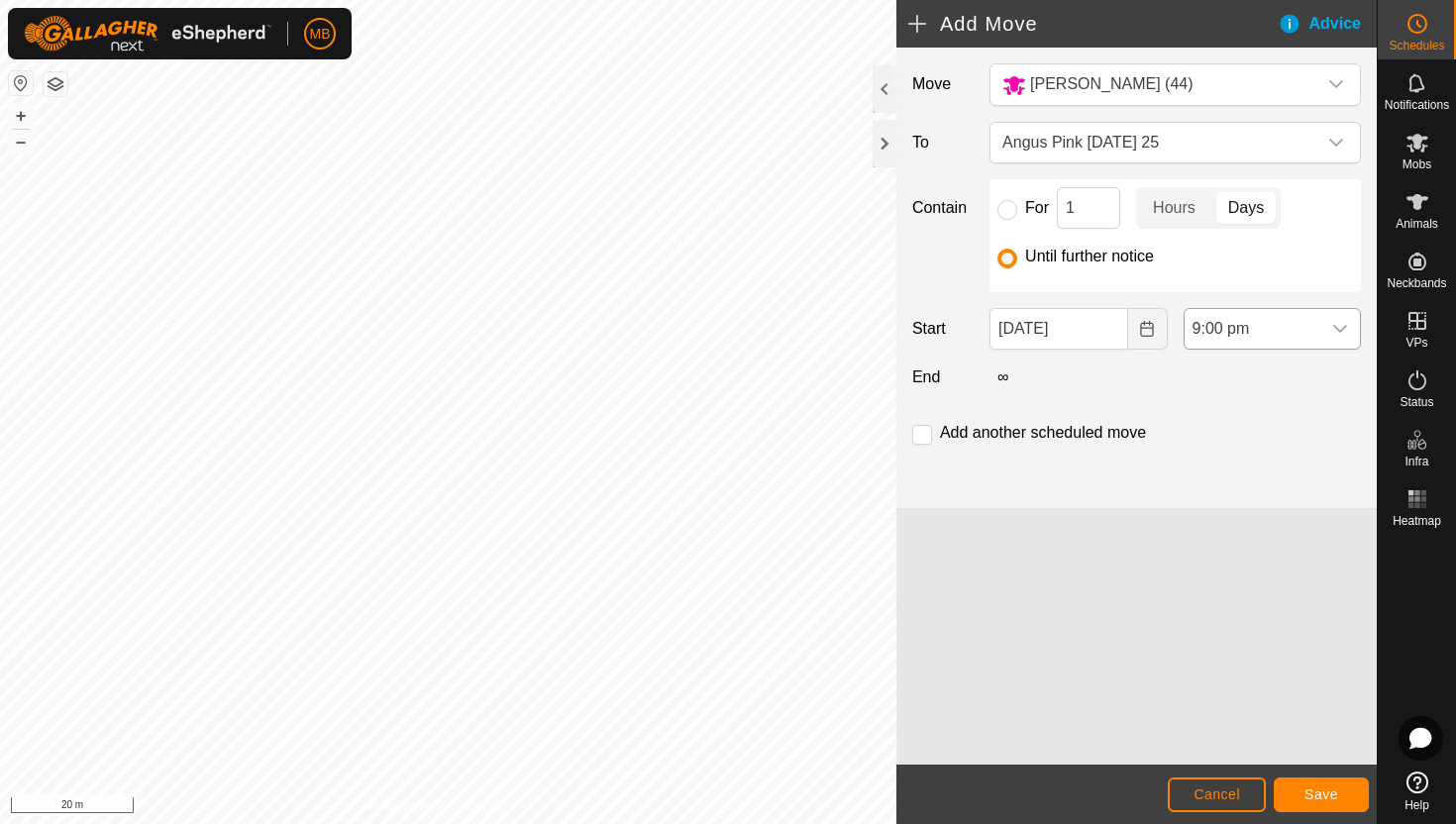 click on "9:00 pm" at bounding box center (1252, 329) 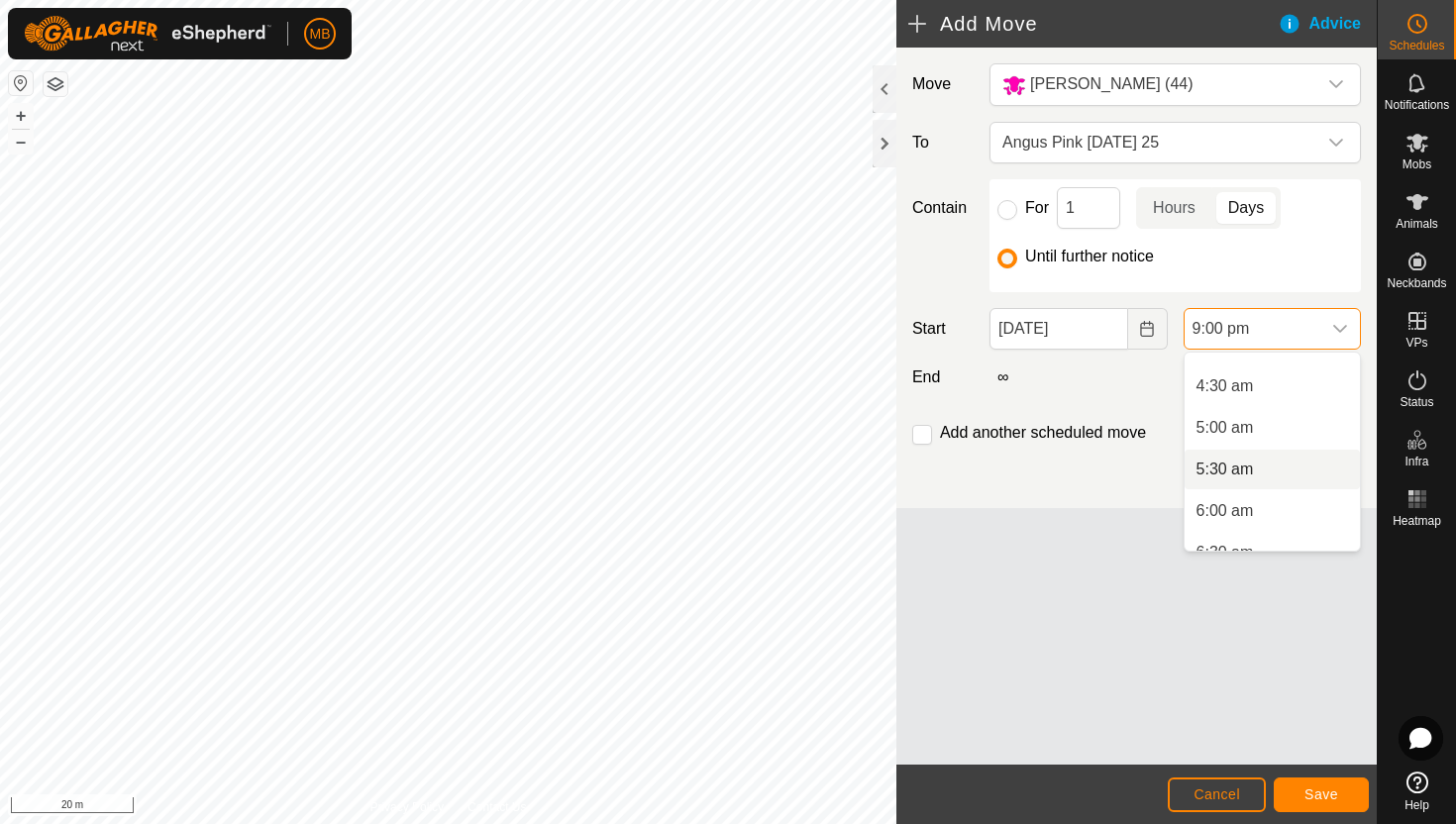 scroll, scrollTop: 354, scrollLeft: 0, axis: vertical 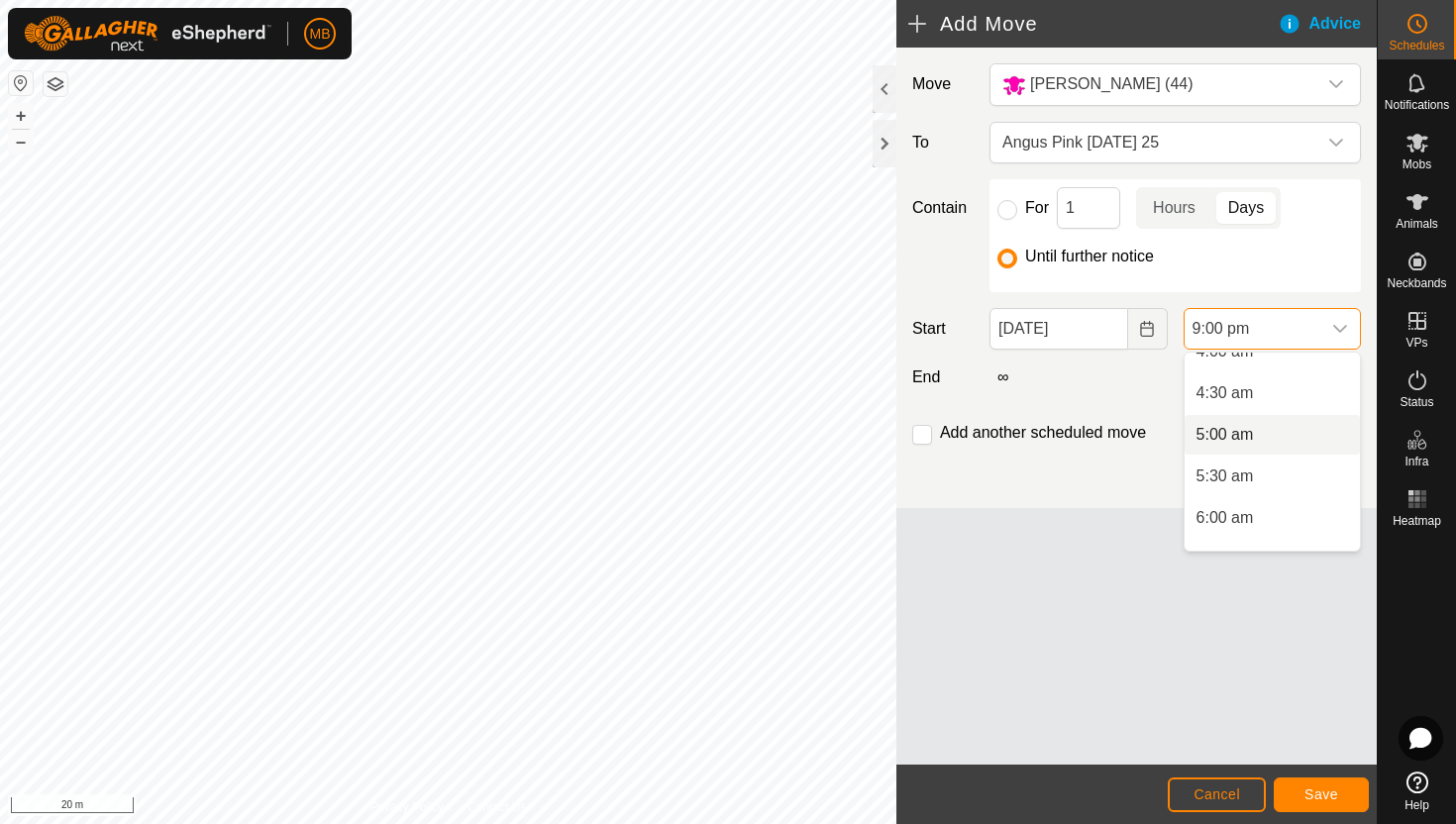 click on "5:00 am" at bounding box center (1272, 435) 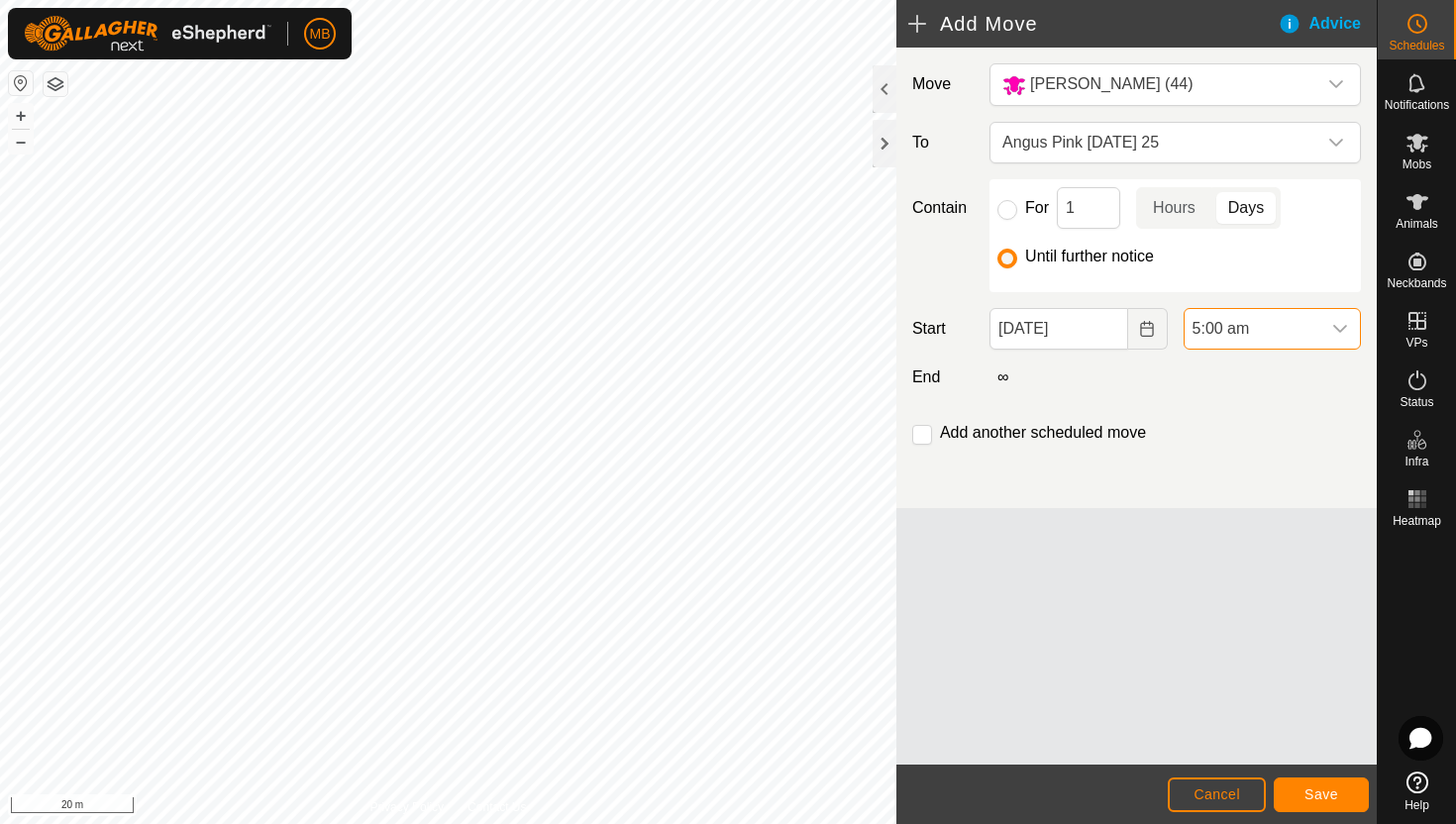 scroll, scrollTop: 1589, scrollLeft: 0, axis: vertical 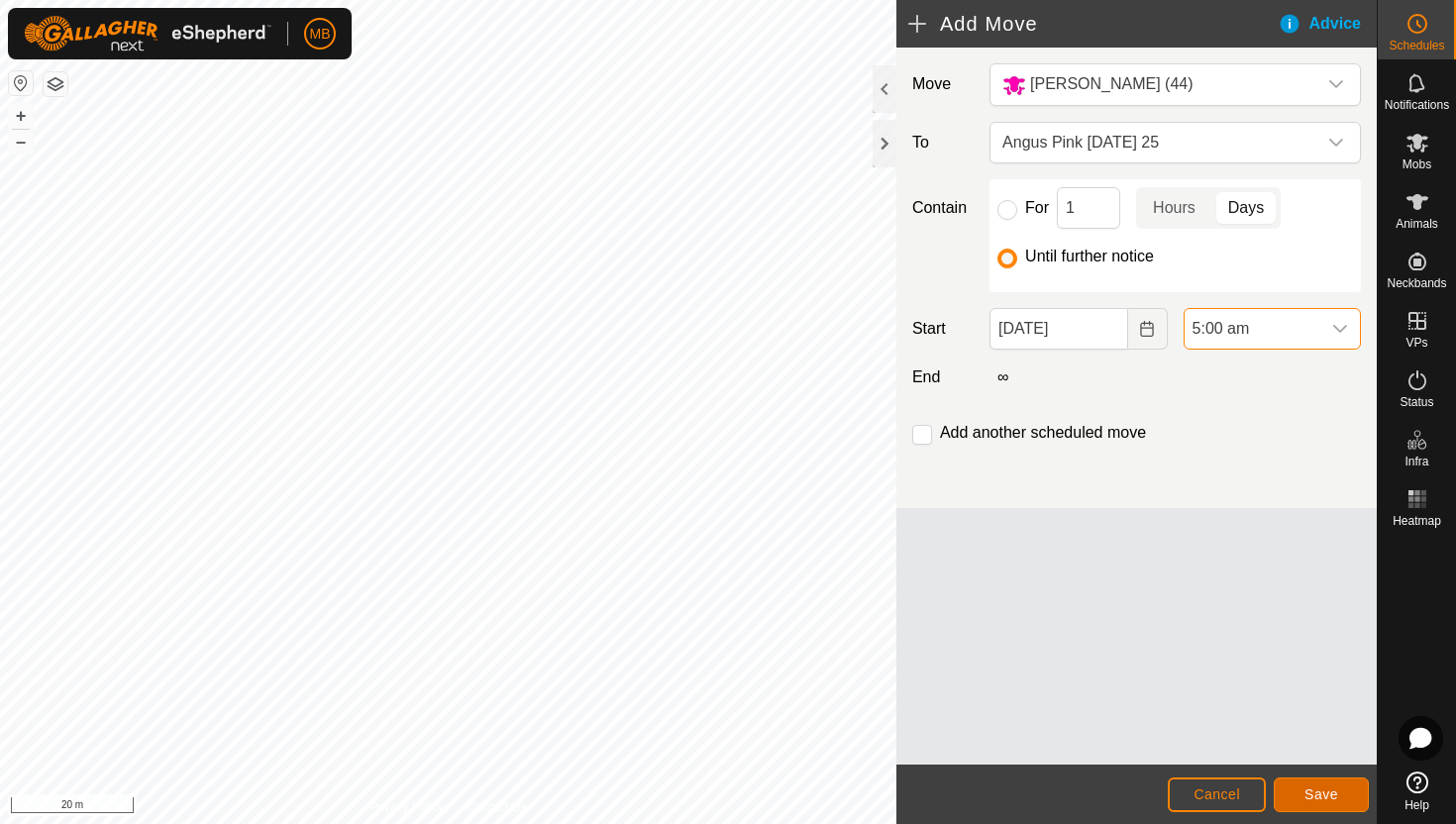click on "Save" 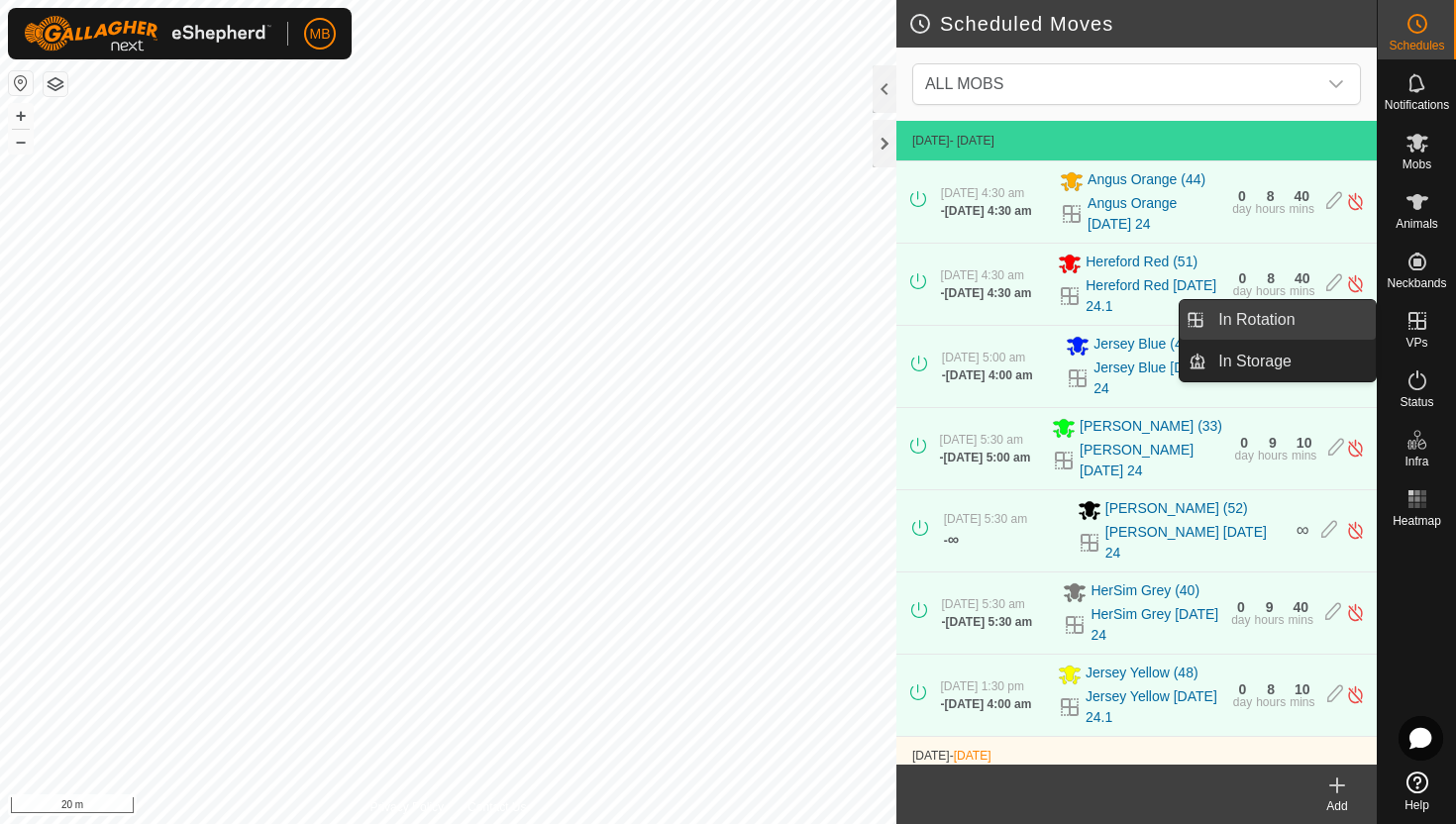 click on "In Rotation" at bounding box center [1291, 320] 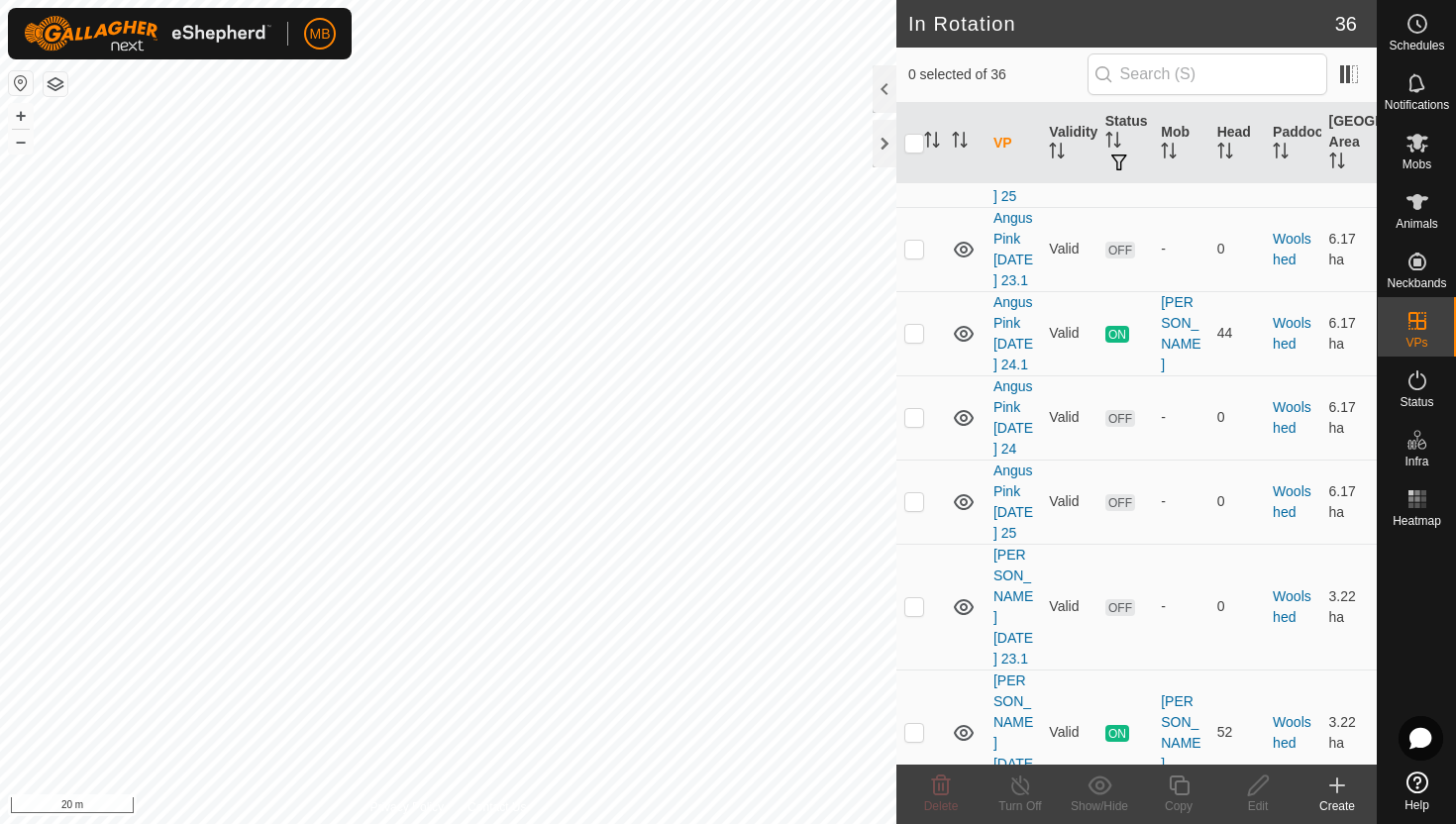 scroll, scrollTop: 3519, scrollLeft: 0, axis: vertical 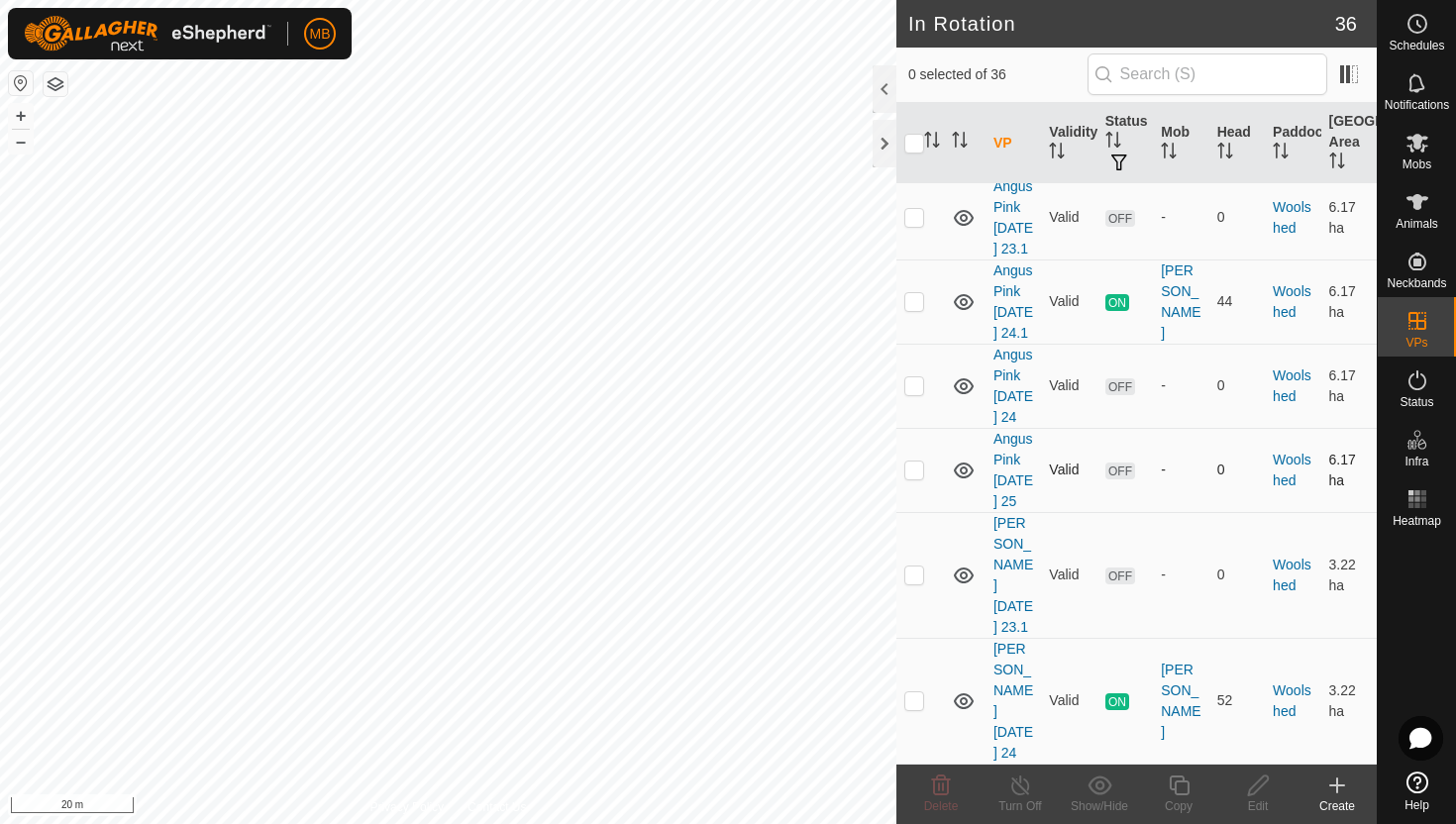 click at bounding box center [914, 469] 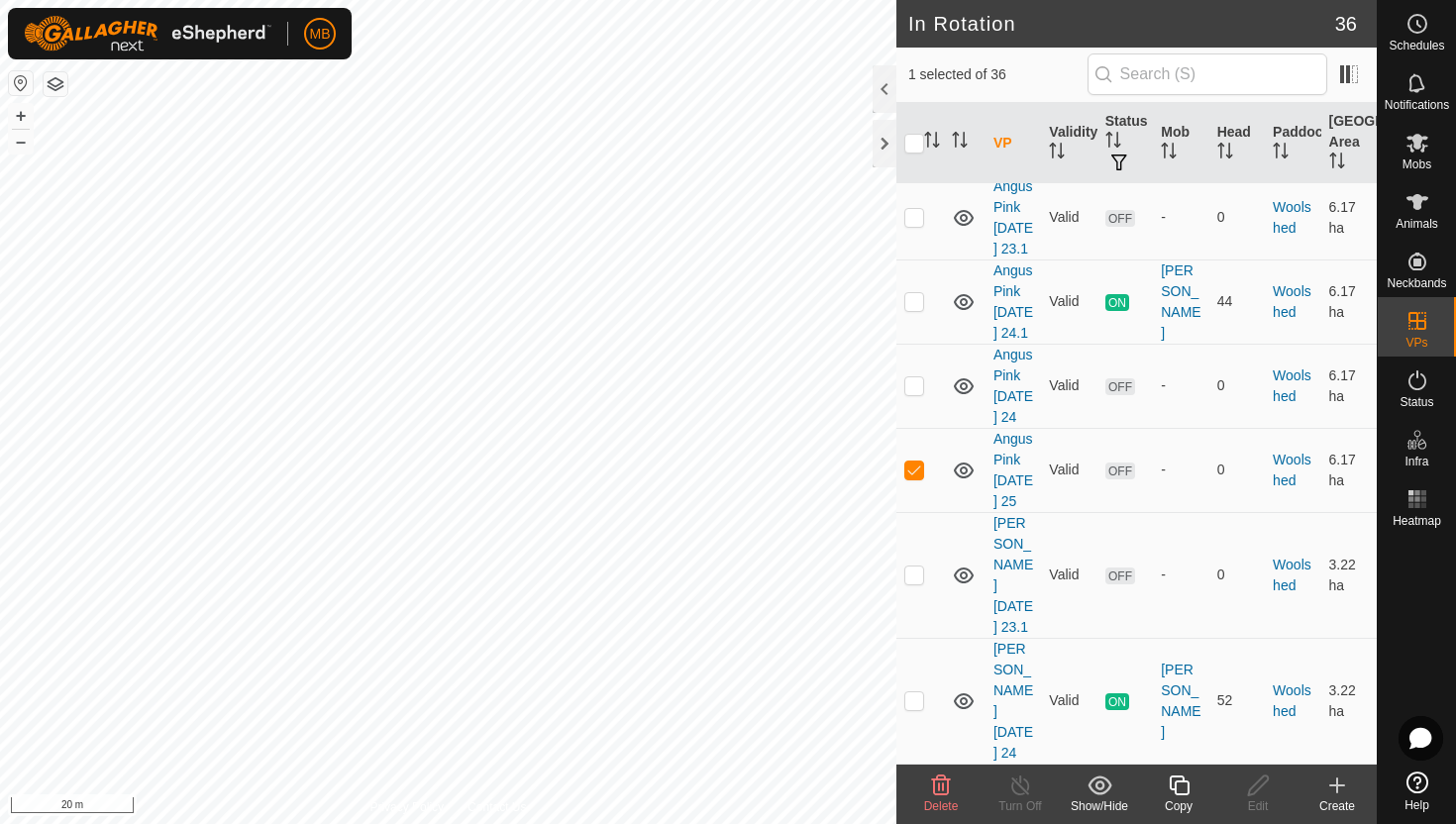 click 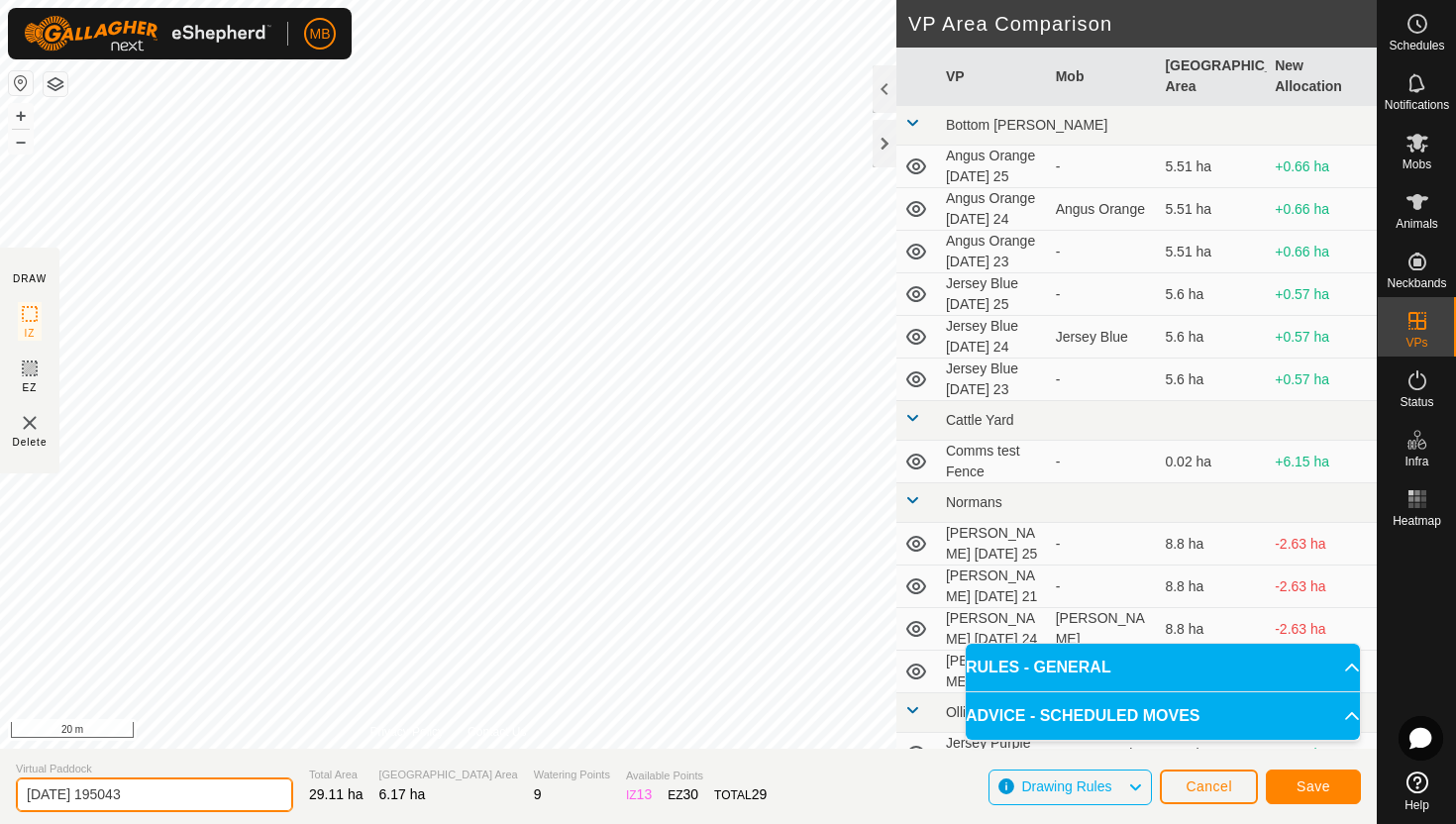 click on "2025-07-24 195043" 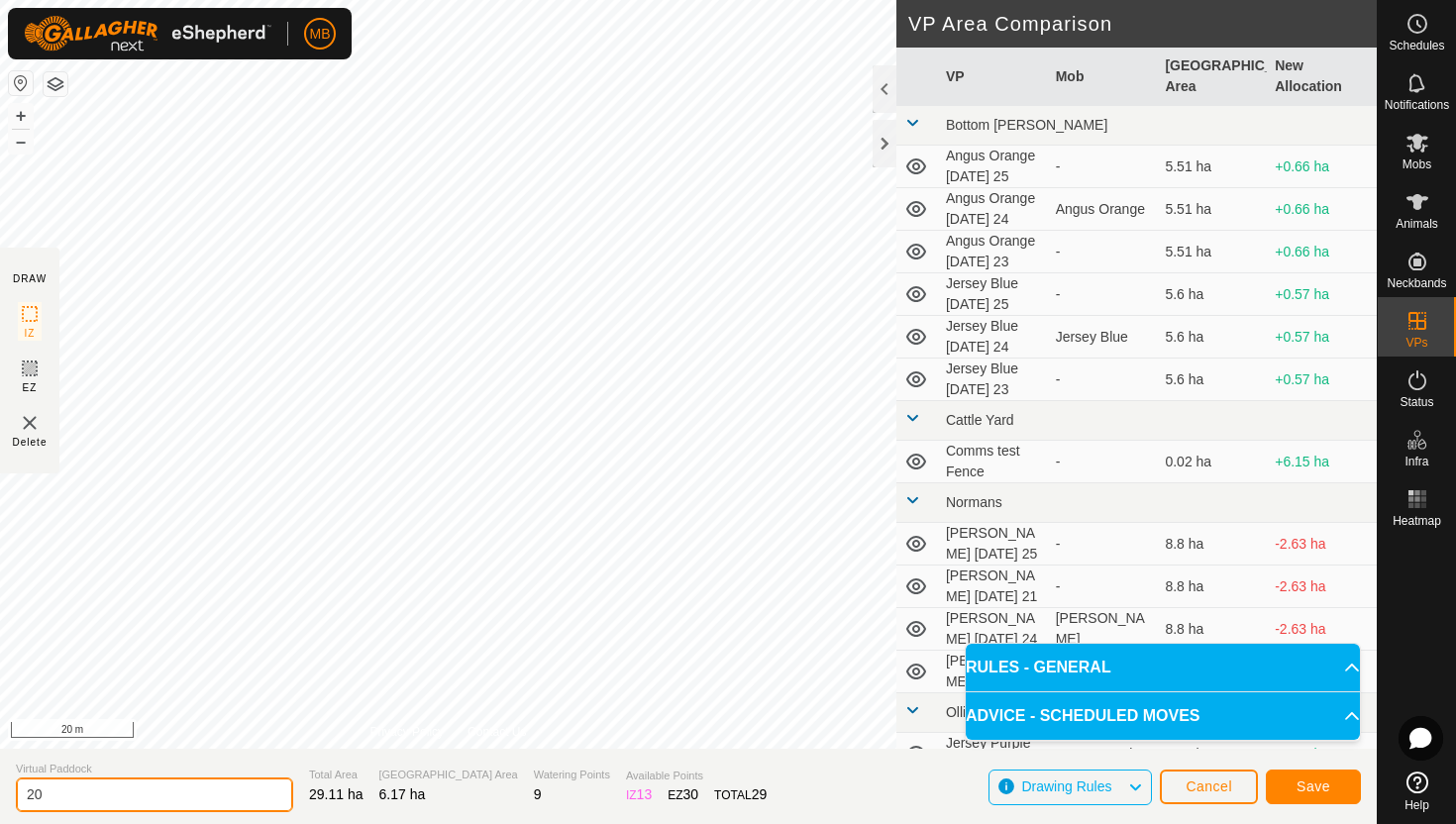 type on "2" 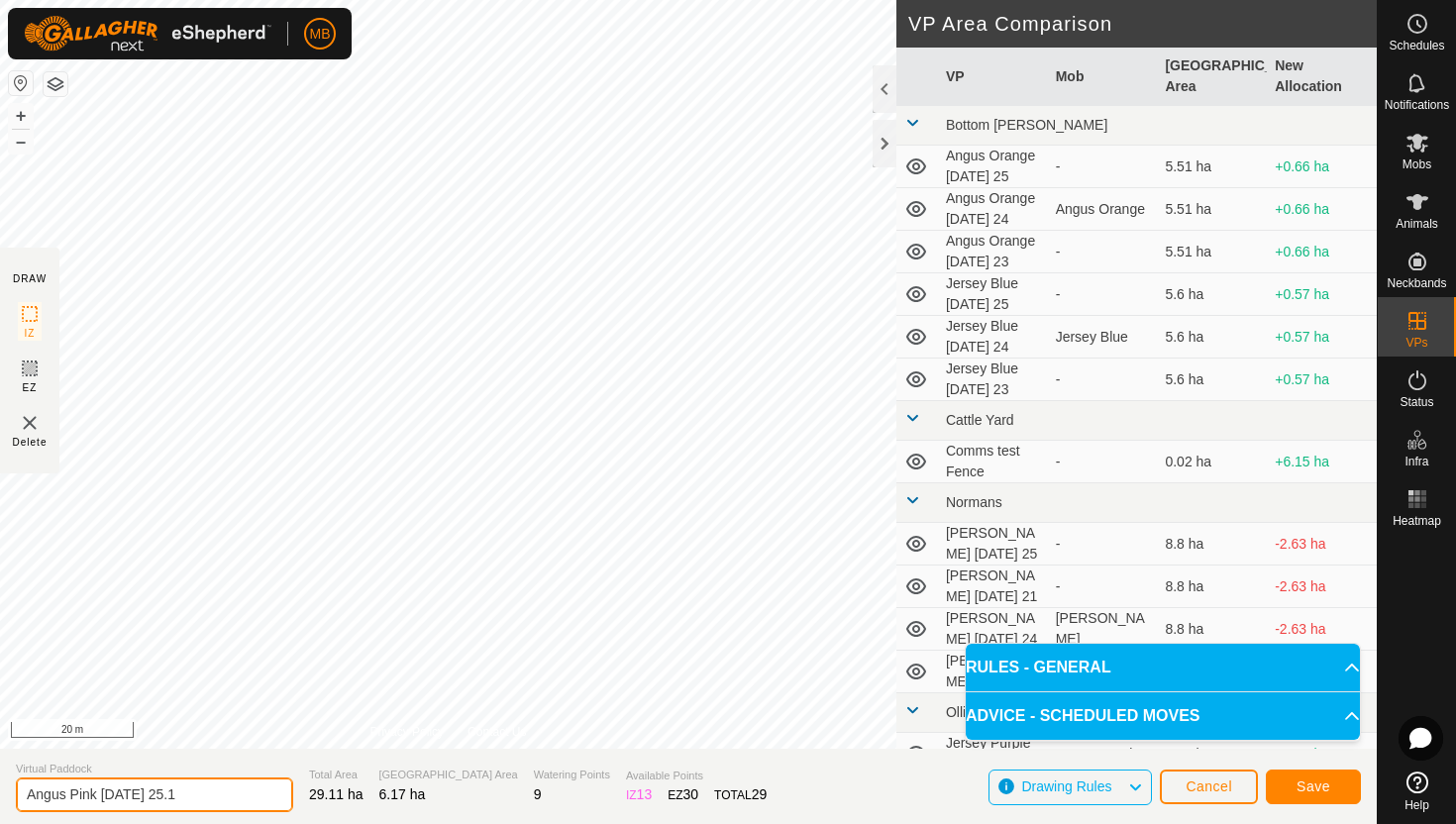 type on "Angus Pink Friday 25.1" 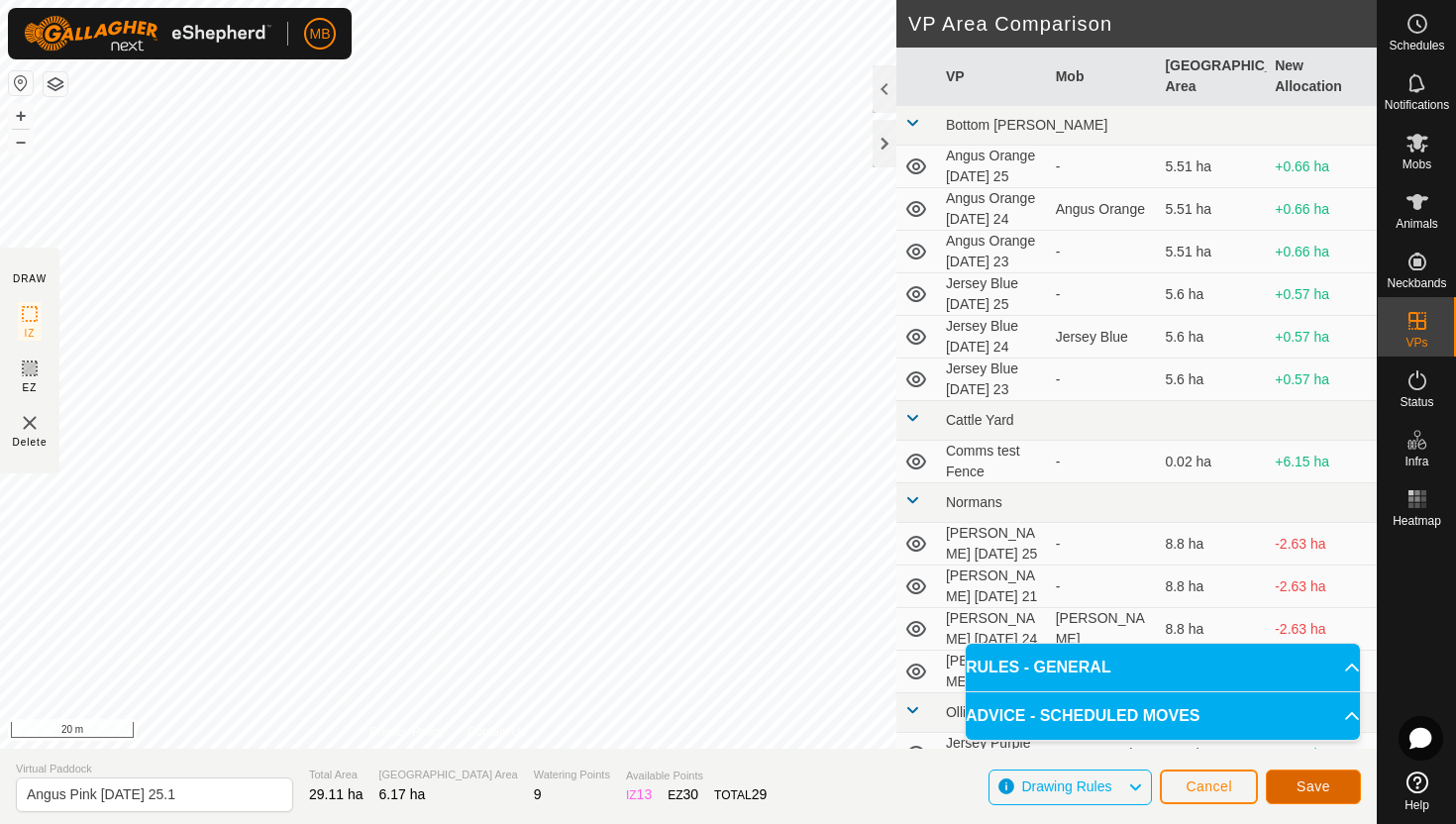 click on "Save" 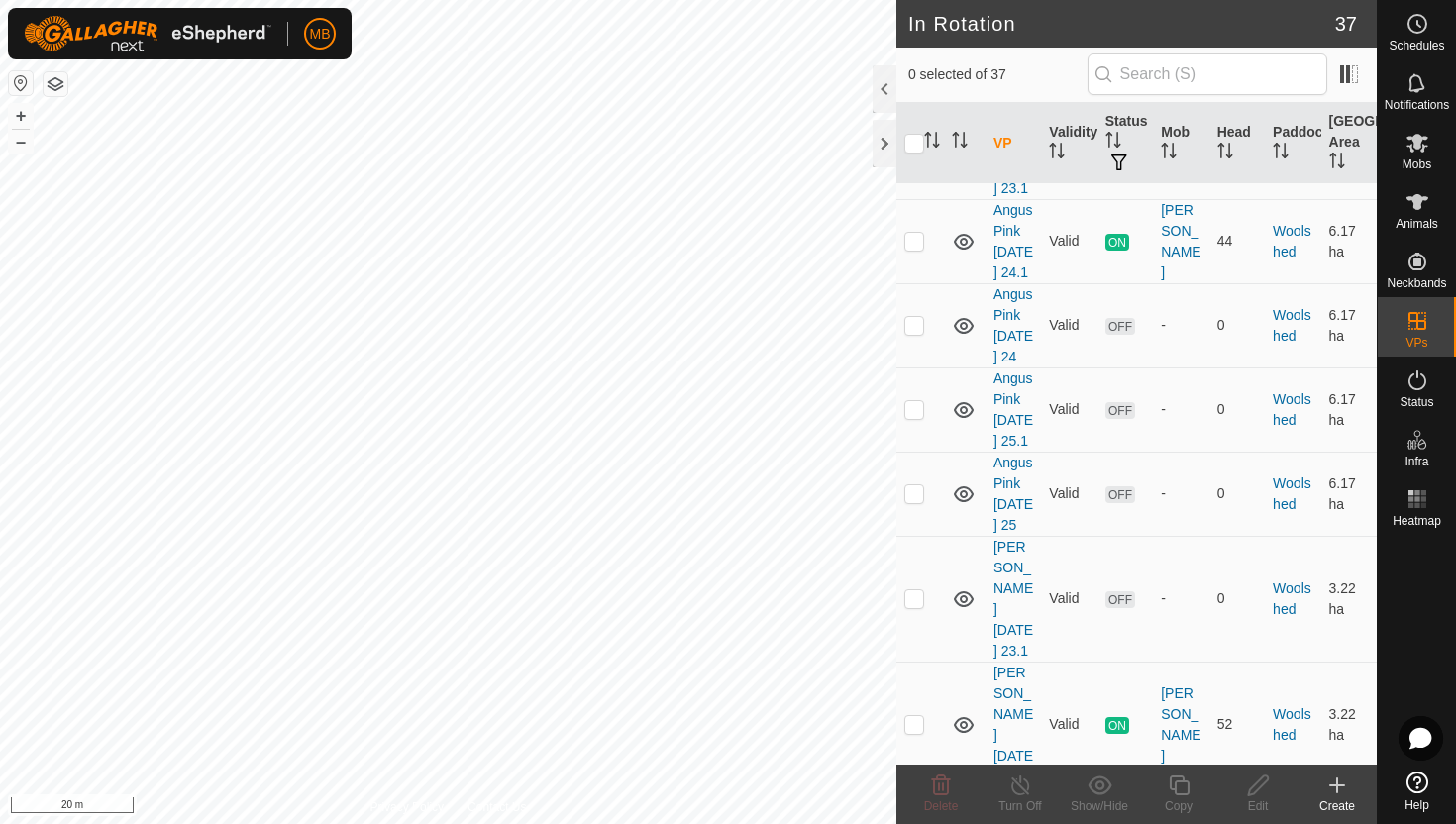 scroll, scrollTop: 3603, scrollLeft: 0, axis: vertical 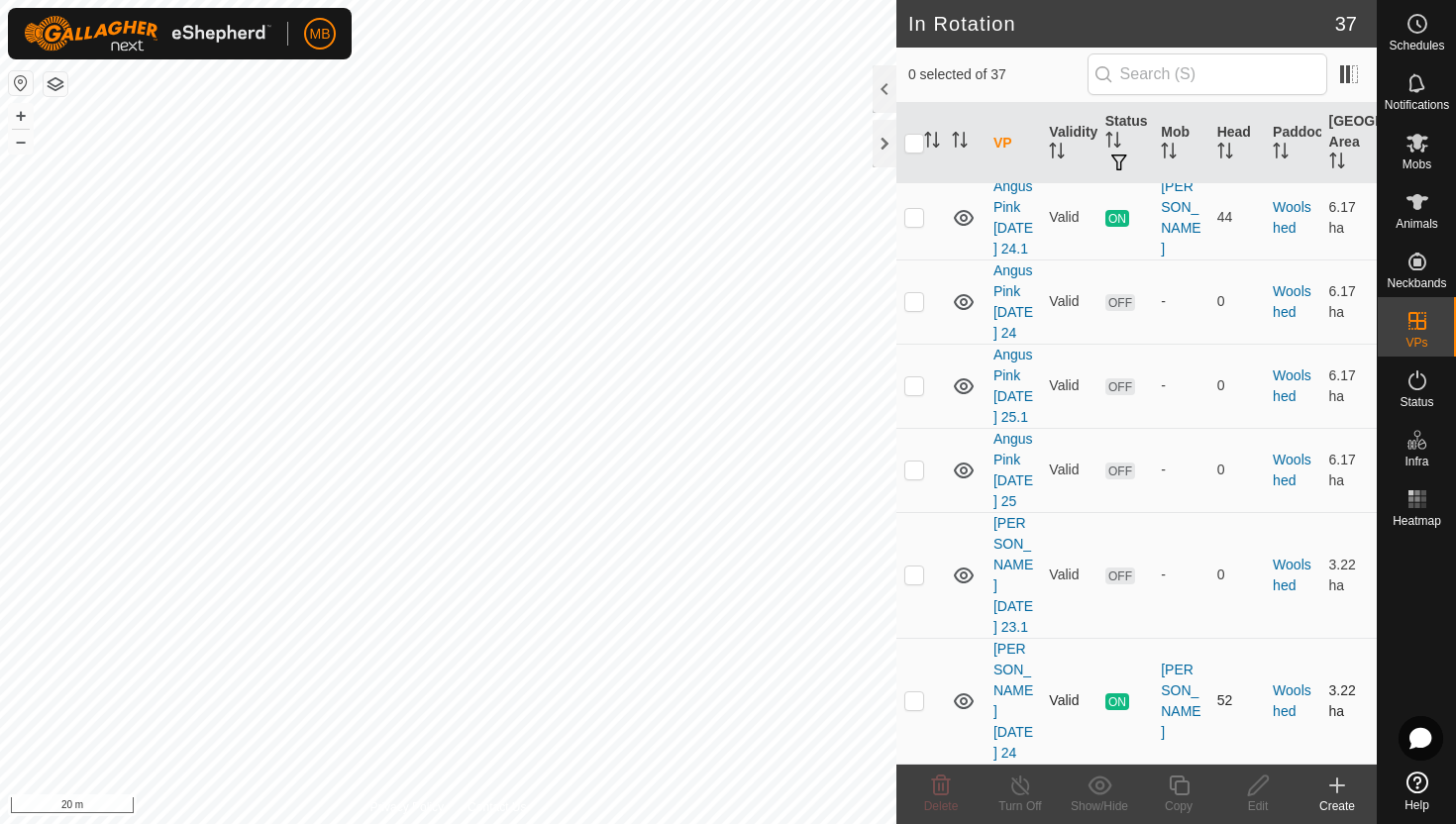 click at bounding box center [914, 700] 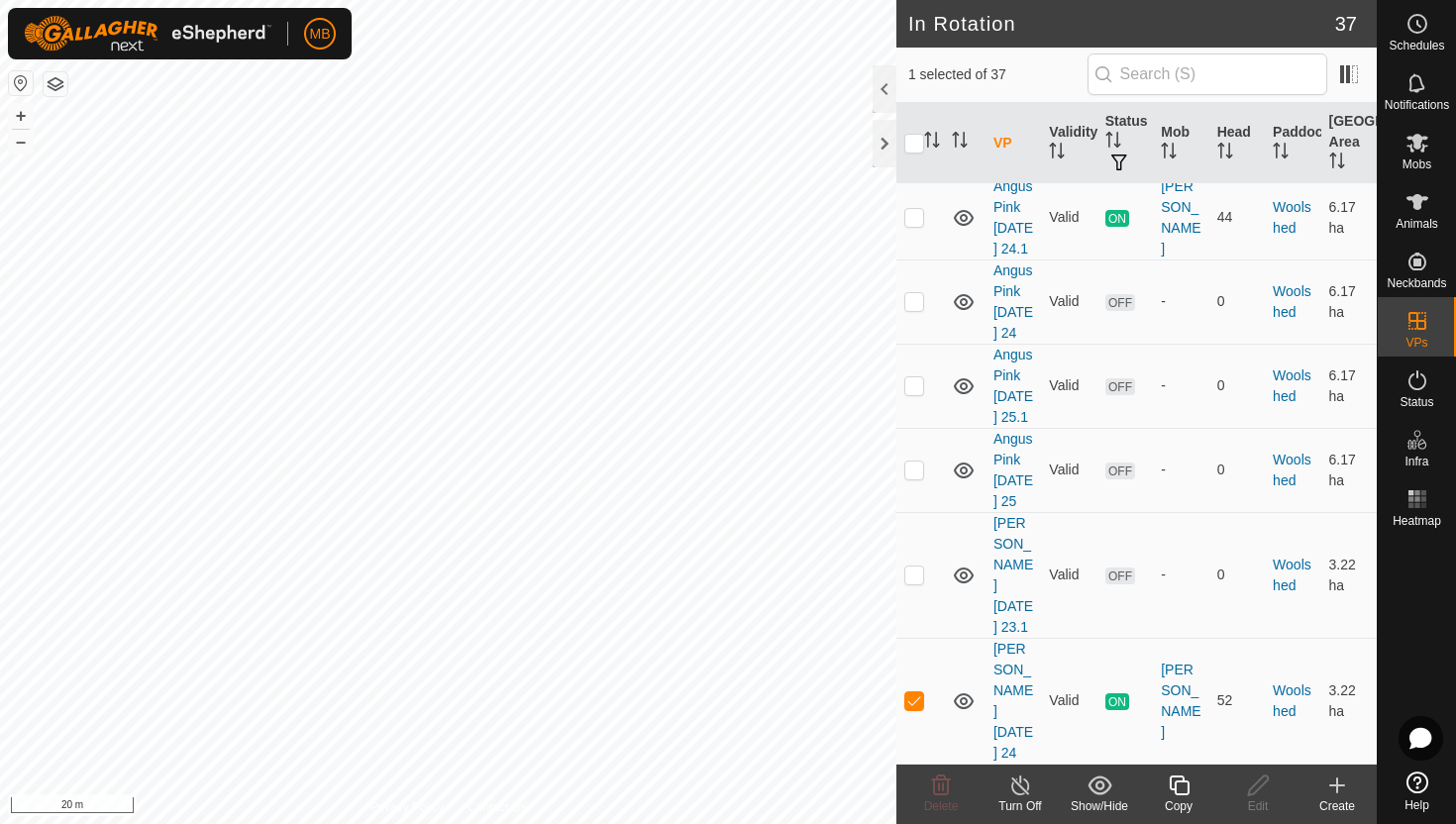 click 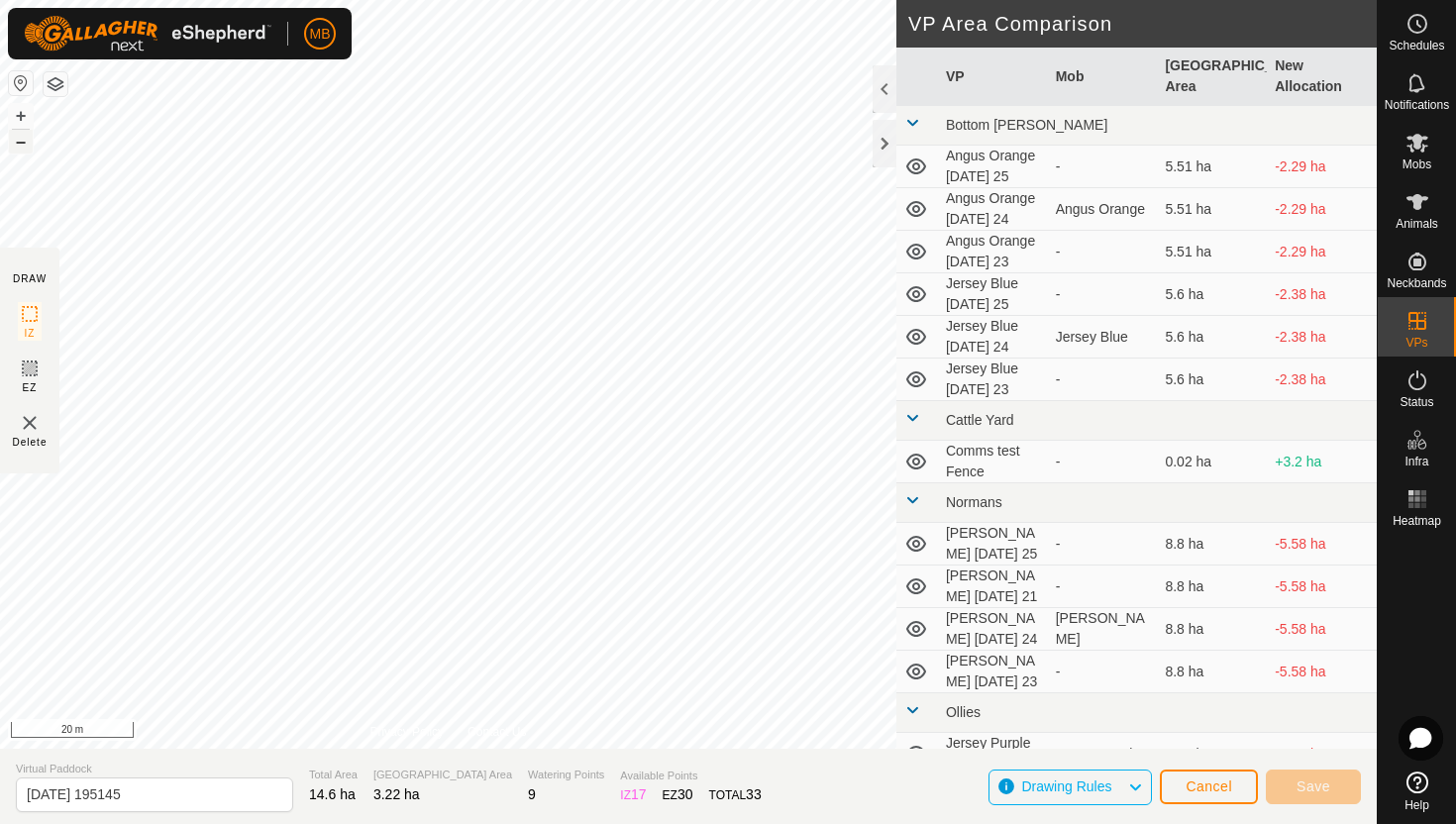 click on "–" at bounding box center (21, 142) 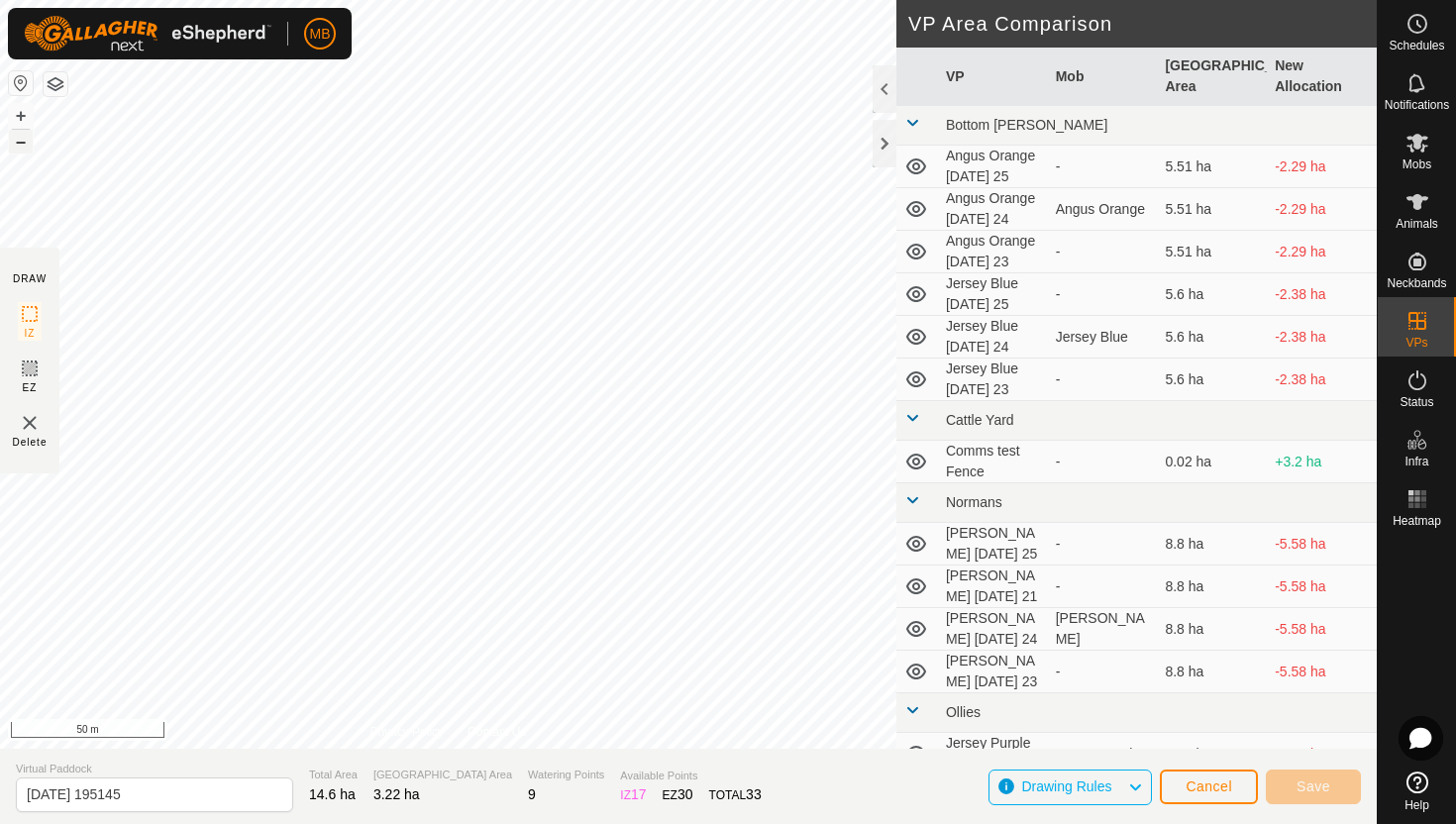 click on "–" at bounding box center (21, 142) 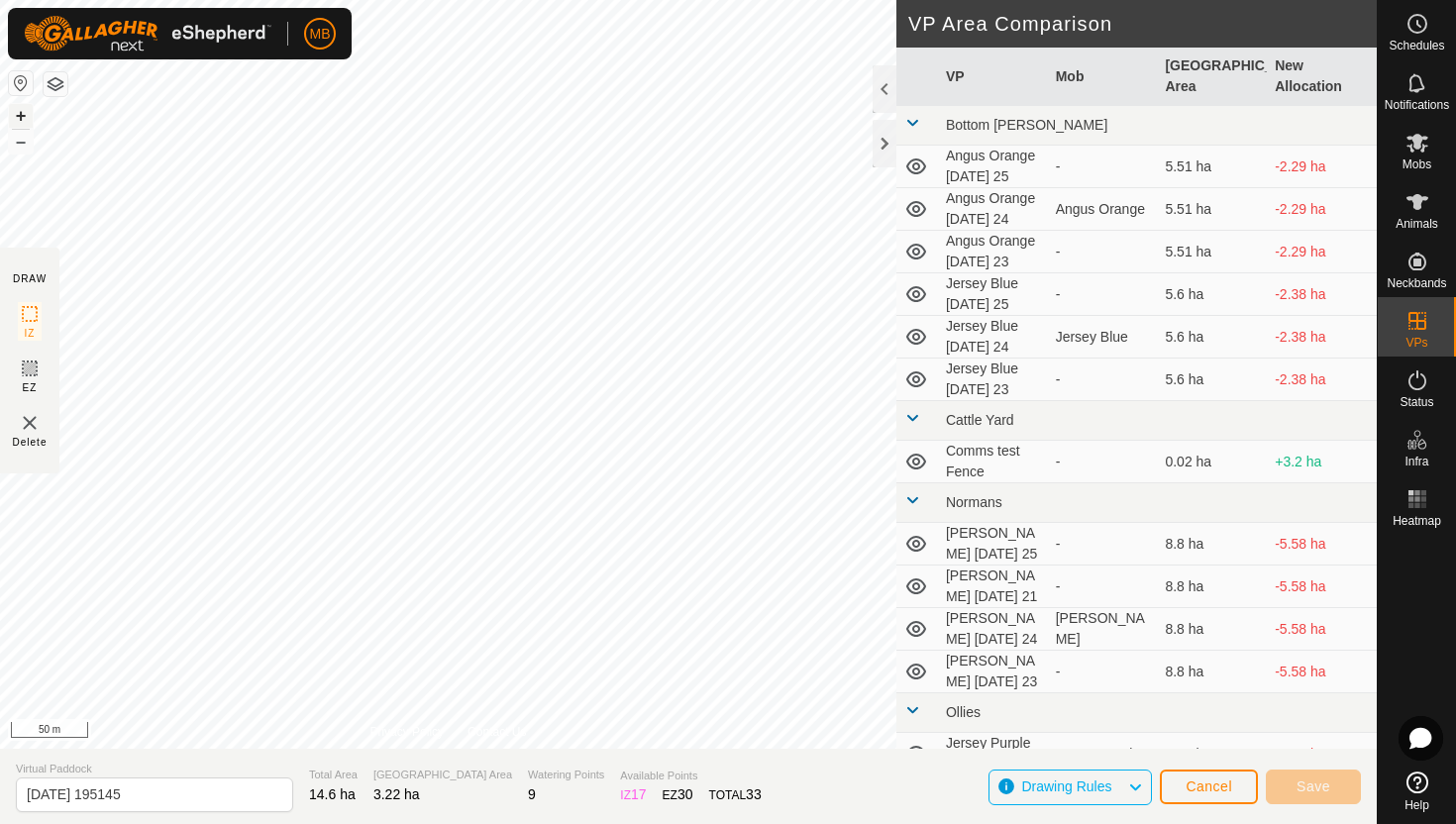 click on "+" at bounding box center [21, 116] 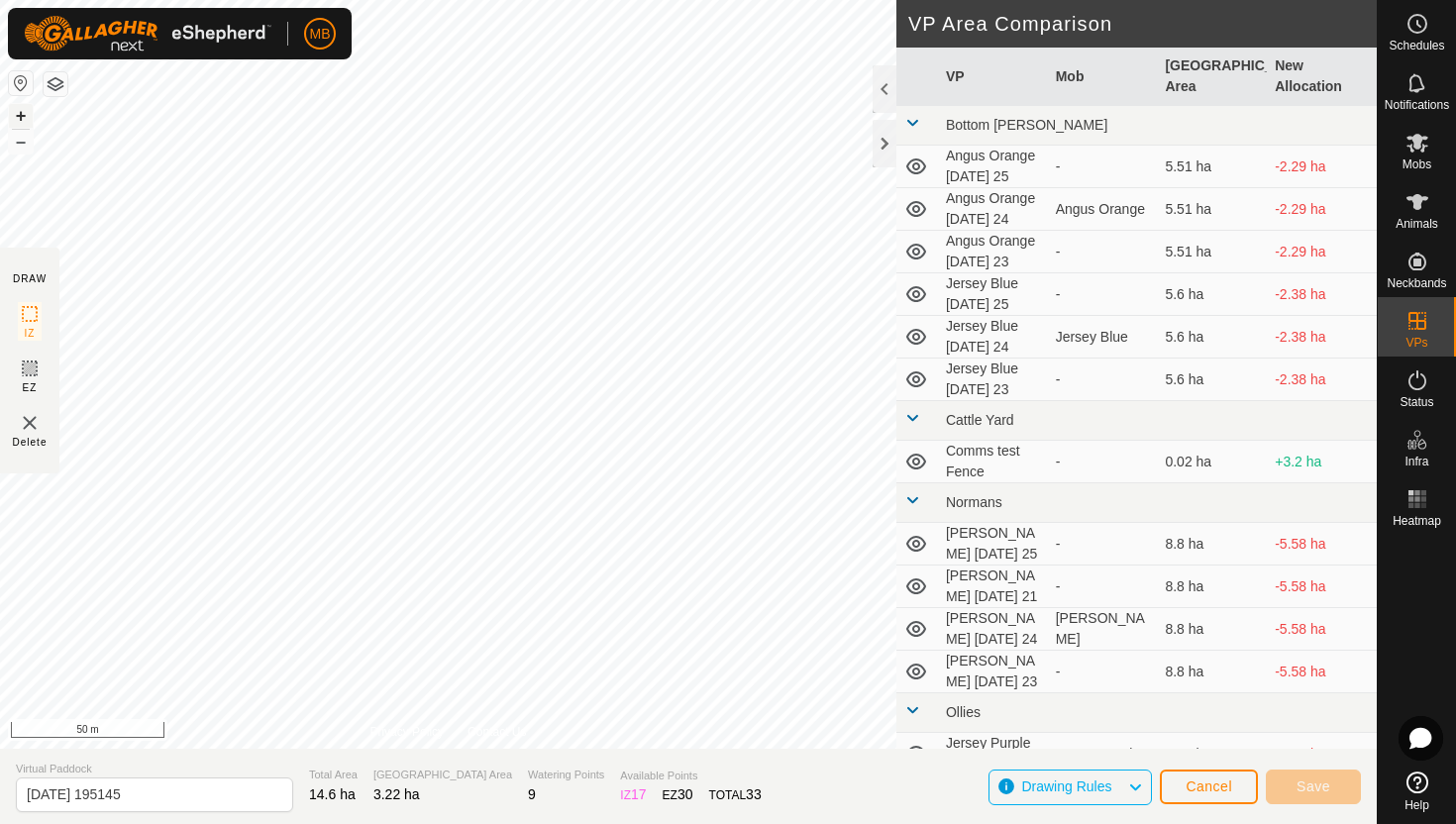 click on "+" at bounding box center (21, 116) 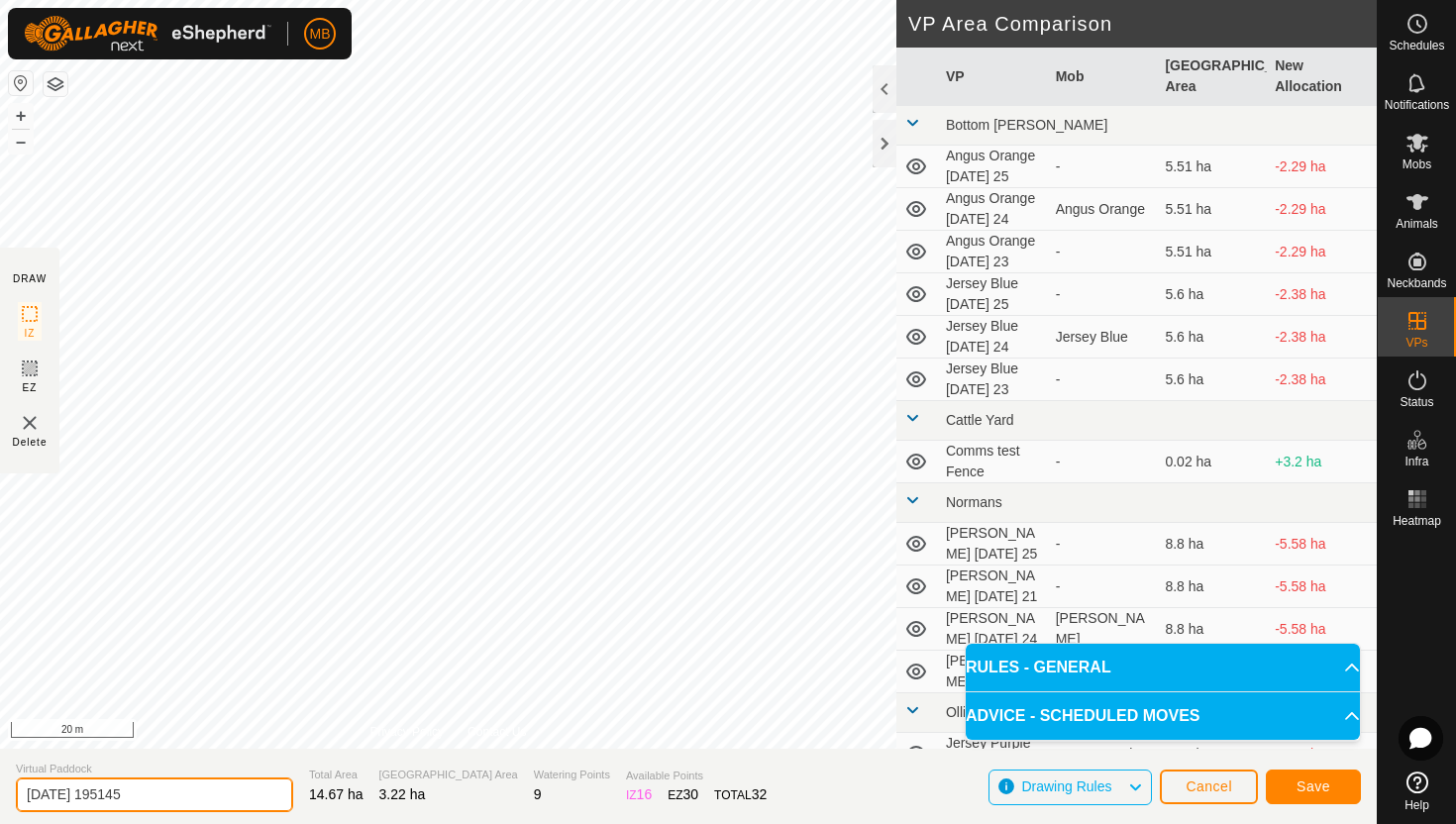 click on "2025-07-24 195145" 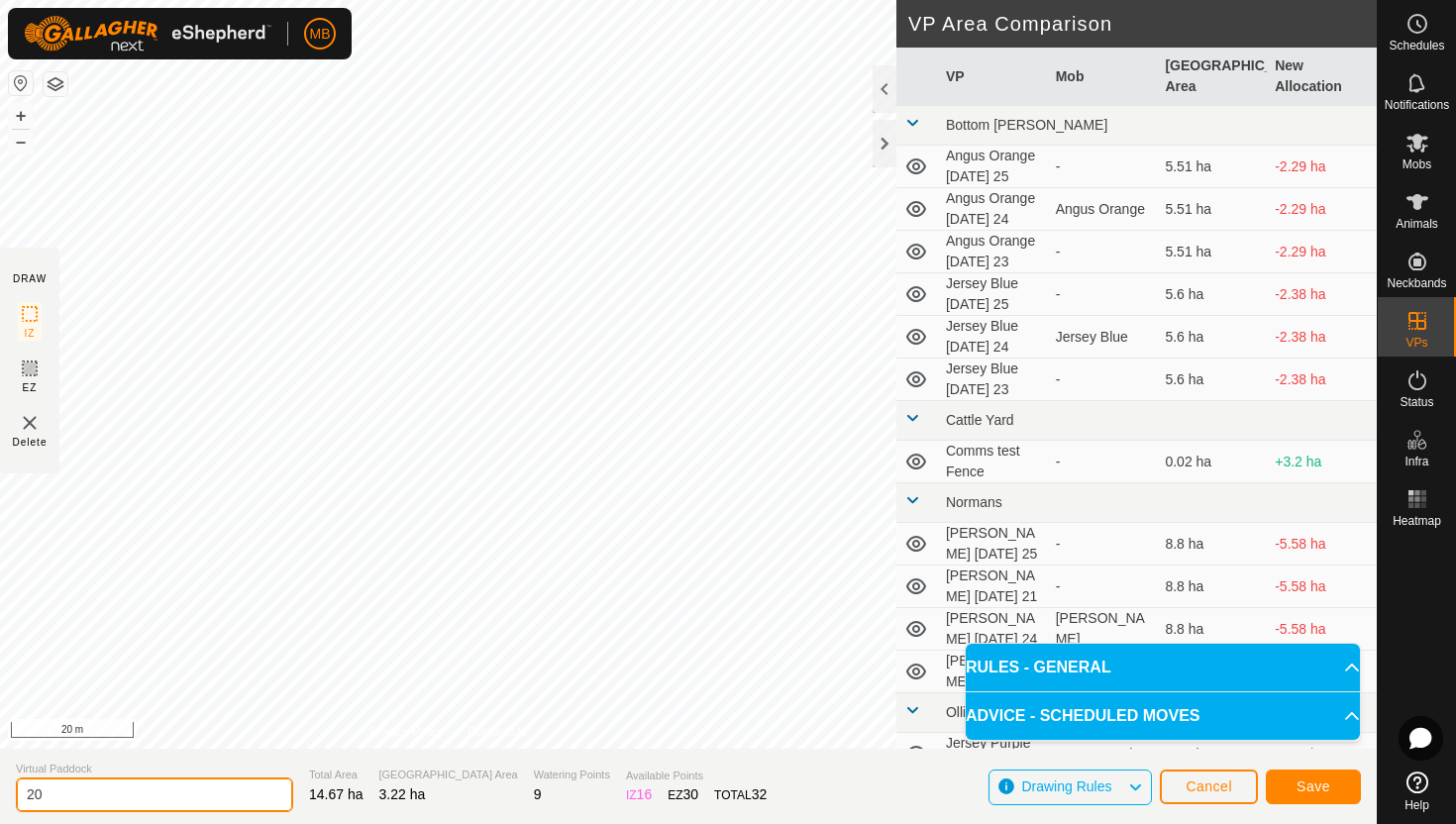 type on "2" 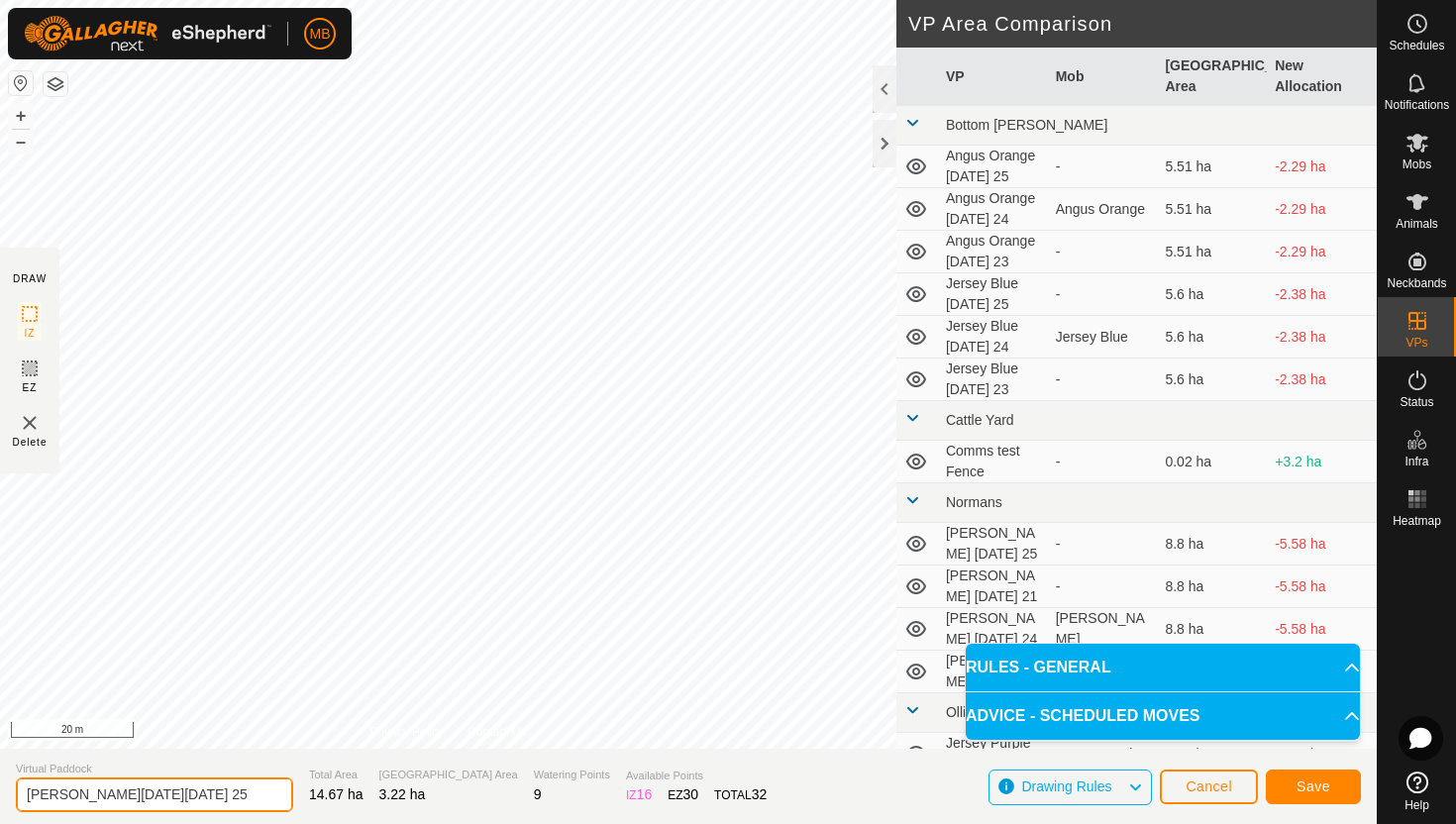 type on "Angus Black Friday 25" 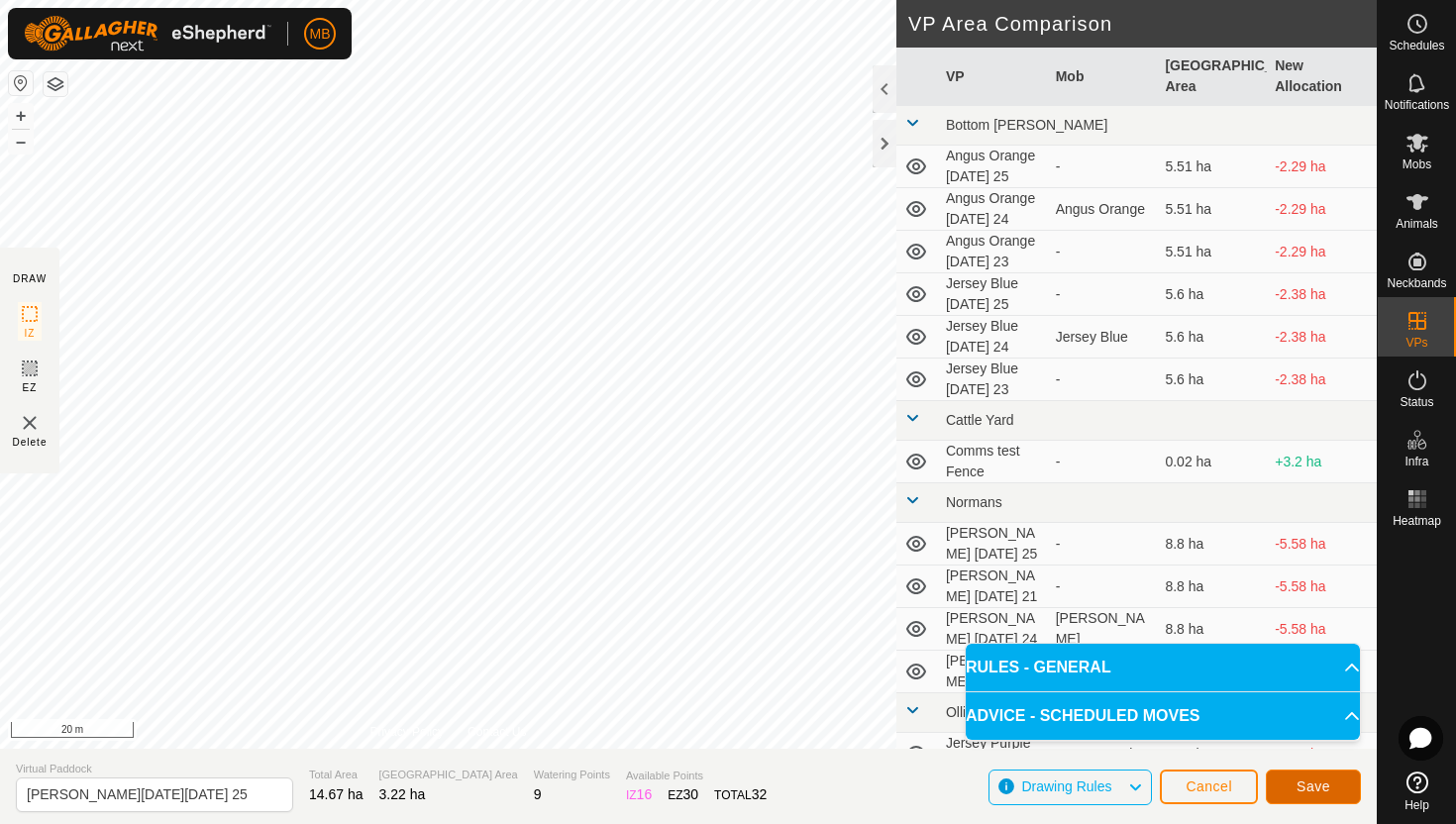 click on "Save" 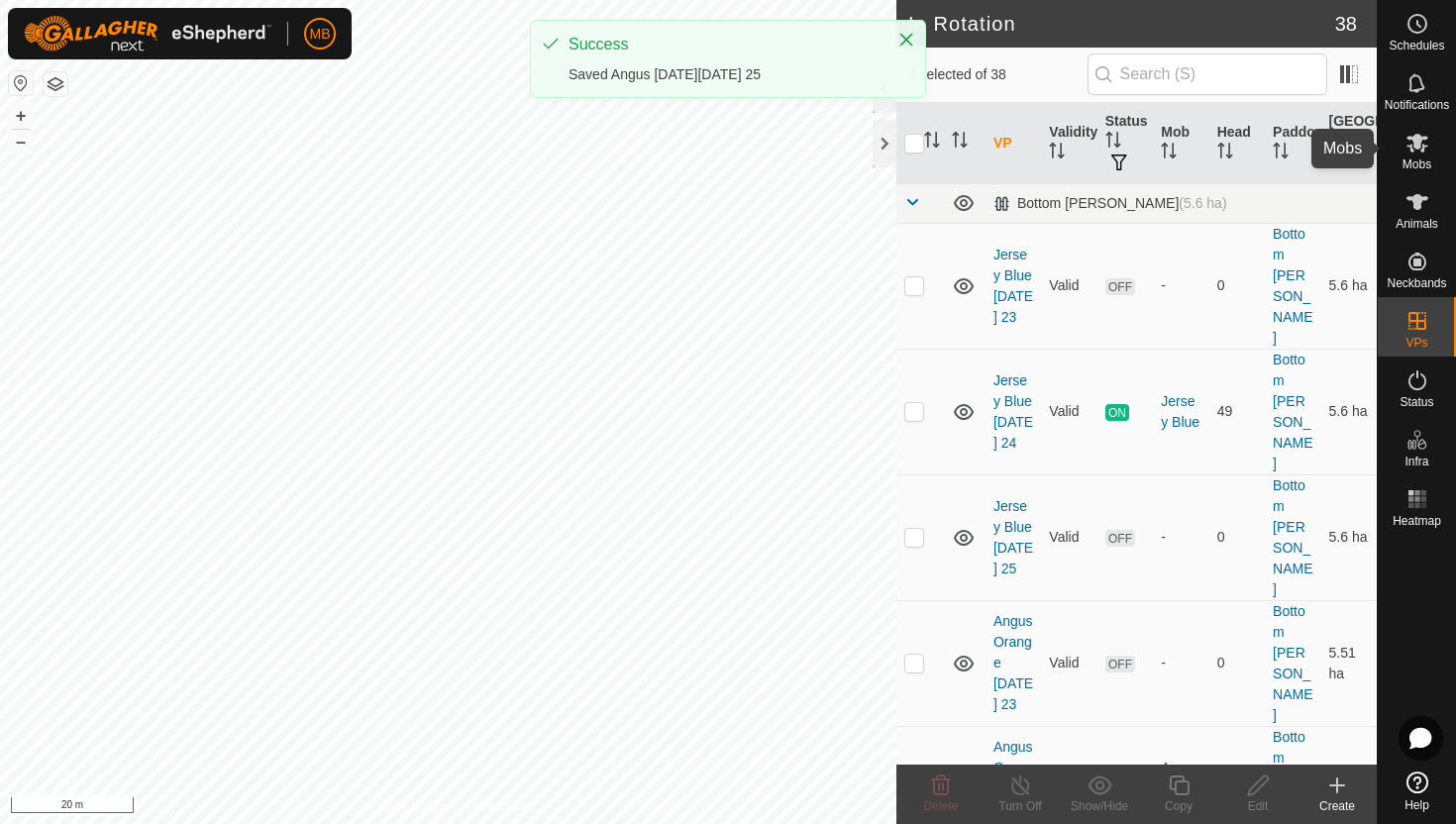 click 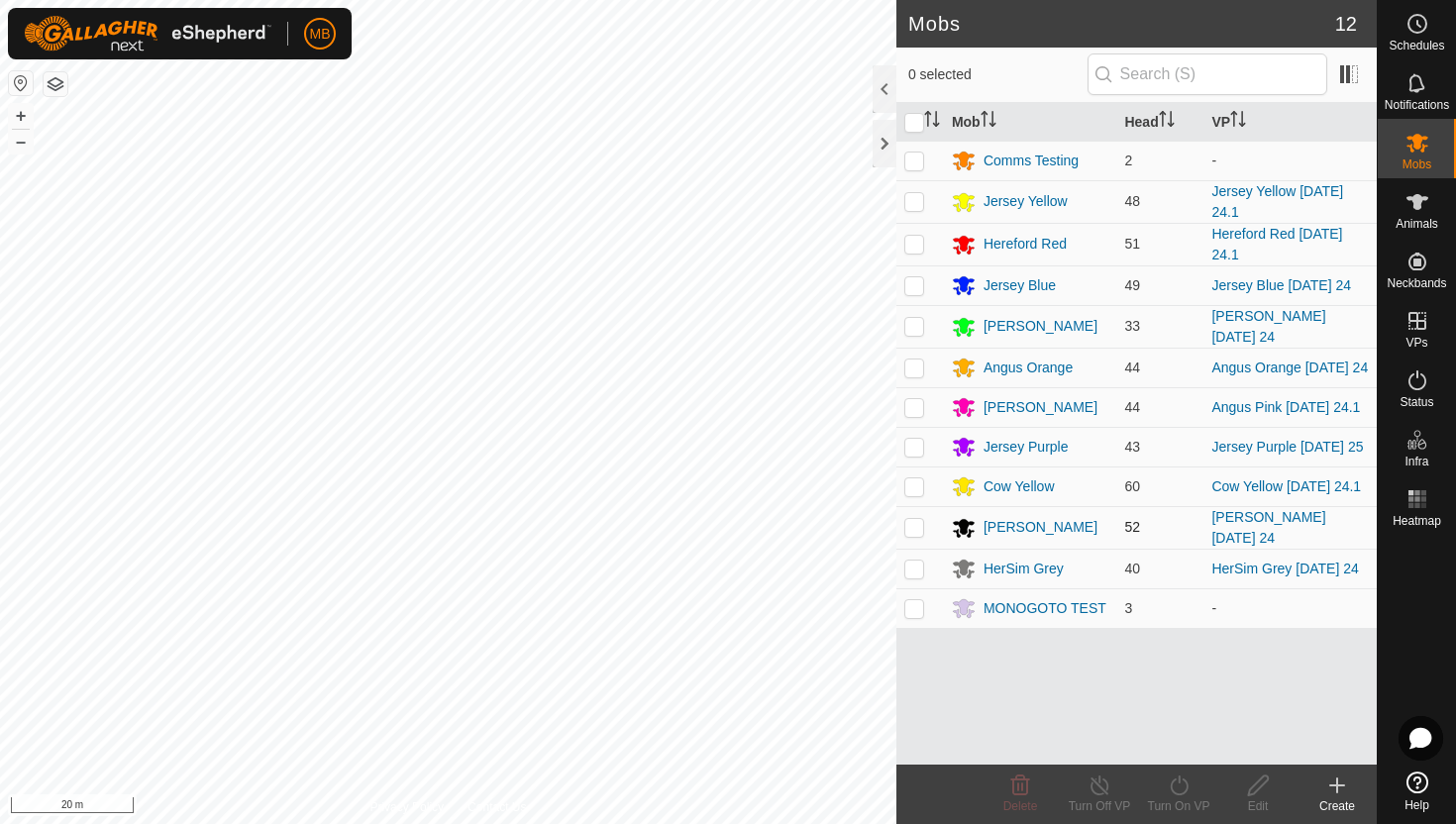click at bounding box center [914, 527] 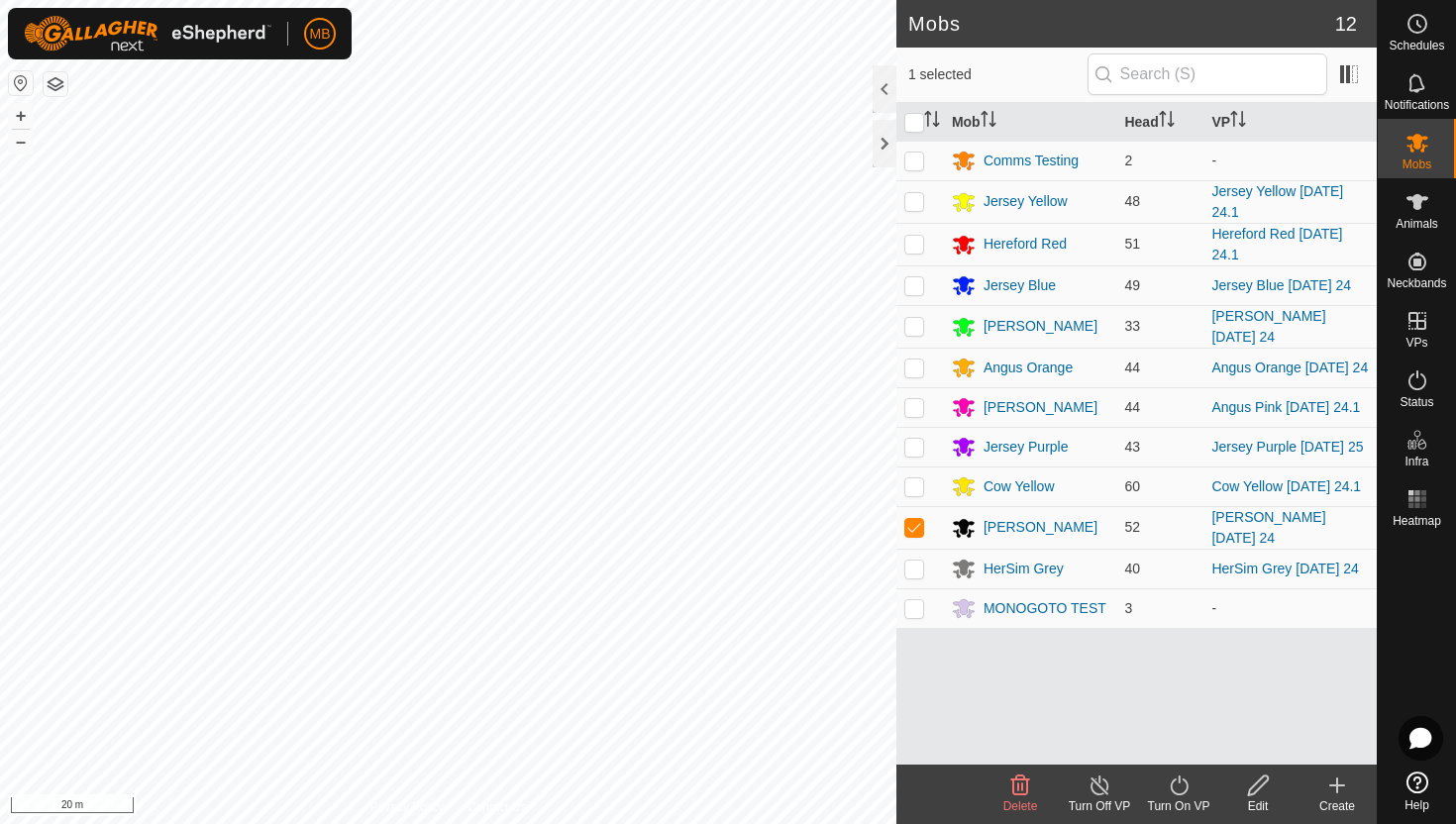click 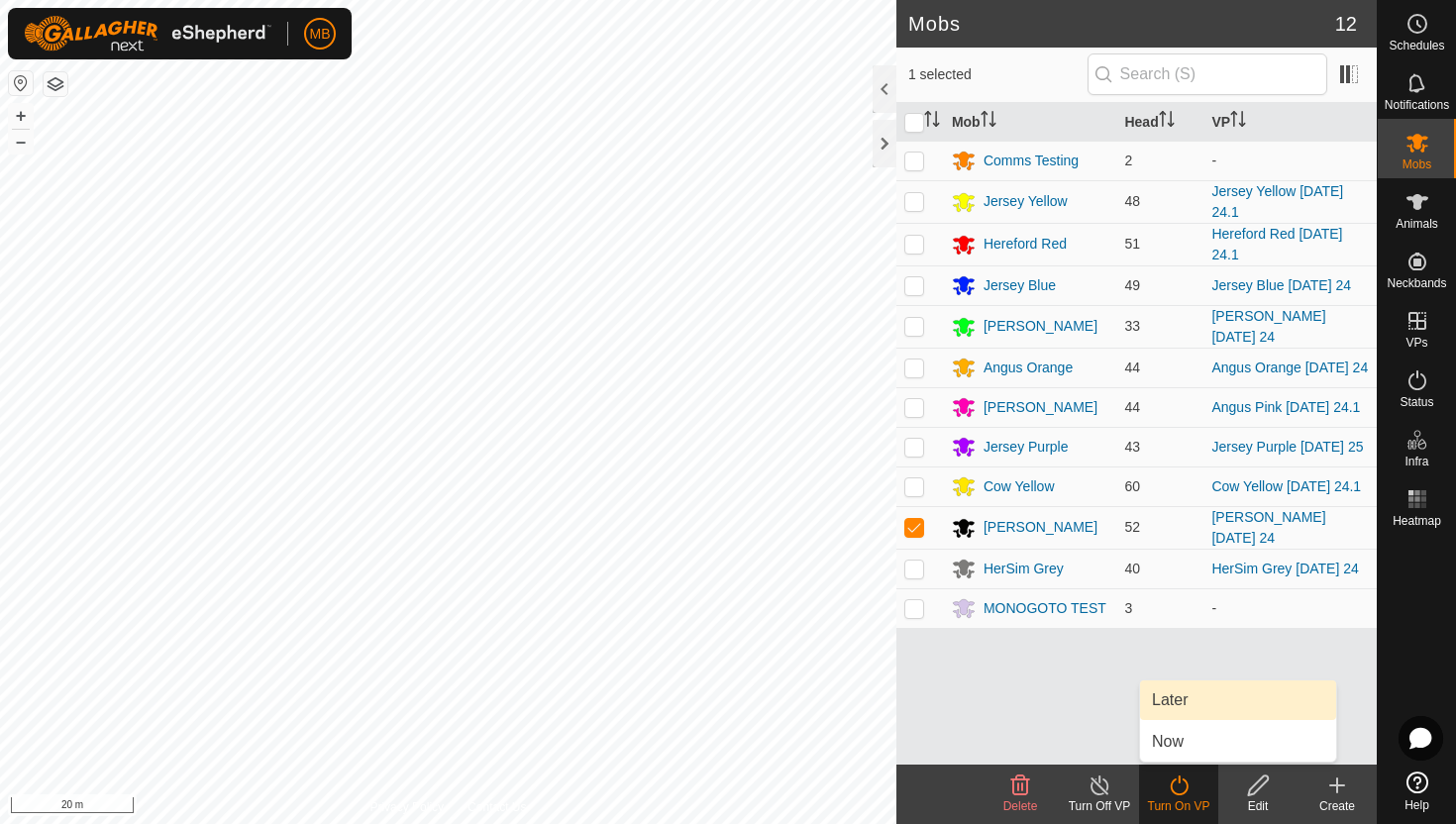 click on "Later" at bounding box center [1238, 700] 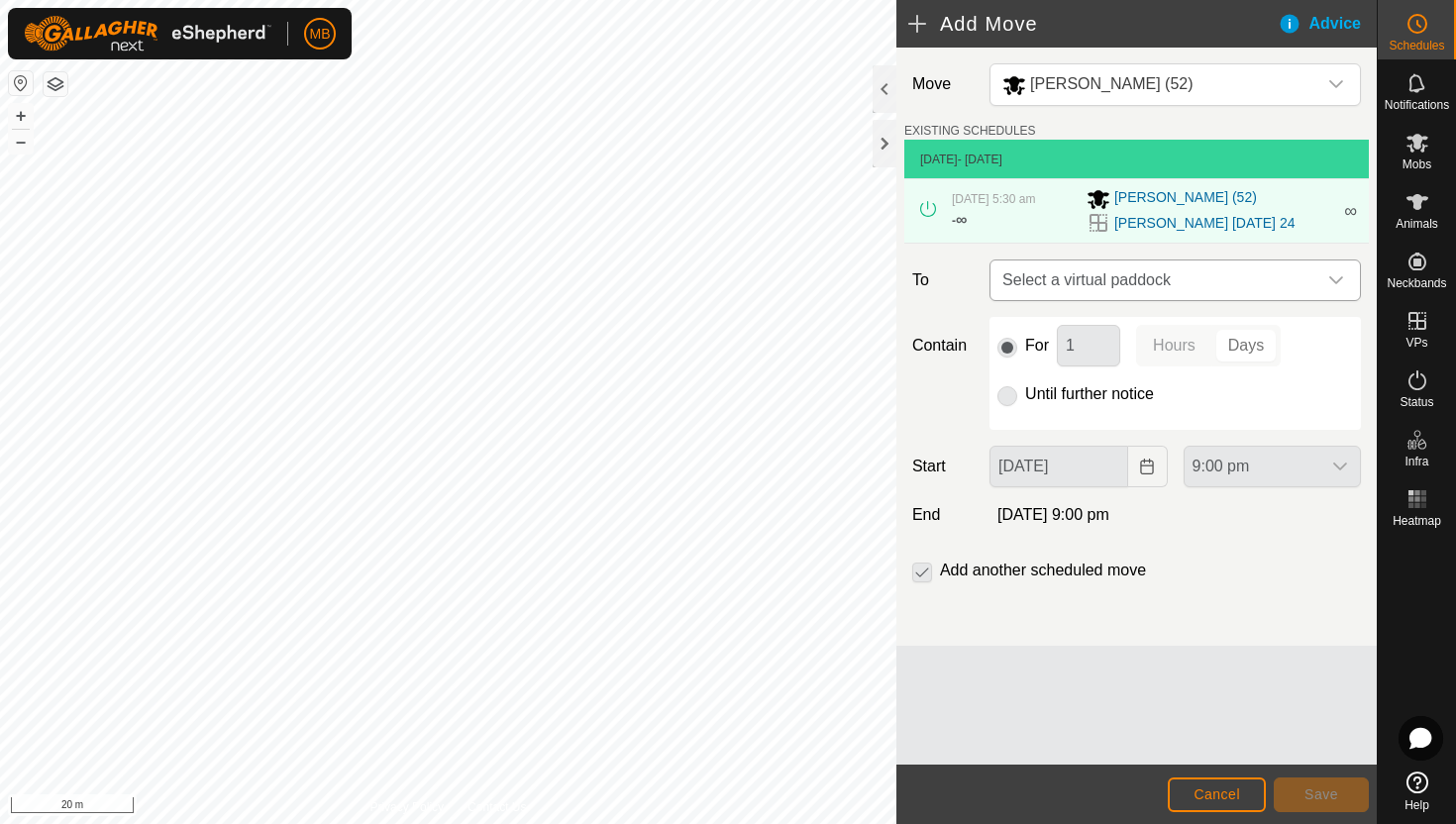 click 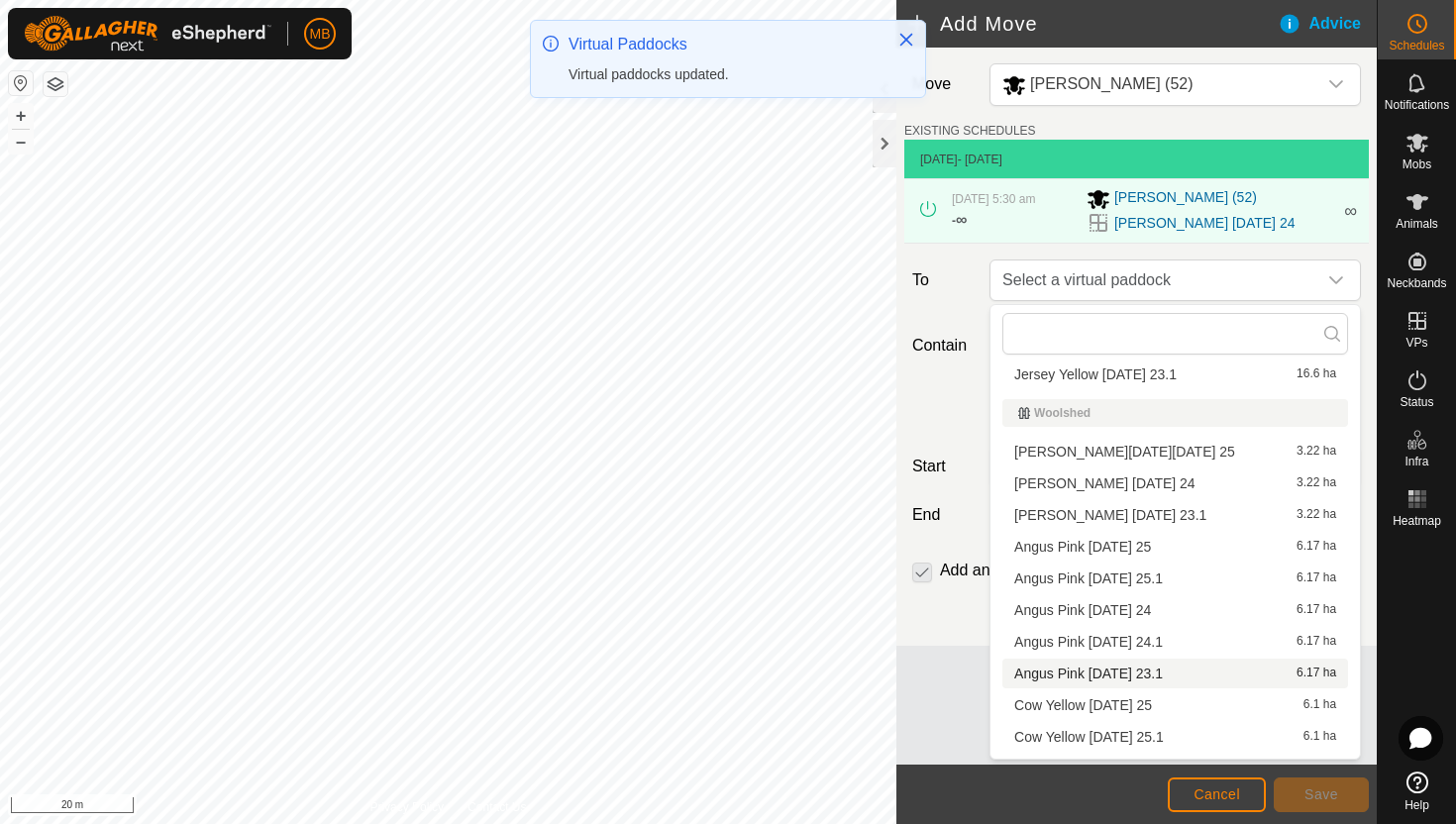 scroll, scrollTop: 890, scrollLeft: 0, axis: vertical 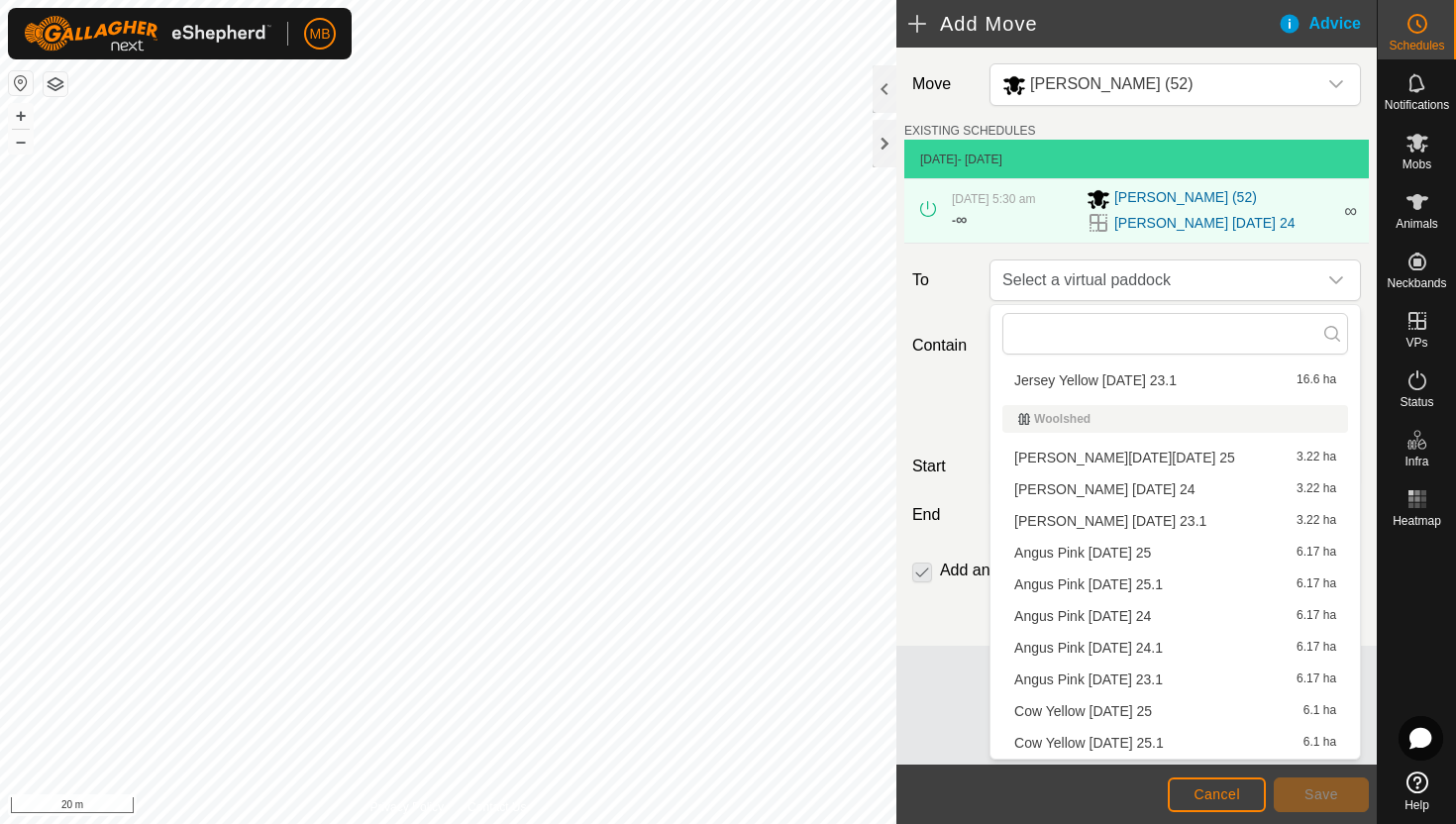 click on "Angus Black Friday 25  3.22 ha" at bounding box center (1175, 458) 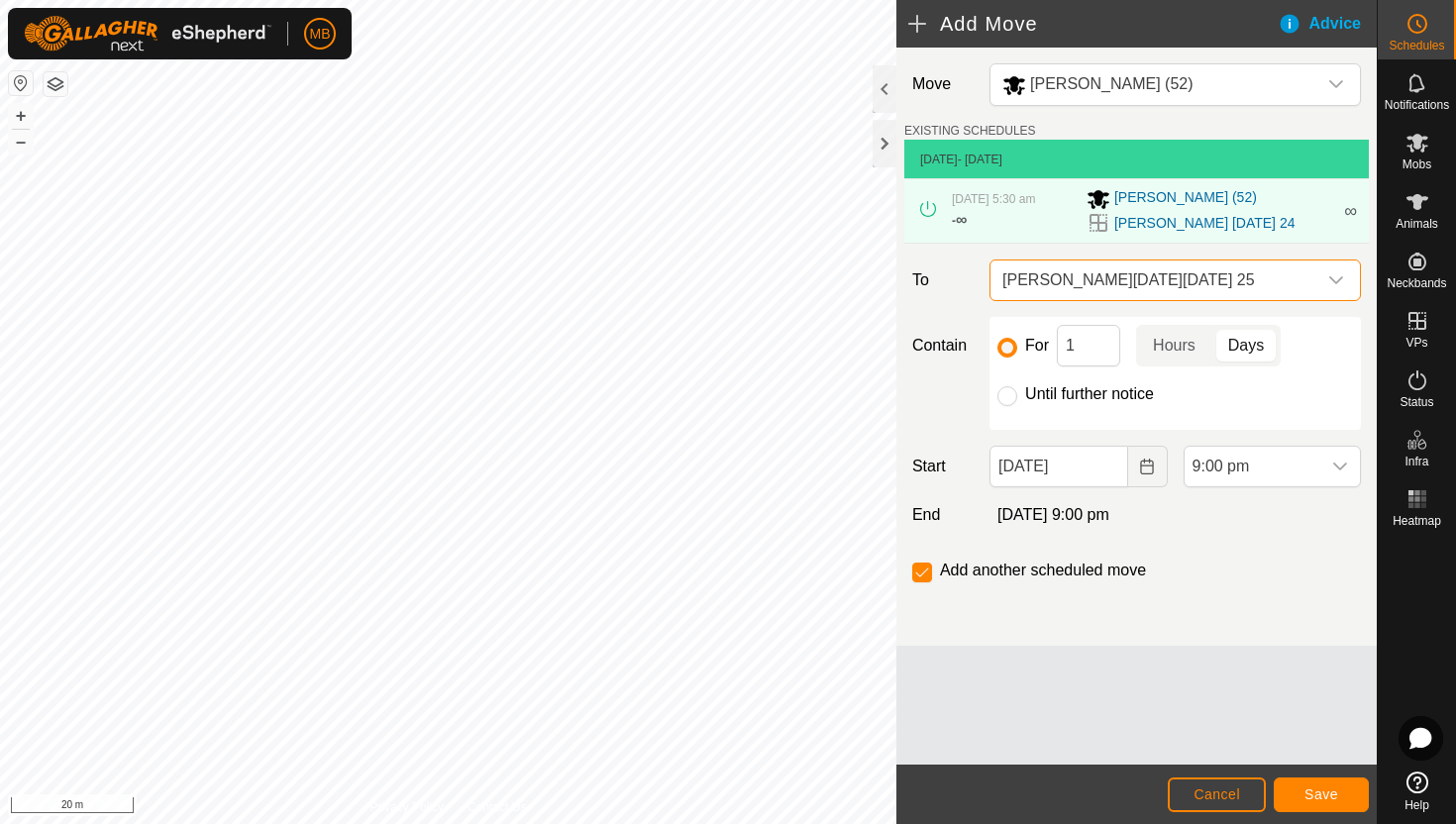 click on "Until further notice" 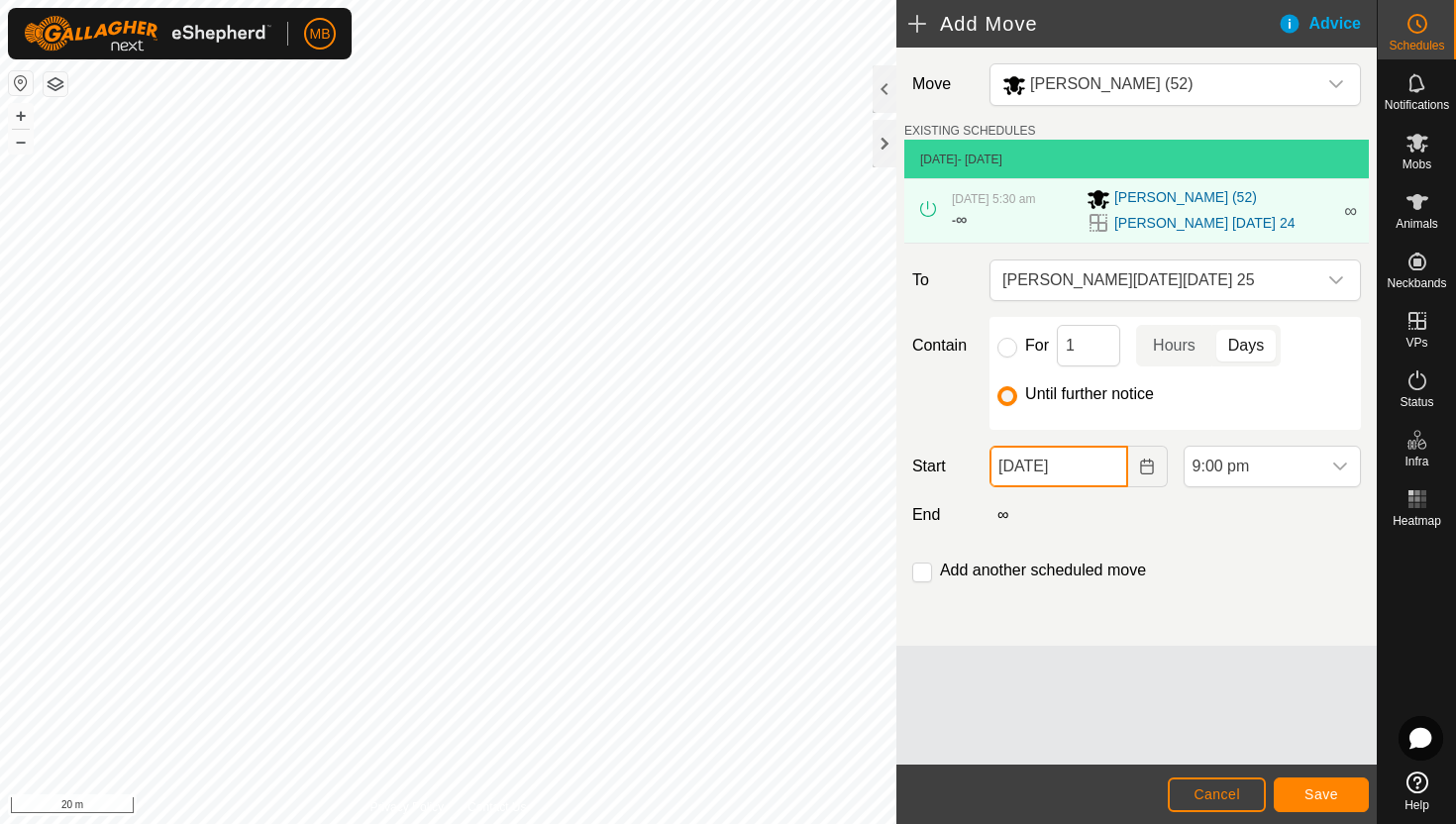 click on "24 Jul, 2025" 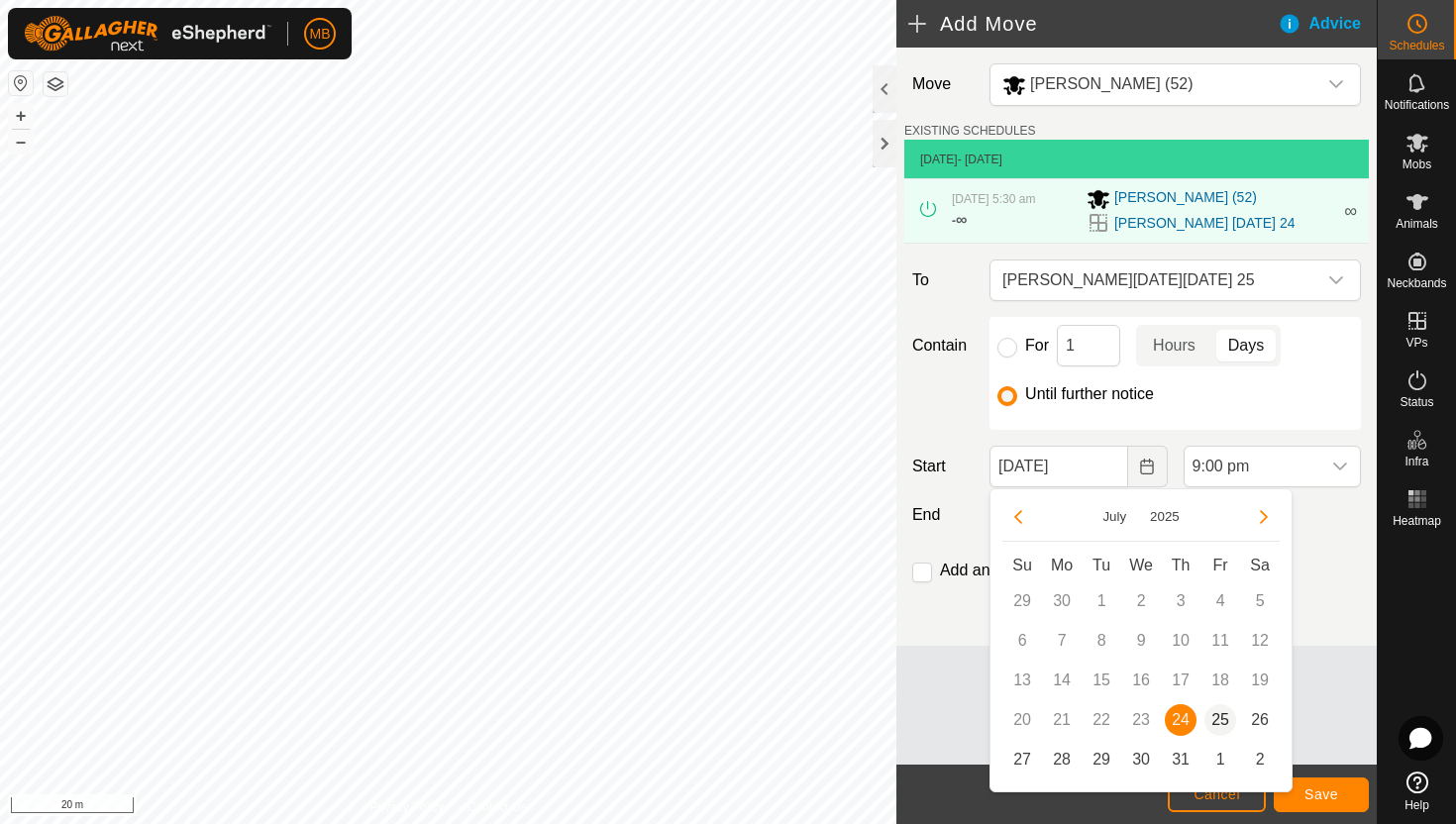 click on "25" at bounding box center [1220, 720] 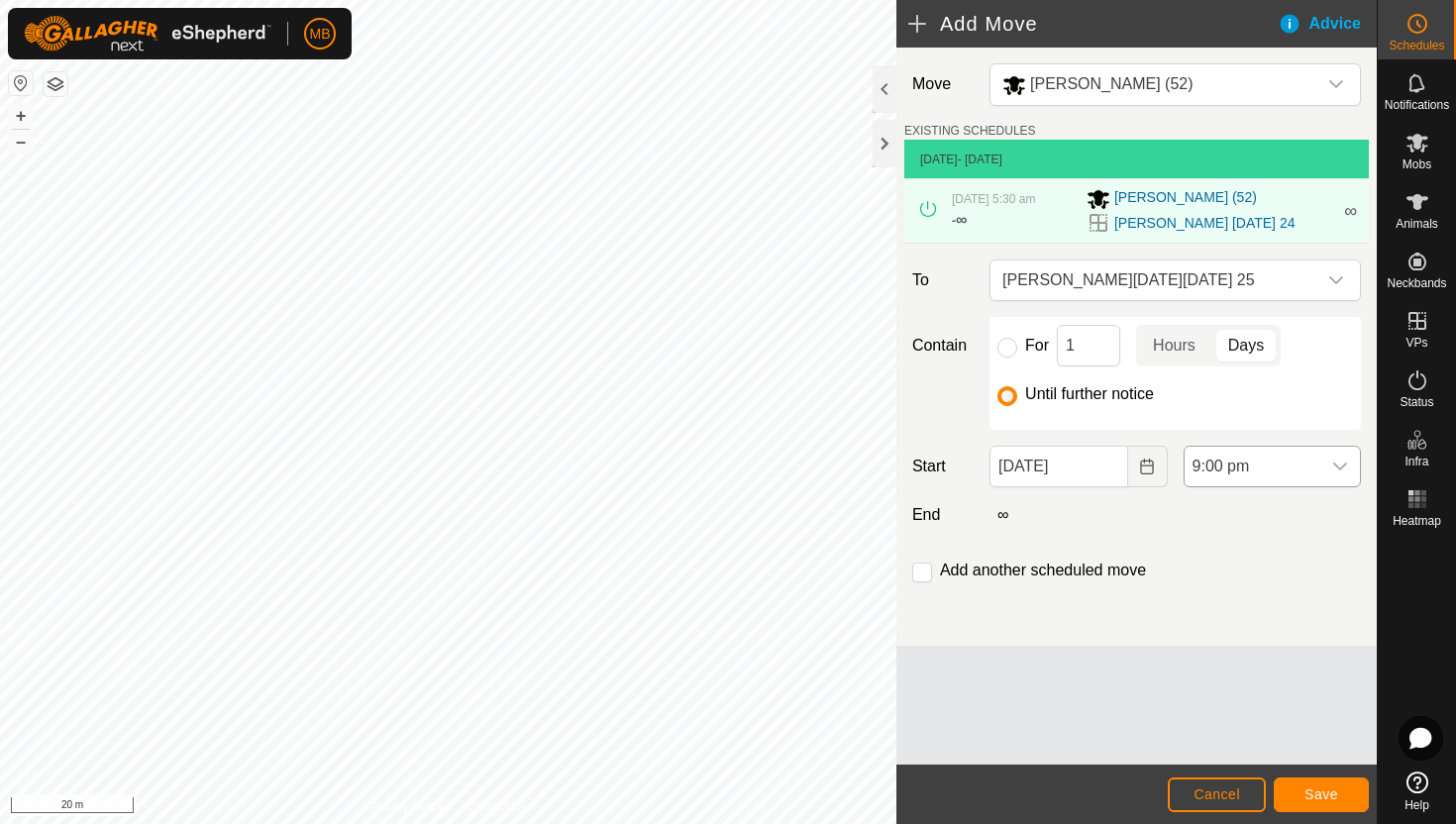 click on "9:00 pm" at bounding box center (1252, 466) 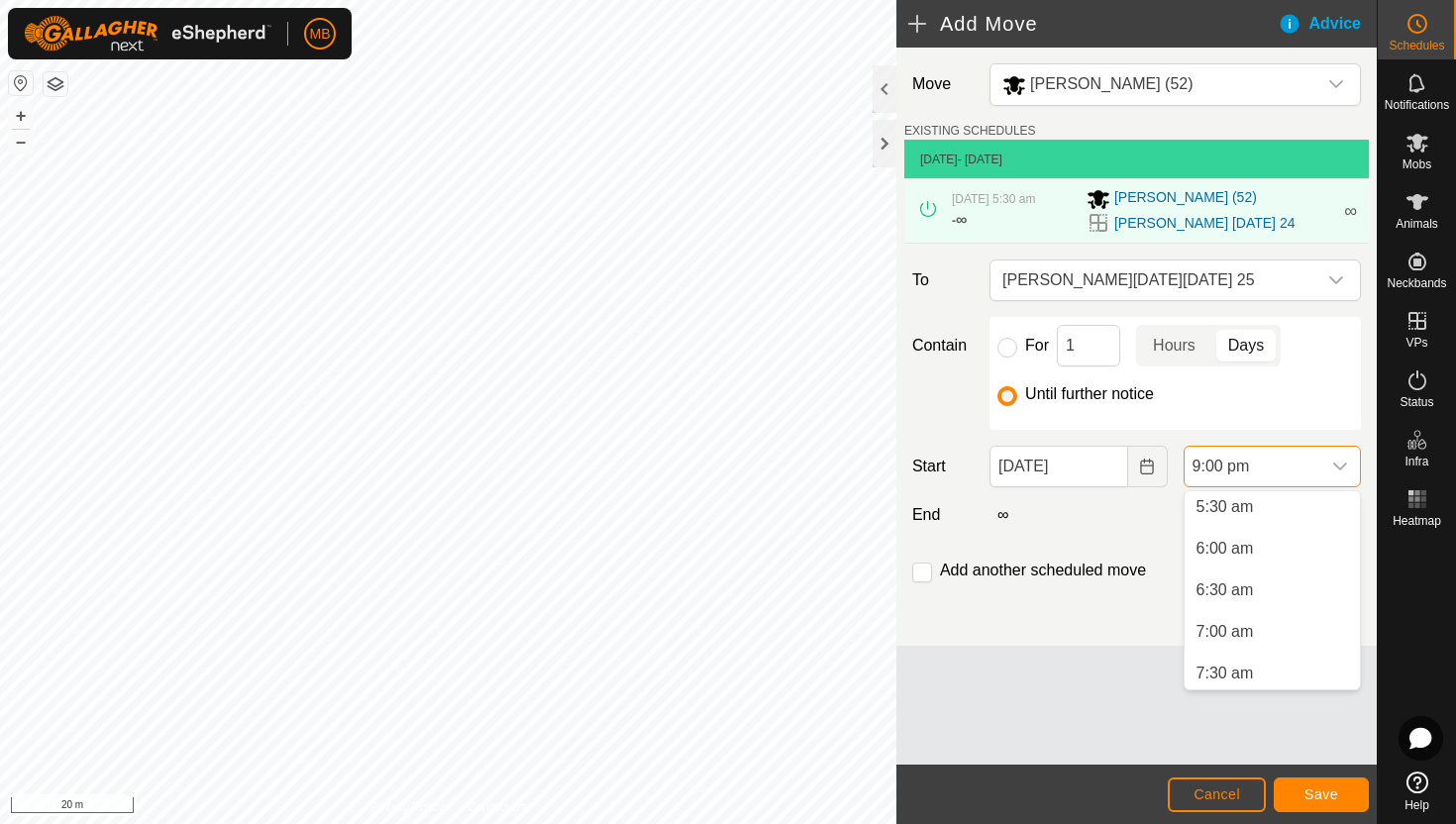 scroll, scrollTop: 453, scrollLeft: 0, axis: vertical 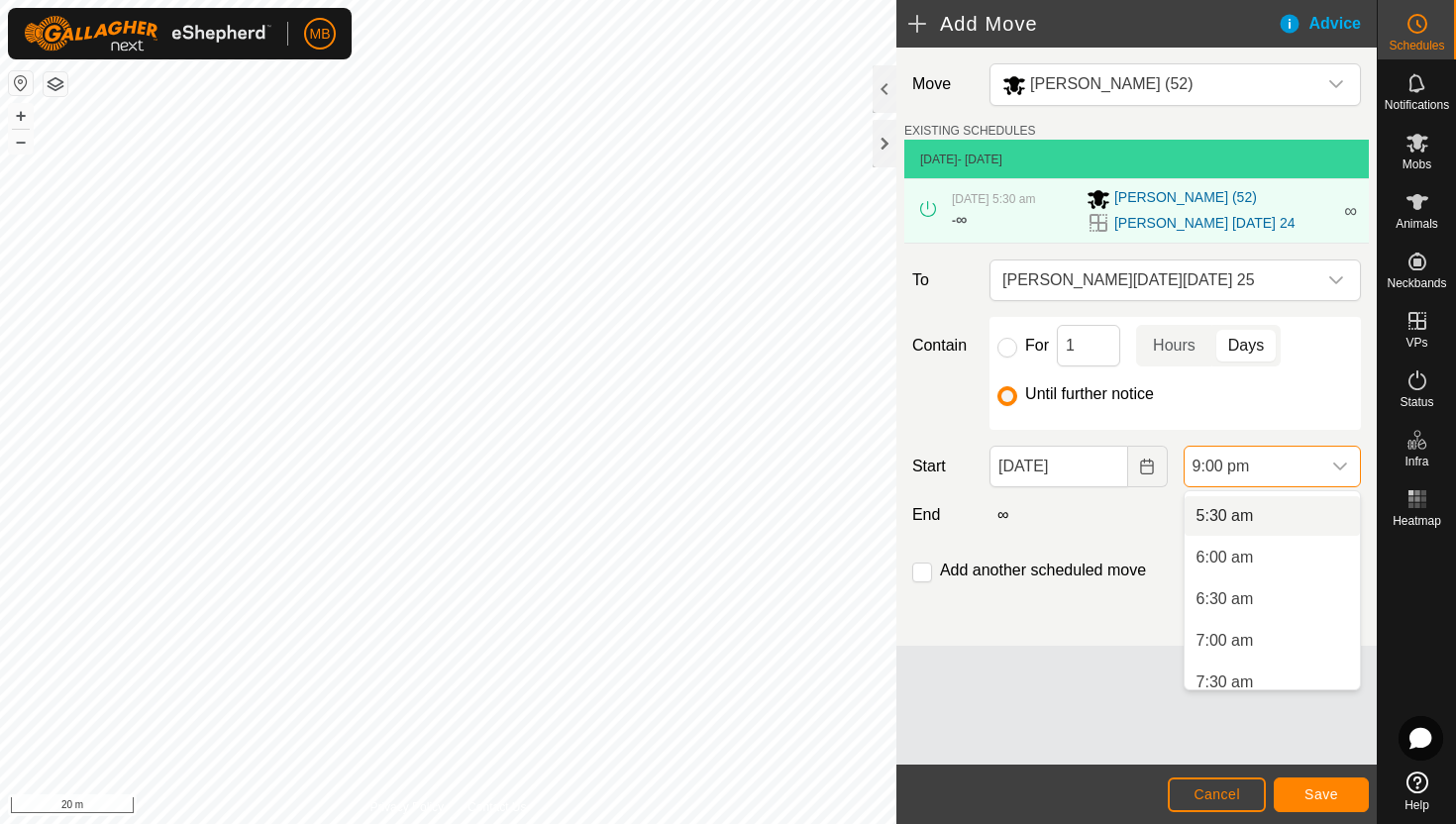 click on "5:30 am" at bounding box center (1272, 516) 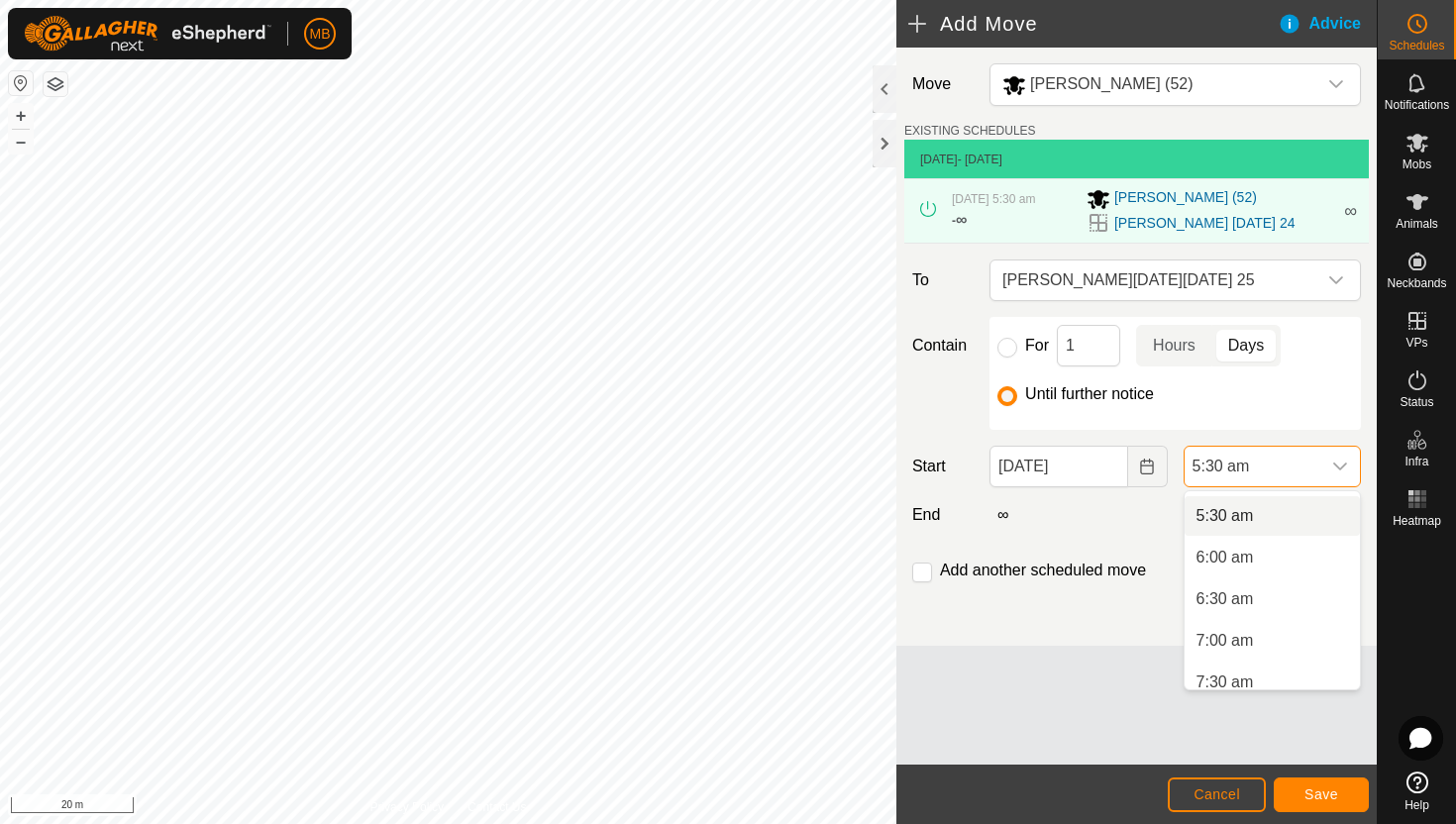 scroll, scrollTop: 0, scrollLeft: 0, axis: both 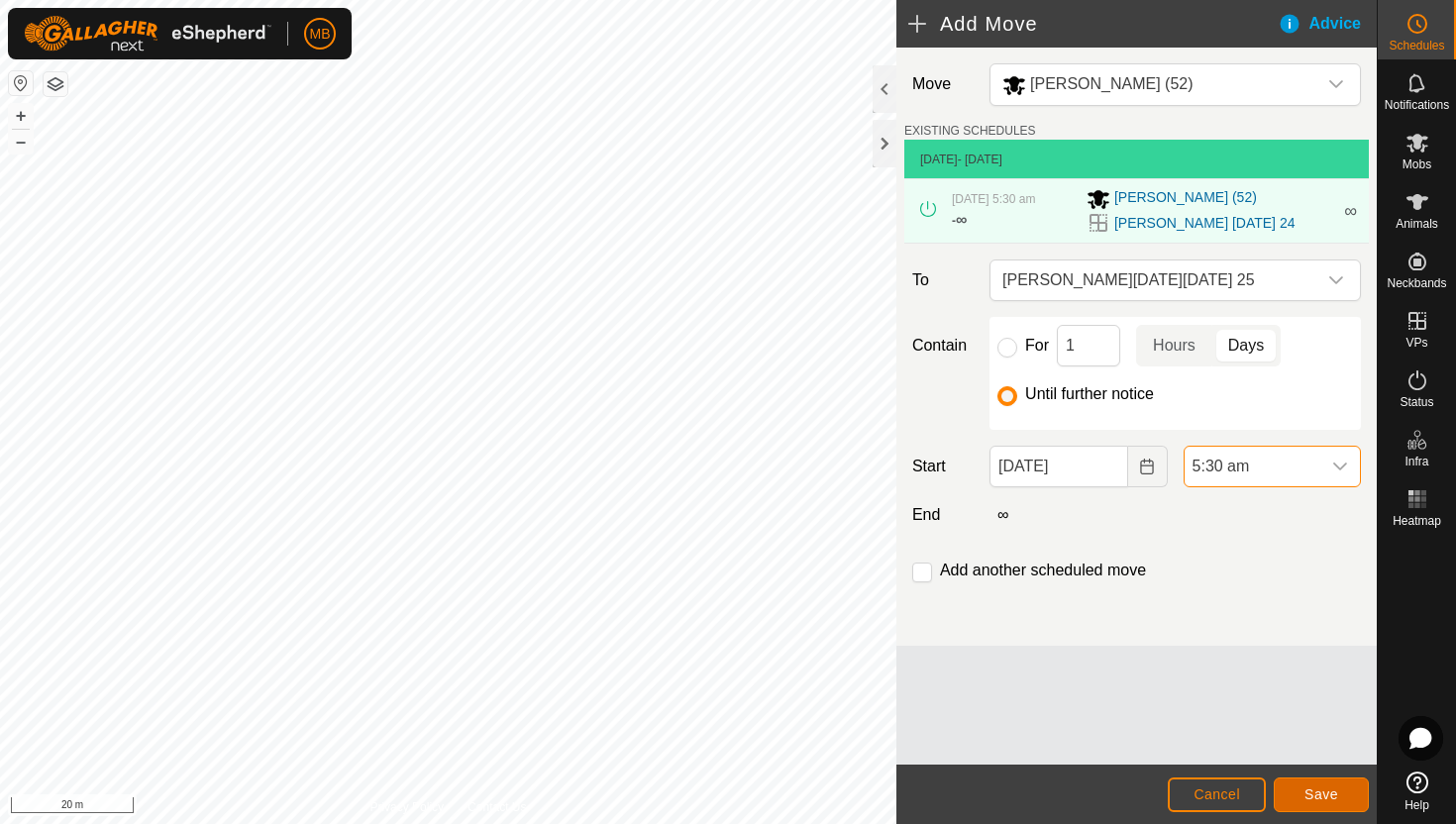 click on "Save" 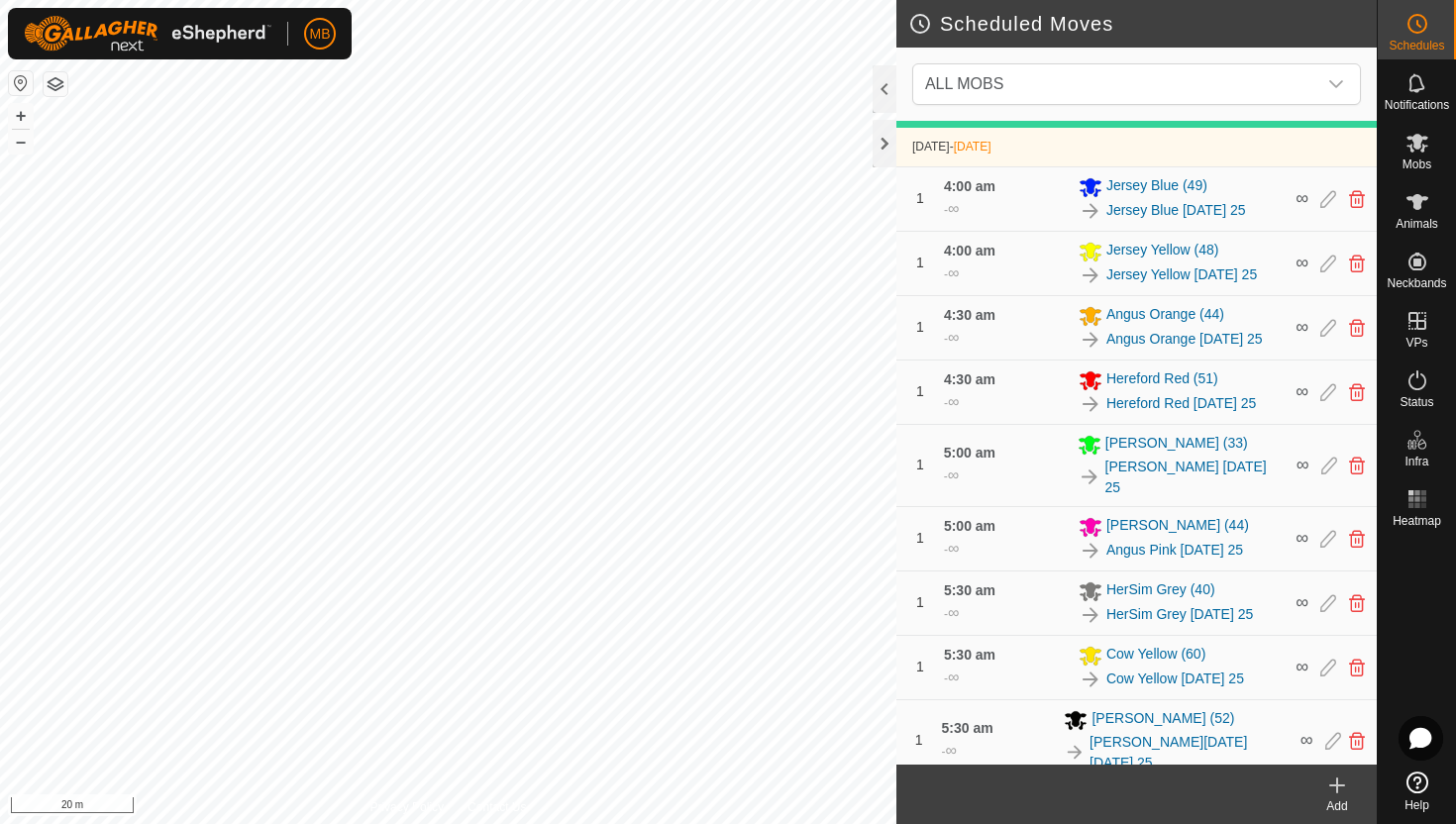 scroll, scrollTop: 632, scrollLeft: 0, axis: vertical 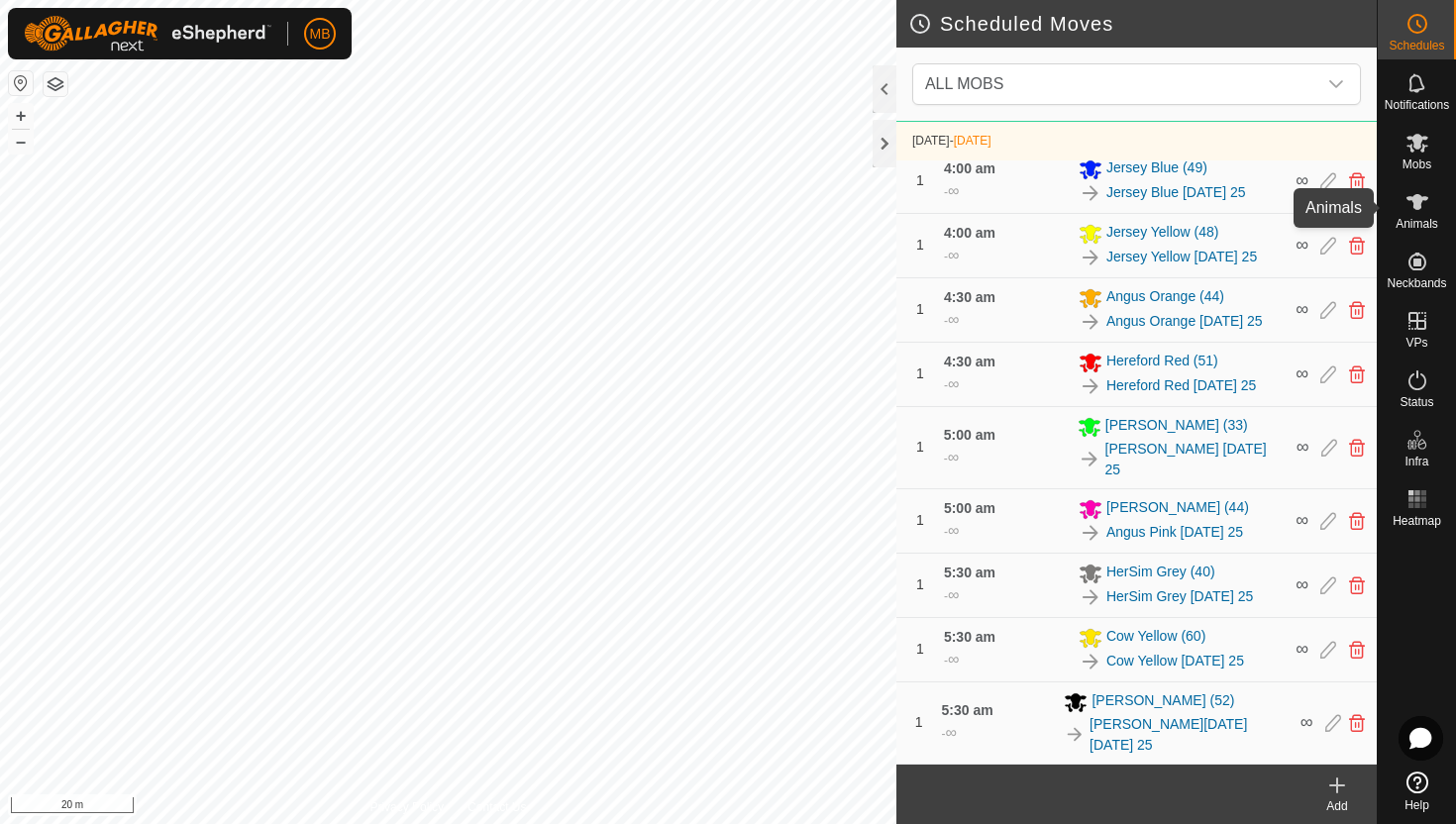 click 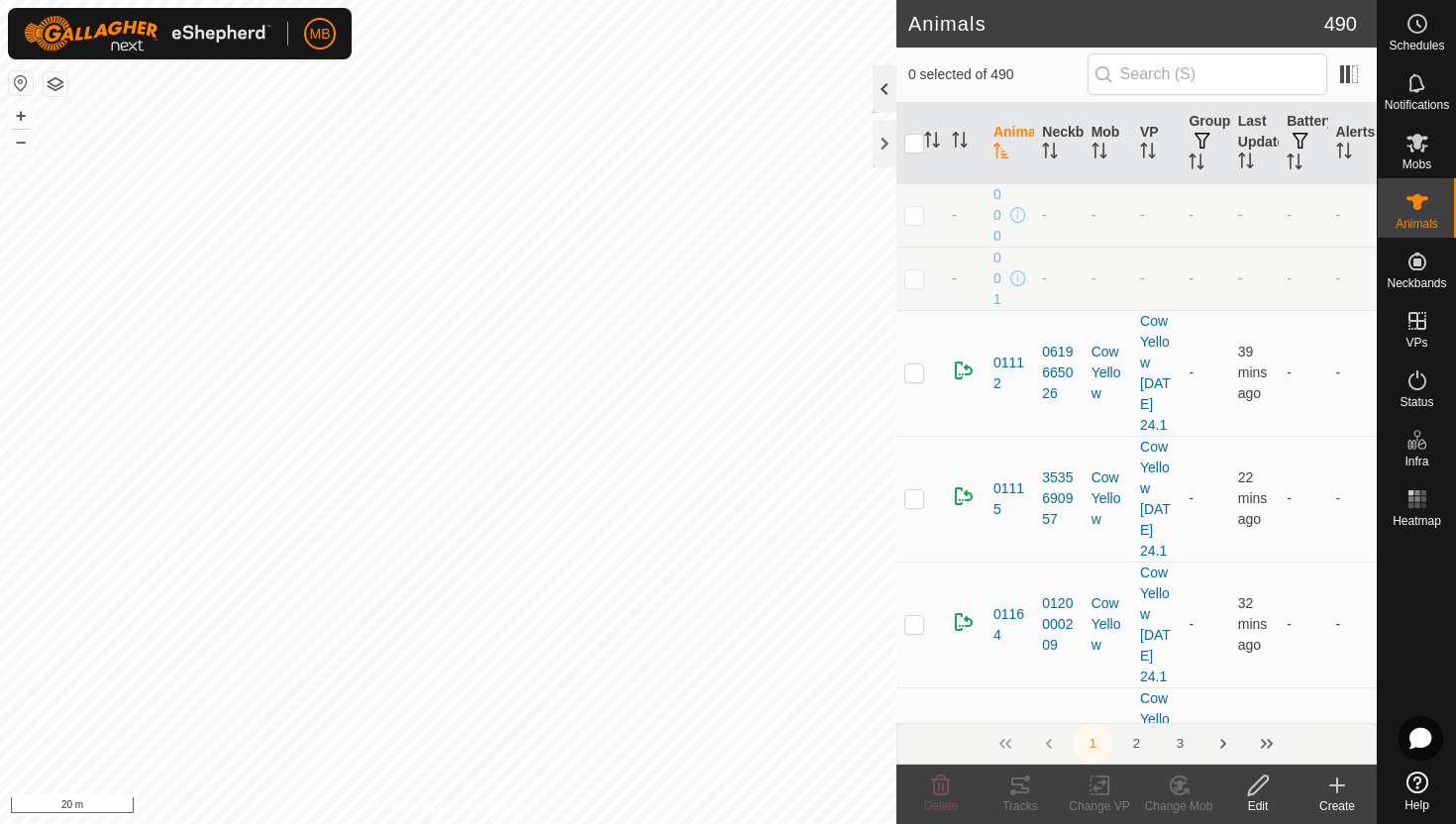 click 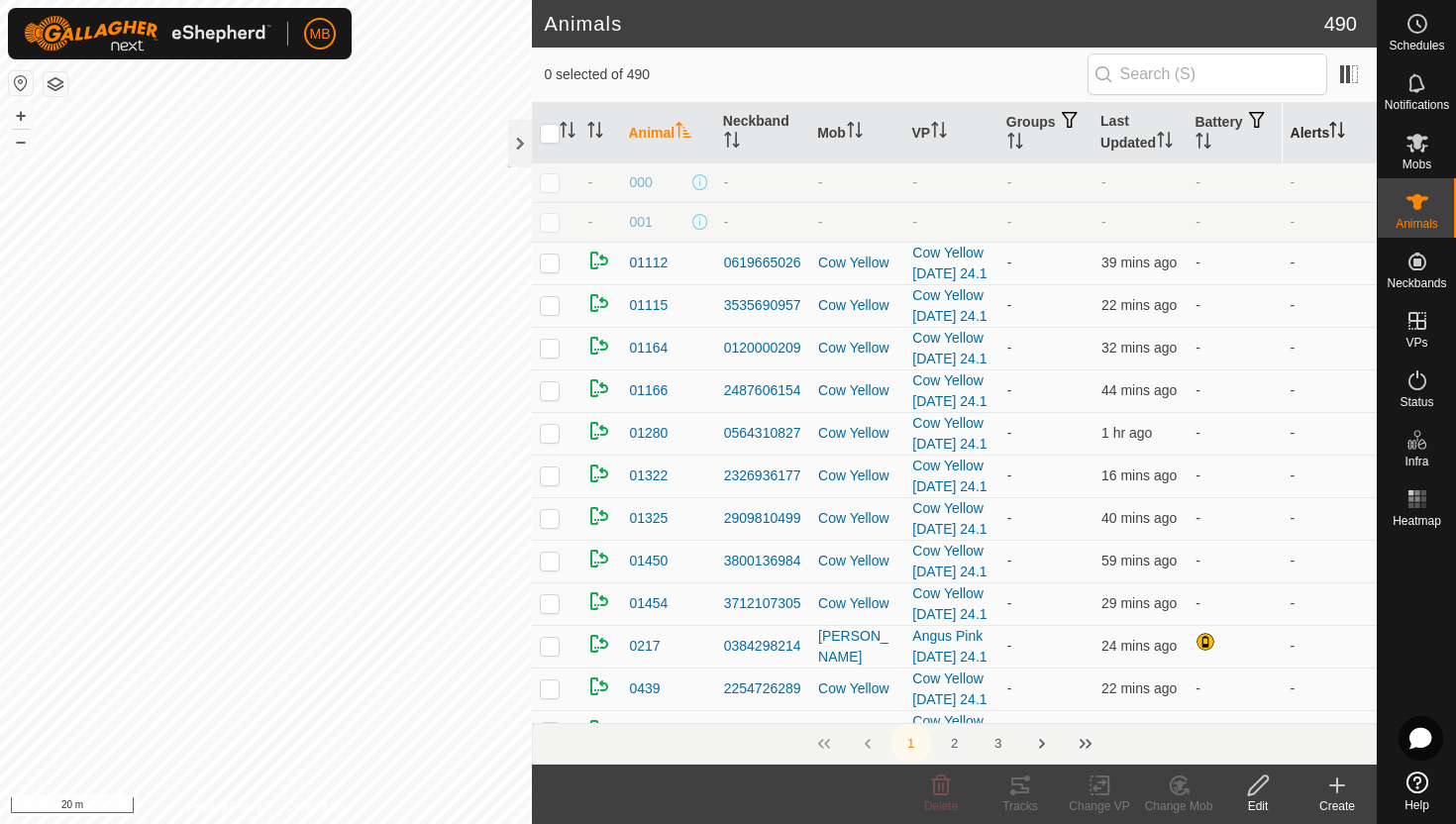 click 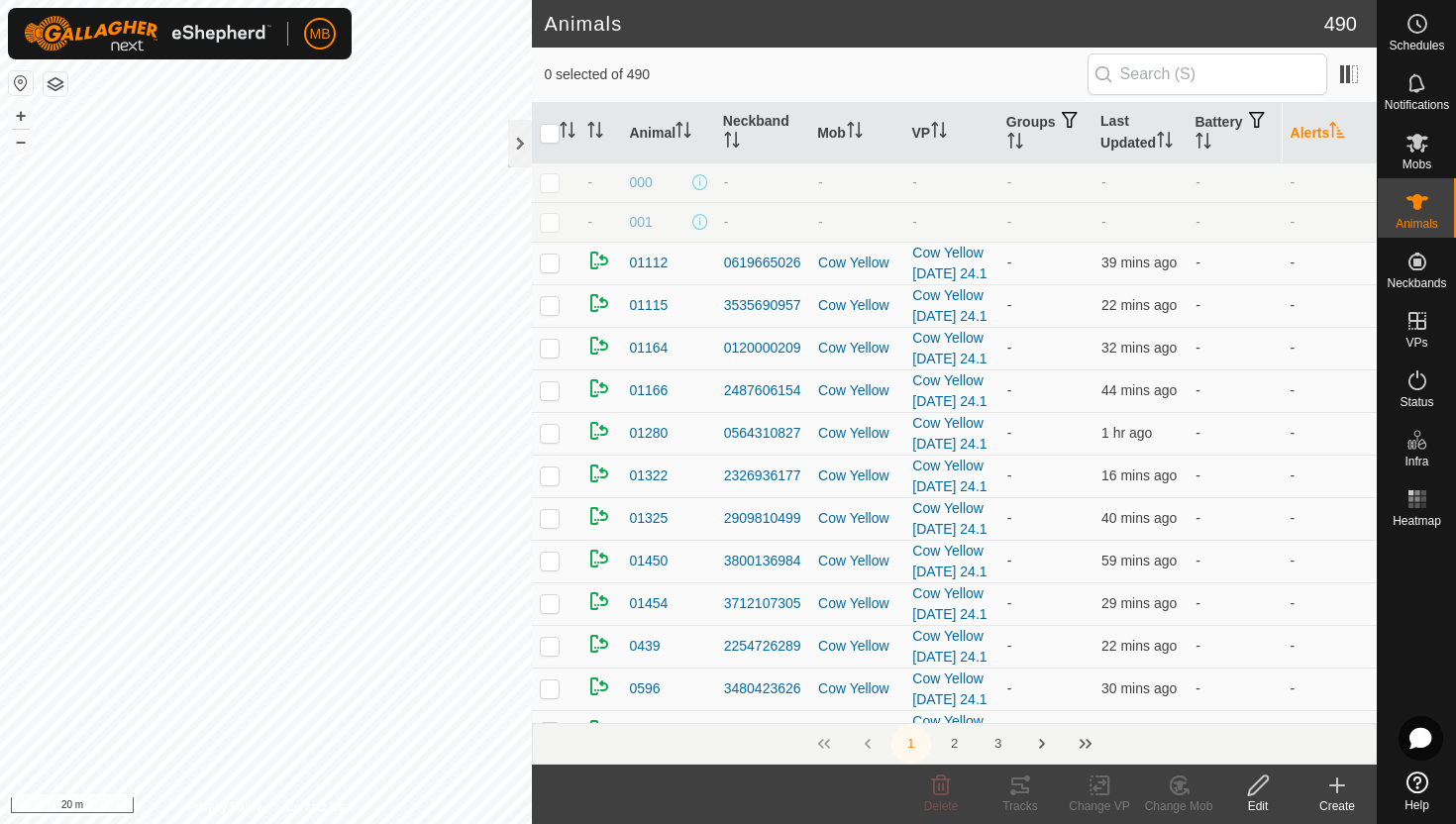 click 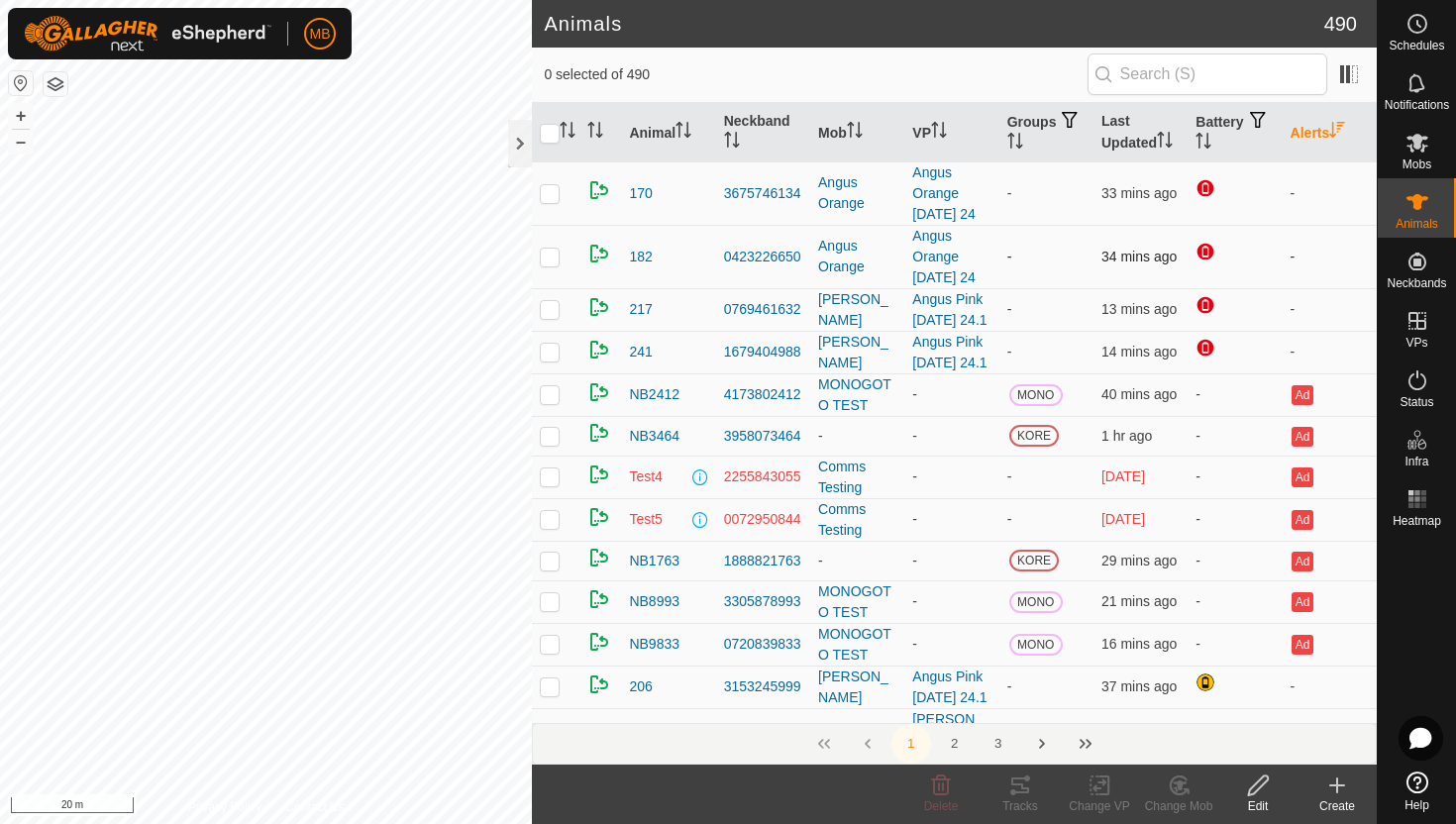 scroll, scrollTop: 0, scrollLeft: 0, axis: both 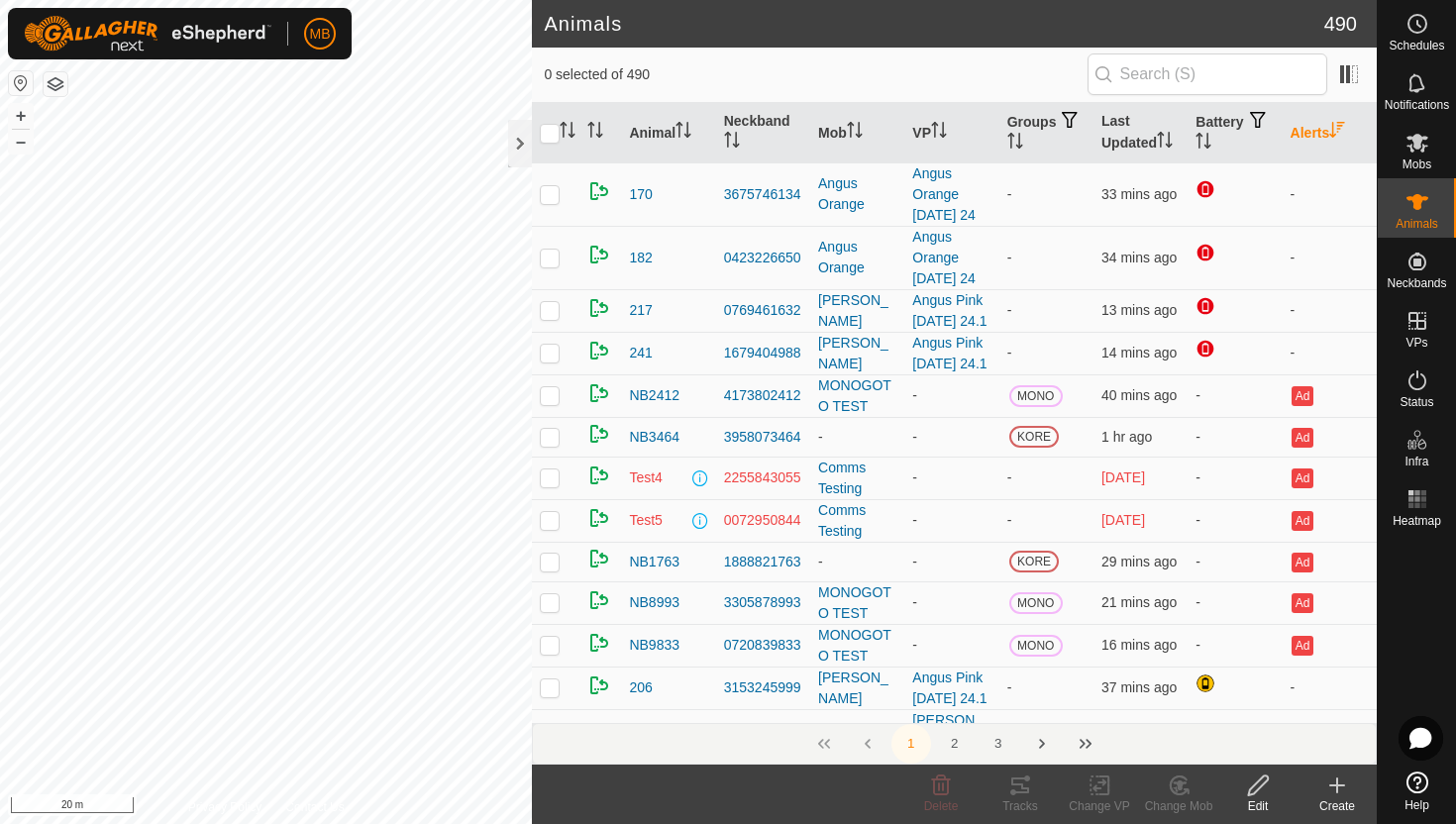 click 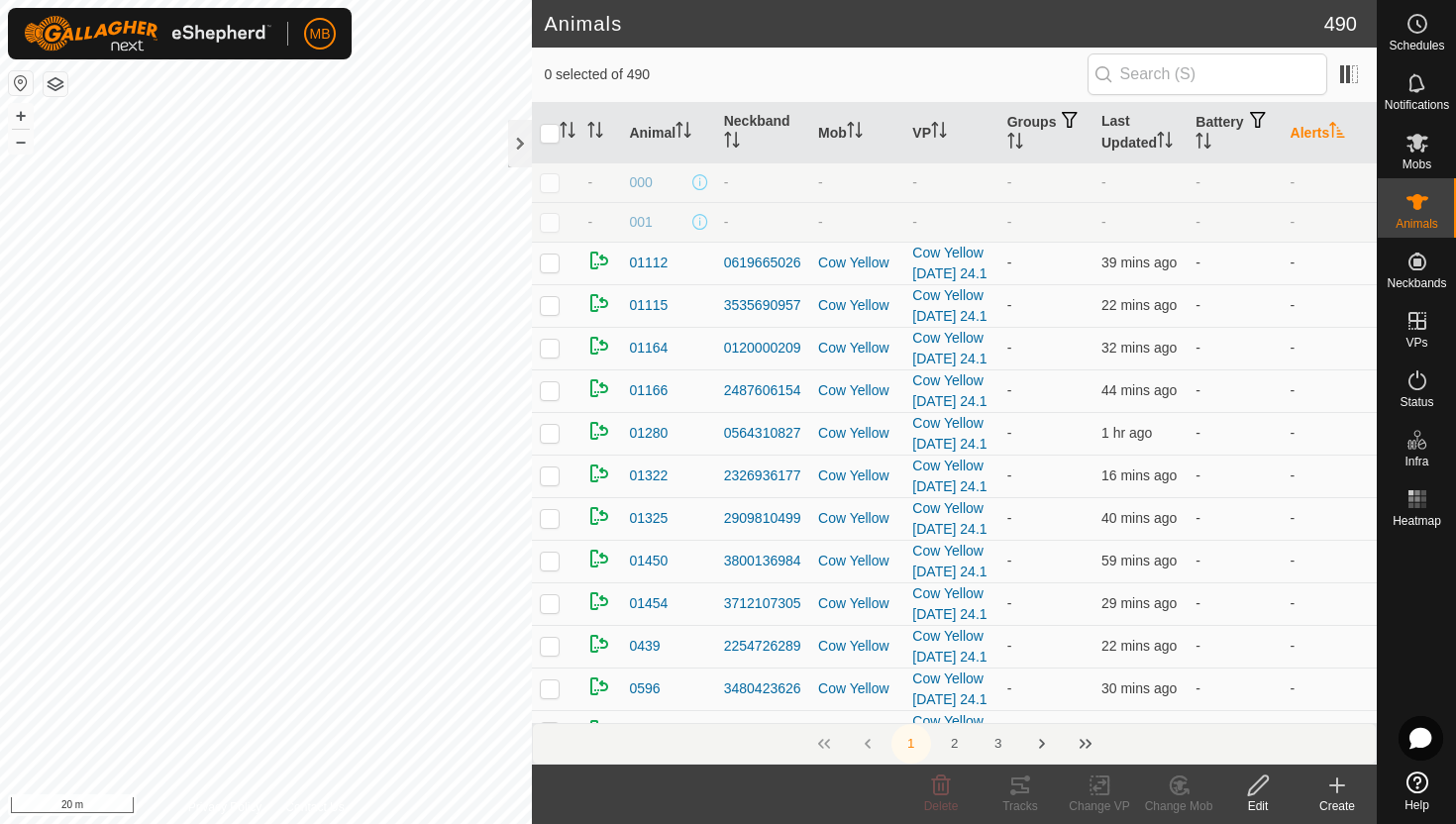 click 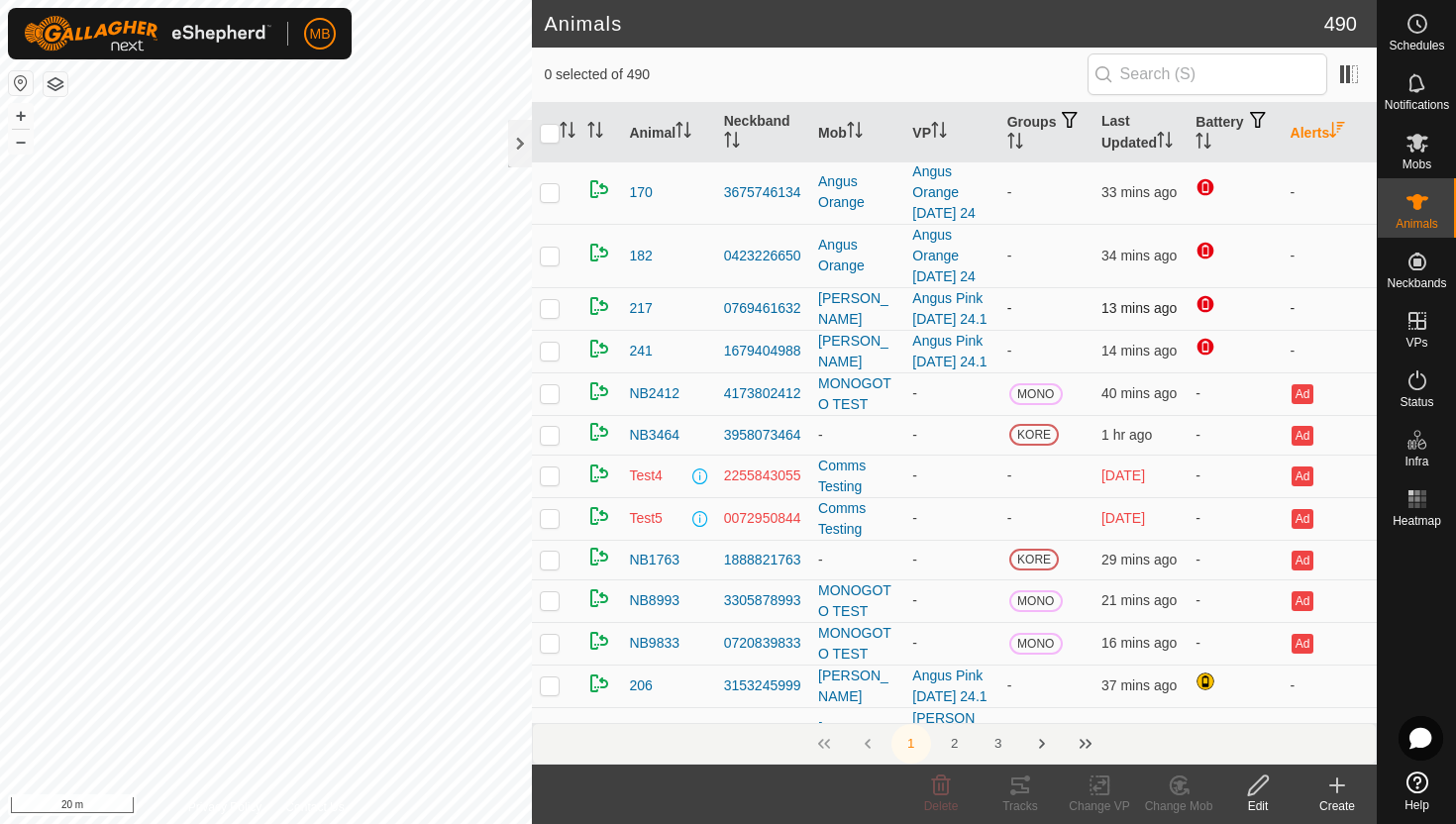 scroll, scrollTop: 0, scrollLeft: 0, axis: both 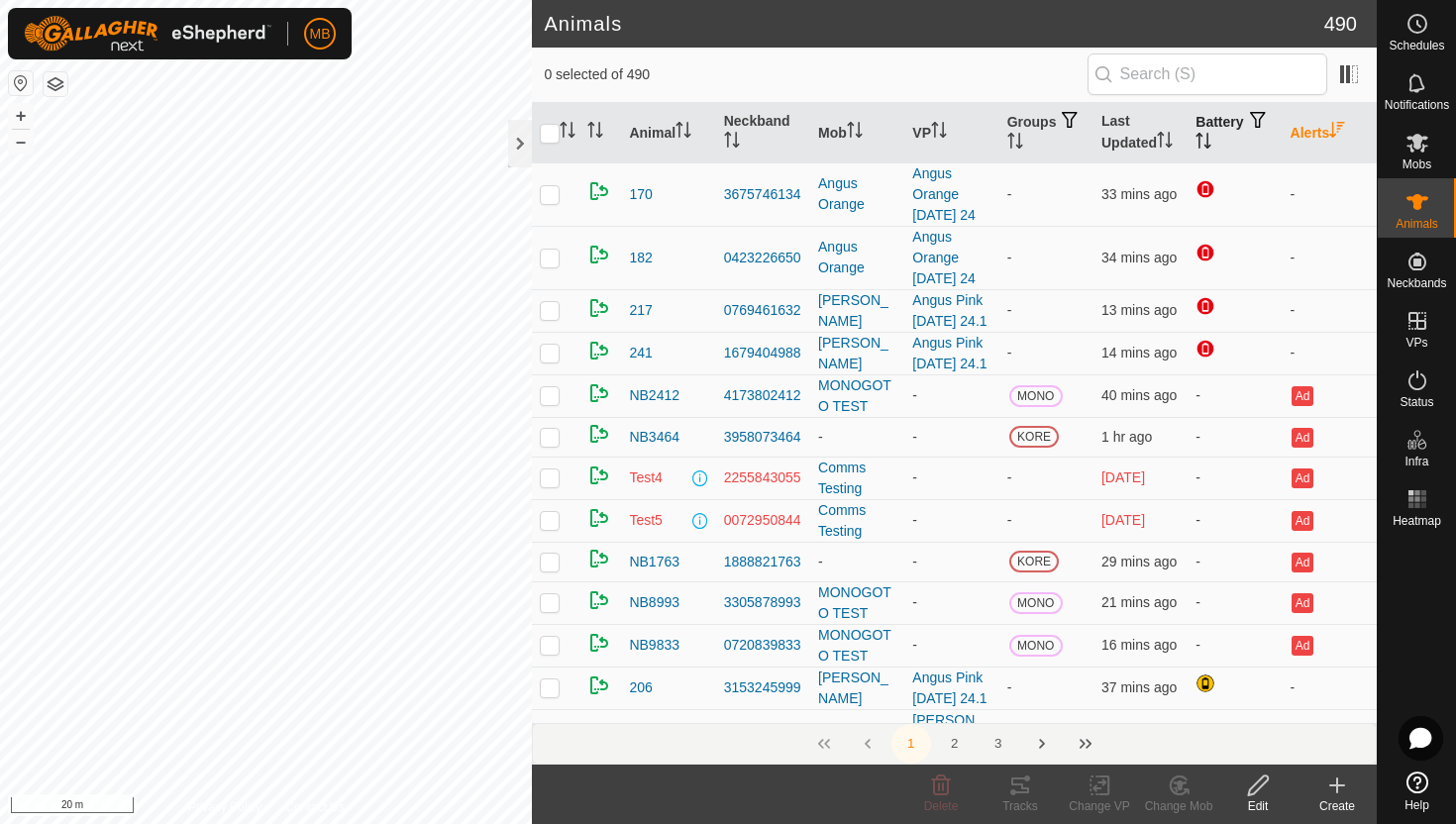 click 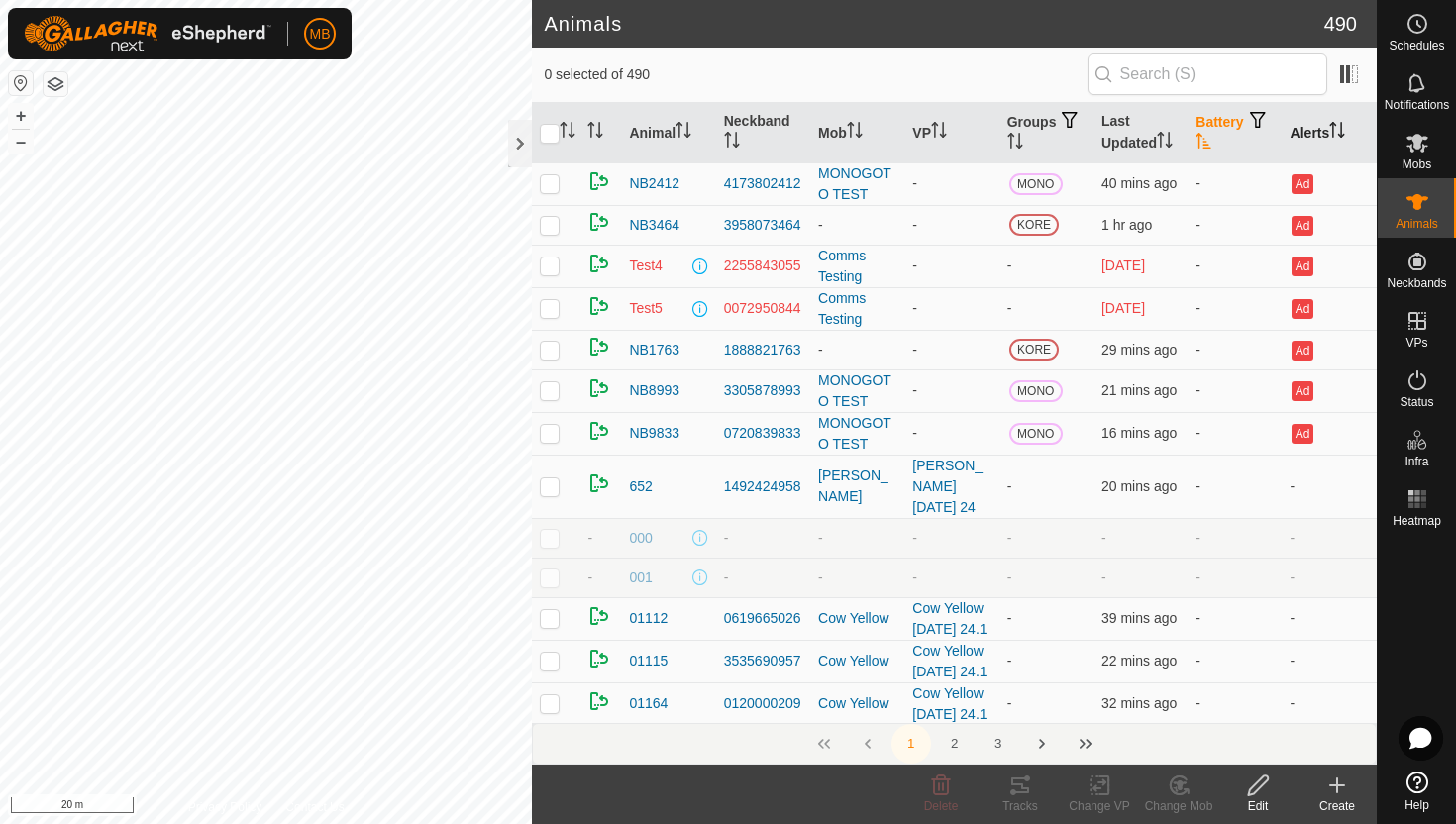 click 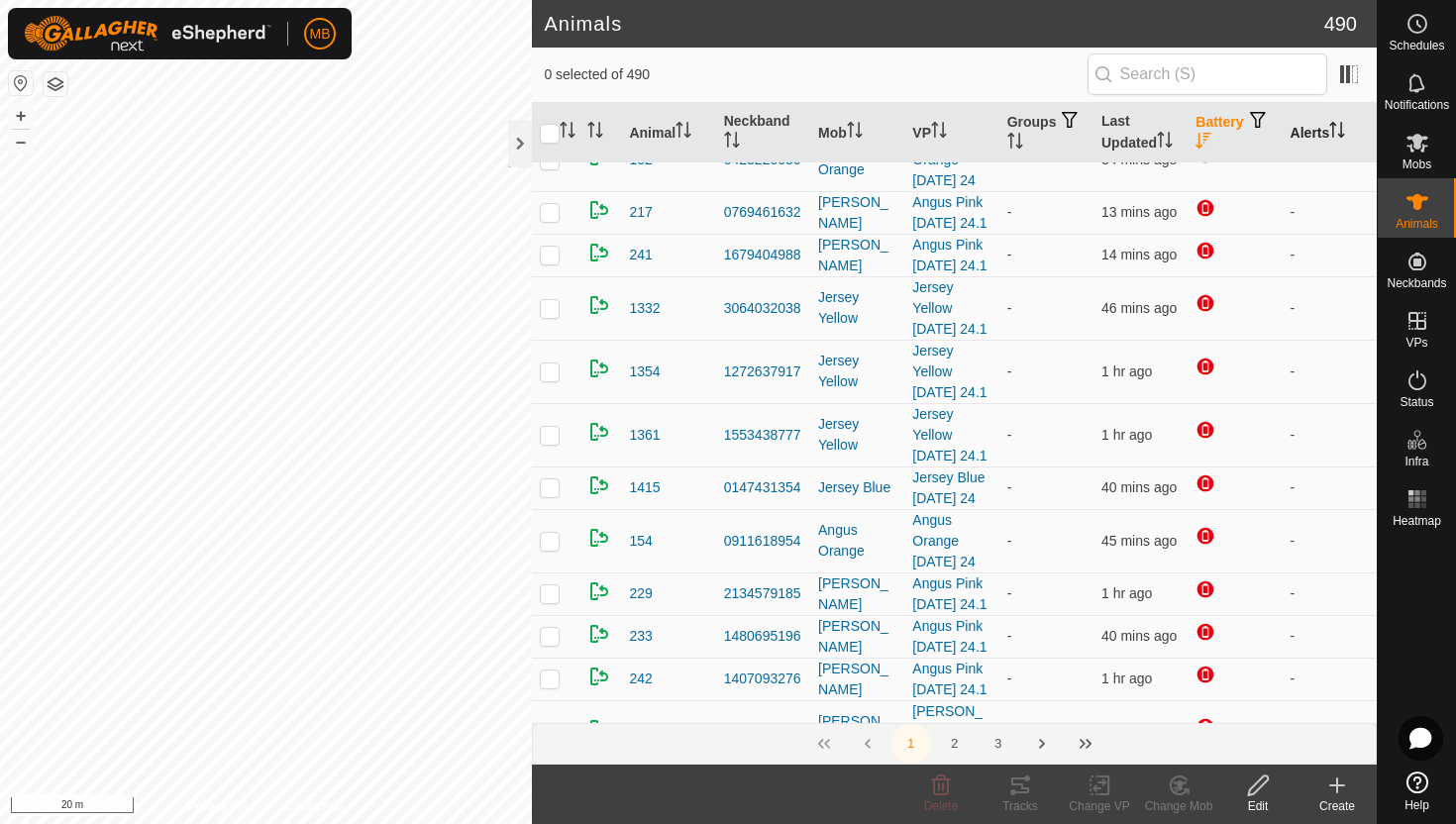 scroll, scrollTop: 0, scrollLeft: 0, axis: both 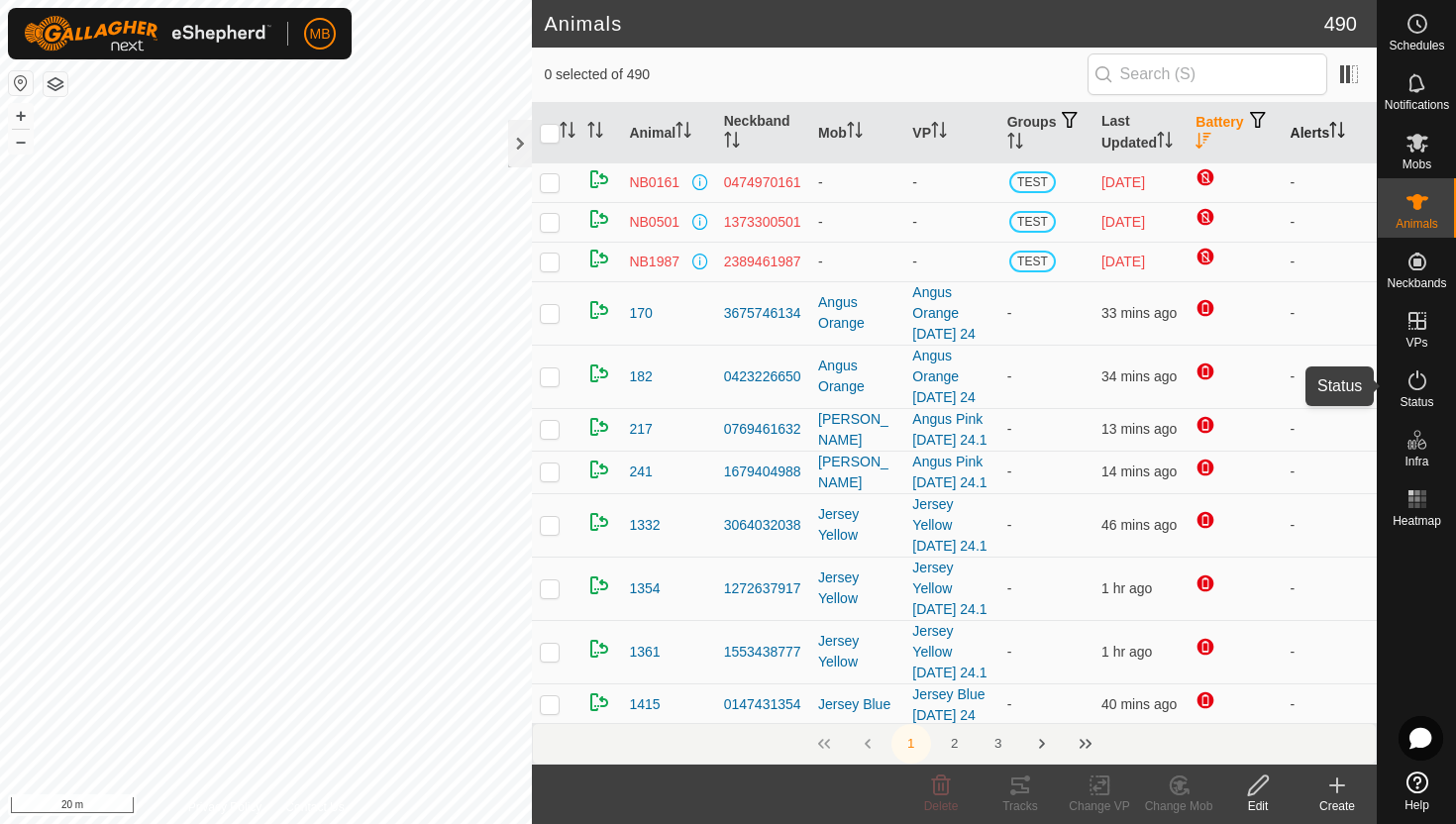 click 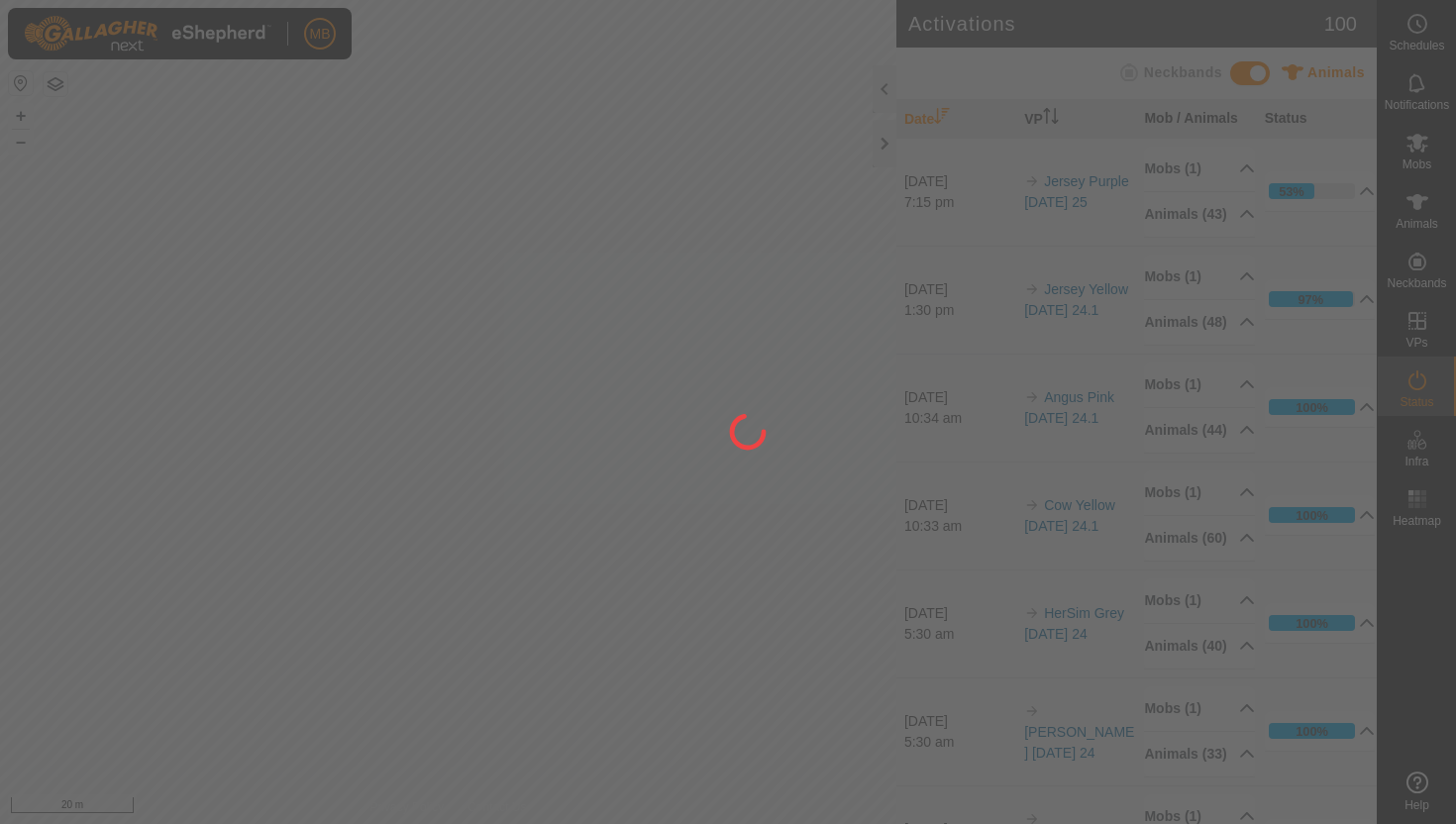 scroll, scrollTop: 0, scrollLeft: 0, axis: both 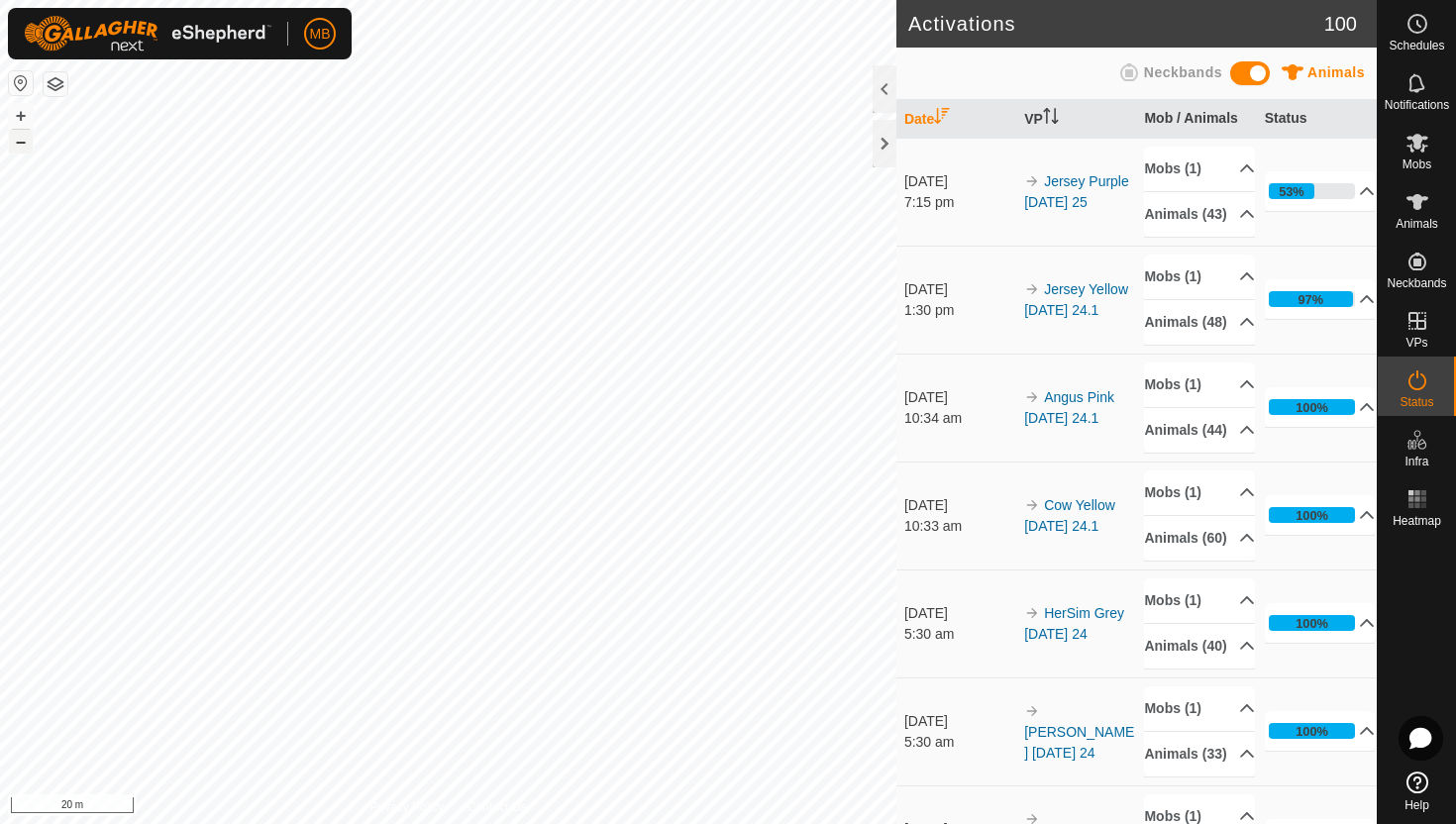 click on "–" at bounding box center [21, 142] 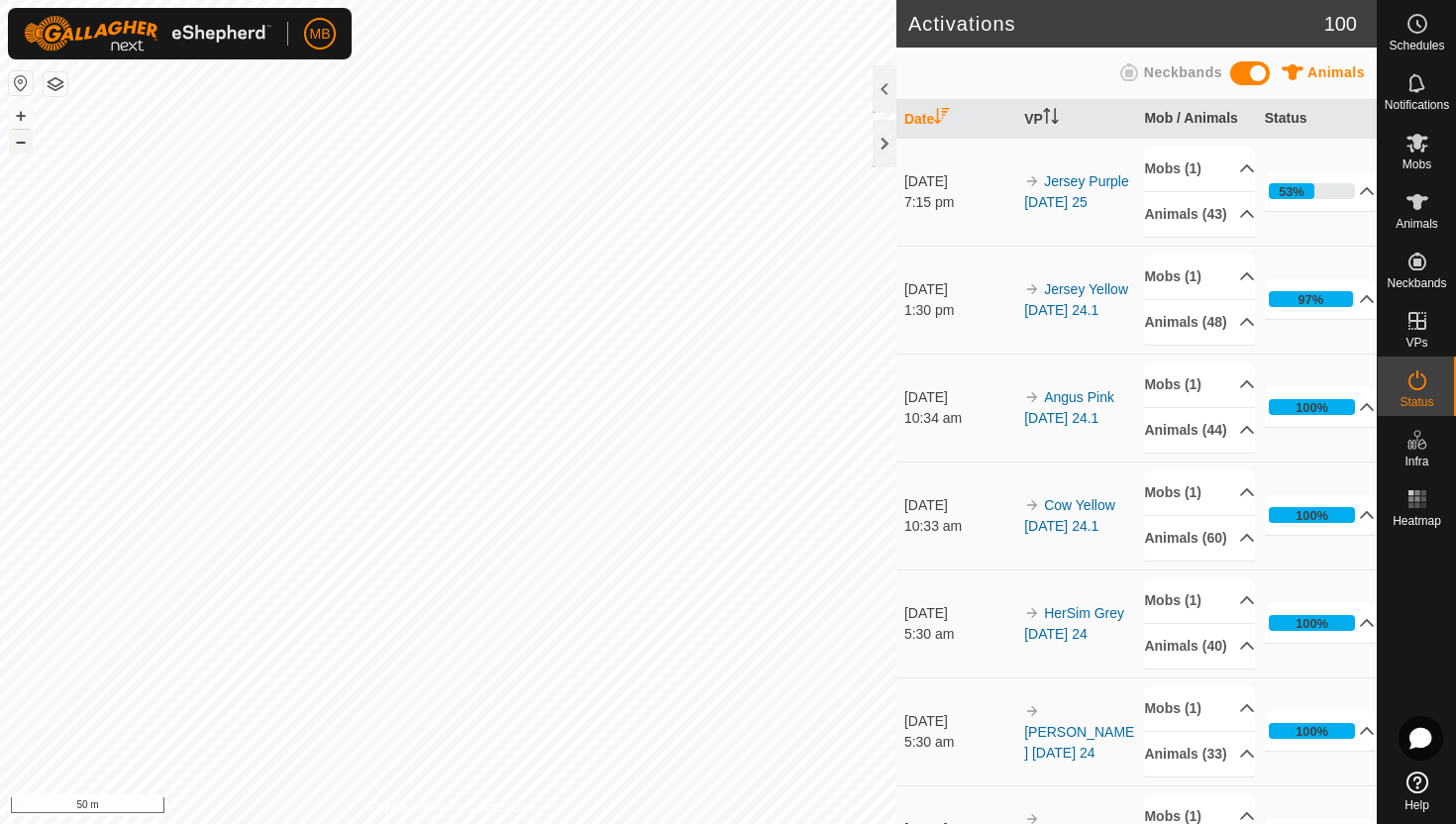click on "–" at bounding box center (21, 142) 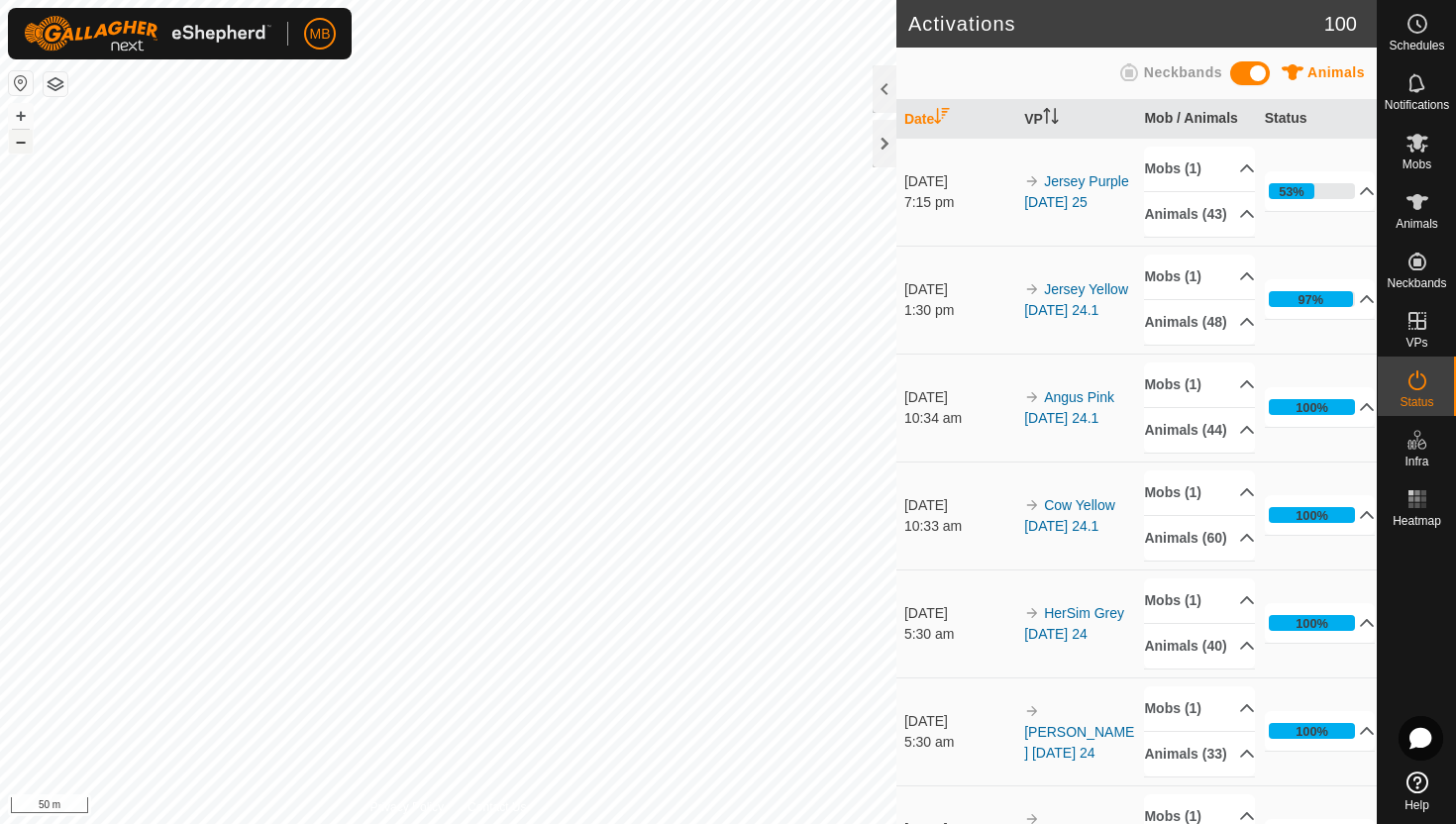 click on "–" at bounding box center (21, 142) 